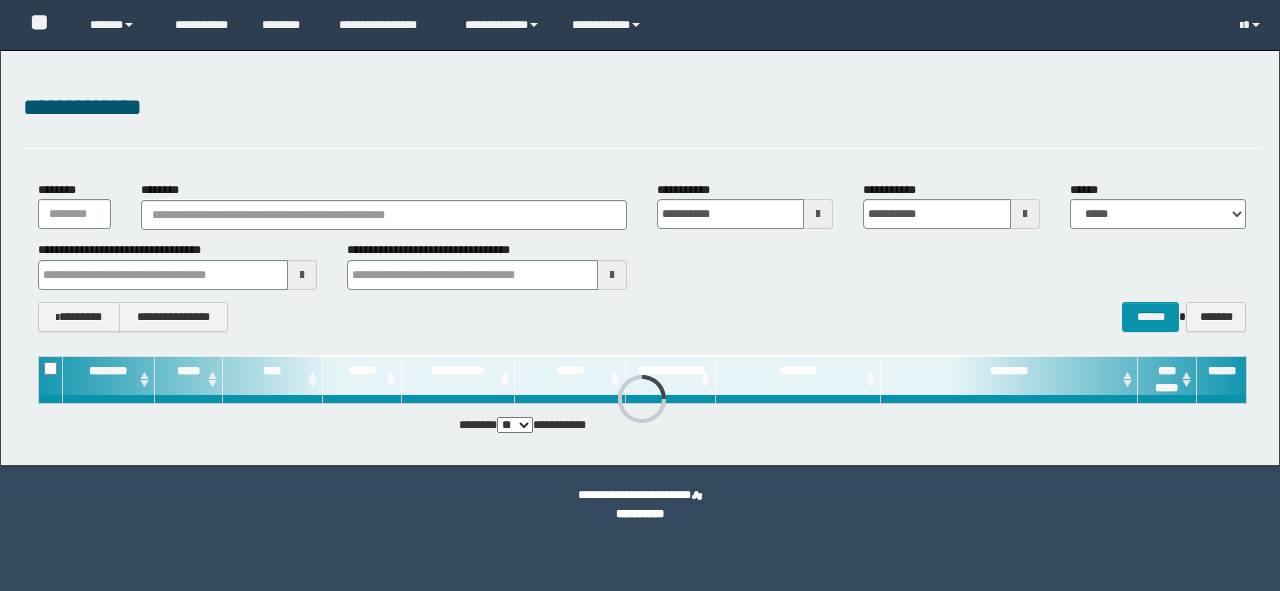 scroll, scrollTop: 0, scrollLeft: 0, axis: both 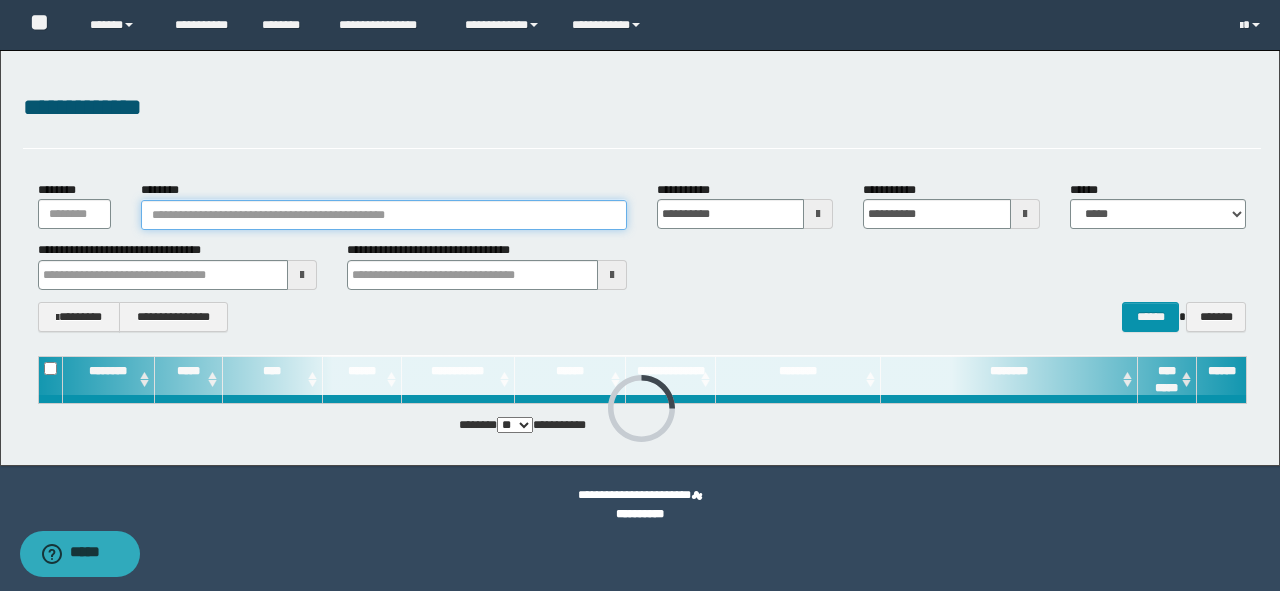 click on "********" at bounding box center (384, 215) 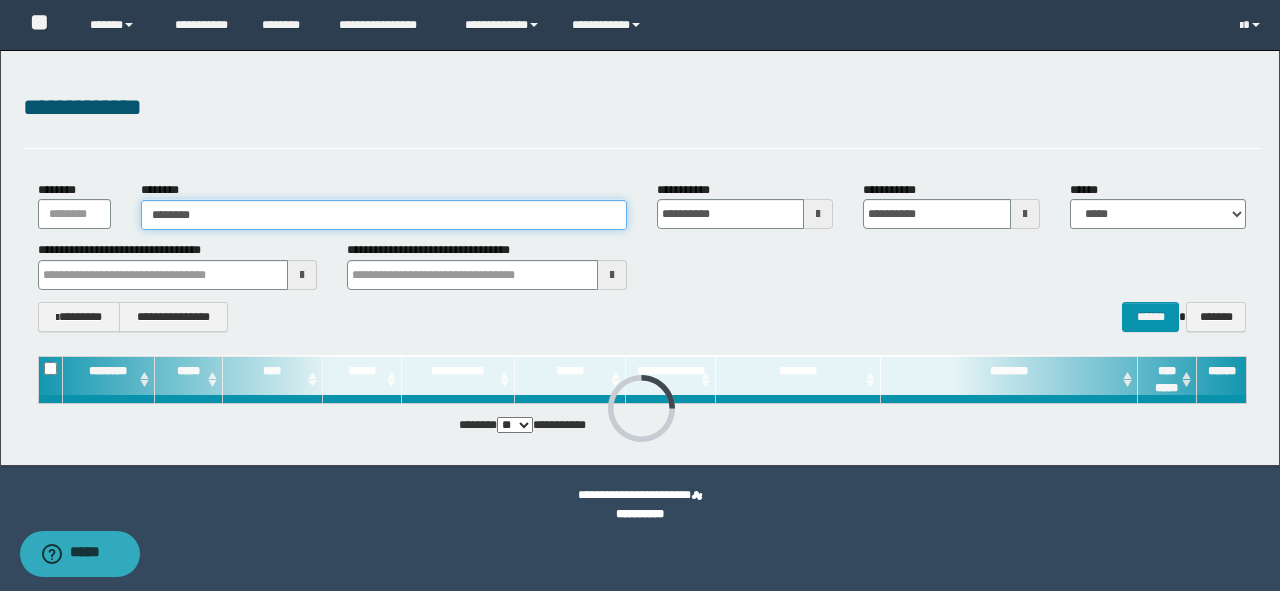 type on "********" 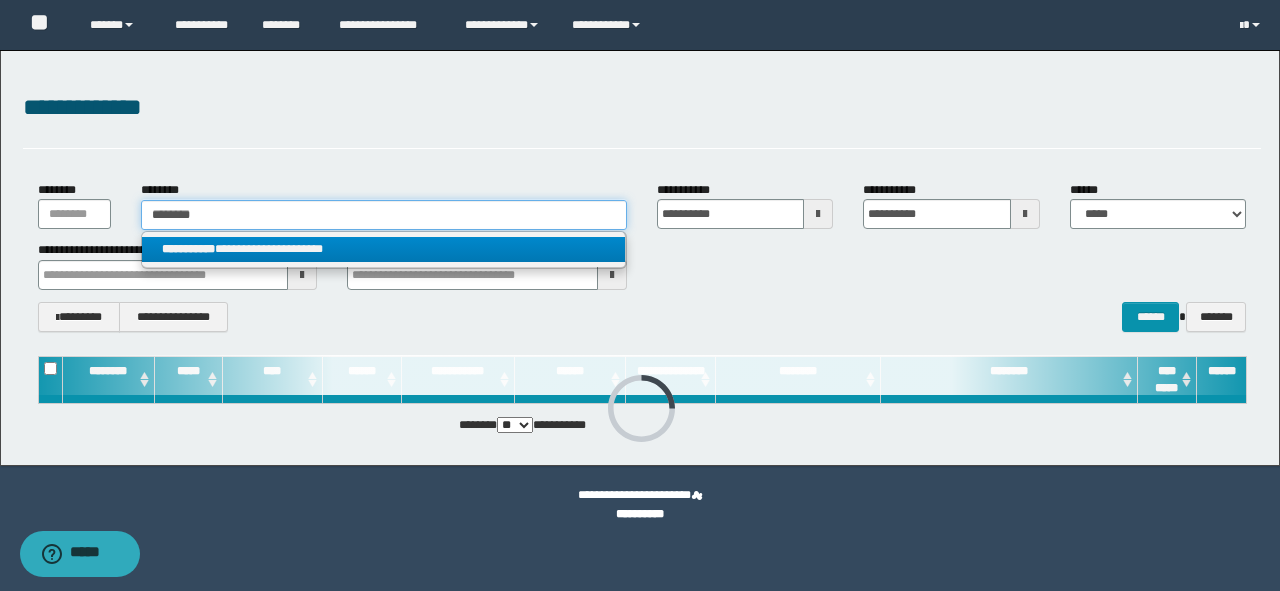 type on "********" 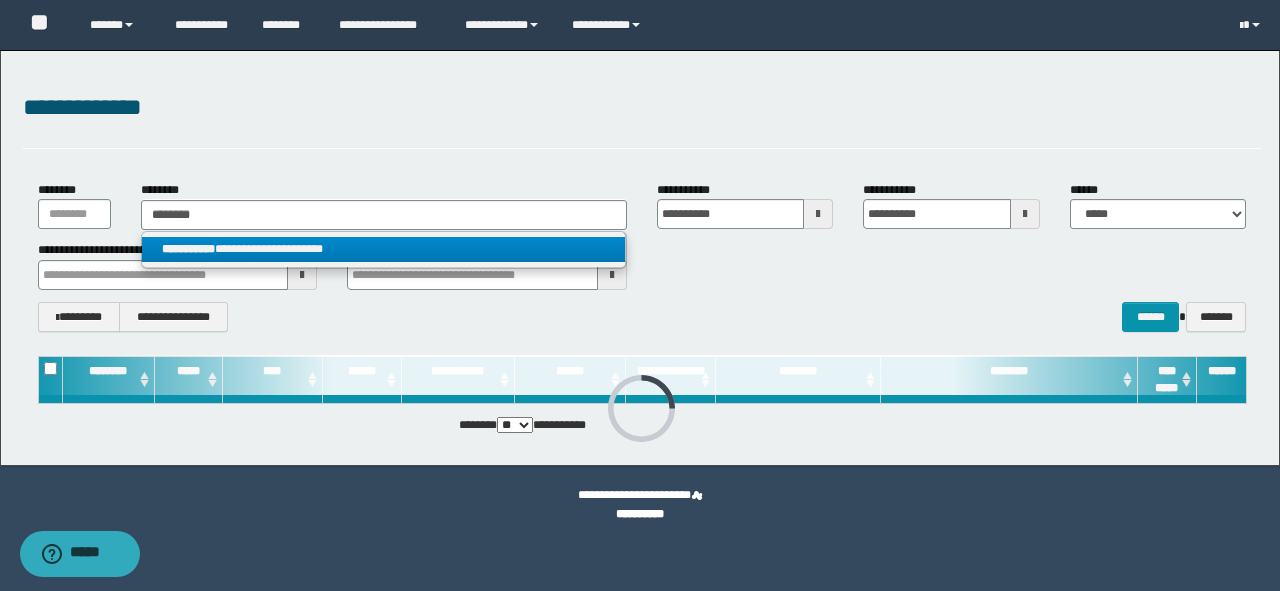 click on "**********" at bounding box center [384, 249] 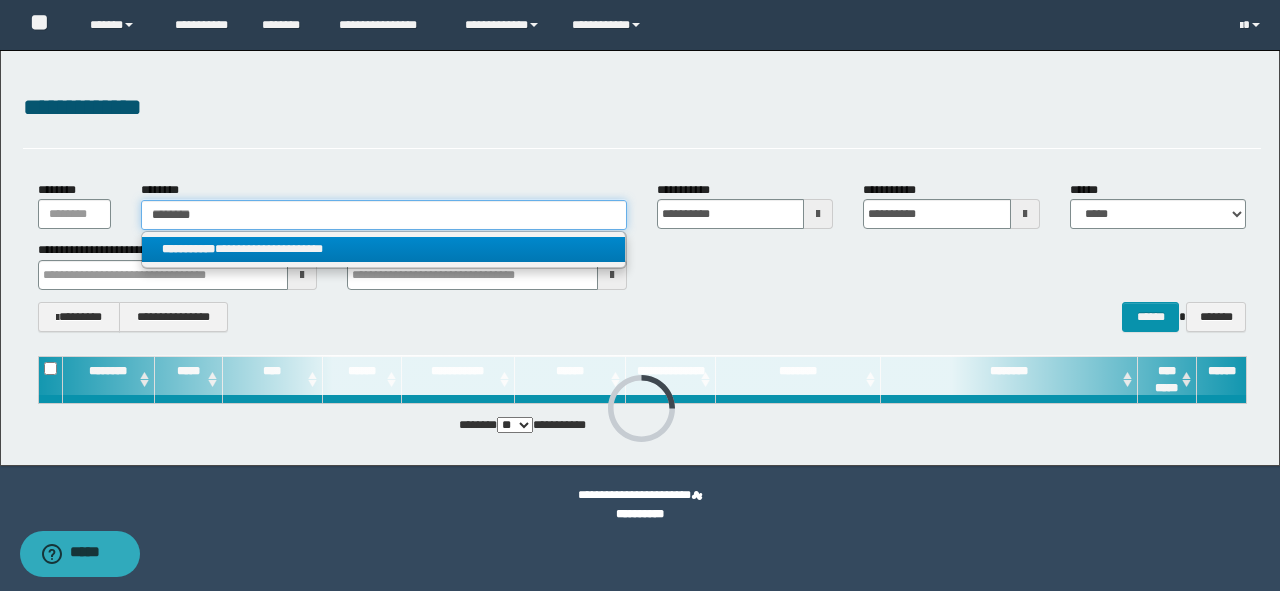 type 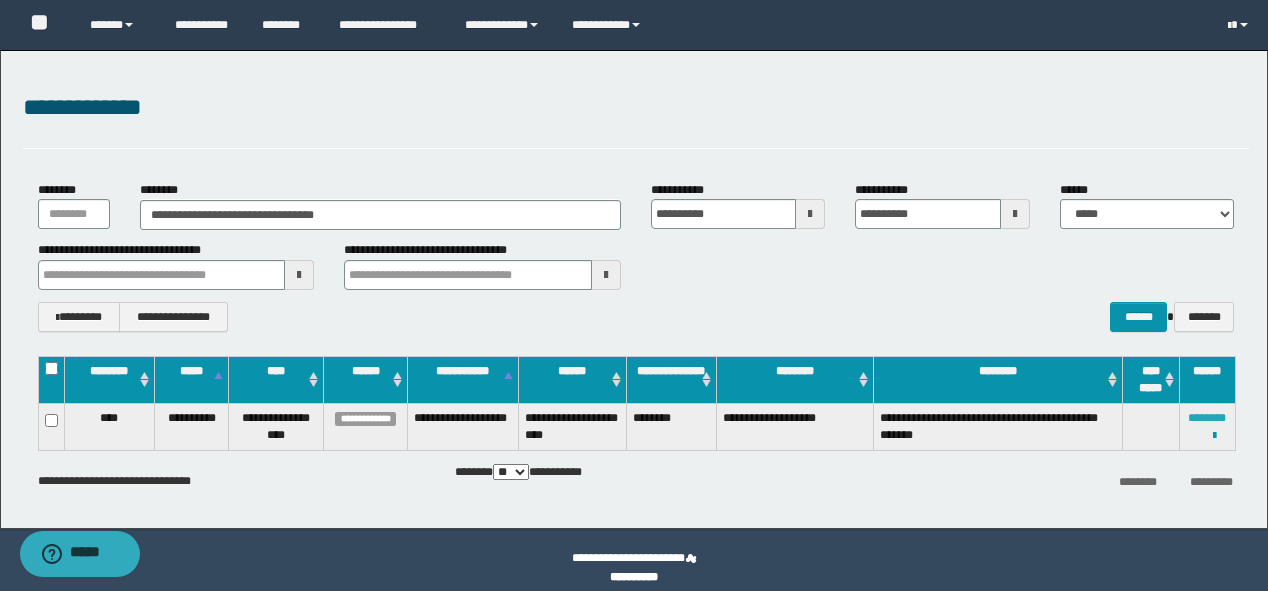 click on "********" at bounding box center [1207, 418] 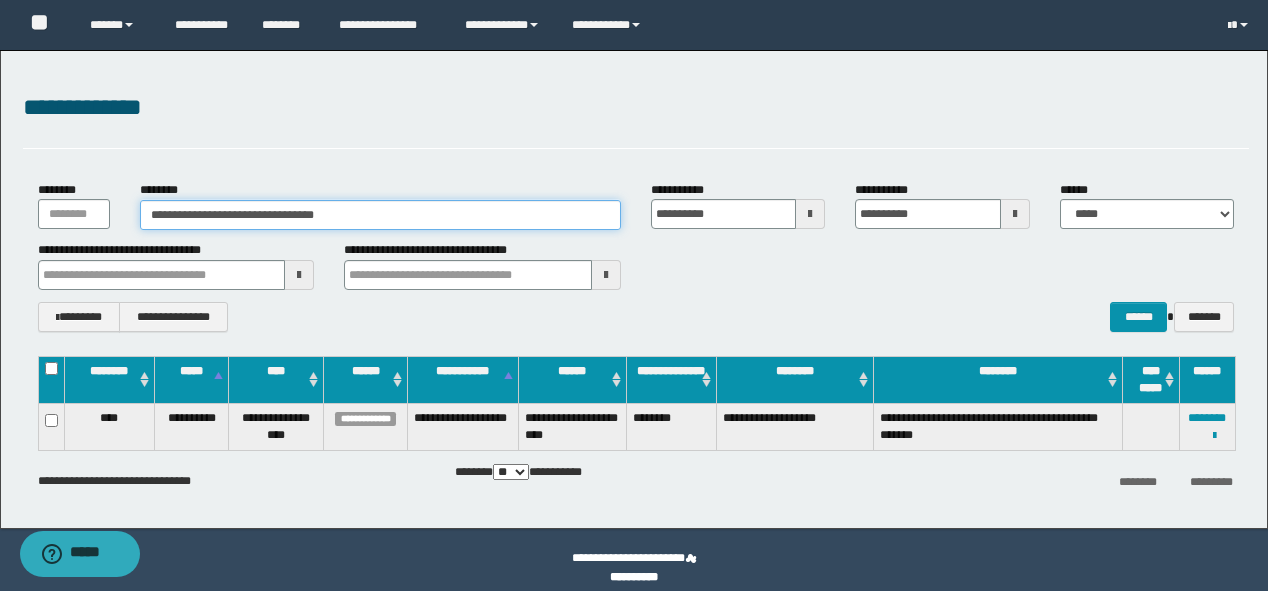 click on "**********" at bounding box center [380, 215] 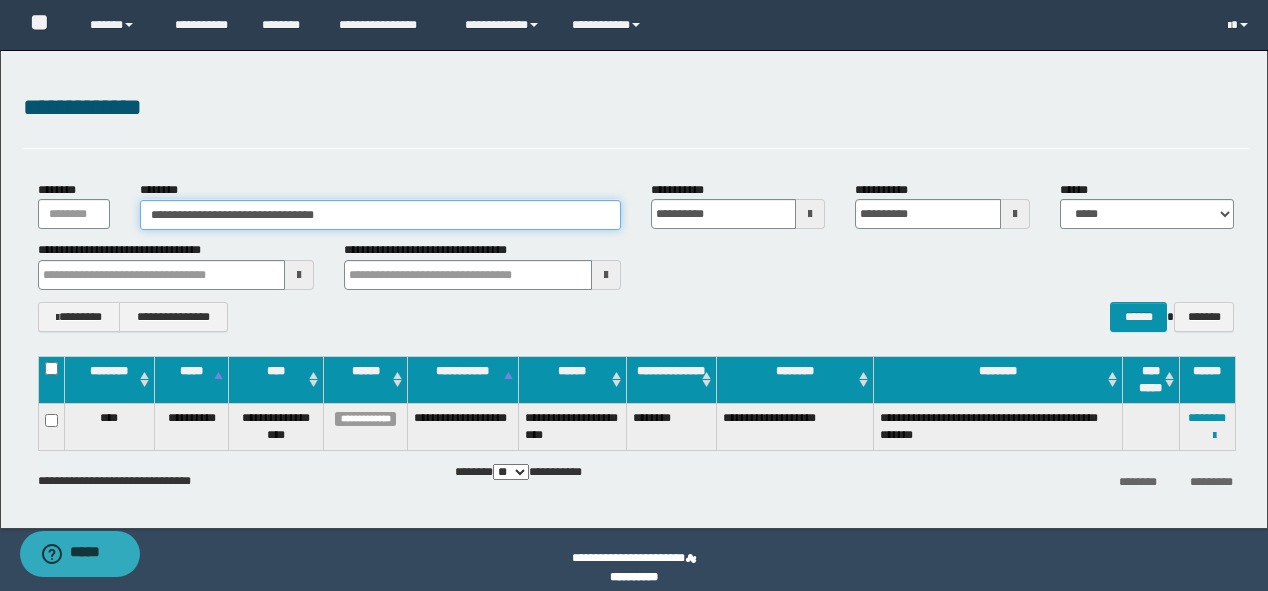 click on "**********" at bounding box center [380, 215] 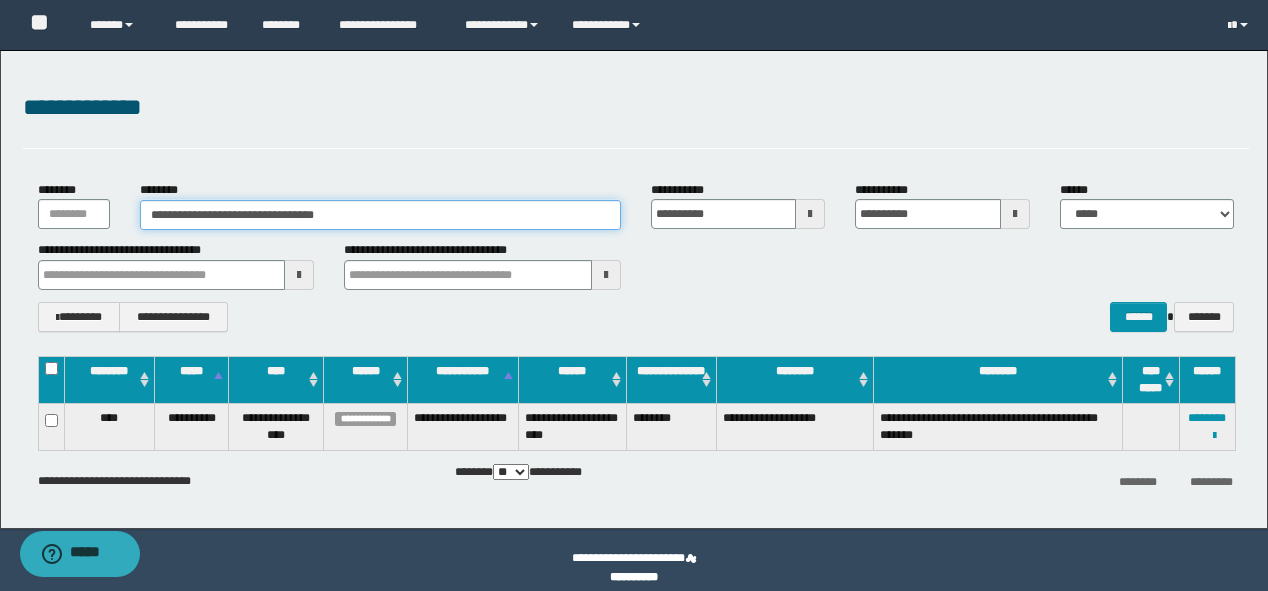drag, startPoint x: 358, startPoint y: 220, endPoint x: 0, endPoint y: 153, distance: 364.2156 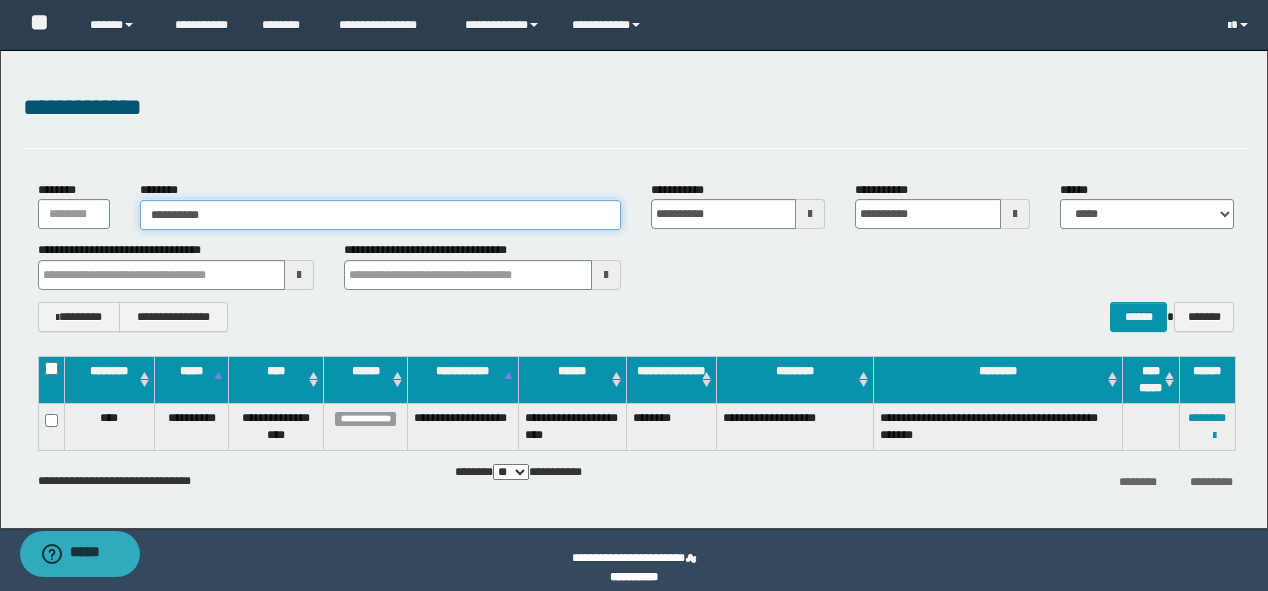 type on "**********" 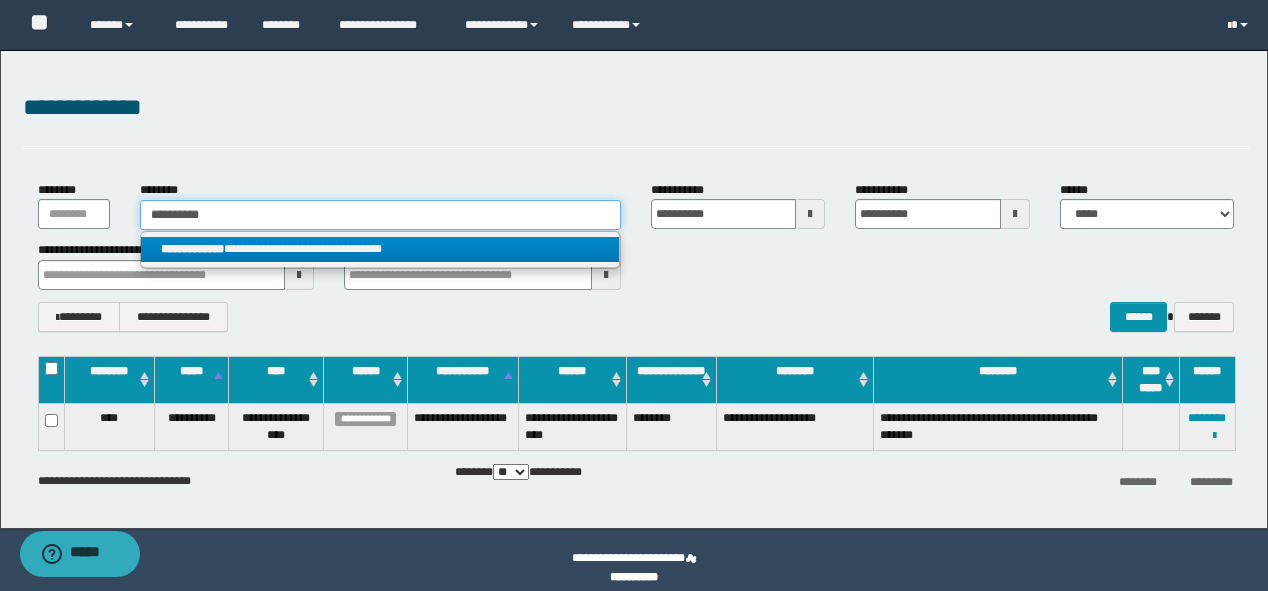 type on "**********" 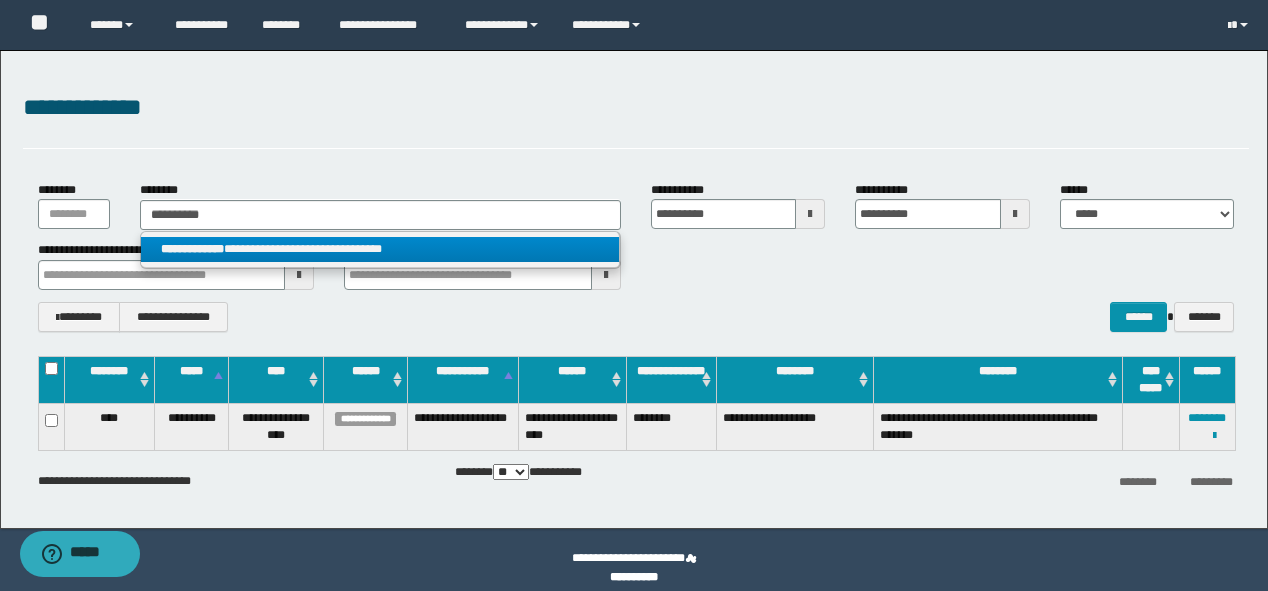 click on "**********" at bounding box center (380, 249) 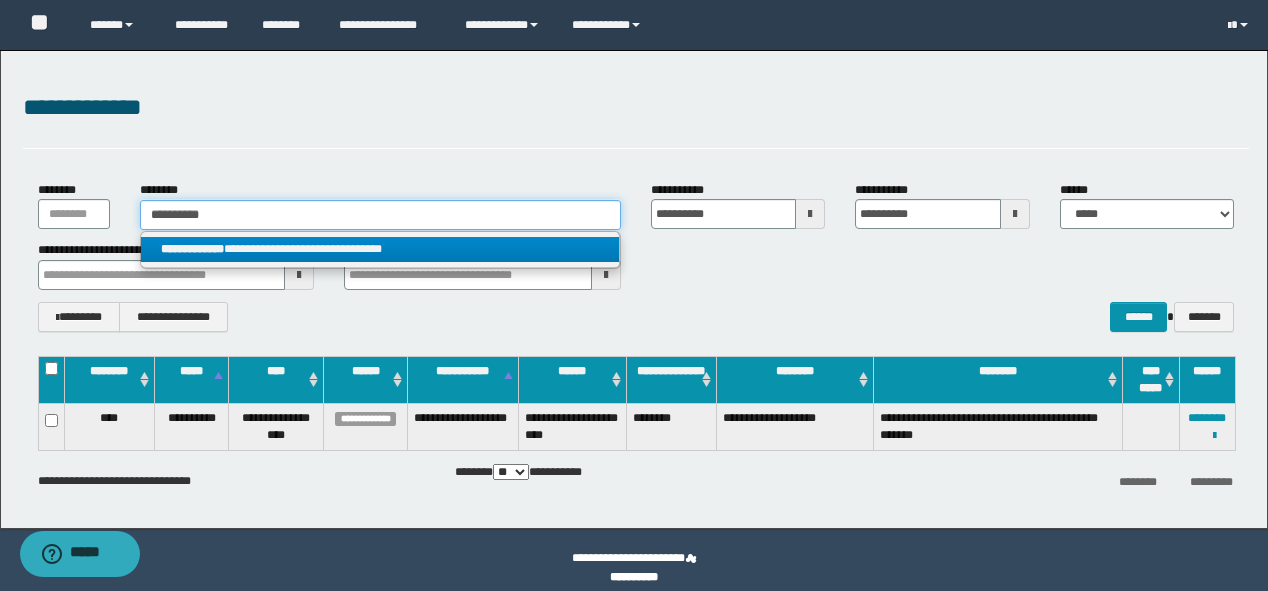 type 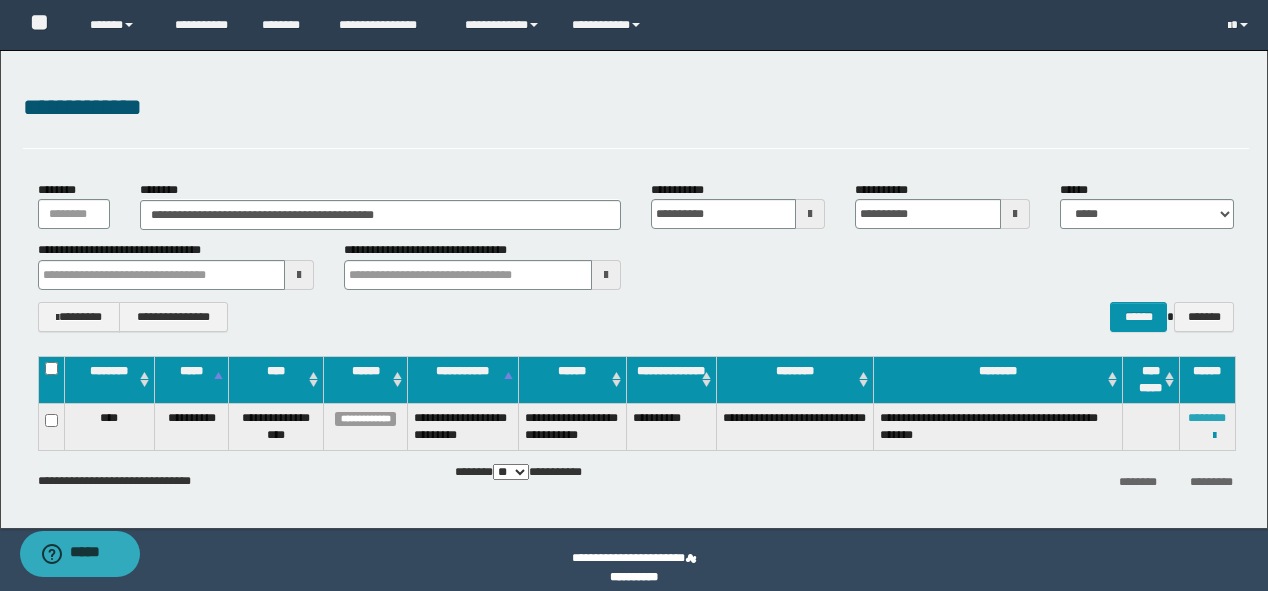 click on "********" at bounding box center [1207, 418] 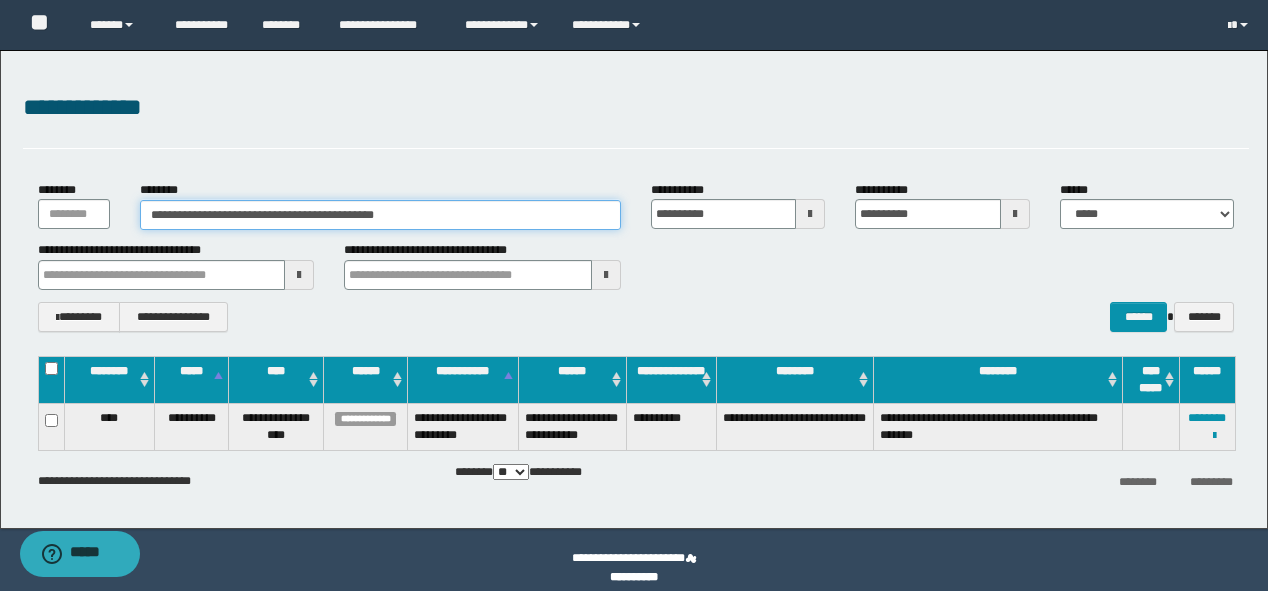 drag, startPoint x: 432, startPoint y: 216, endPoint x: 0, endPoint y: 220, distance: 432.01852 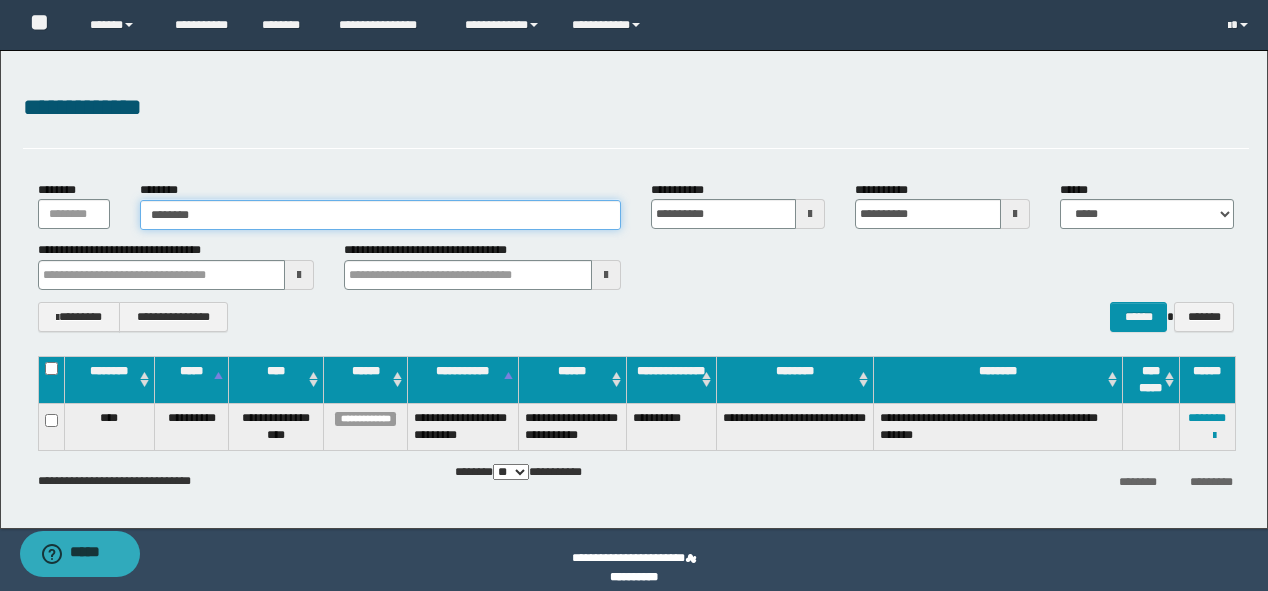 type on "********" 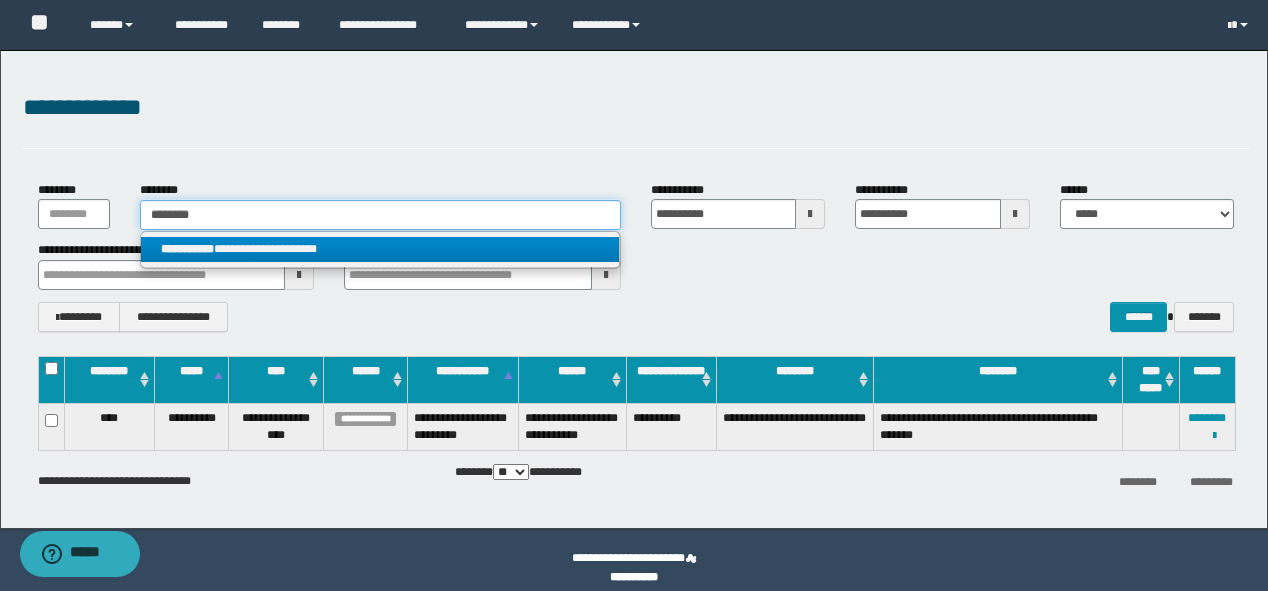 type on "********" 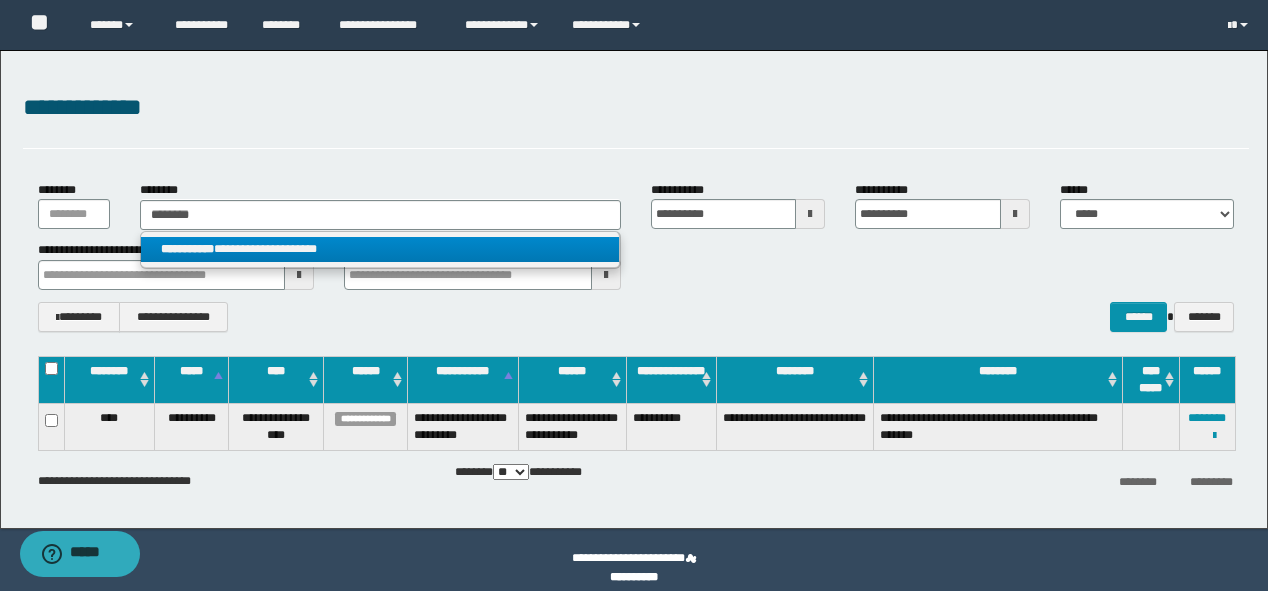 click on "**********" at bounding box center (380, 249) 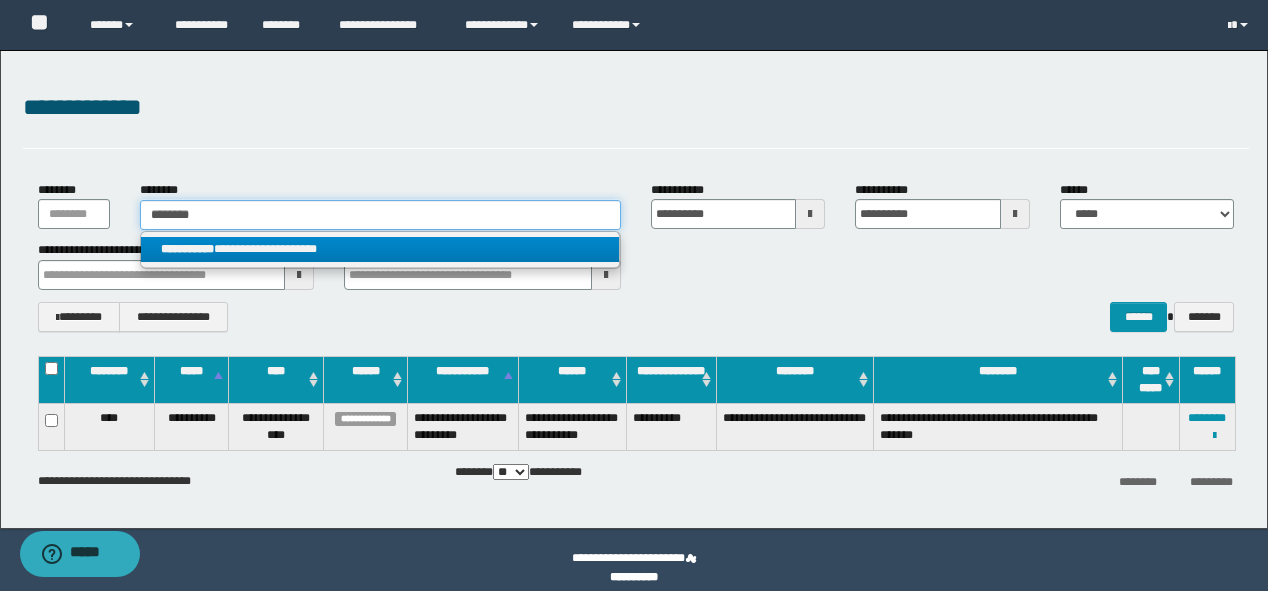type 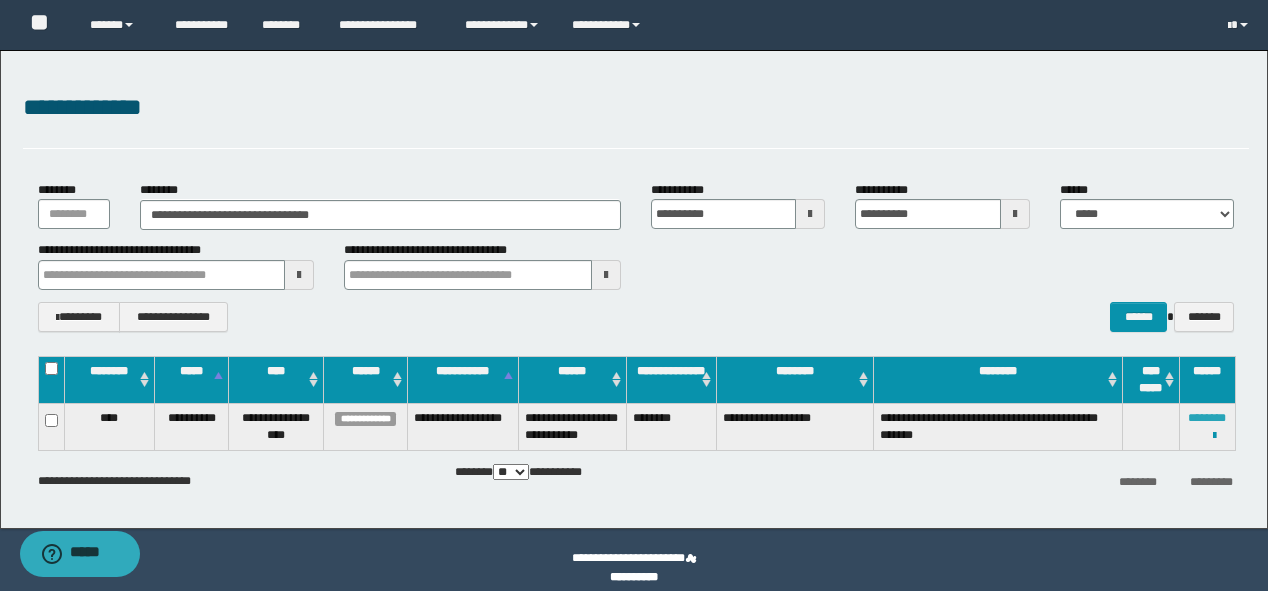 click on "********" at bounding box center (1207, 418) 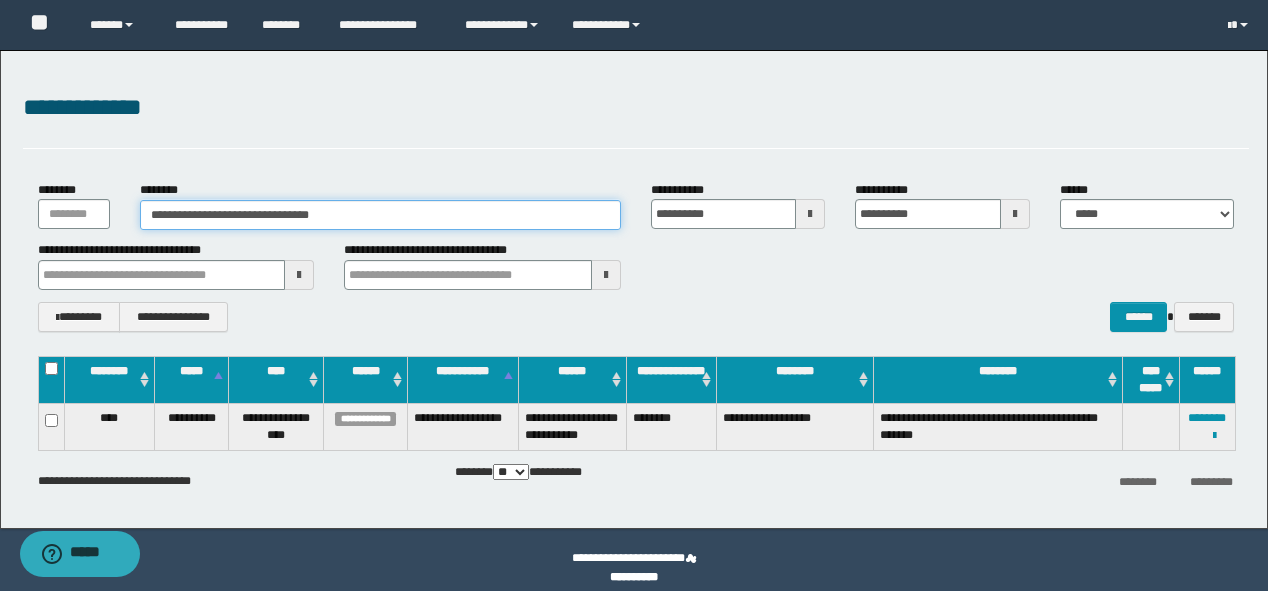 drag, startPoint x: 373, startPoint y: 216, endPoint x: 0, endPoint y: 224, distance: 373.0858 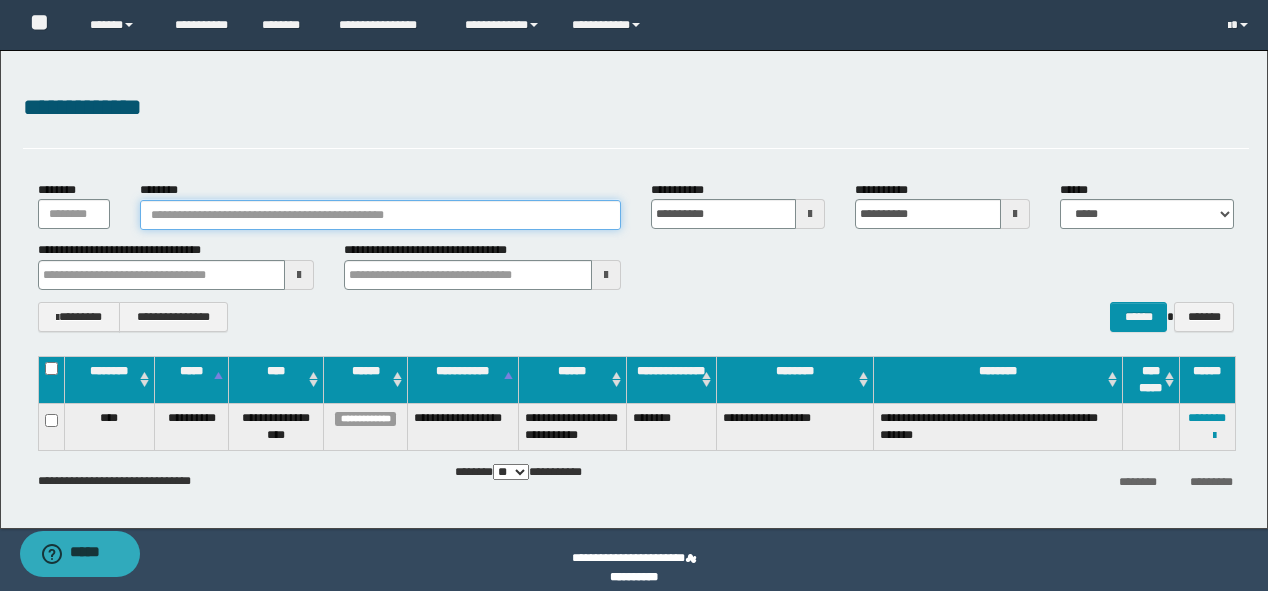 paste on "**********" 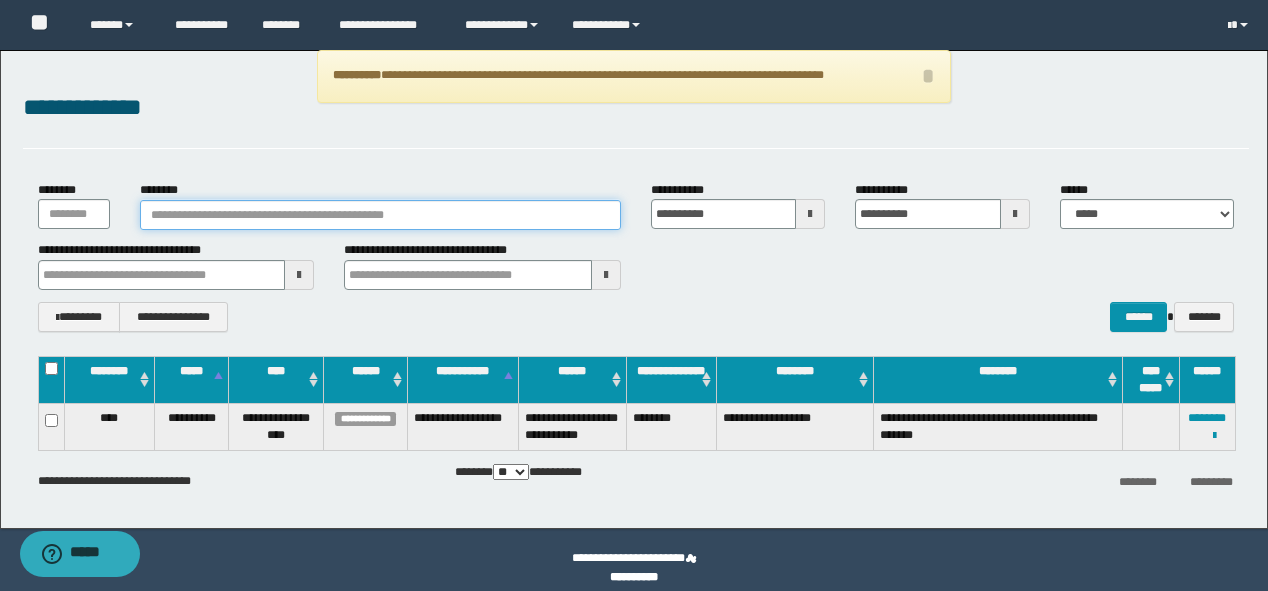 paste on "********" 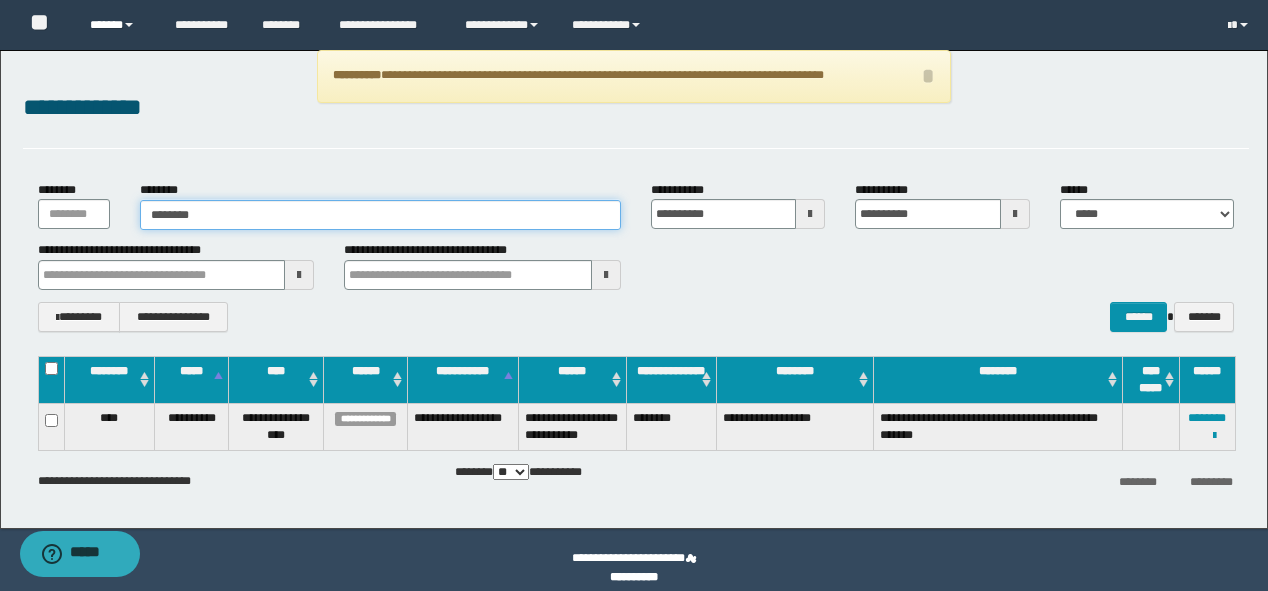 type on "********" 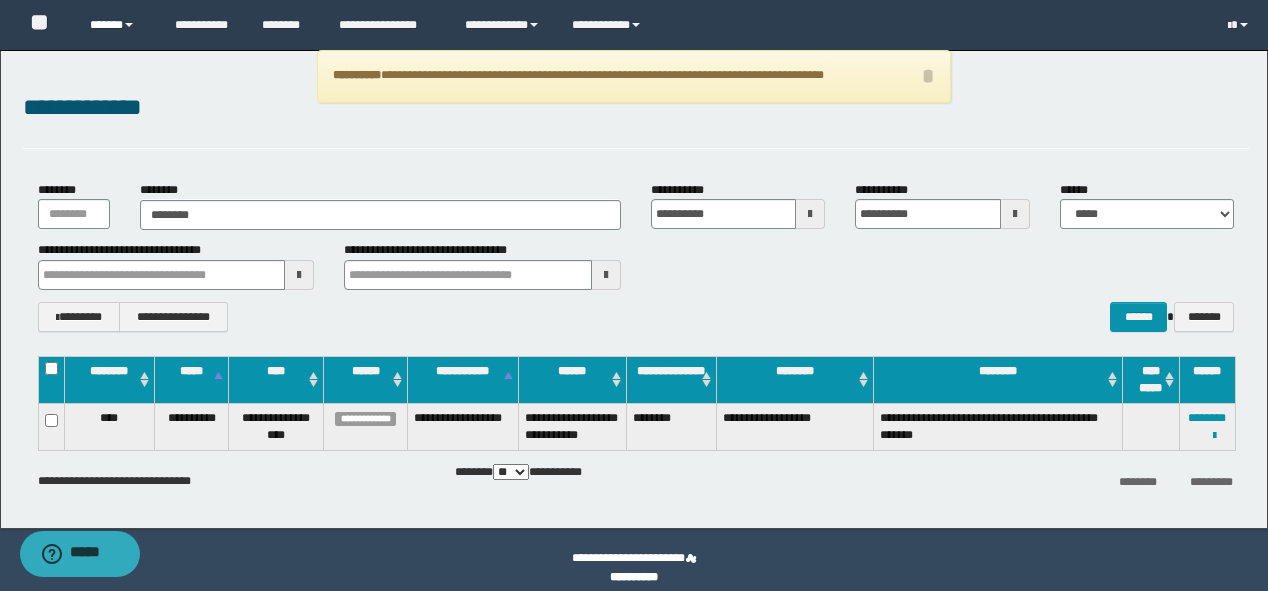 click on "******" at bounding box center (117, 25) 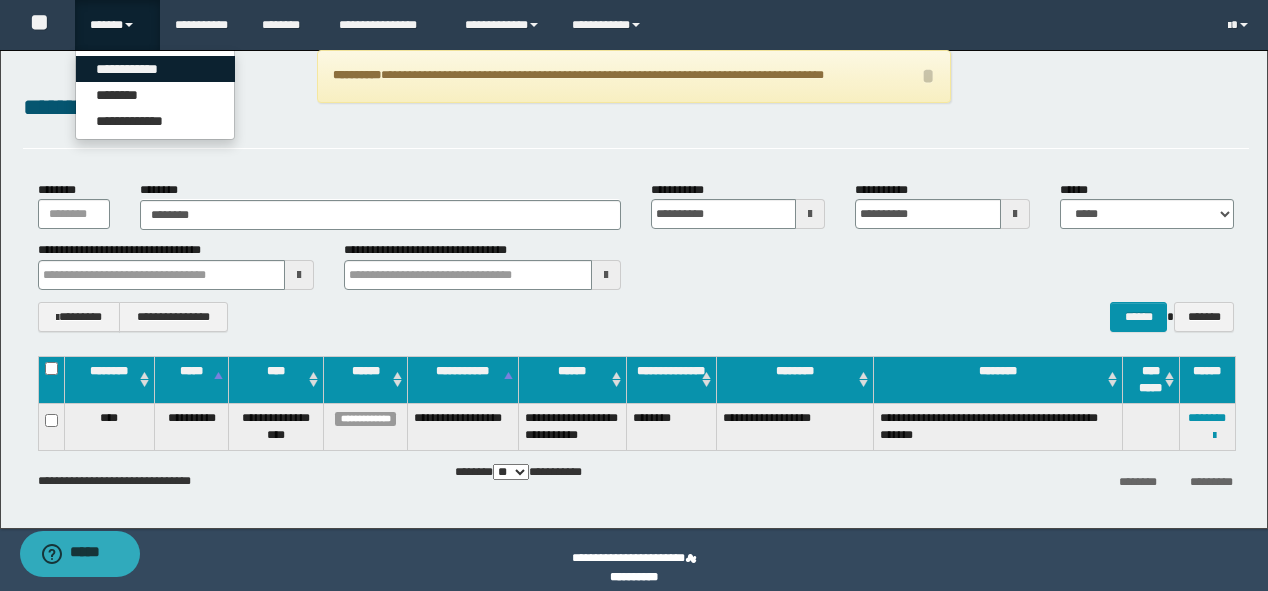 click on "**********" at bounding box center [155, 69] 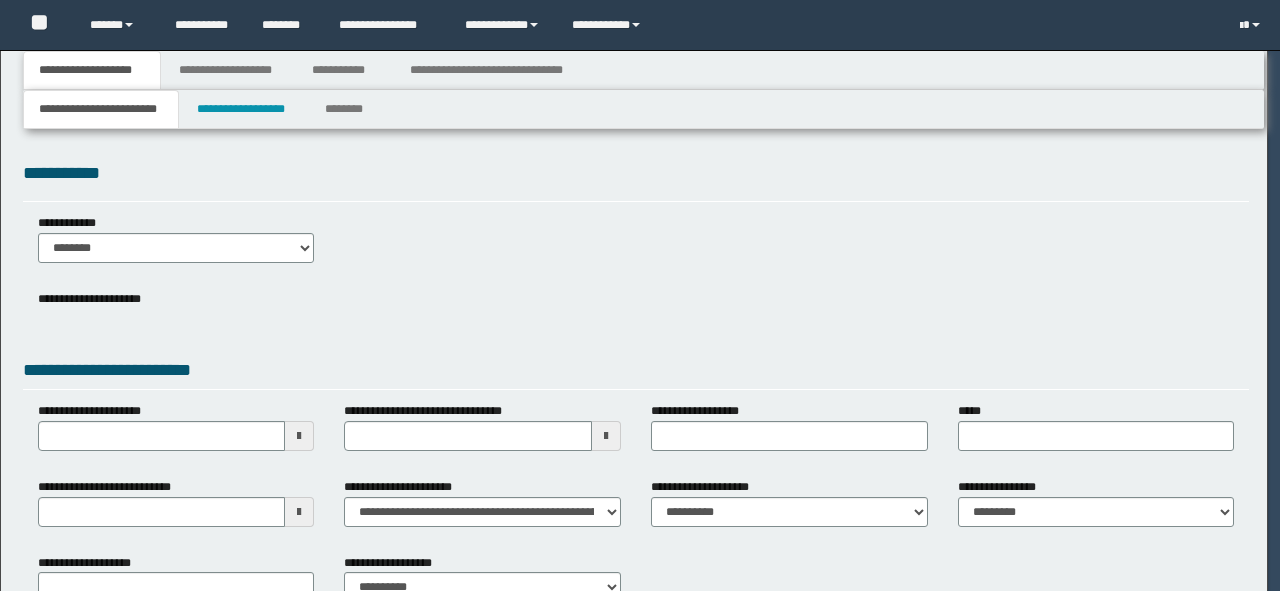 scroll, scrollTop: 0, scrollLeft: 0, axis: both 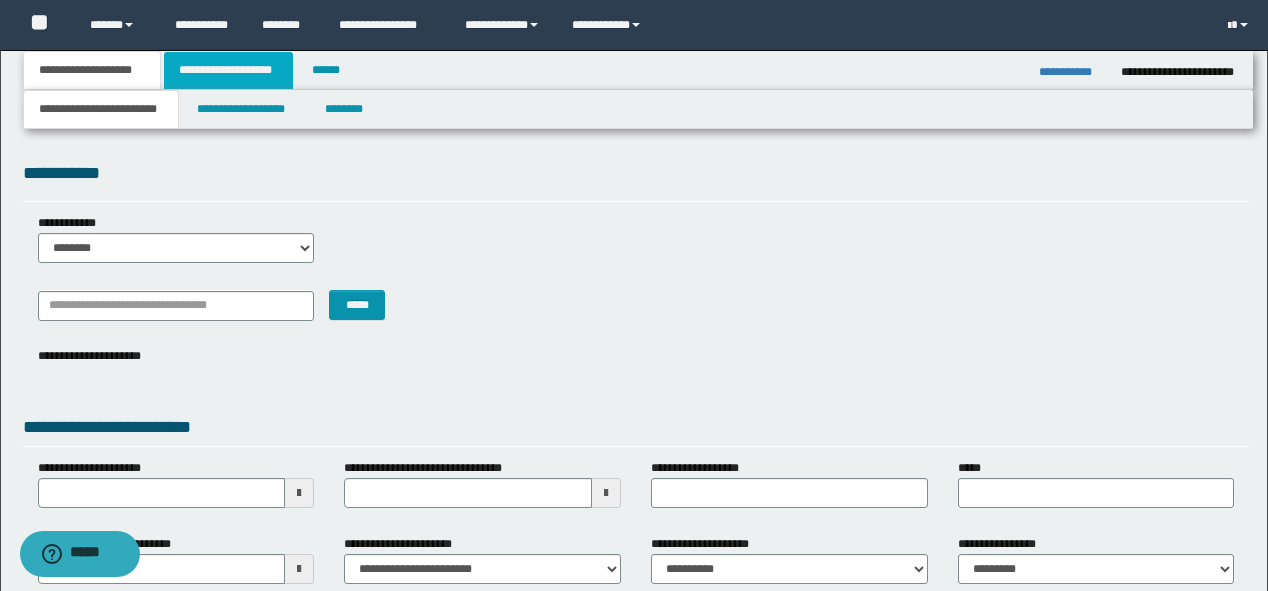 click on "**********" at bounding box center [228, 70] 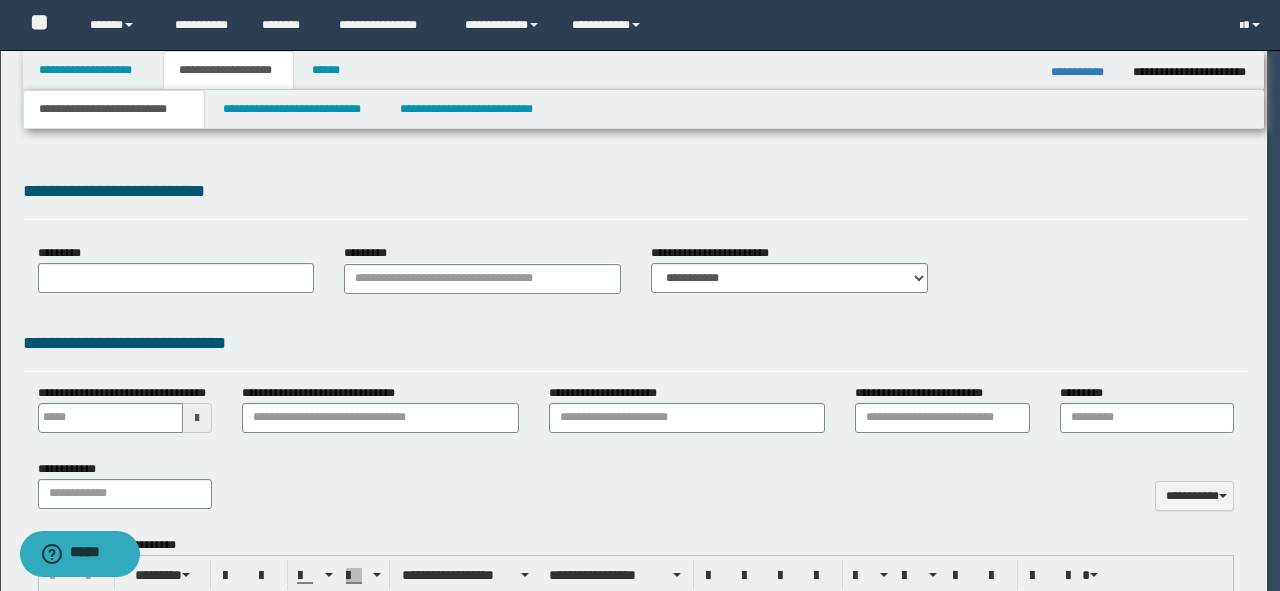 type 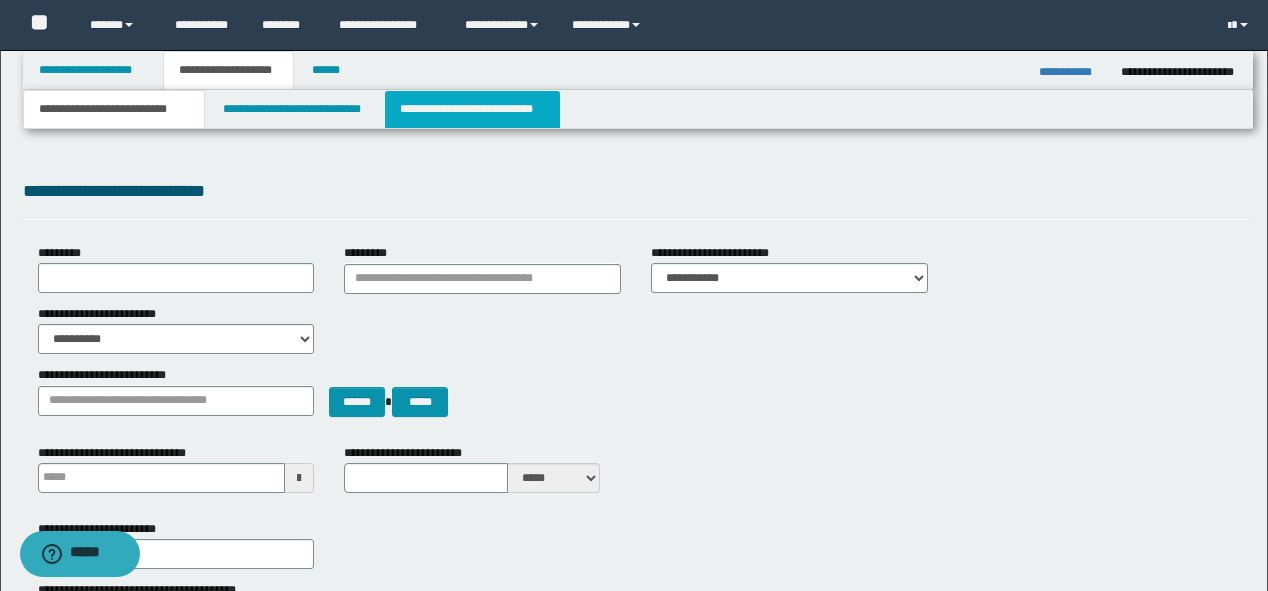 click on "**********" at bounding box center (472, 109) 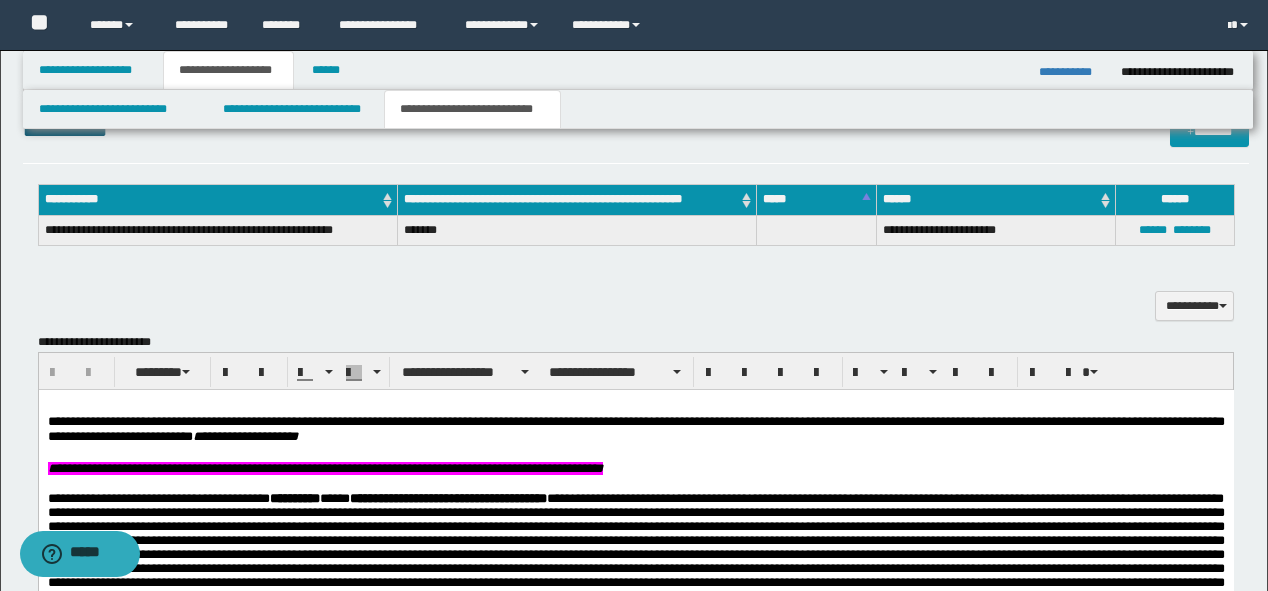 scroll, scrollTop: 480, scrollLeft: 0, axis: vertical 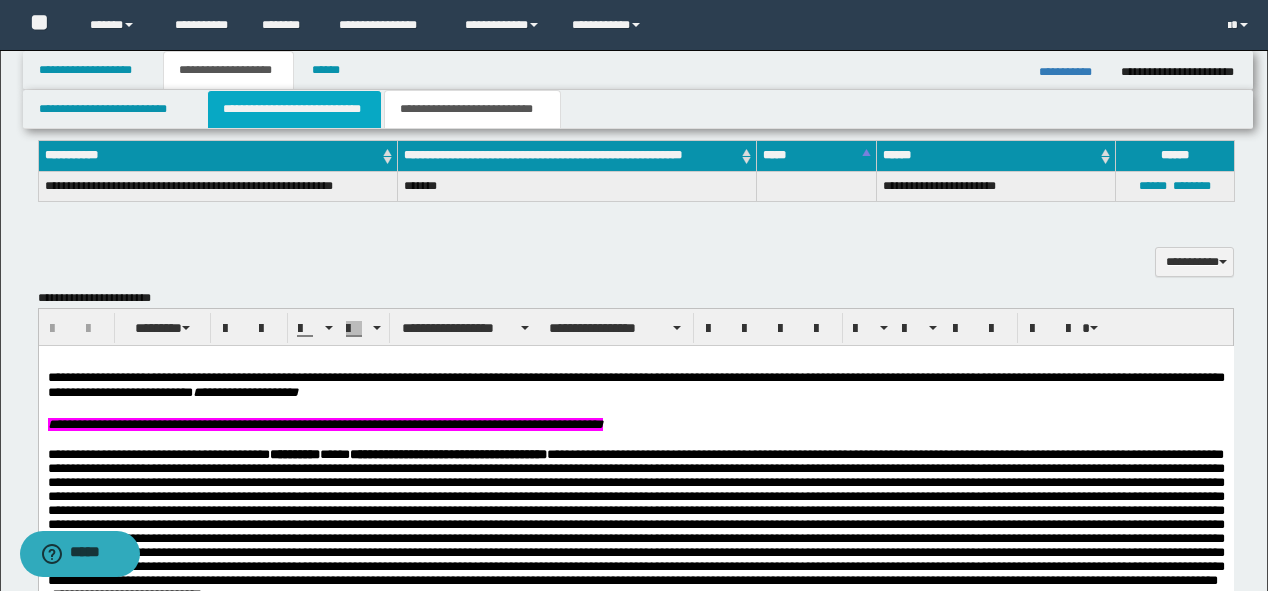 click on "**********" at bounding box center [294, 109] 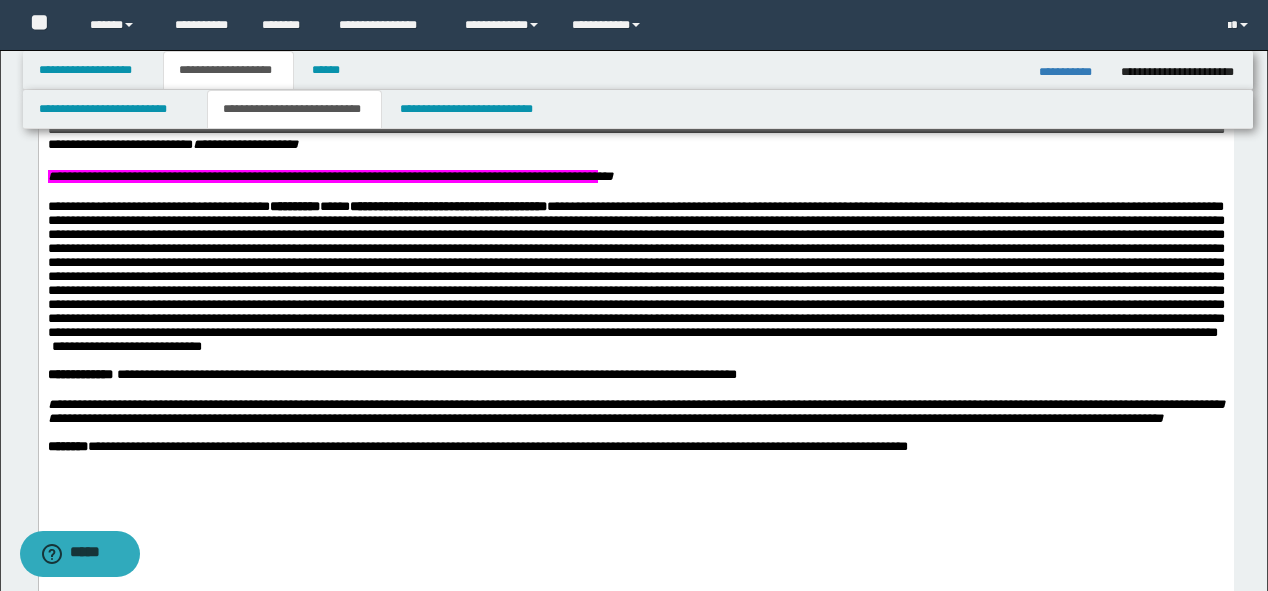scroll, scrollTop: 720, scrollLeft: 0, axis: vertical 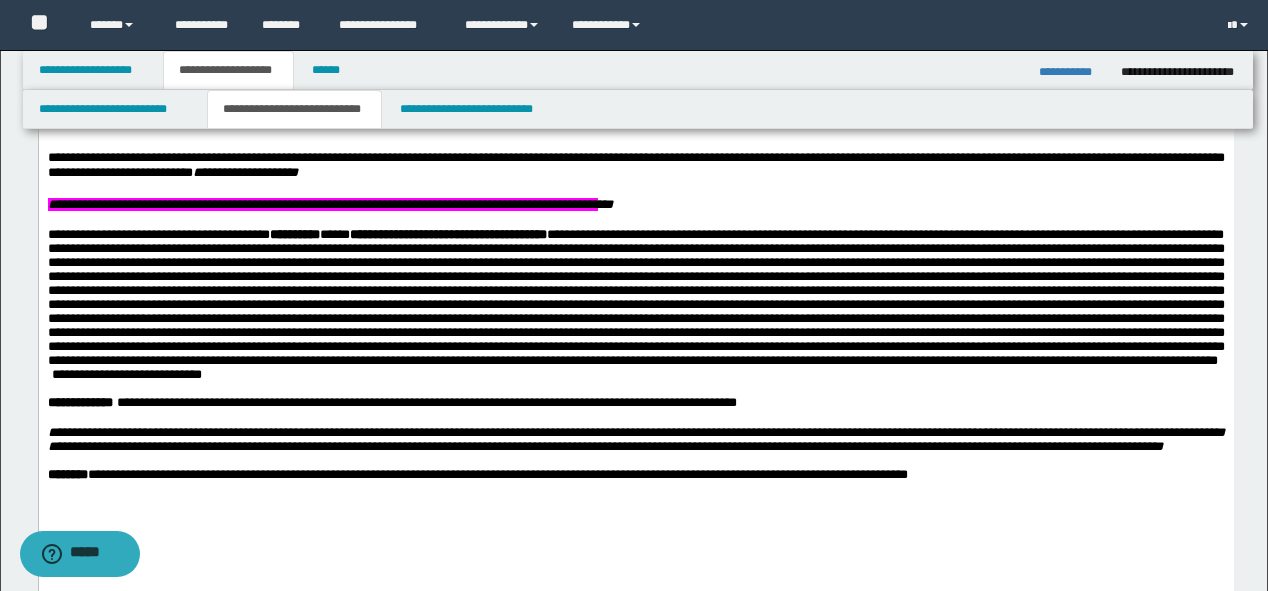click on "**********" at bounding box center (635, 203) 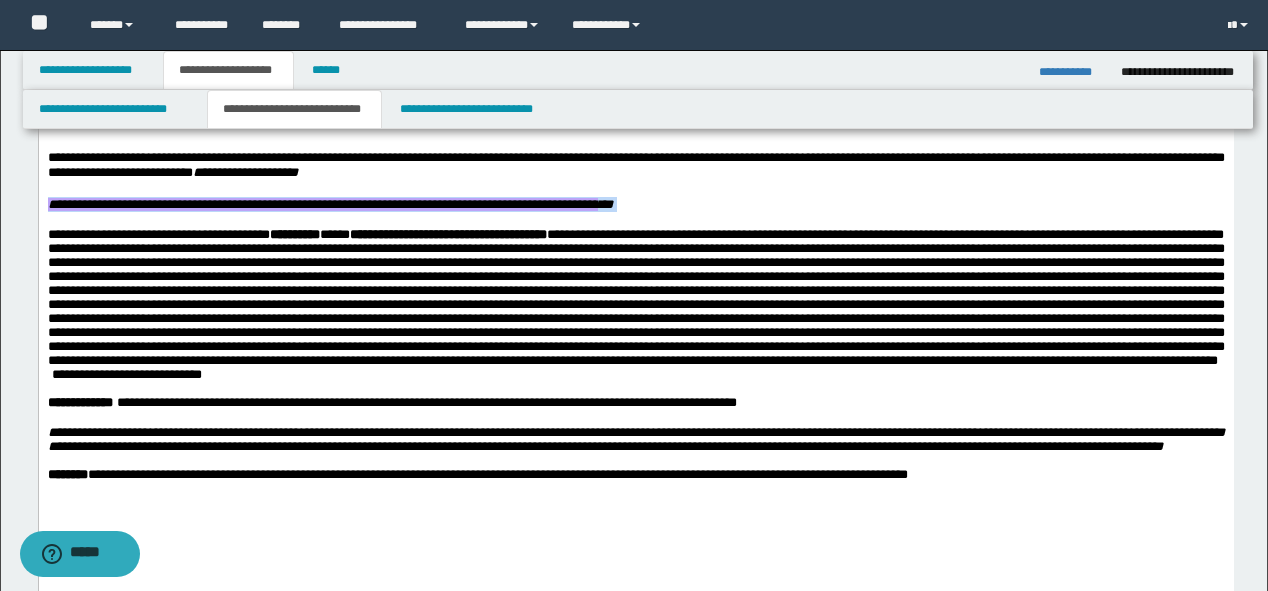 drag, startPoint x: 832, startPoint y: 201, endPoint x: 60, endPoint y: 207, distance: 772.0233 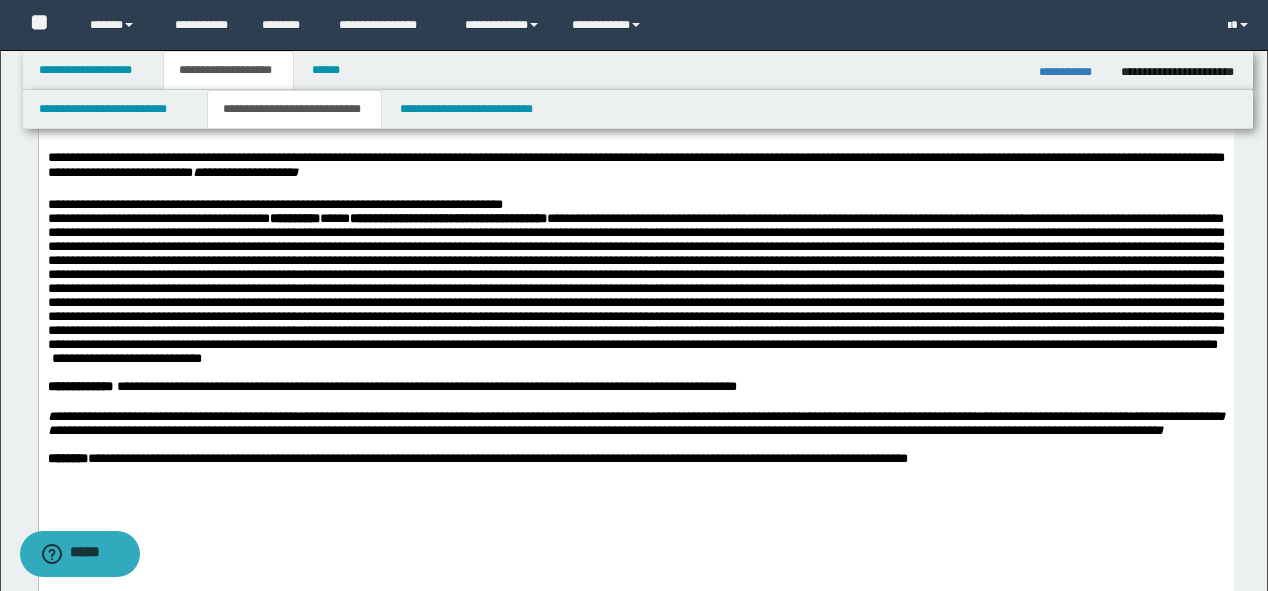click on "**********" at bounding box center [635, 203] 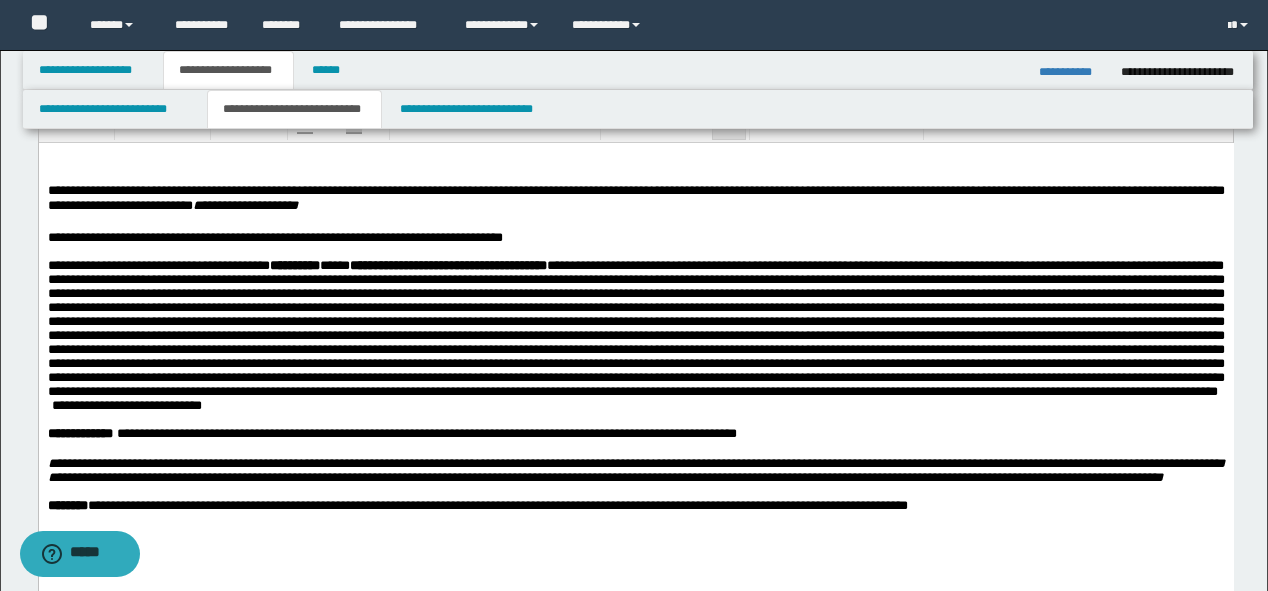 scroll, scrollTop: 640, scrollLeft: 0, axis: vertical 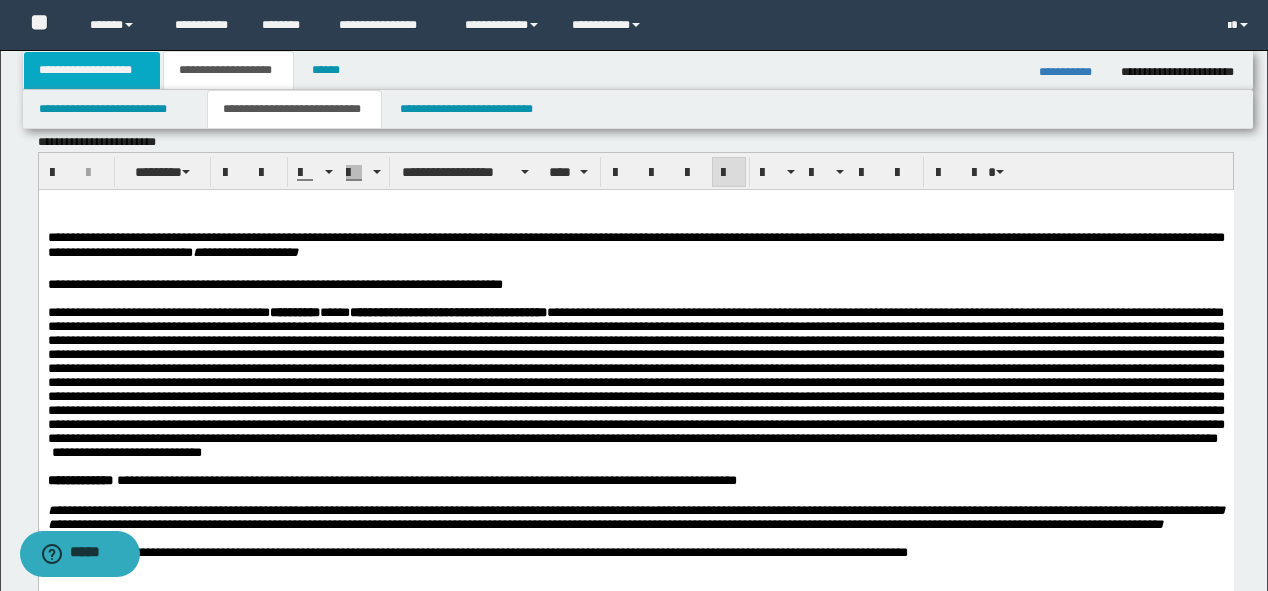 click on "**********" at bounding box center (92, 70) 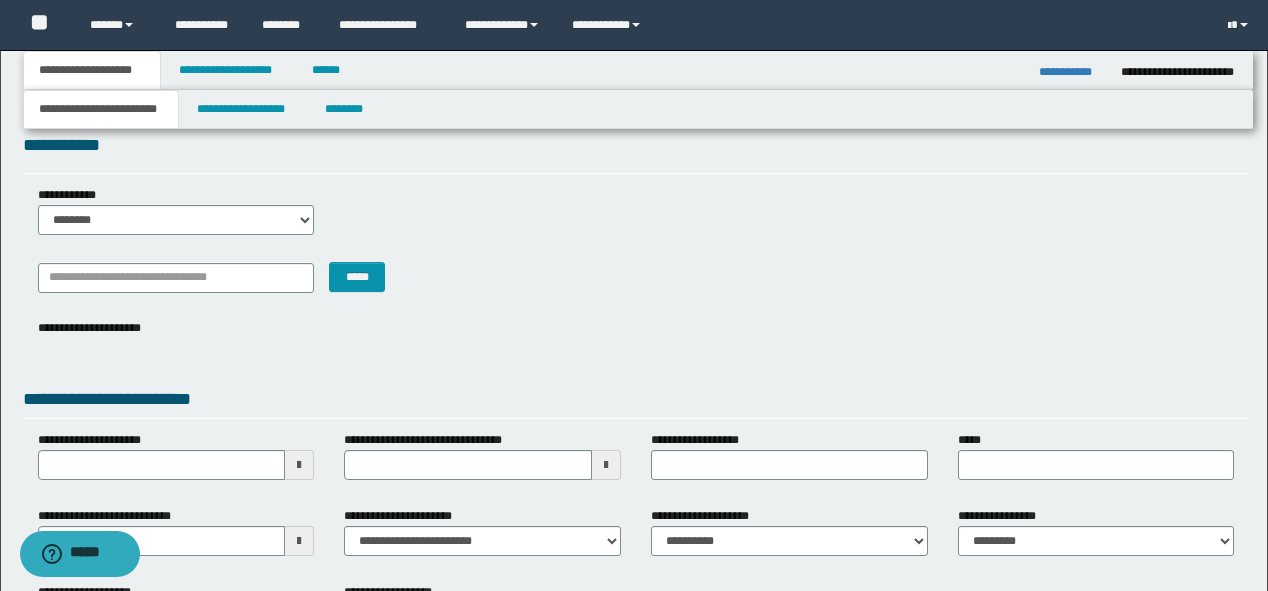 scroll, scrollTop: 0, scrollLeft: 0, axis: both 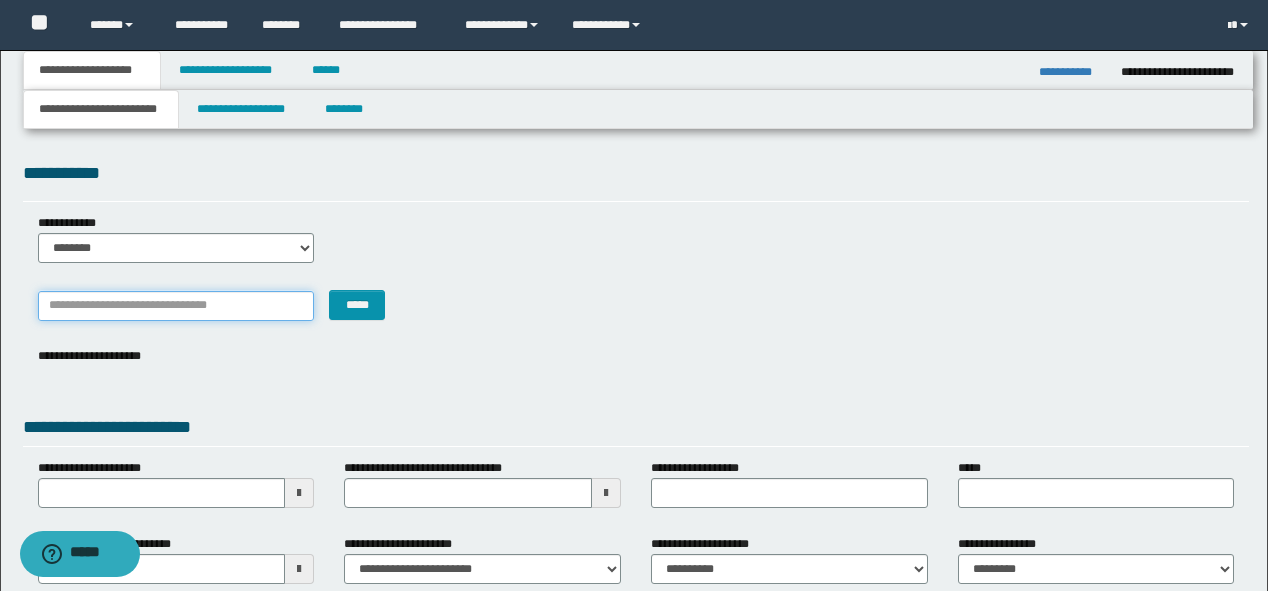 click on "*******" at bounding box center (176, 306) 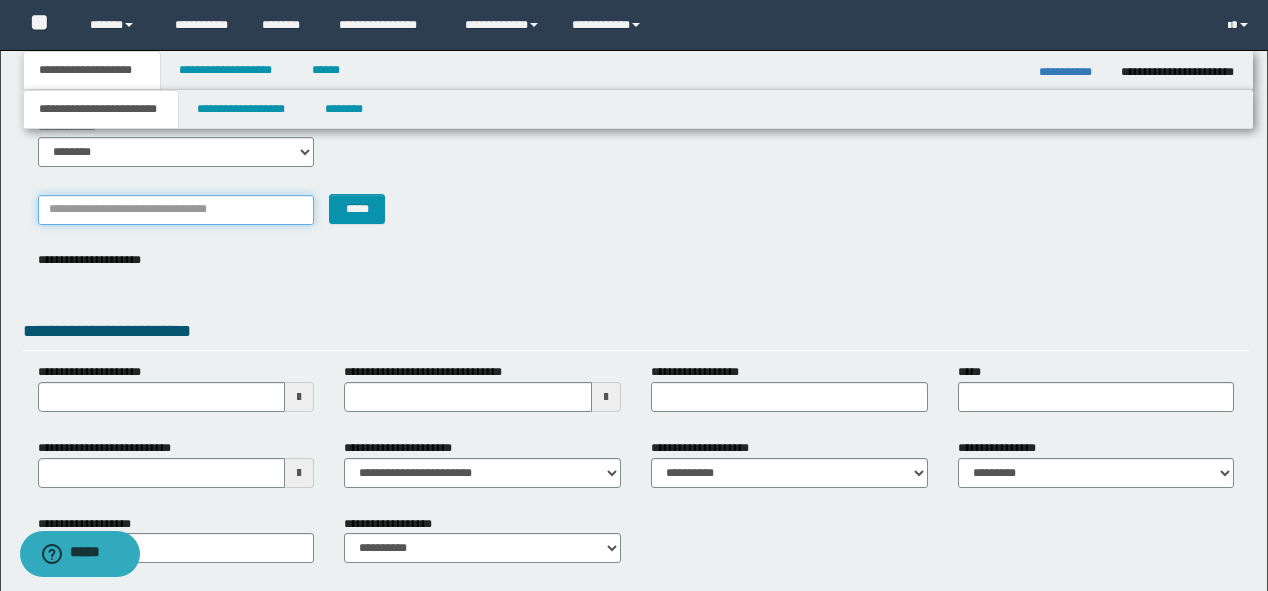 scroll, scrollTop: 0, scrollLeft: 0, axis: both 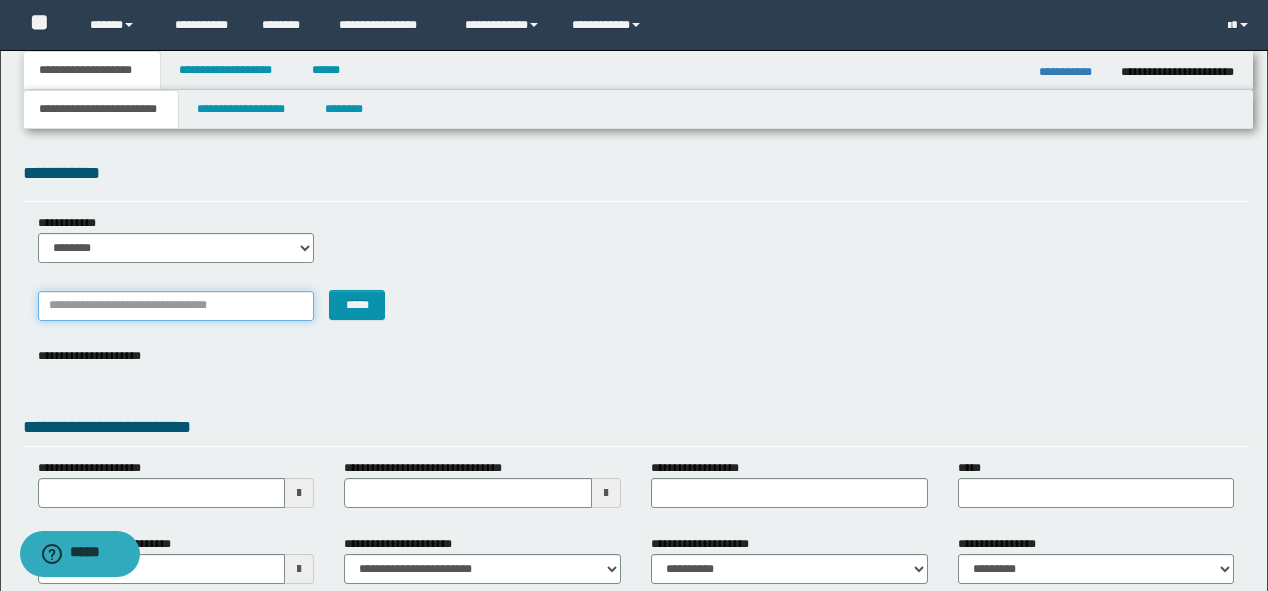 click on "*******" at bounding box center [176, 306] 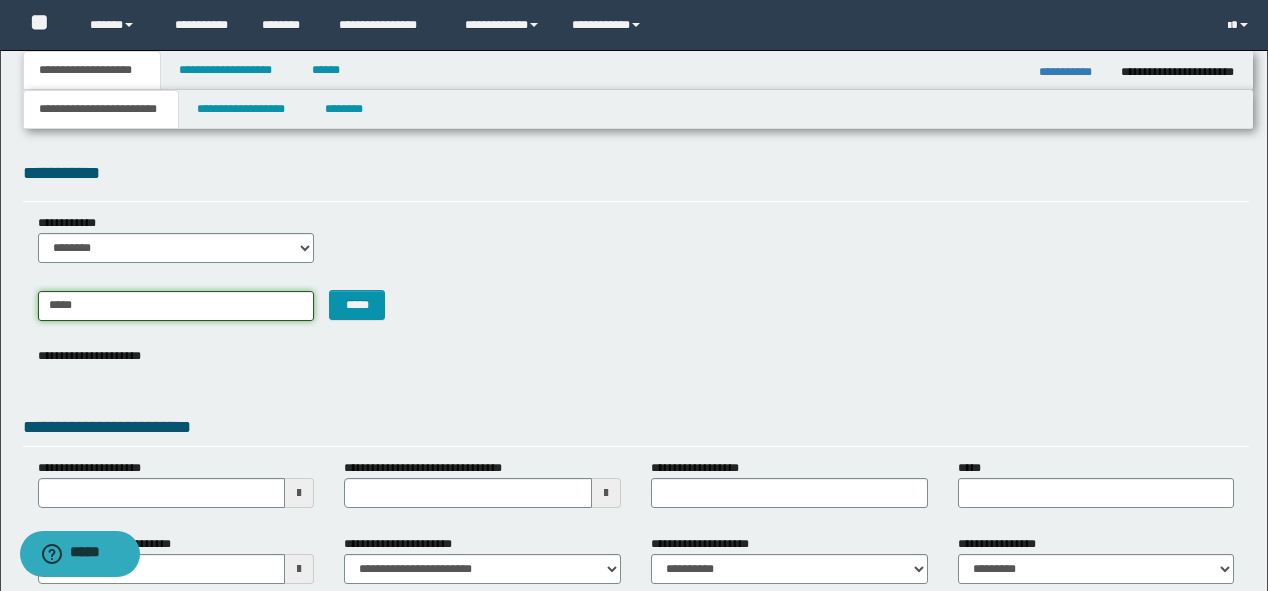 type on "******" 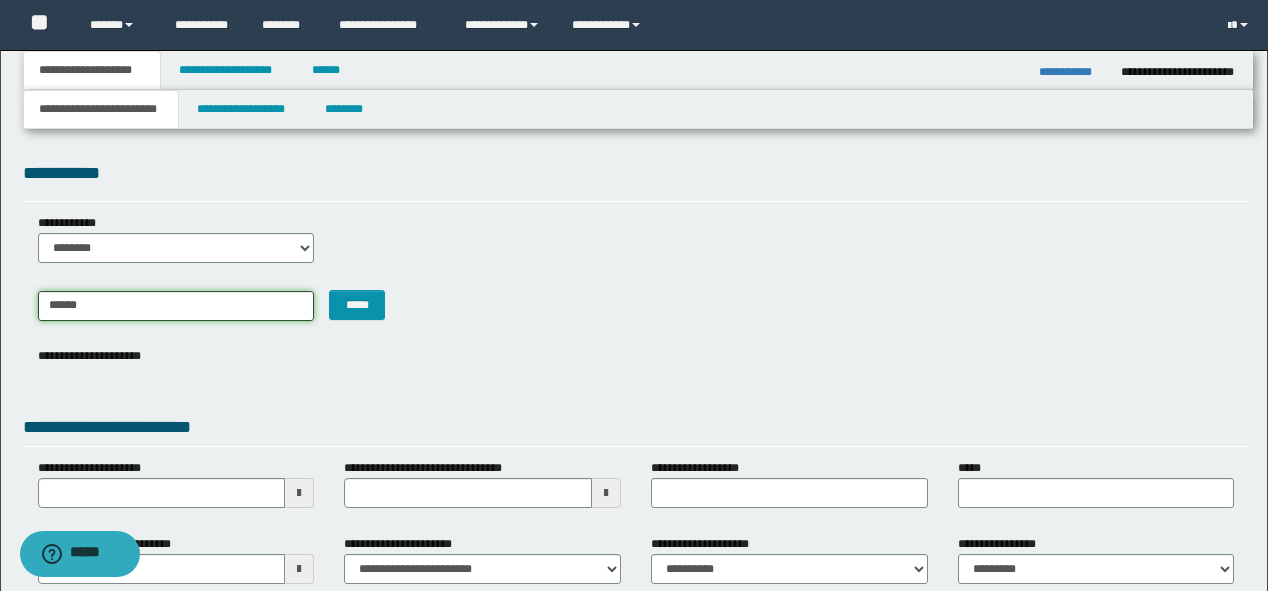 type on "**********" 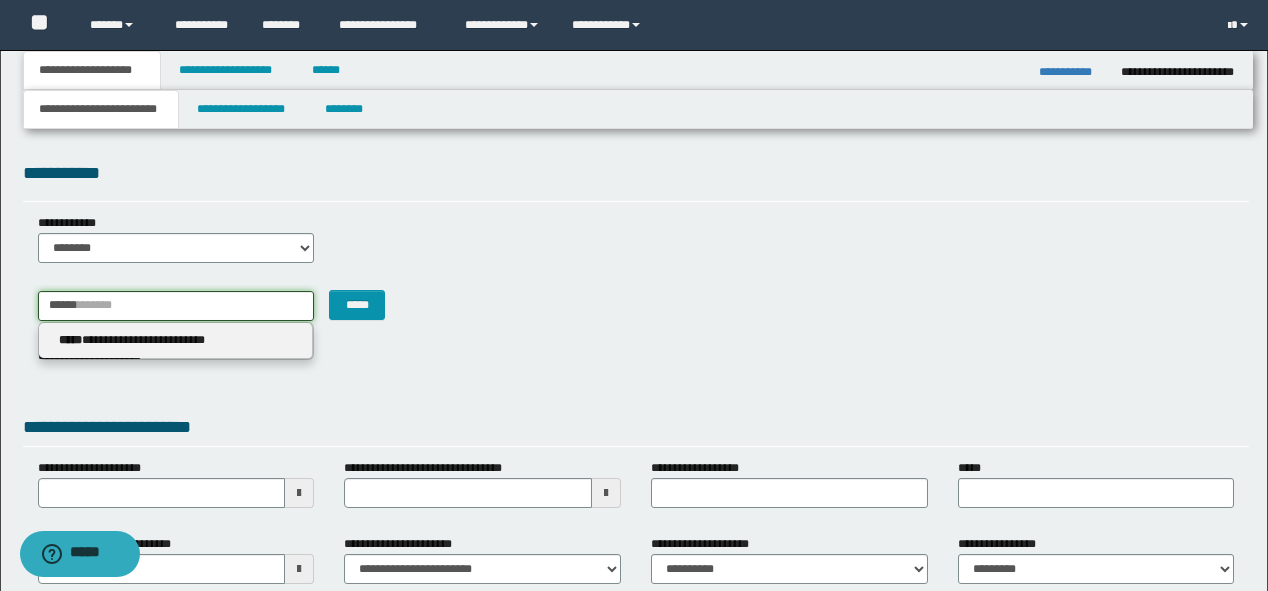 type 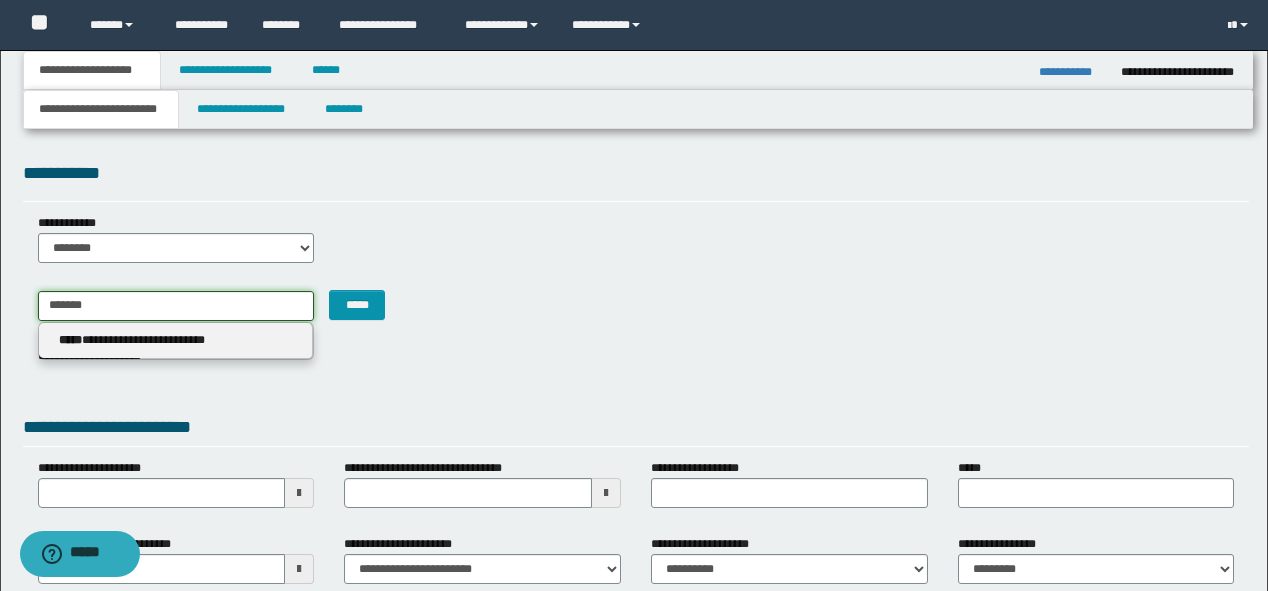 type on "********" 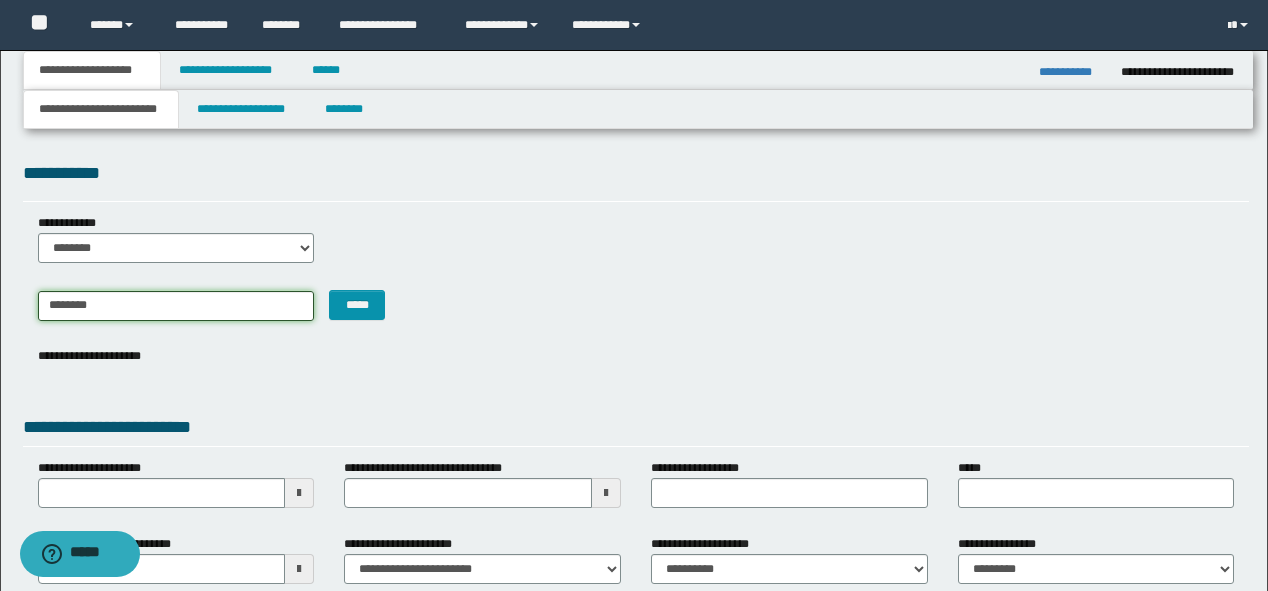 type on "**********" 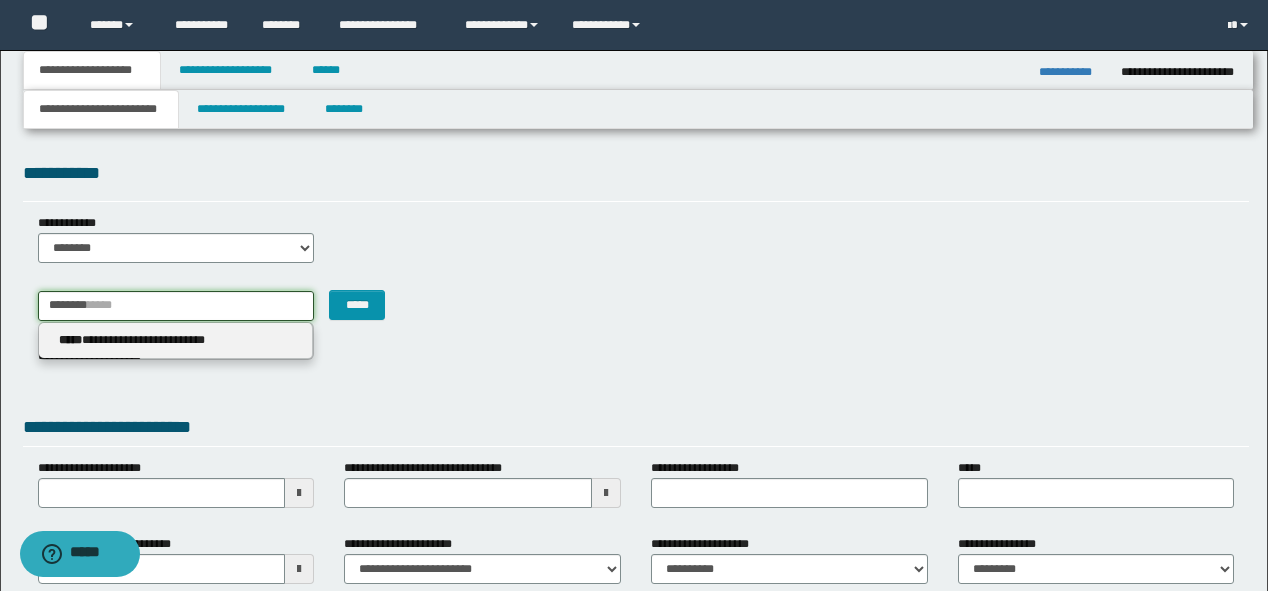 type on "********" 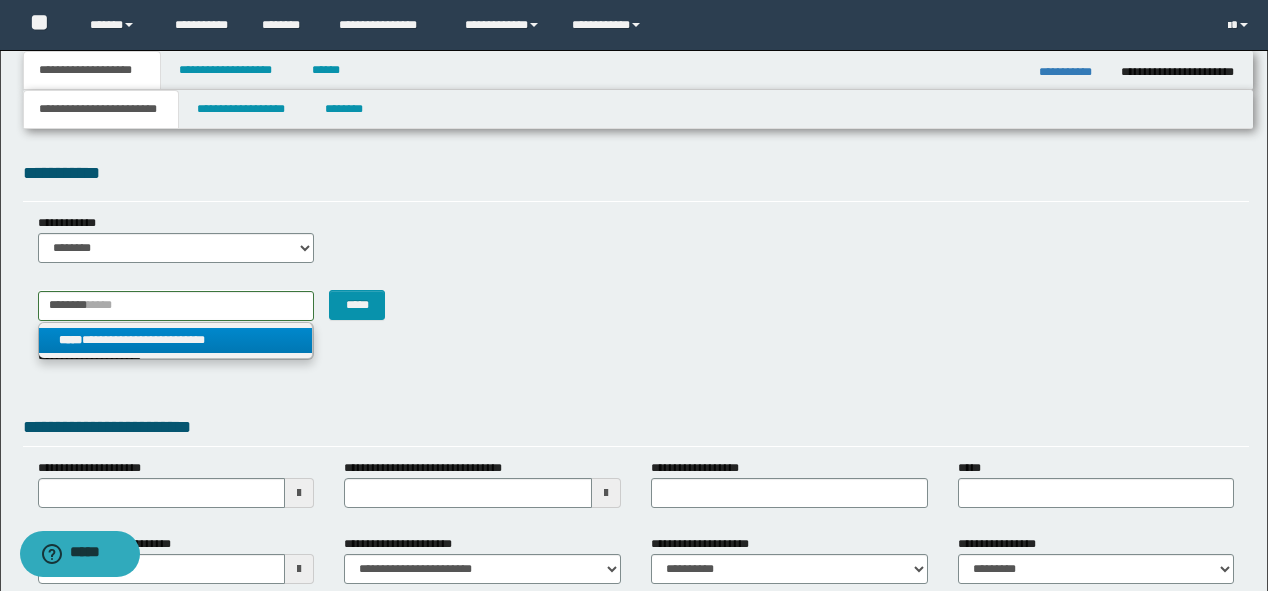 click on "**********" at bounding box center [176, 340] 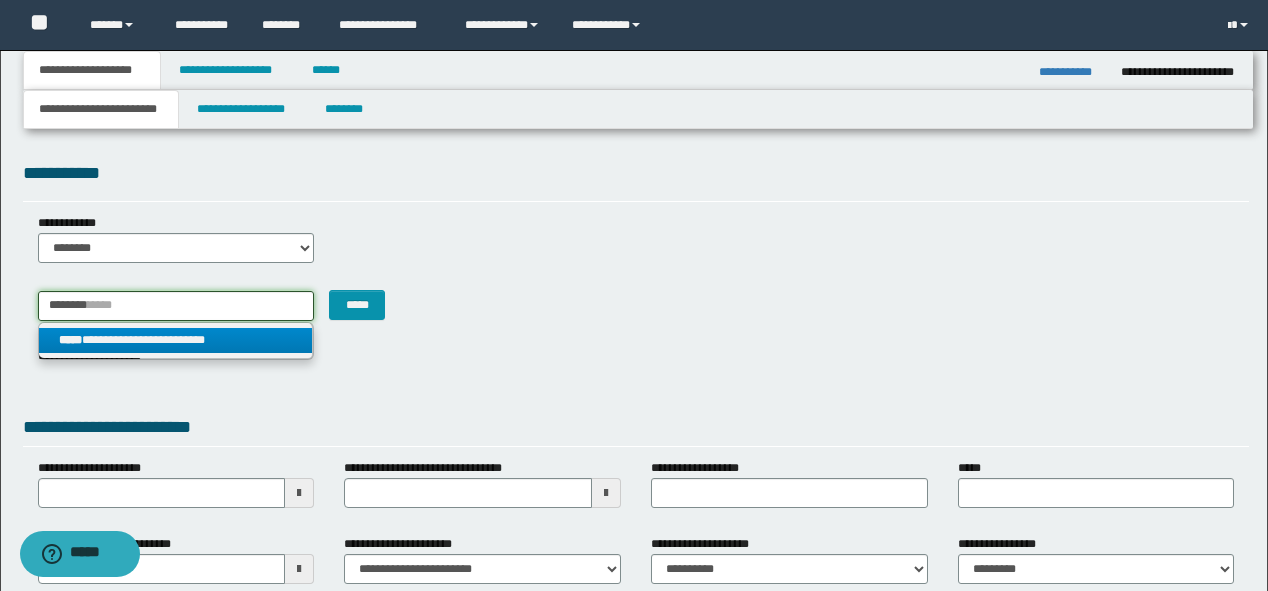 type 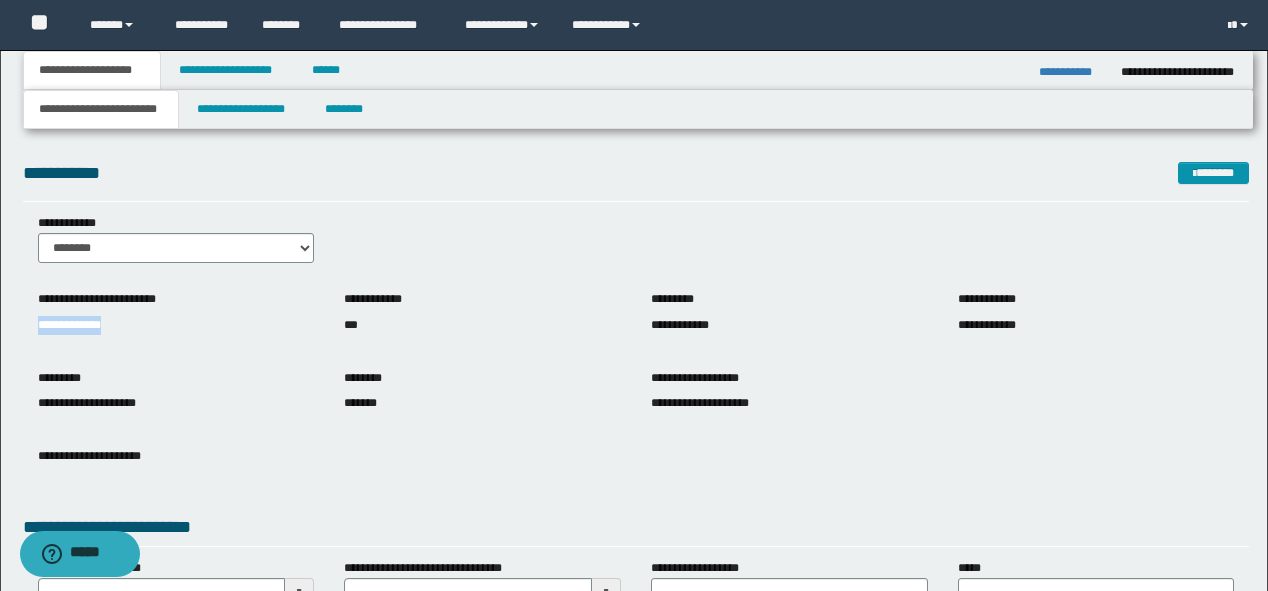 drag, startPoint x: 181, startPoint y: 311, endPoint x: 0, endPoint y: 321, distance: 181.27603 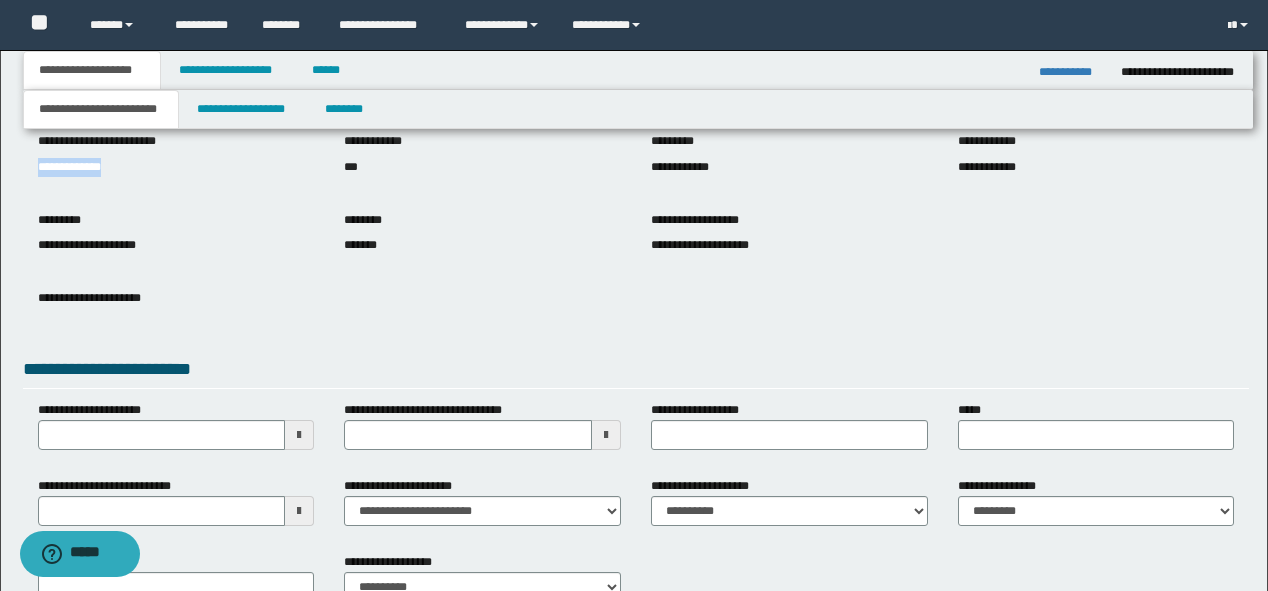 scroll, scrollTop: 160, scrollLeft: 0, axis: vertical 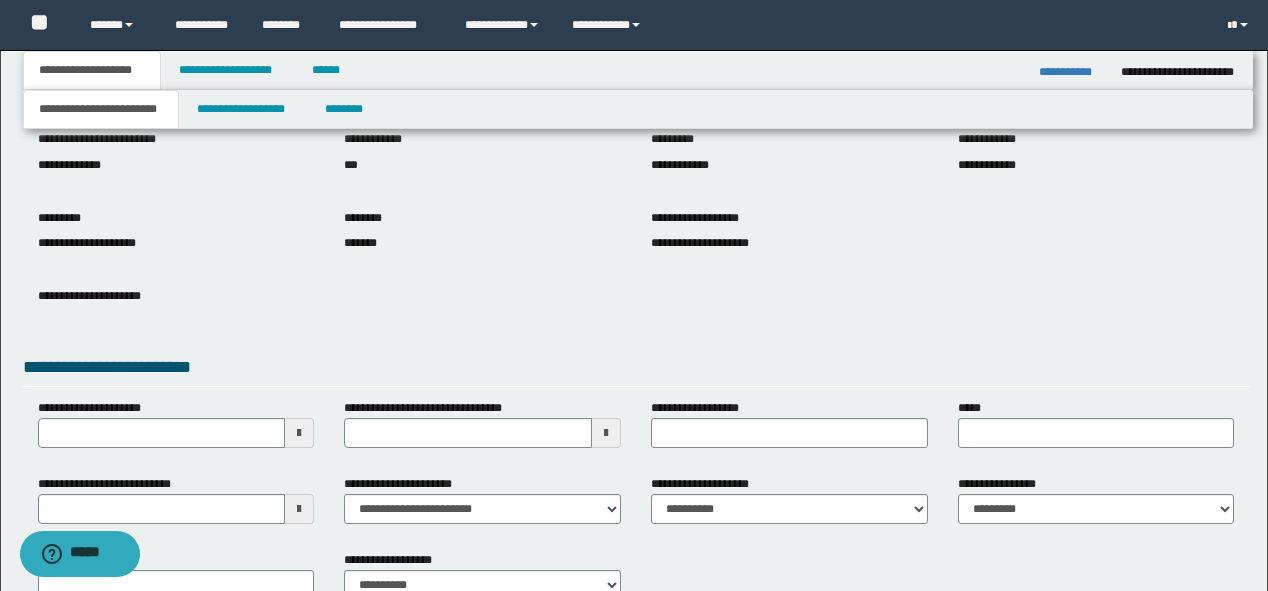 click on "**********" at bounding box center [789, 431] 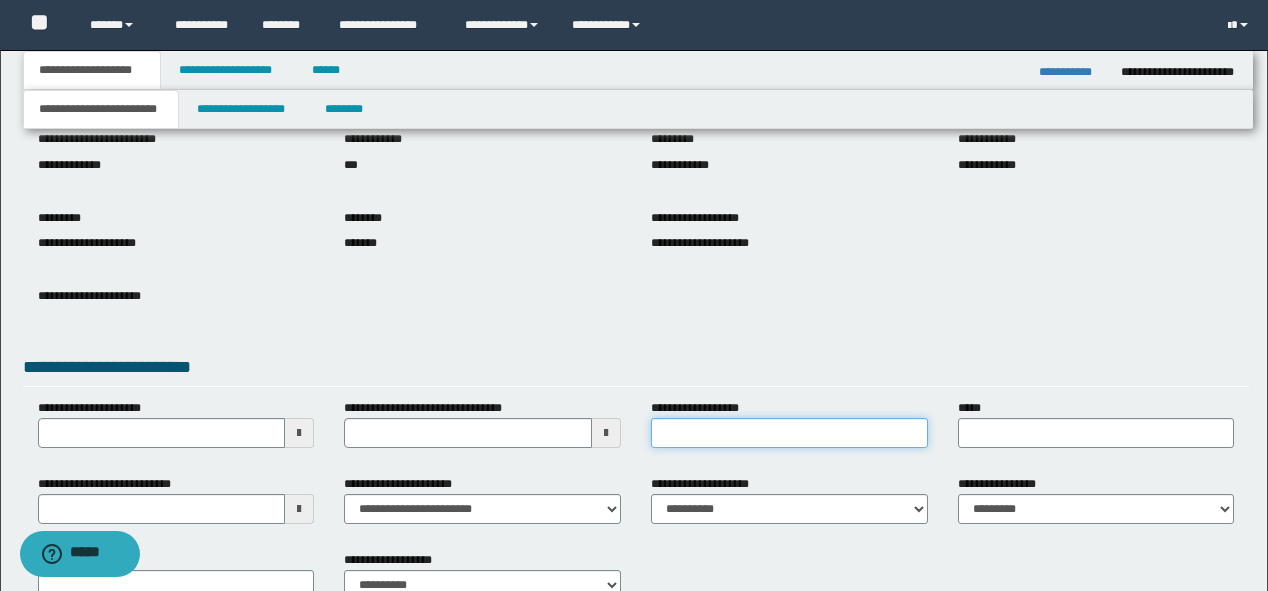 click on "**********" at bounding box center [789, 433] 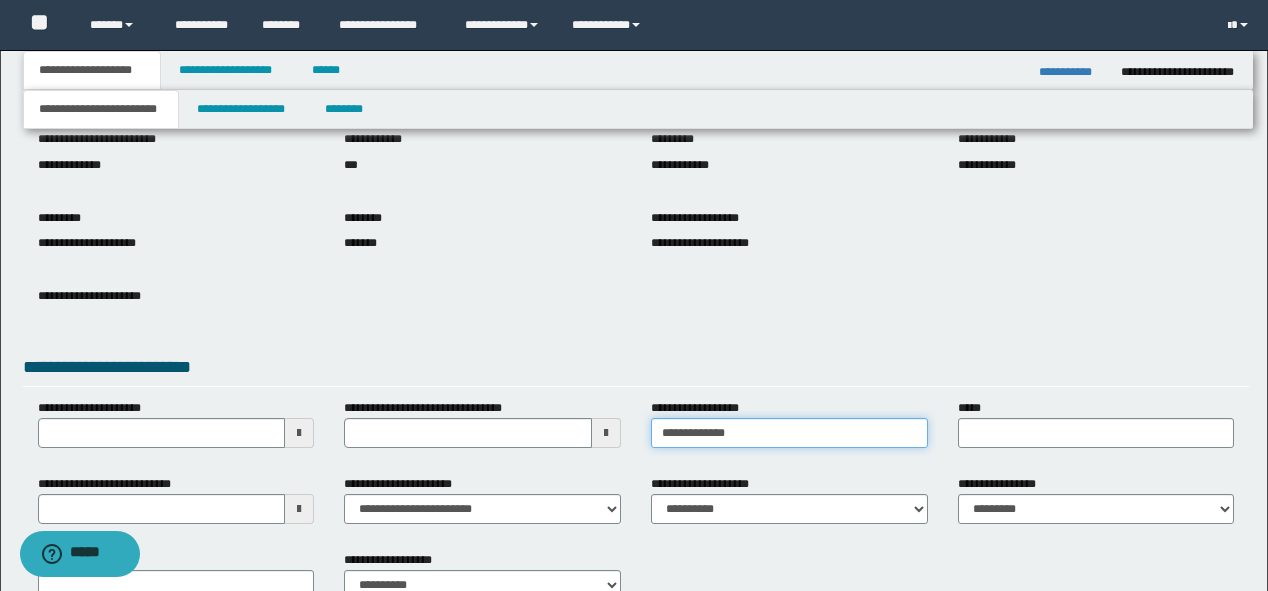 type on "**********" 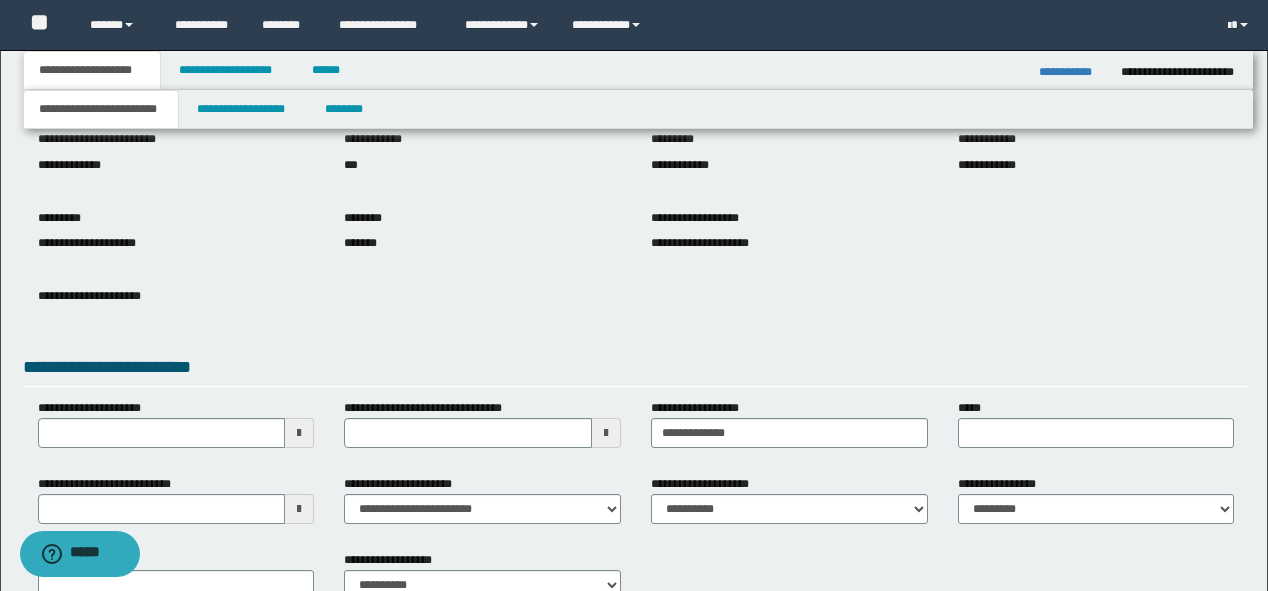 drag, startPoint x: 549, startPoint y: 336, endPoint x: 536, endPoint y: 322, distance: 19.104973 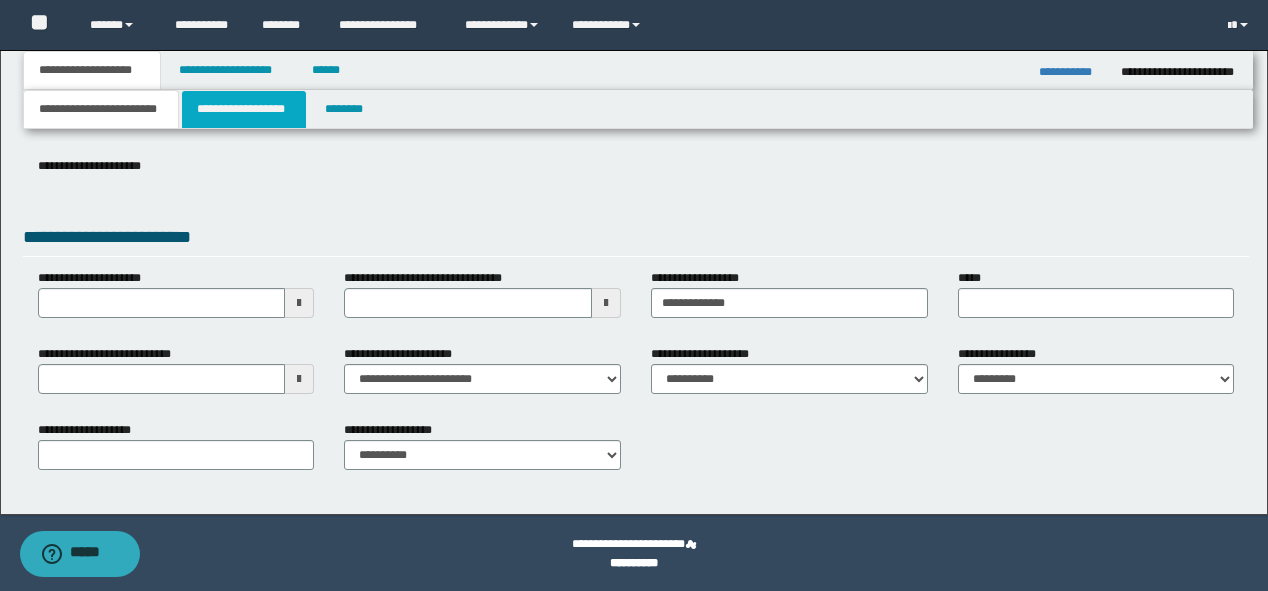 scroll, scrollTop: 292, scrollLeft: 0, axis: vertical 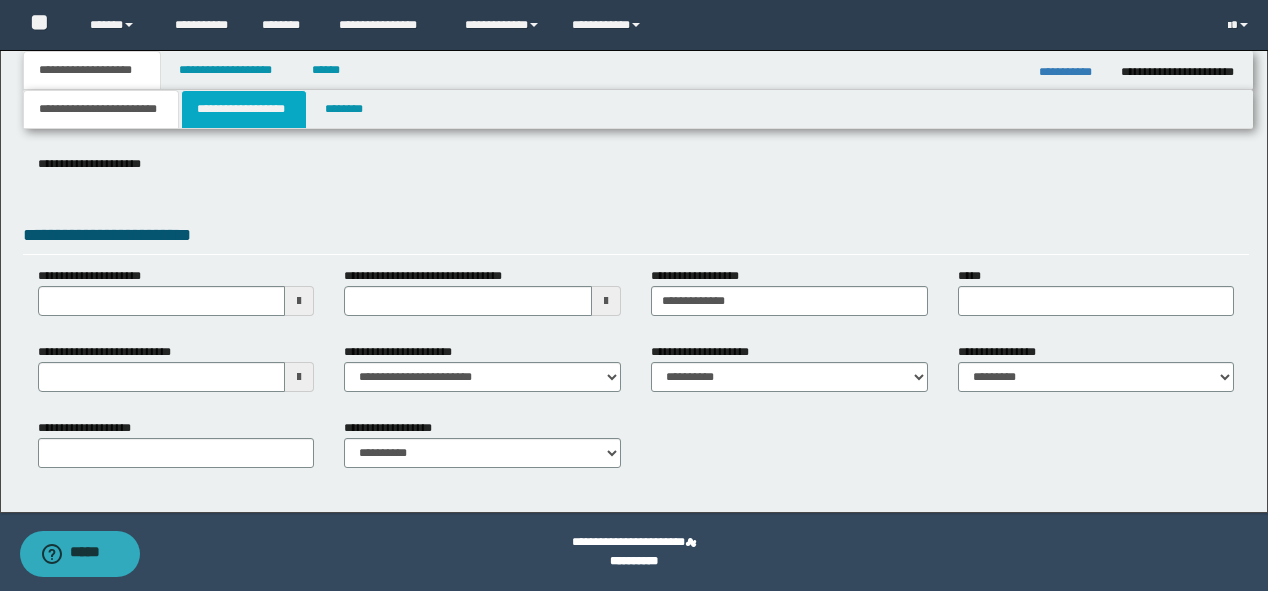 click on "**********" at bounding box center [244, 109] 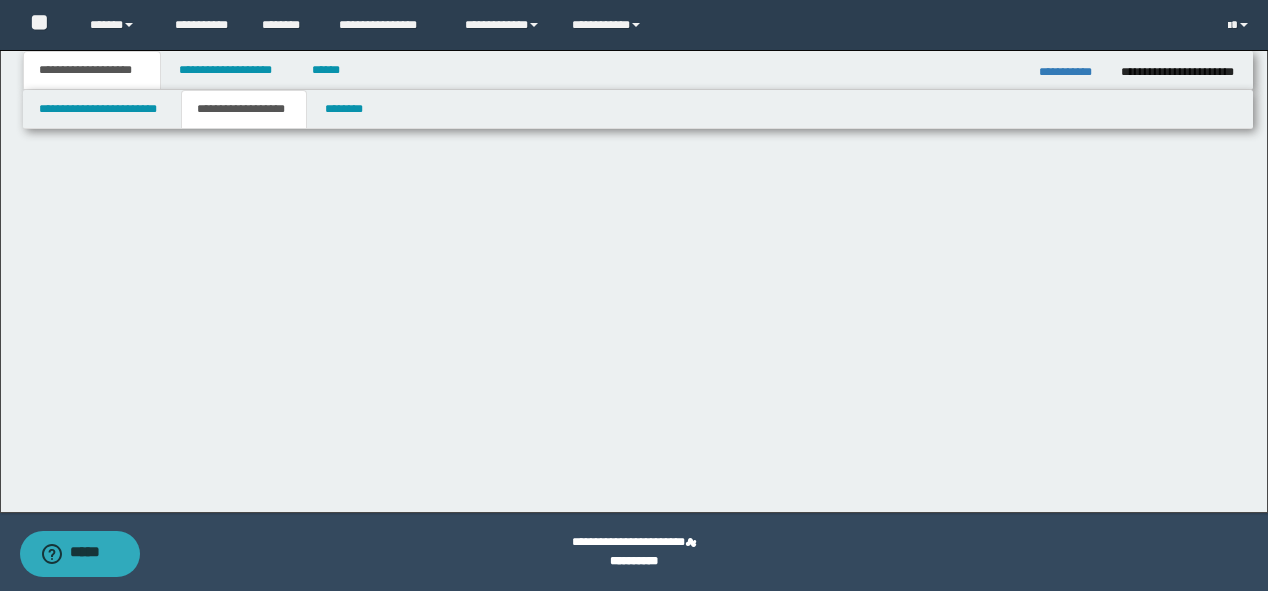 scroll, scrollTop: 0, scrollLeft: 0, axis: both 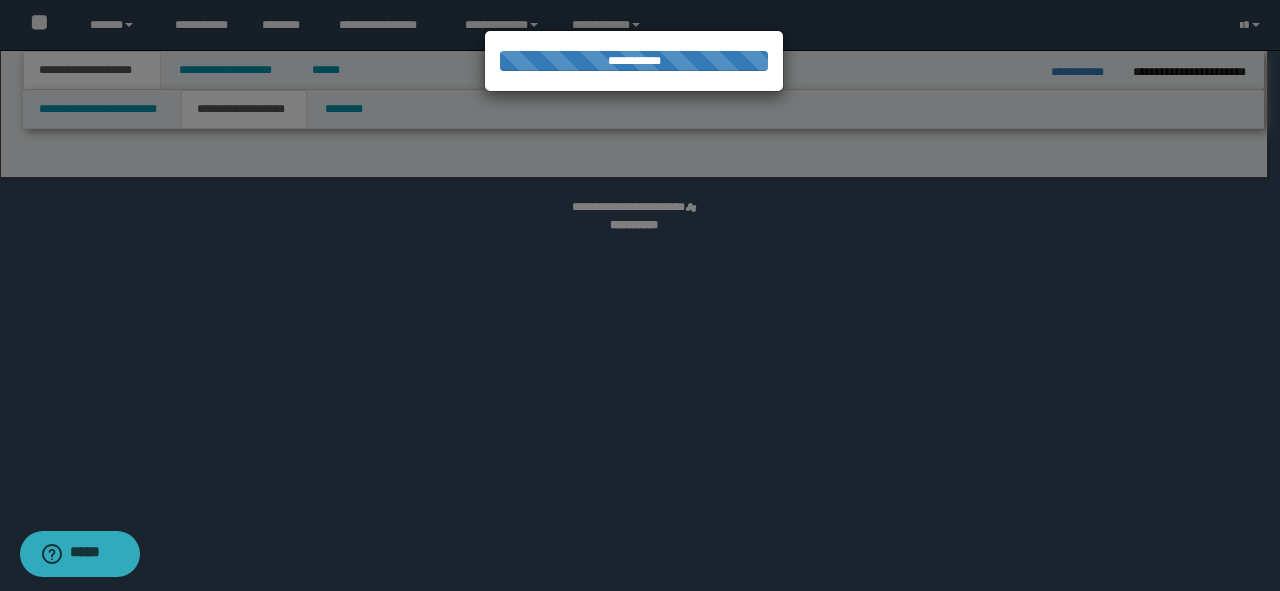 select on "*" 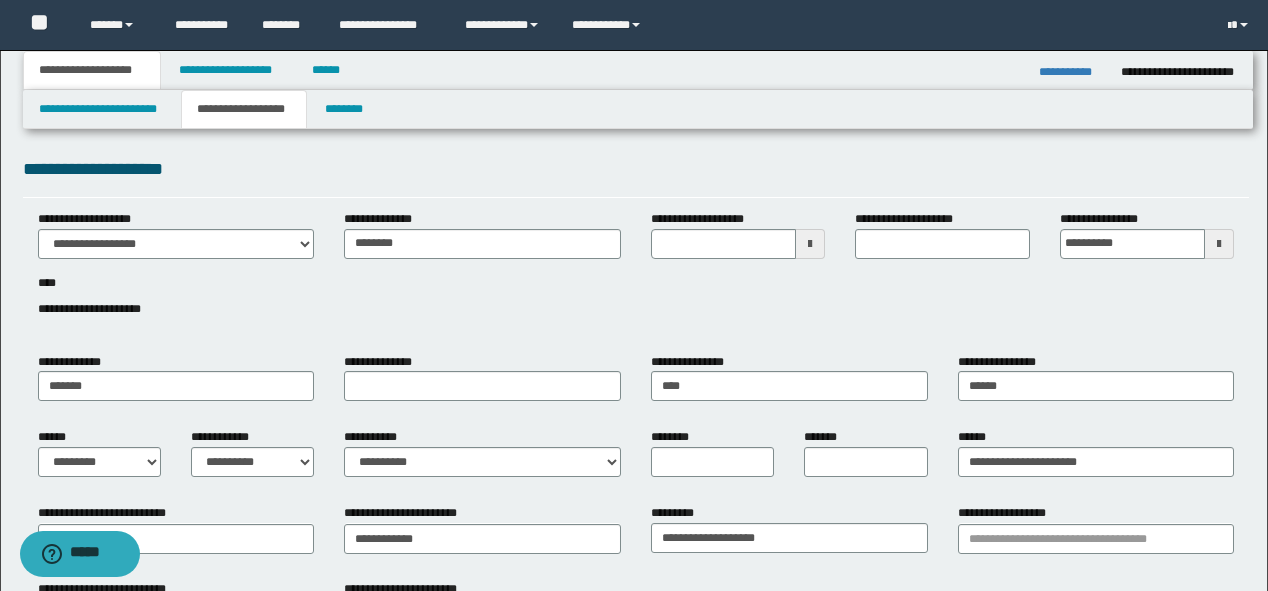 scroll, scrollTop: 80, scrollLeft: 0, axis: vertical 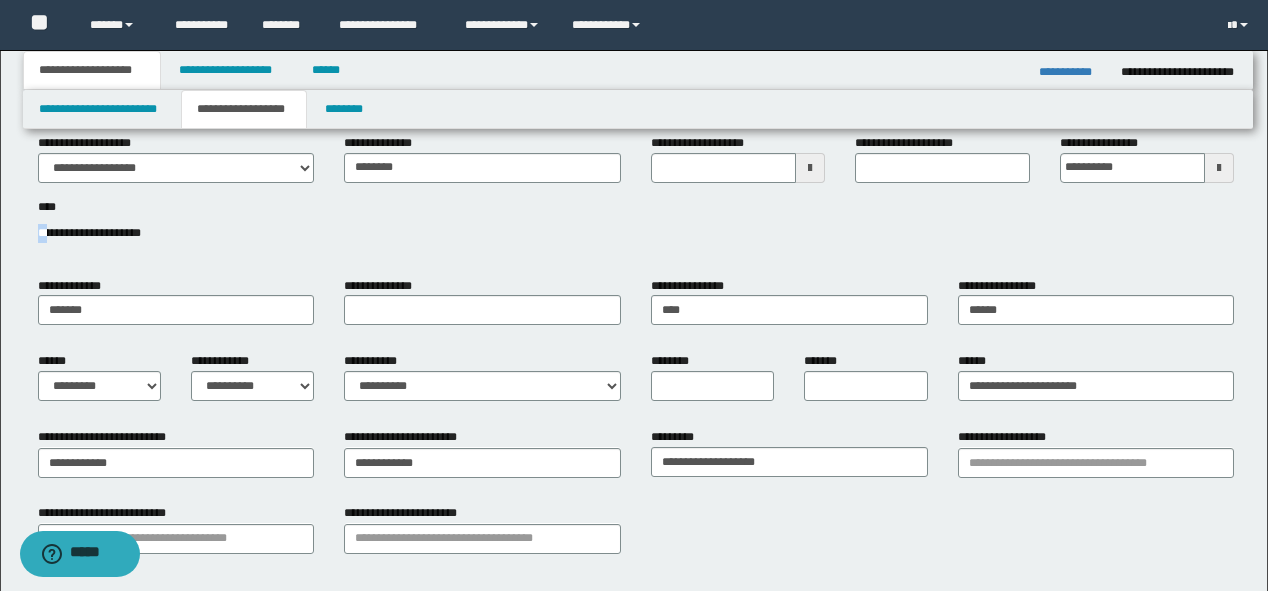 drag, startPoint x: 43, startPoint y: 232, endPoint x: 23, endPoint y: 236, distance: 20.396078 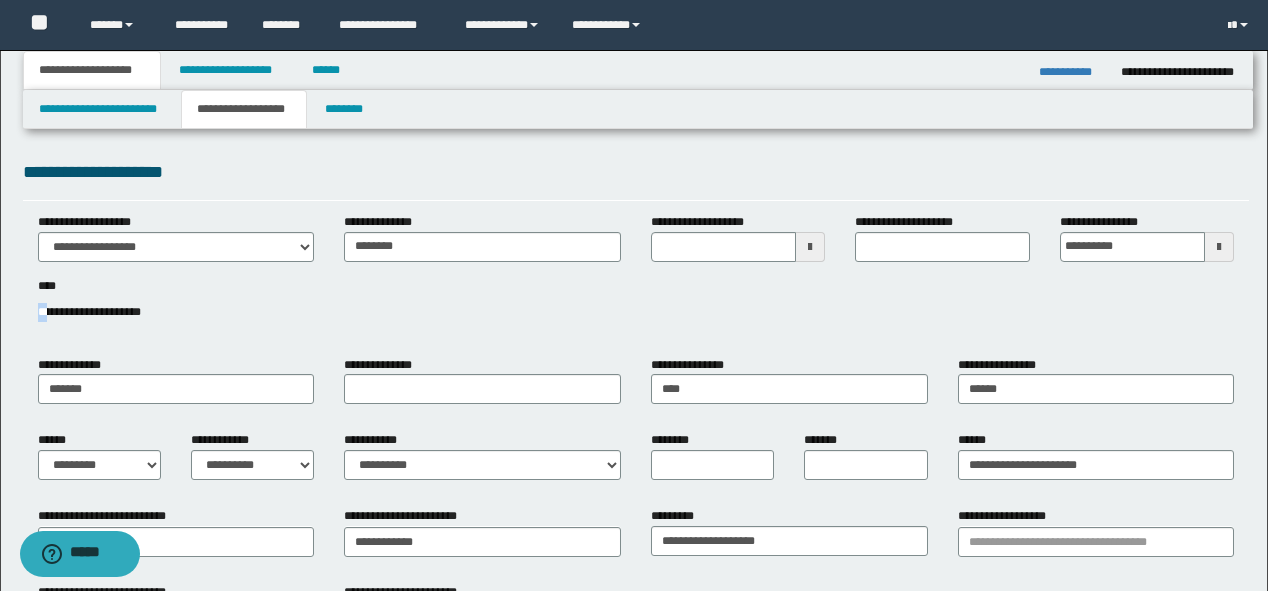 scroll, scrollTop: 0, scrollLeft: 0, axis: both 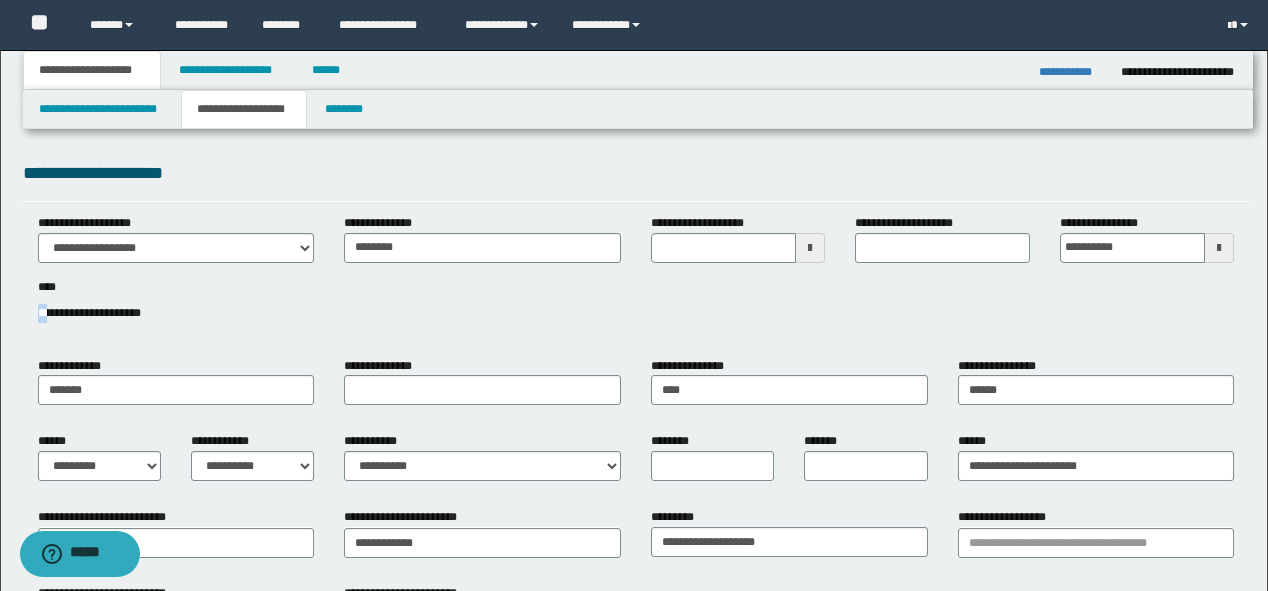 type 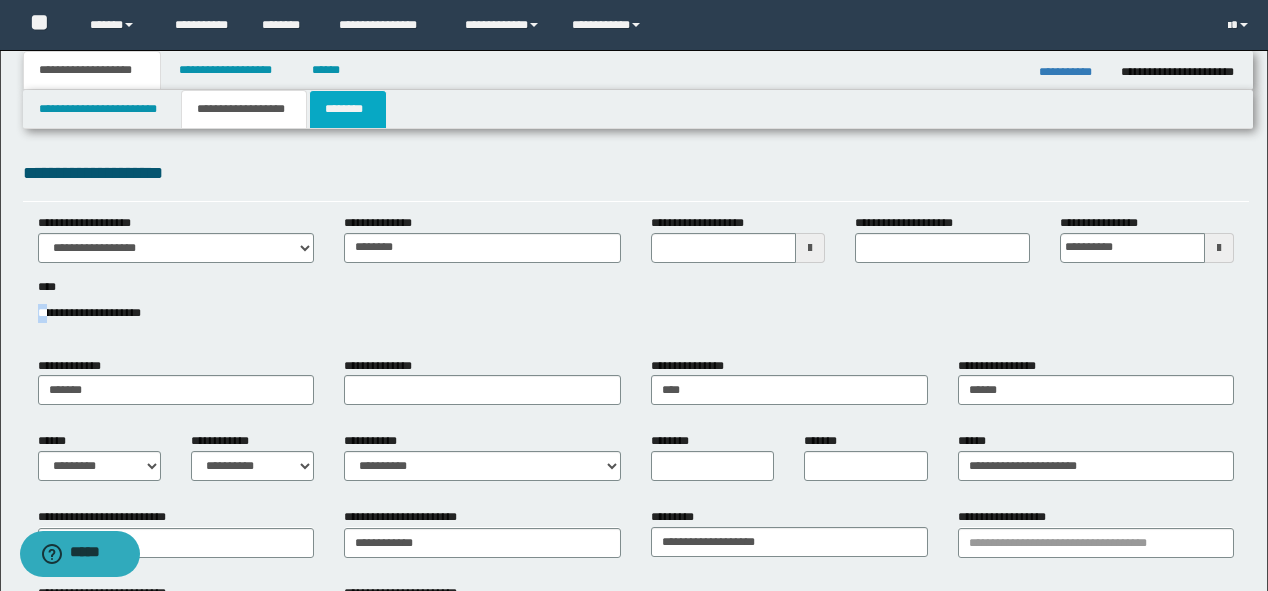 click on "********" at bounding box center (348, 109) 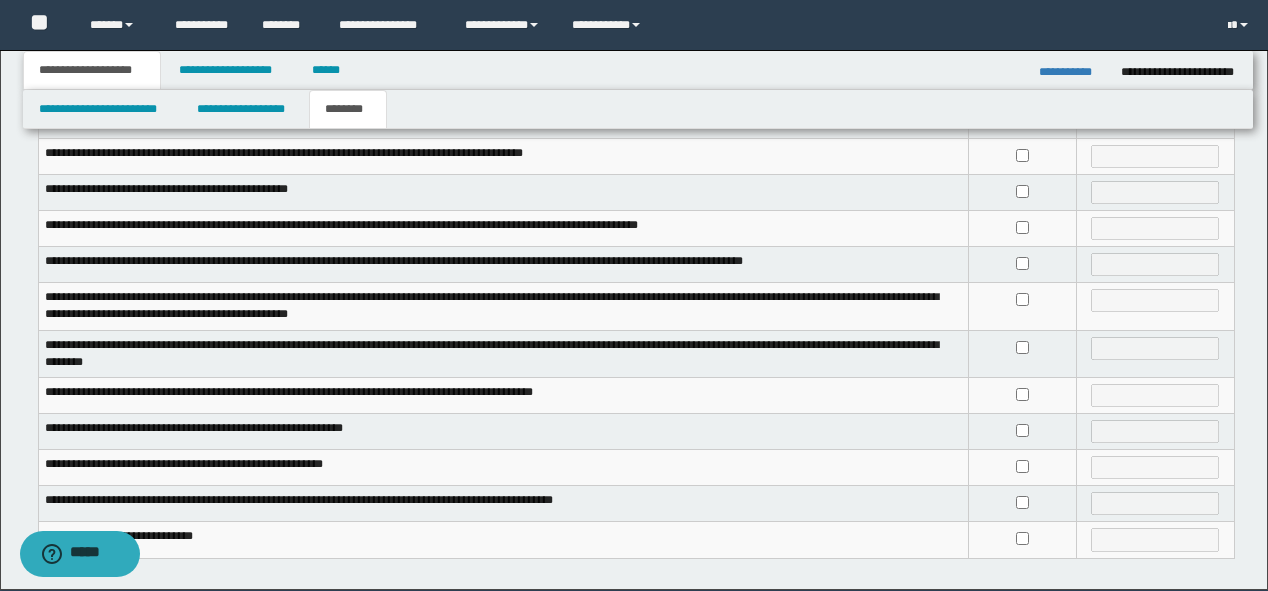 scroll, scrollTop: 462, scrollLeft: 0, axis: vertical 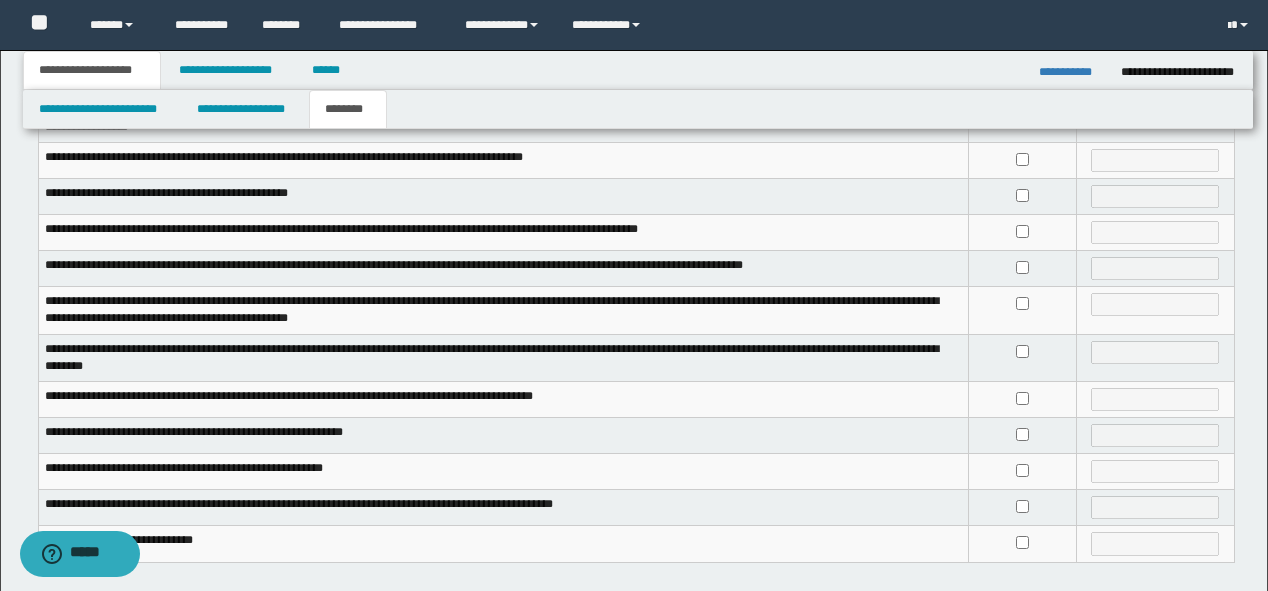 click at bounding box center [1022, 357] 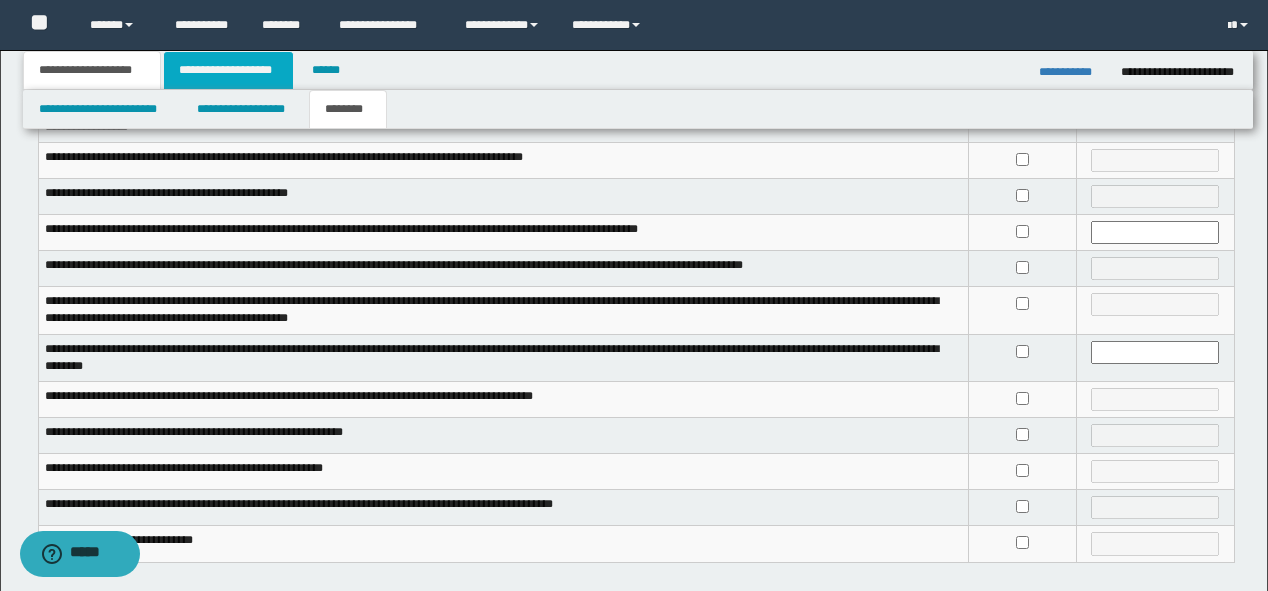 click on "**********" at bounding box center (228, 70) 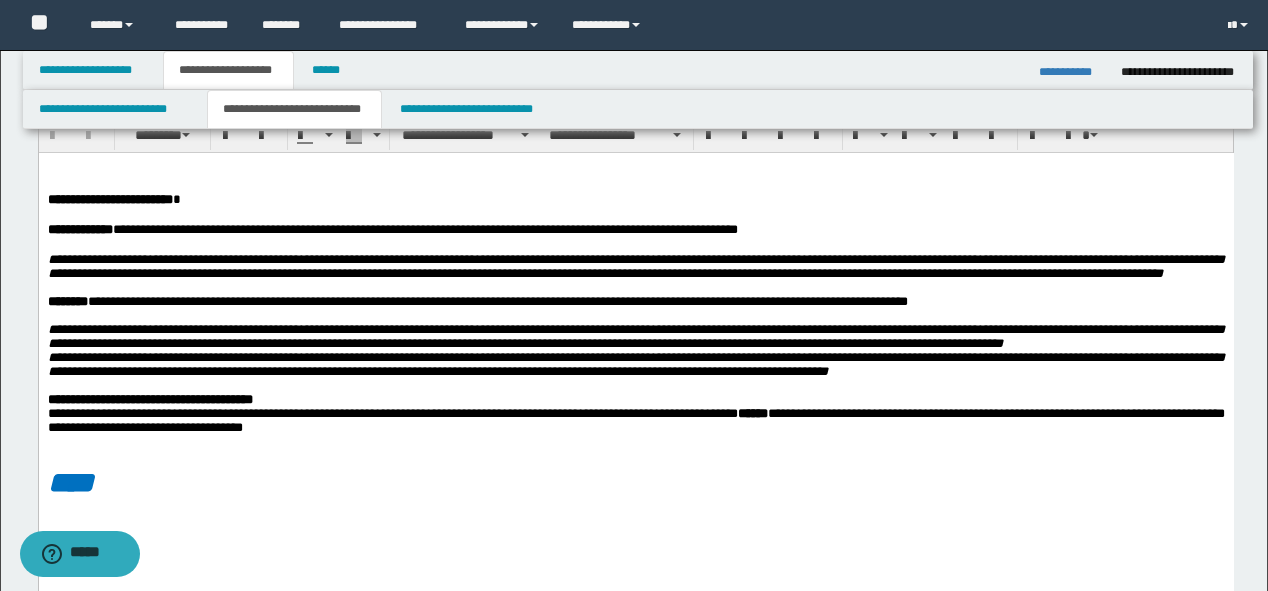 scroll, scrollTop: 0, scrollLeft: 0, axis: both 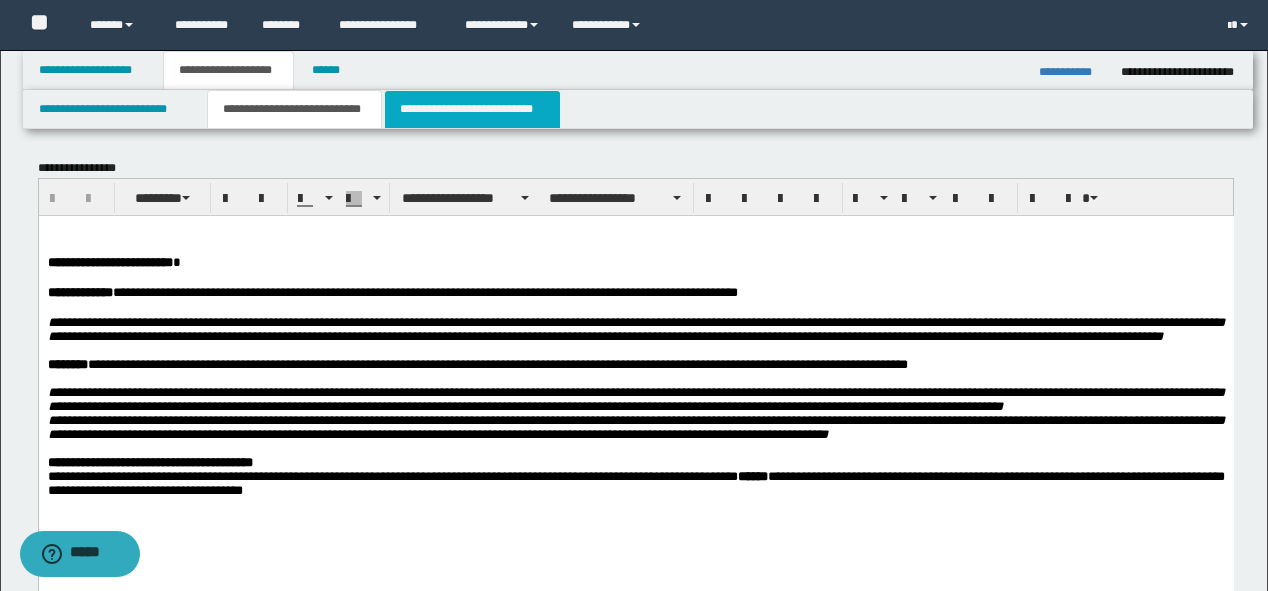 click on "**********" at bounding box center (472, 109) 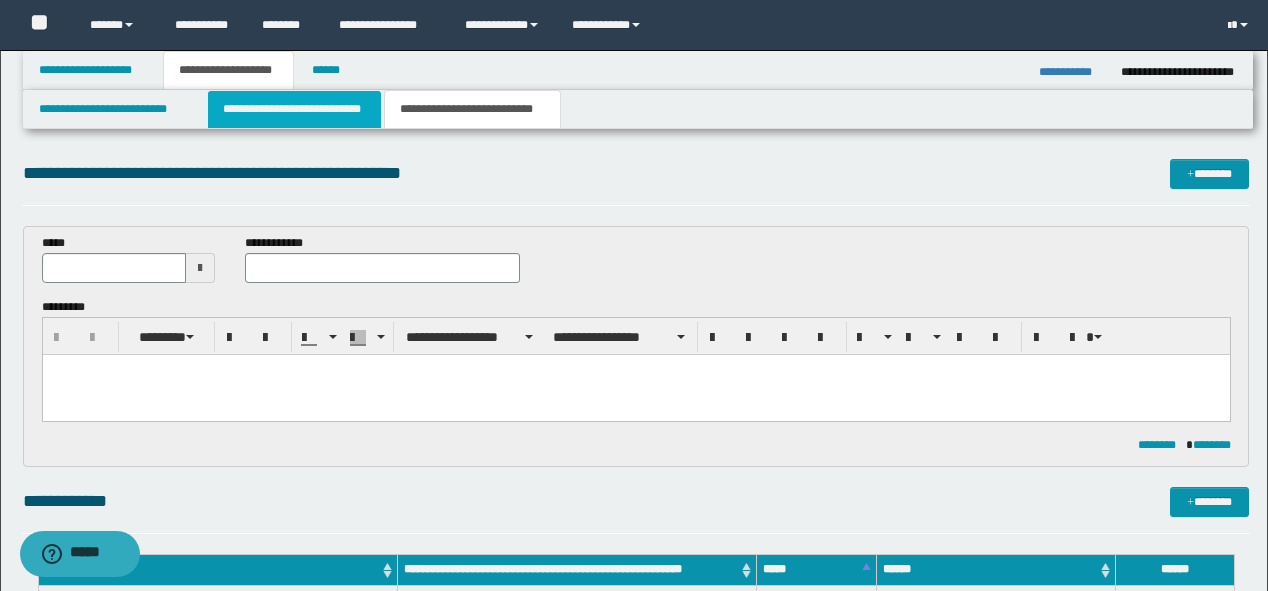 click on "**********" at bounding box center [294, 109] 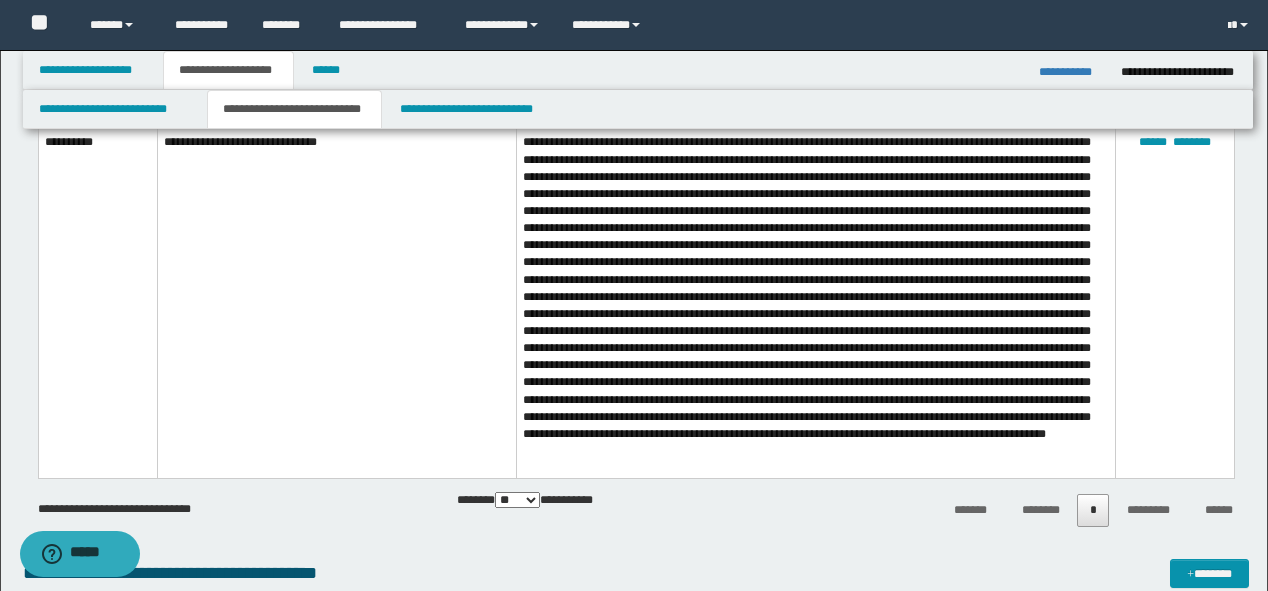 scroll, scrollTop: 1520, scrollLeft: 0, axis: vertical 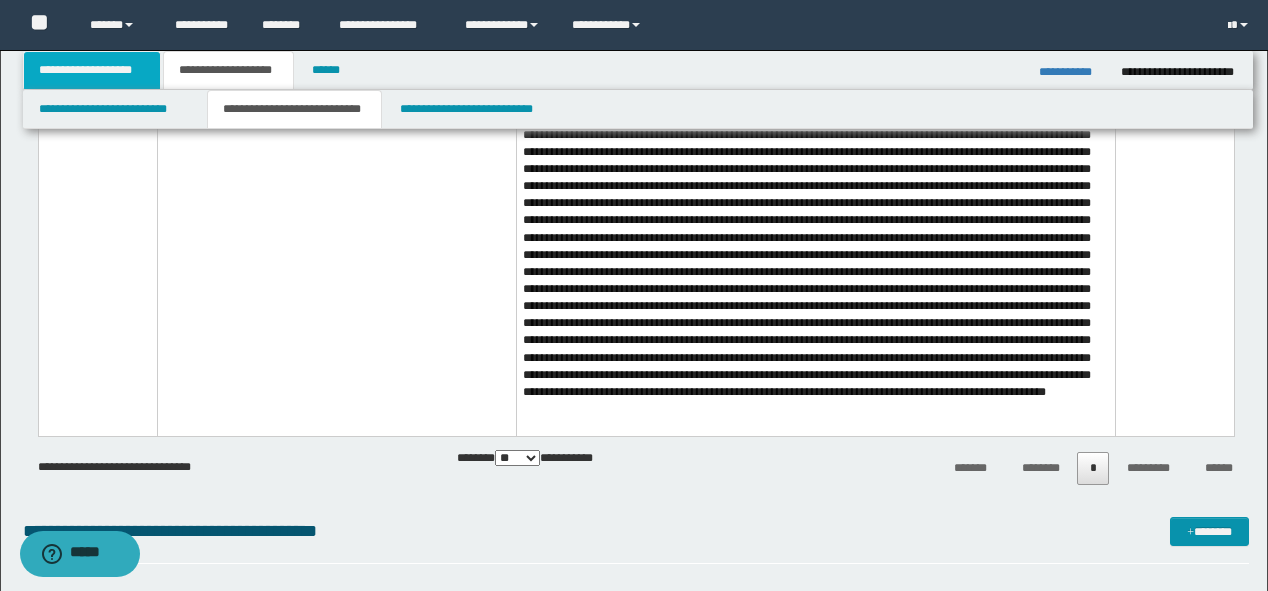 click on "**********" at bounding box center (92, 70) 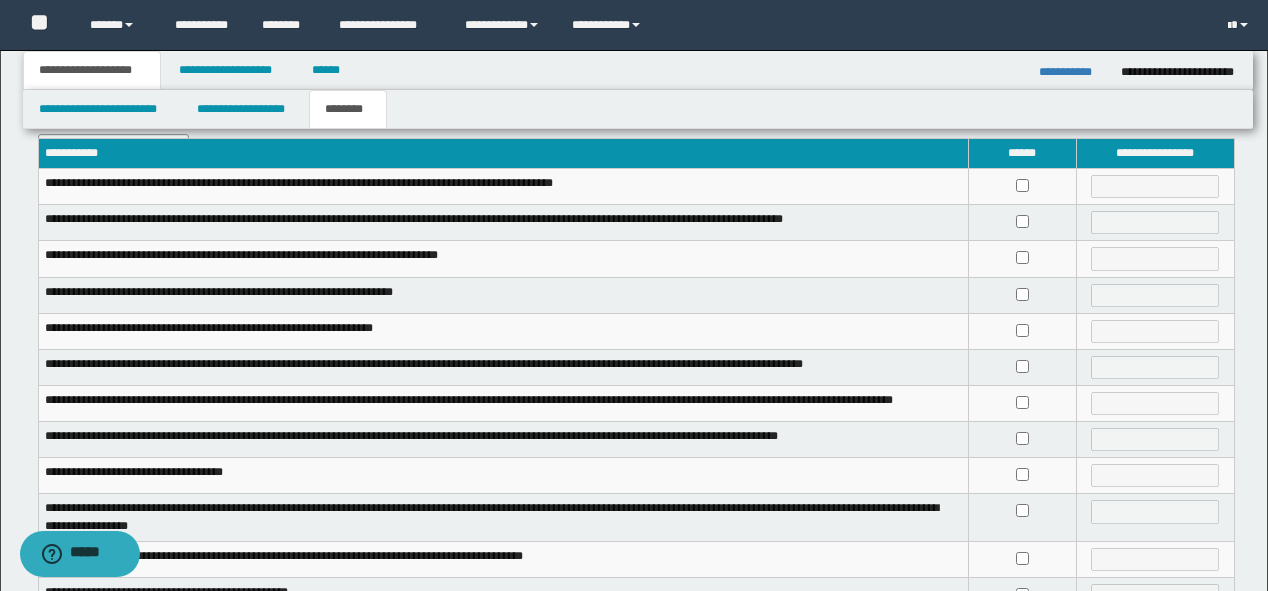 scroll, scrollTop: 62, scrollLeft: 0, axis: vertical 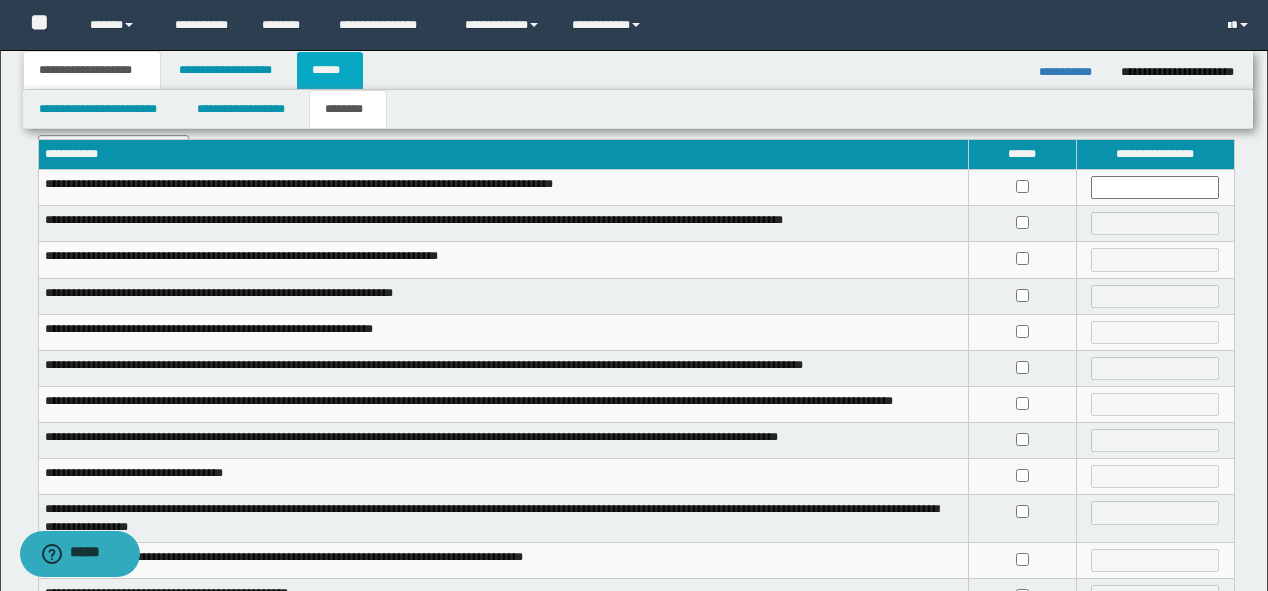 click on "******" at bounding box center [330, 70] 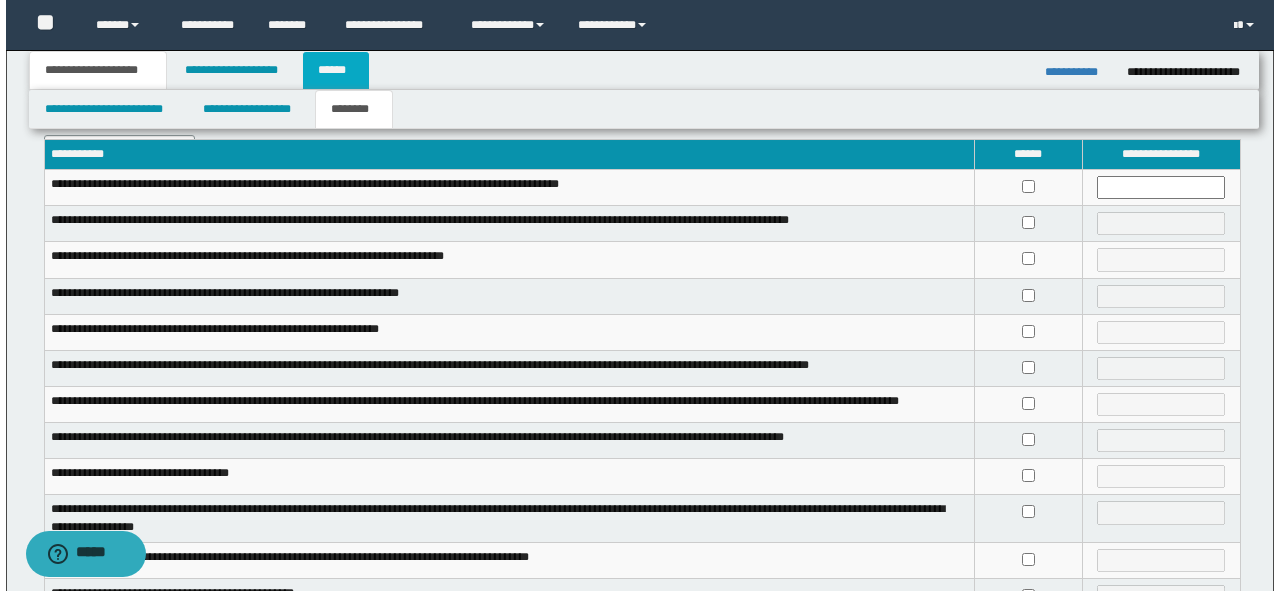 scroll, scrollTop: 0, scrollLeft: 0, axis: both 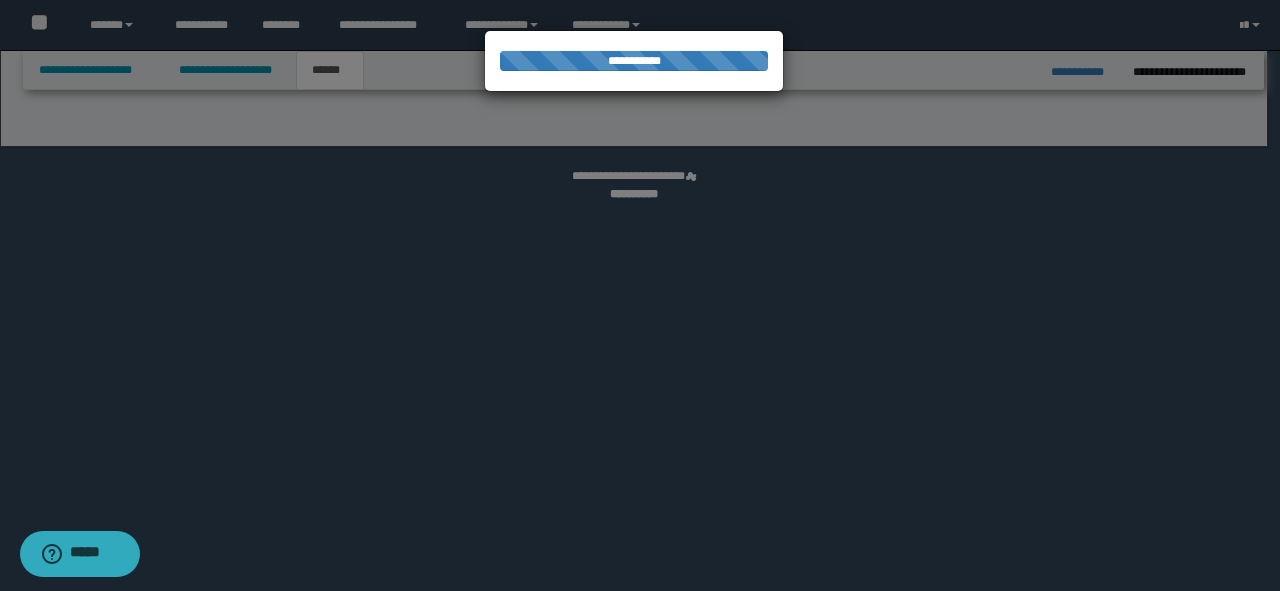 select on "**" 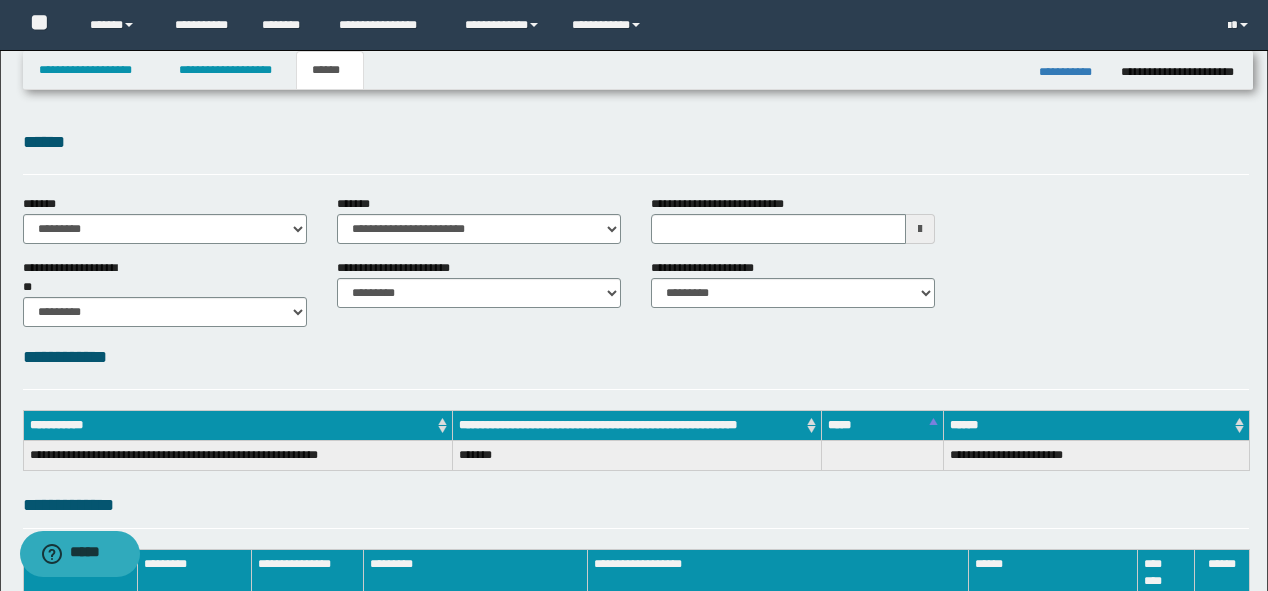 scroll, scrollTop: 0, scrollLeft: 0, axis: both 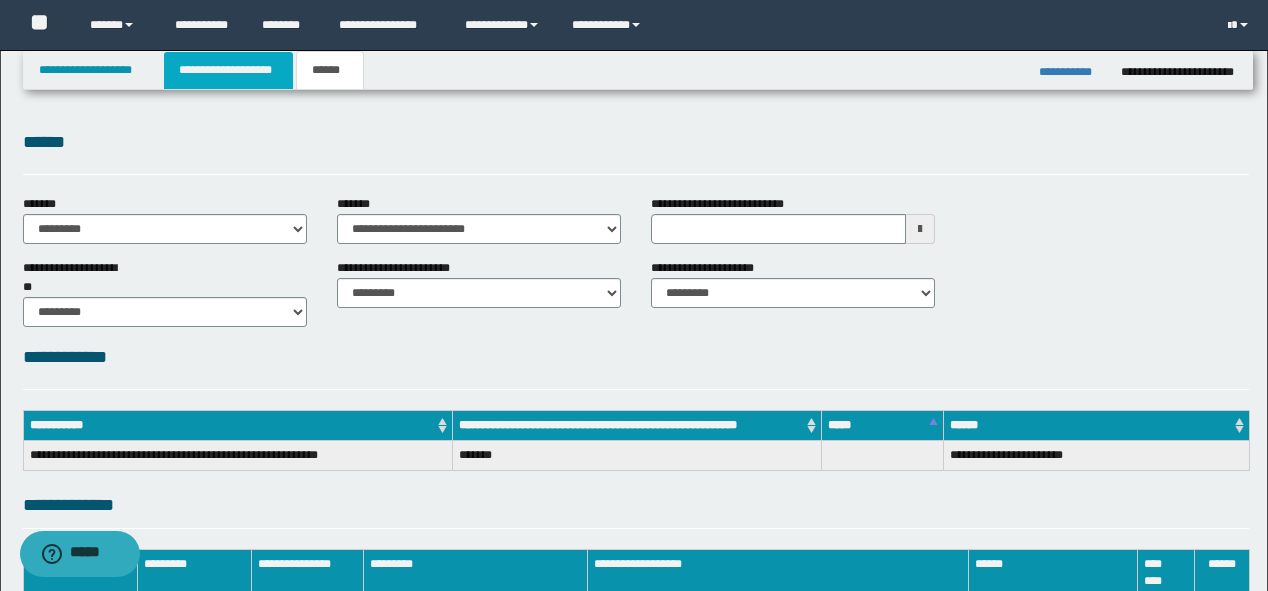 click on "**********" at bounding box center [228, 70] 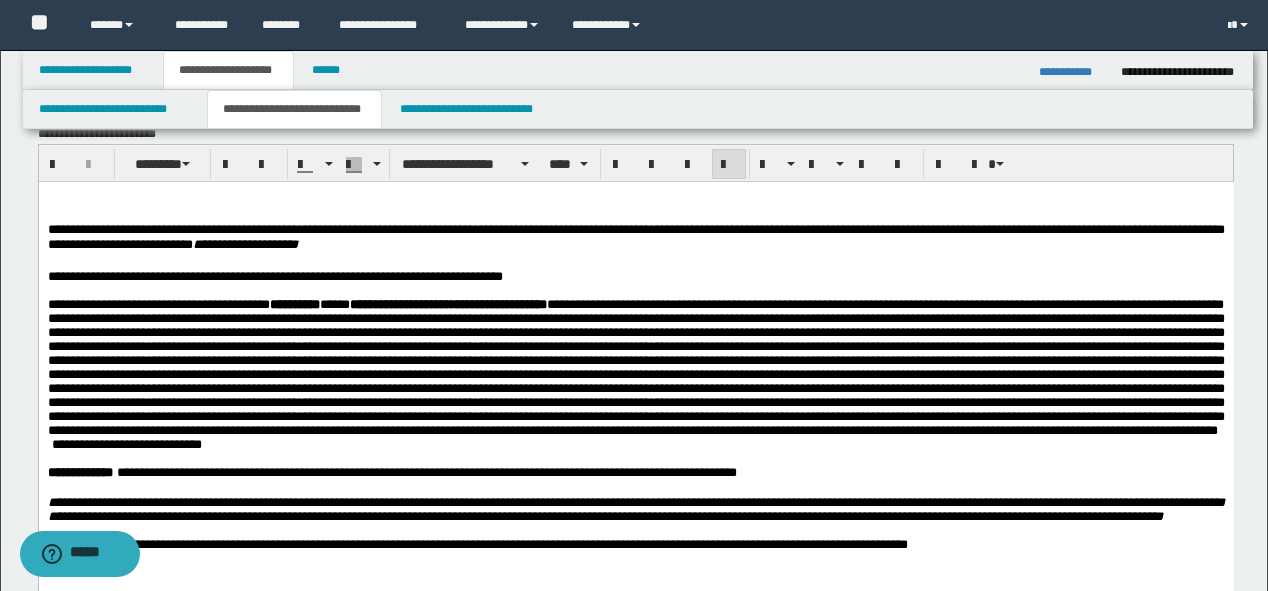 scroll, scrollTop: 640, scrollLeft: 0, axis: vertical 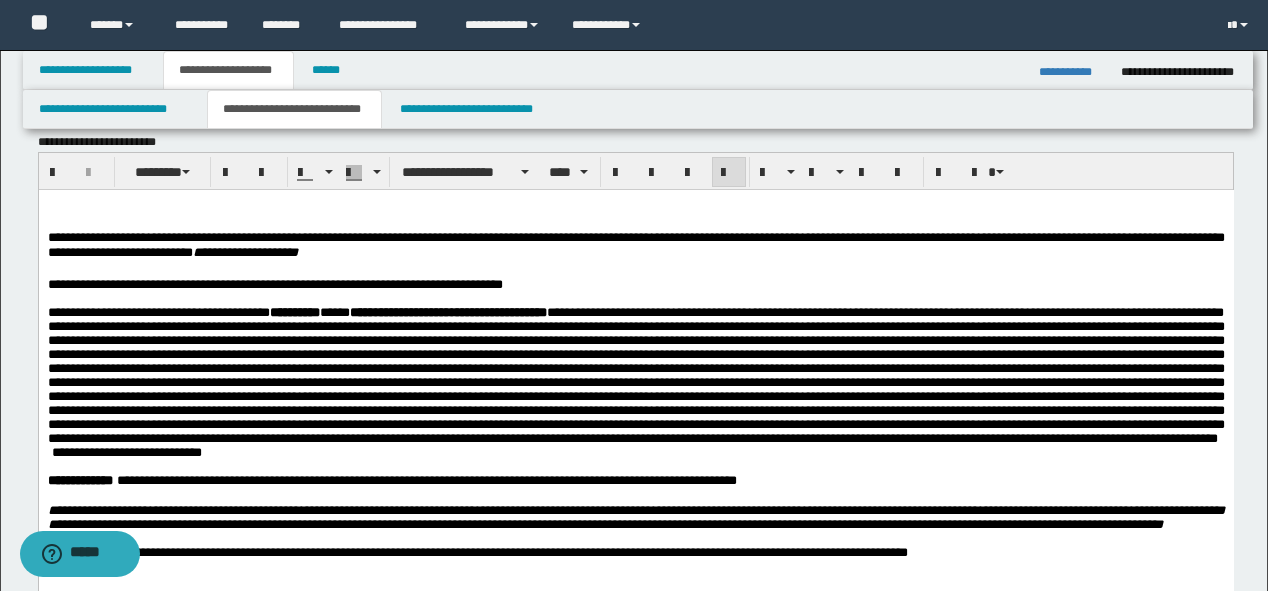 click on "**********" at bounding box center [274, 283] 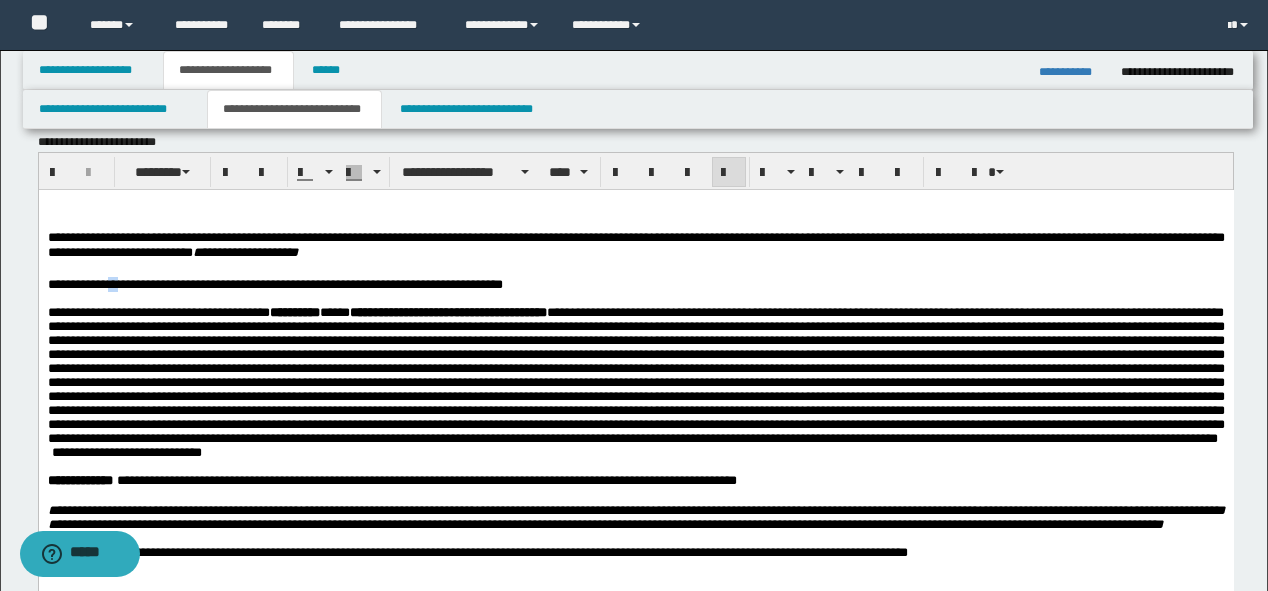 drag, startPoint x: 123, startPoint y: 286, endPoint x: 113, endPoint y: 285, distance: 10.049875 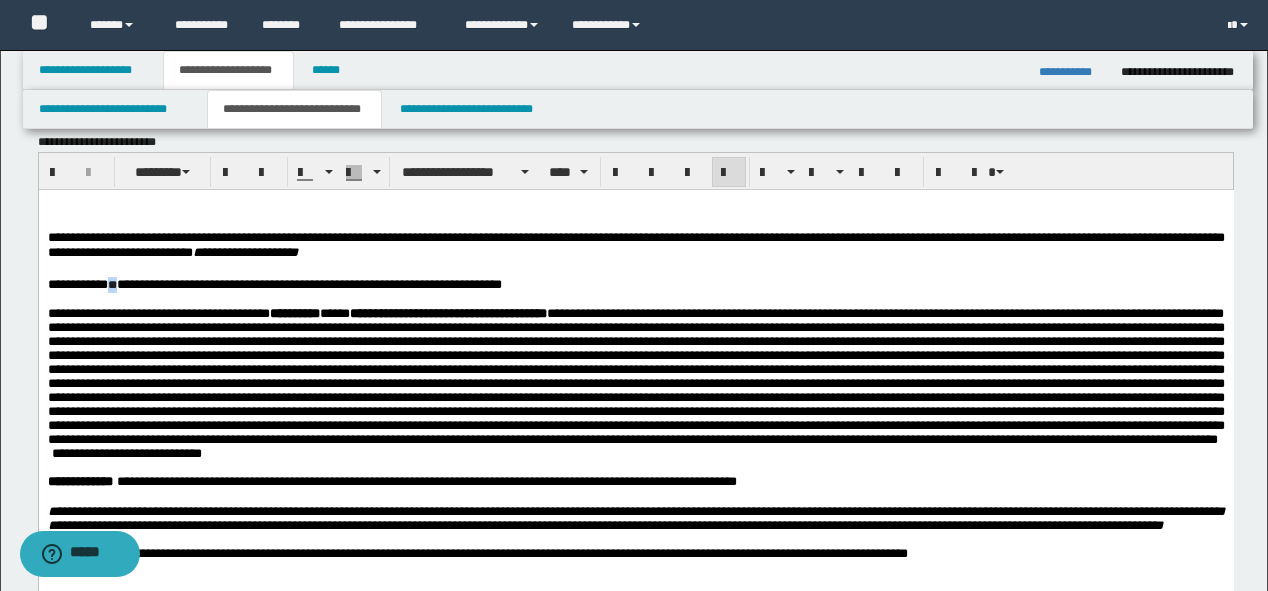 drag, startPoint x: 125, startPoint y: 282, endPoint x: 111, endPoint y: 282, distance: 14 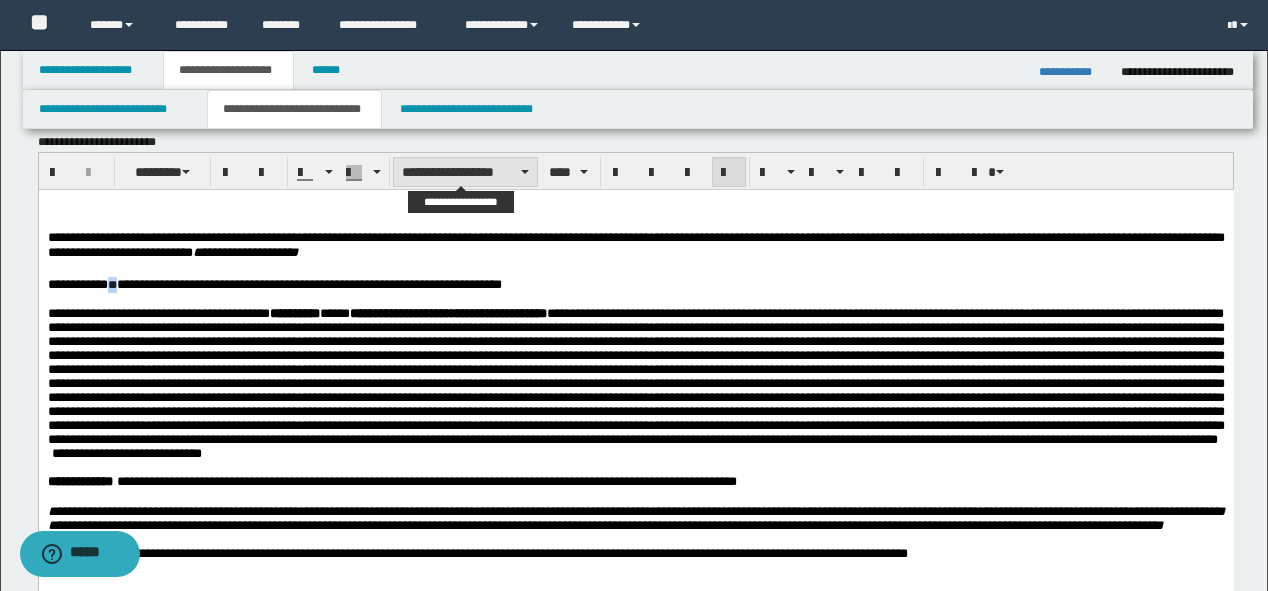 click on "**********" at bounding box center [465, 172] 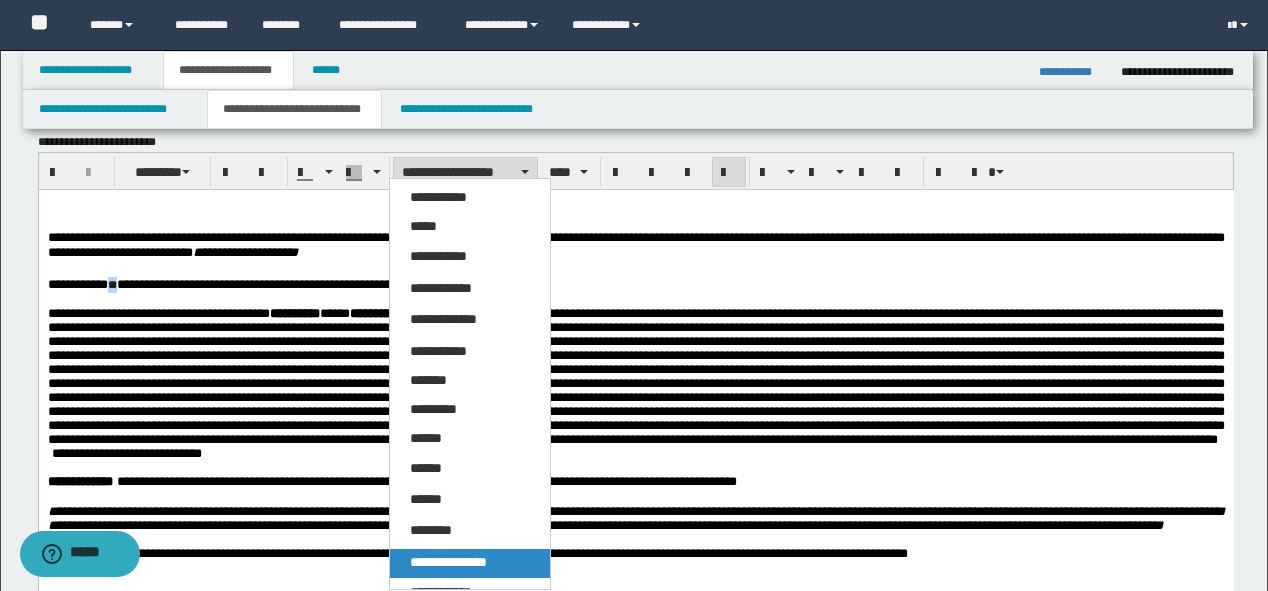 click on "**********" at bounding box center [448, 562] 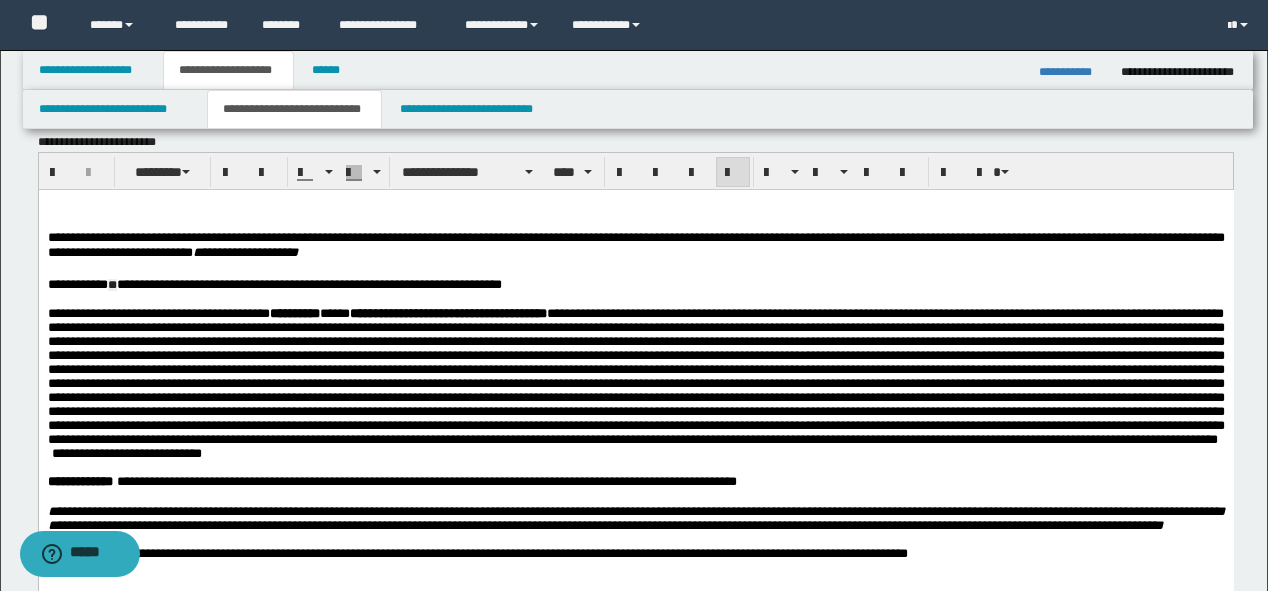 click at bounding box center (635, 268) 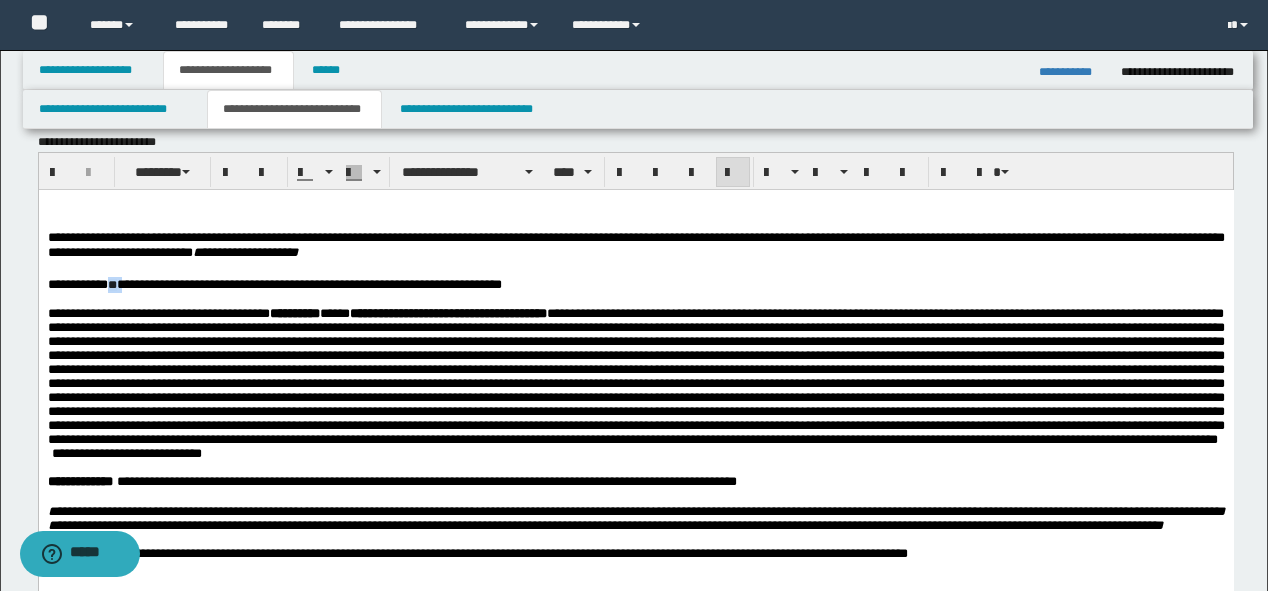 drag, startPoint x: 128, startPoint y: 283, endPoint x: 109, endPoint y: 280, distance: 19.235384 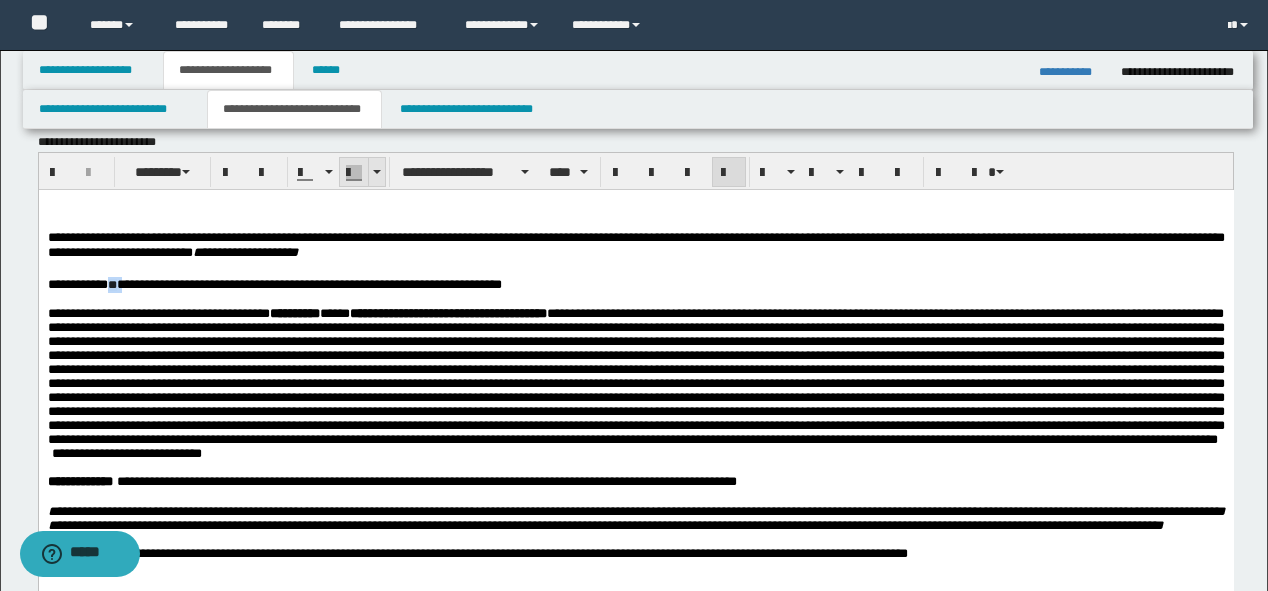 click at bounding box center (376, 172) 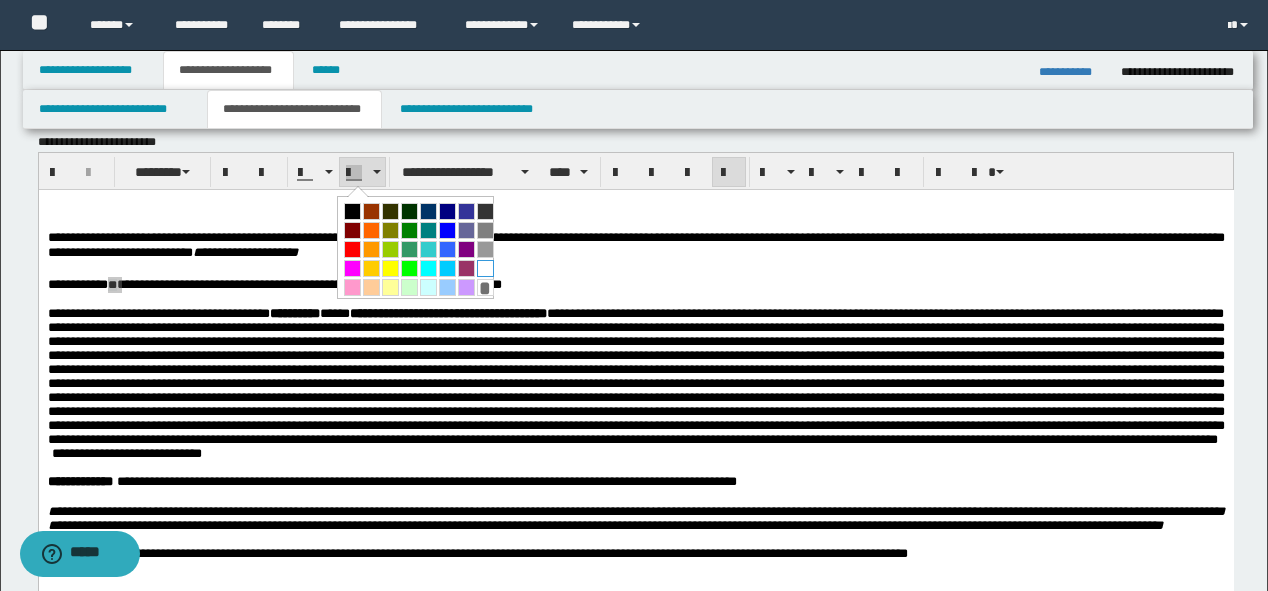 click at bounding box center (485, 268) 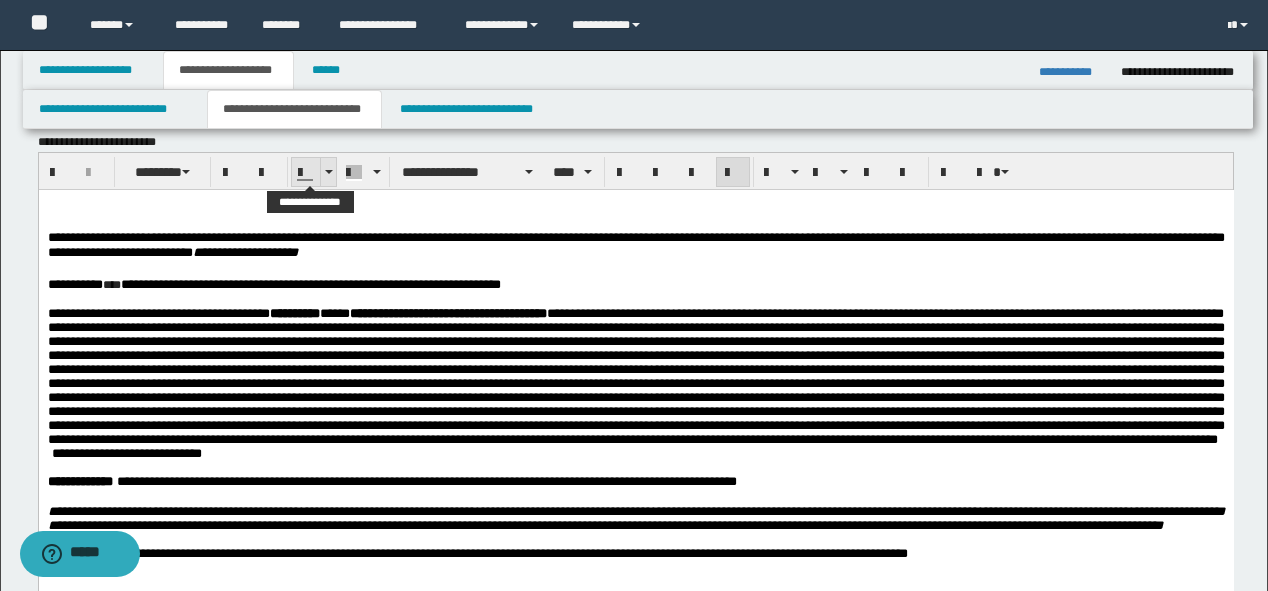 click at bounding box center (328, 172) 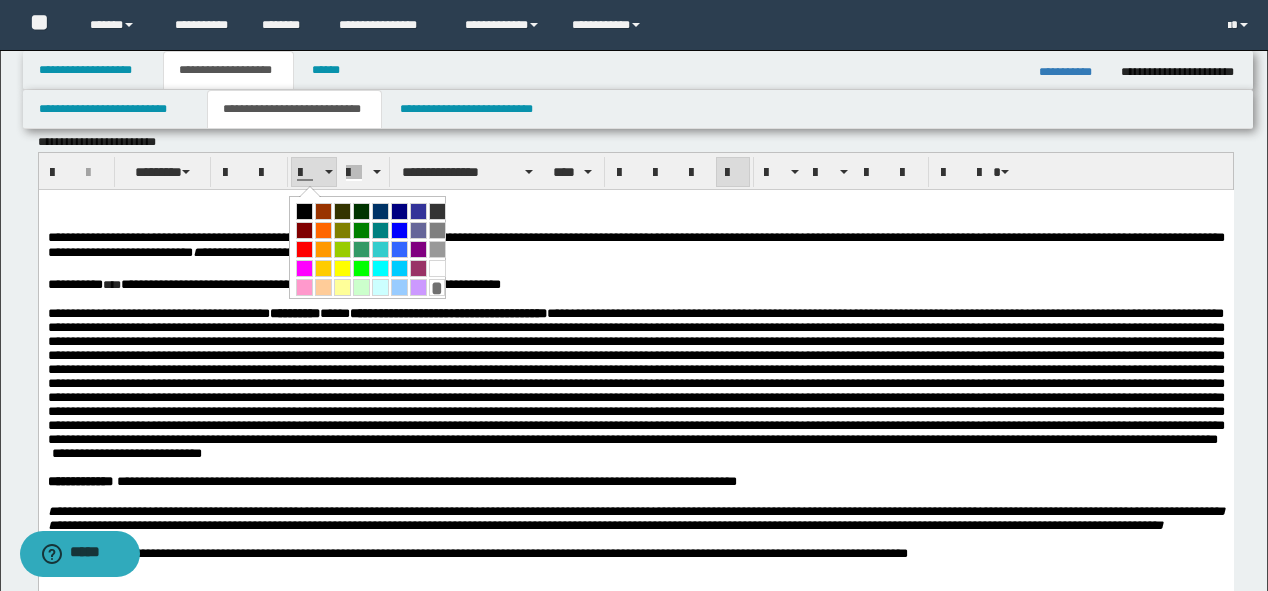 drag, startPoint x: 303, startPoint y: 207, endPoint x: 246, endPoint y: 72, distance: 146.5401 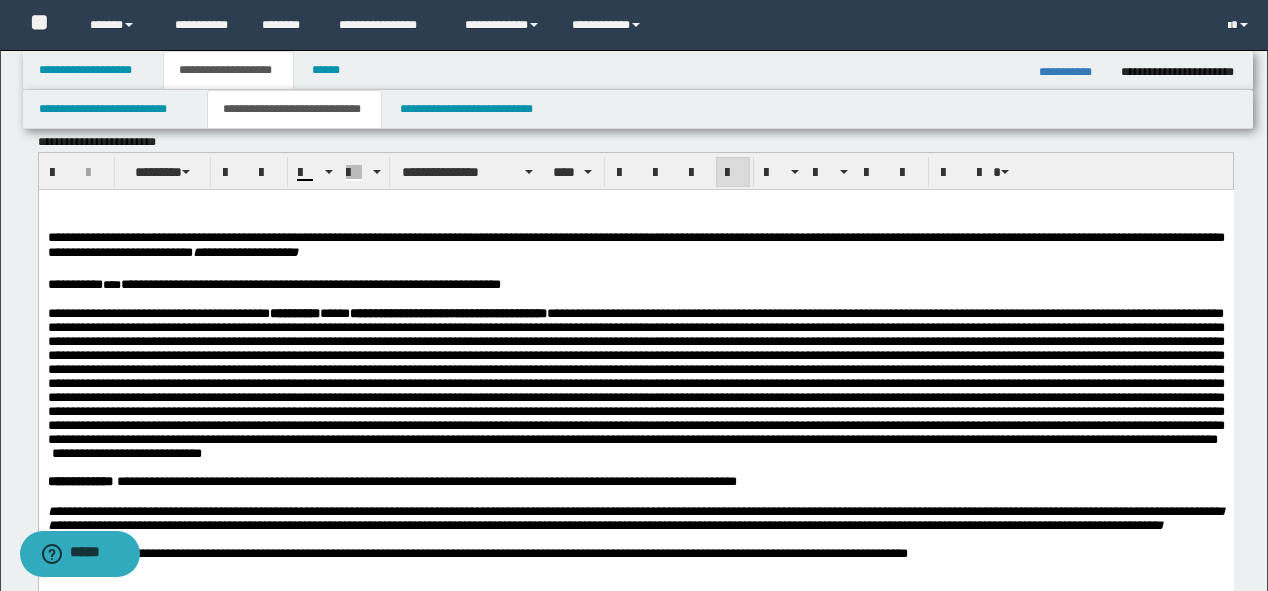 click at bounding box center [635, 268] 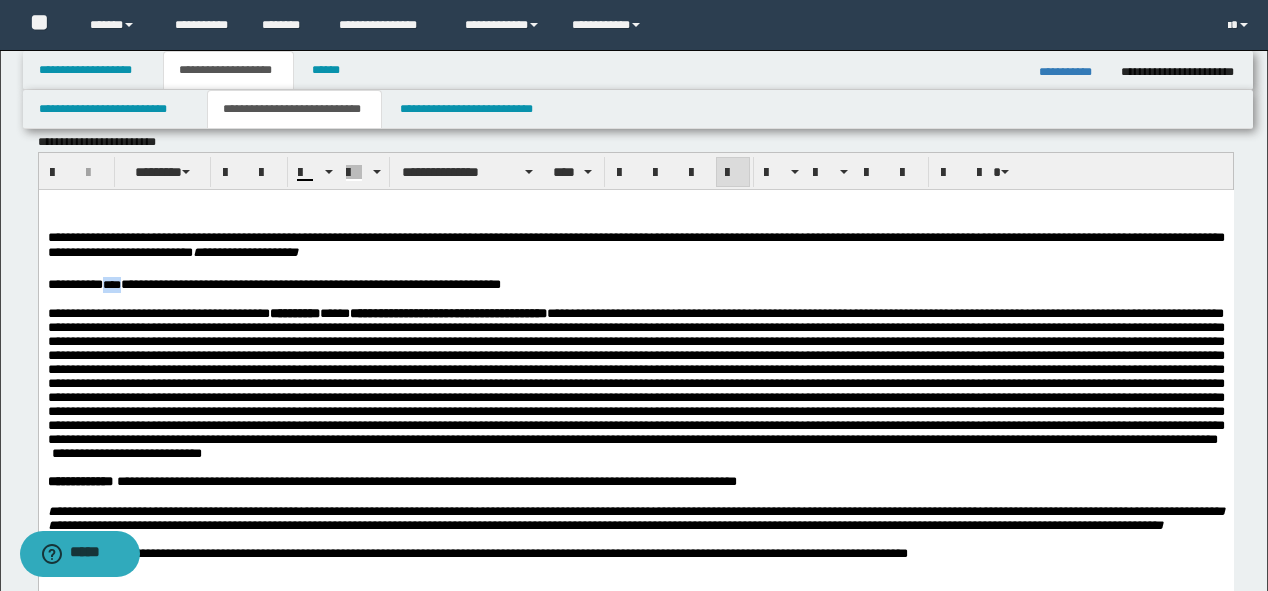 drag, startPoint x: 107, startPoint y: 282, endPoint x: 123, endPoint y: 284, distance: 16.124516 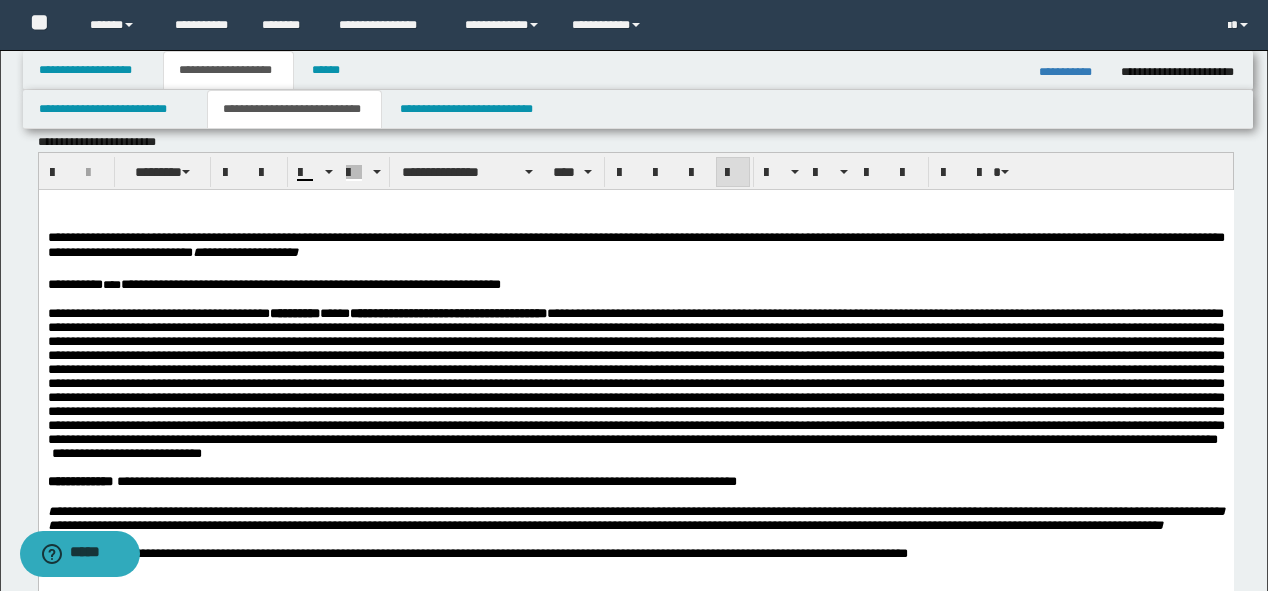 click on "**********" at bounding box center [244, 251] 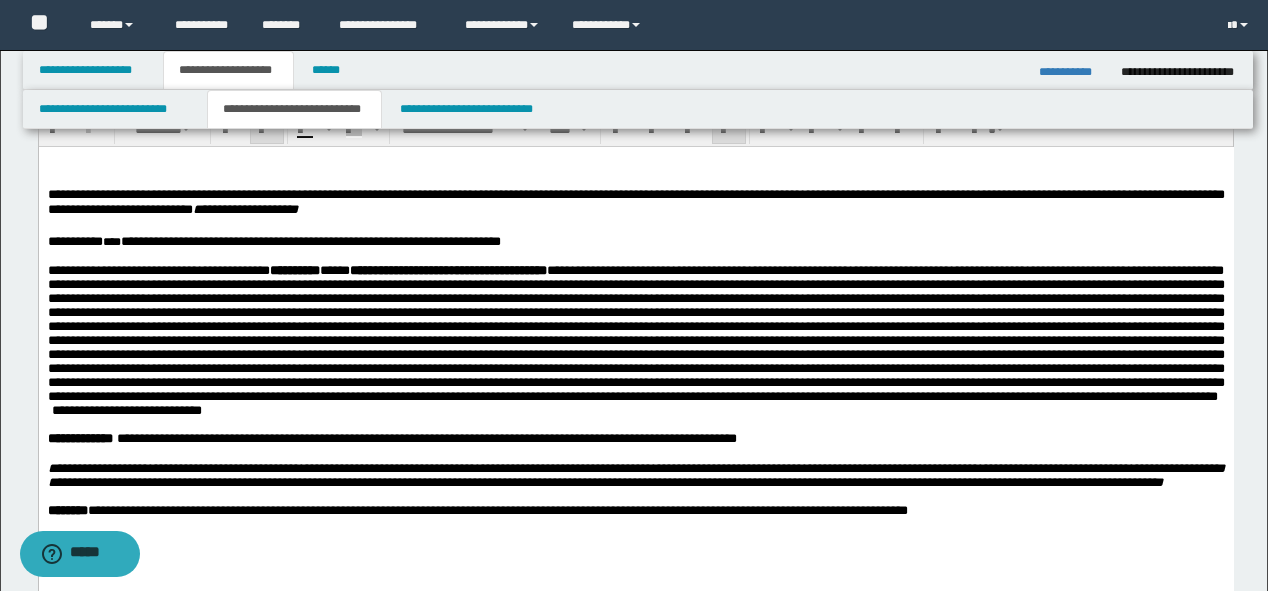 scroll, scrollTop: 720, scrollLeft: 0, axis: vertical 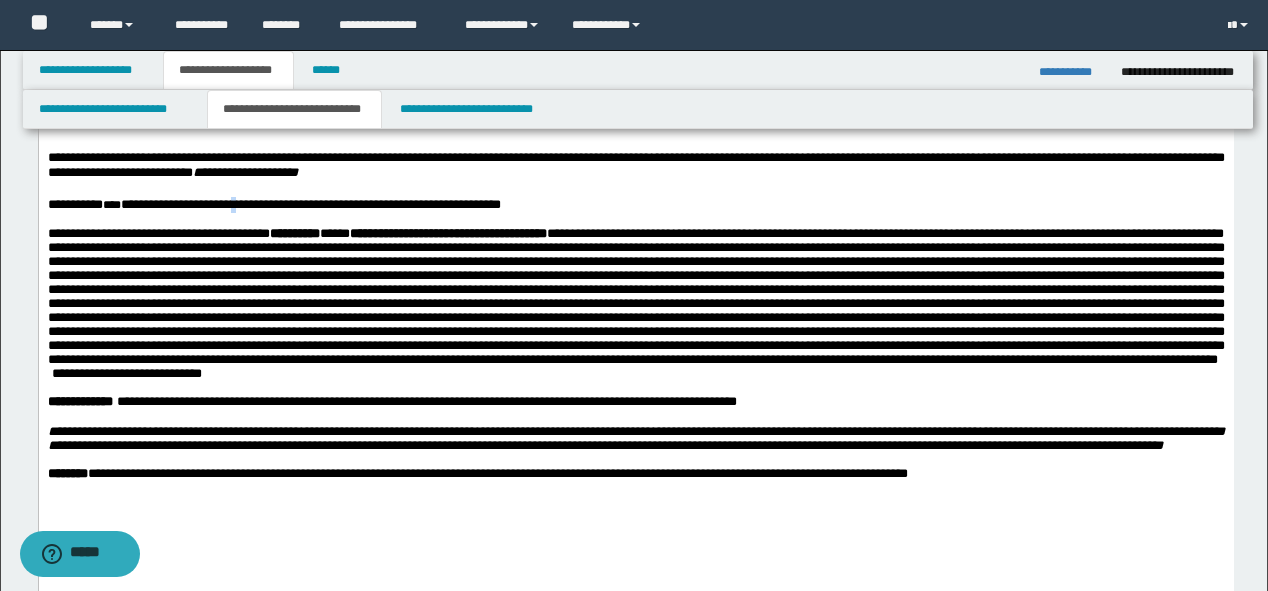 click on "**********" at bounding box center (273, 203) 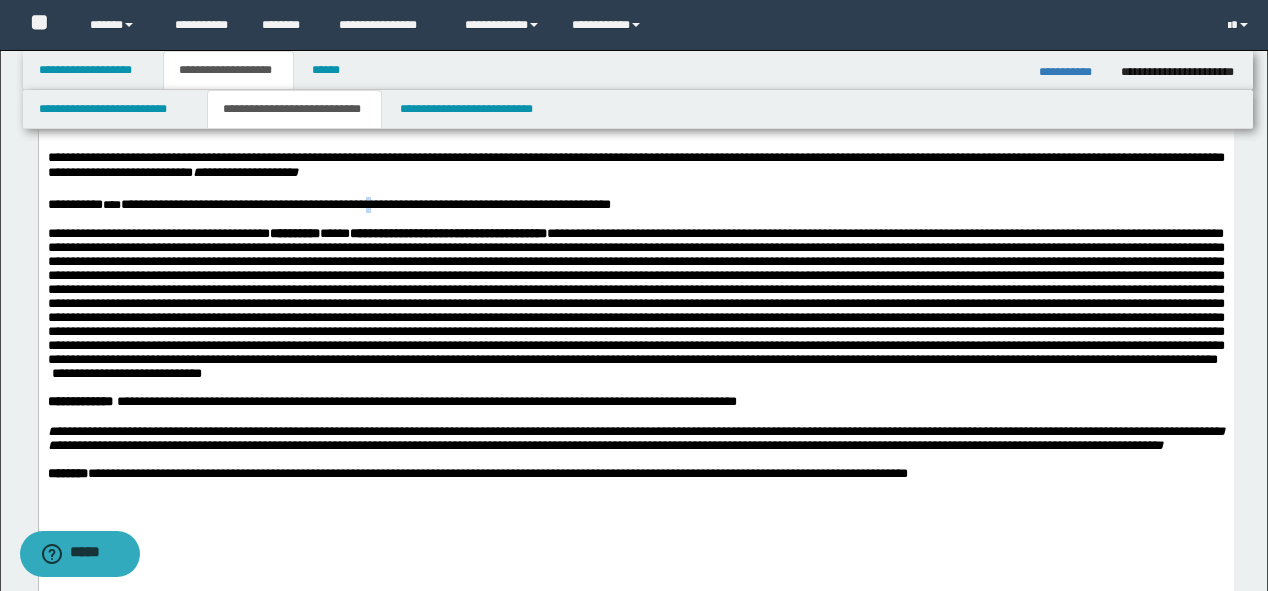 click on "**********" at bounding box center (328, 203) 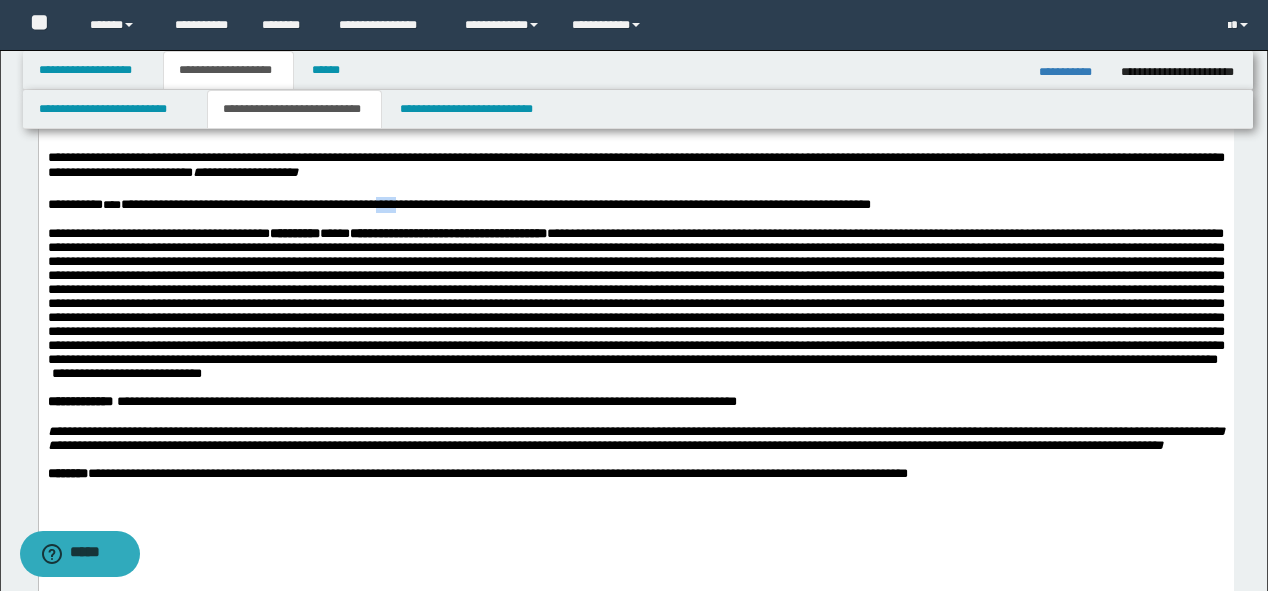 drag, startPoint x: 445, startPoint y: 205, endPoint x: 403, endPoint y: 203, distance: 42.047592 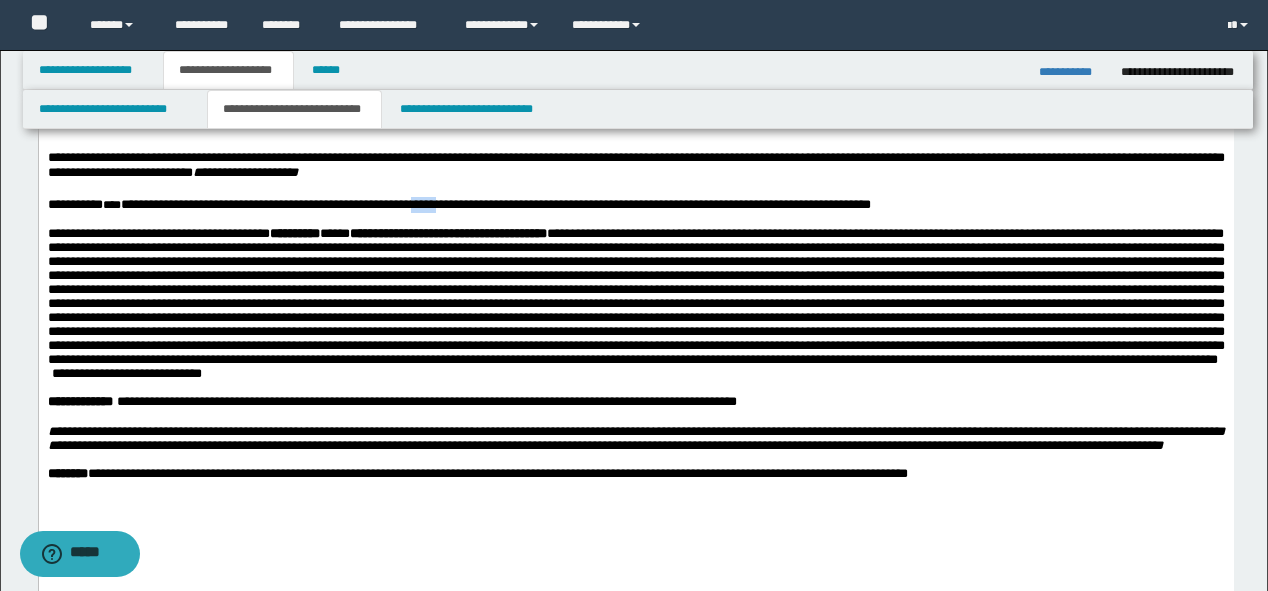 drag, startPoint x: 493, startPoint y: 206, endPoint x: 454, endPoint y: 203, distance: 39.115215 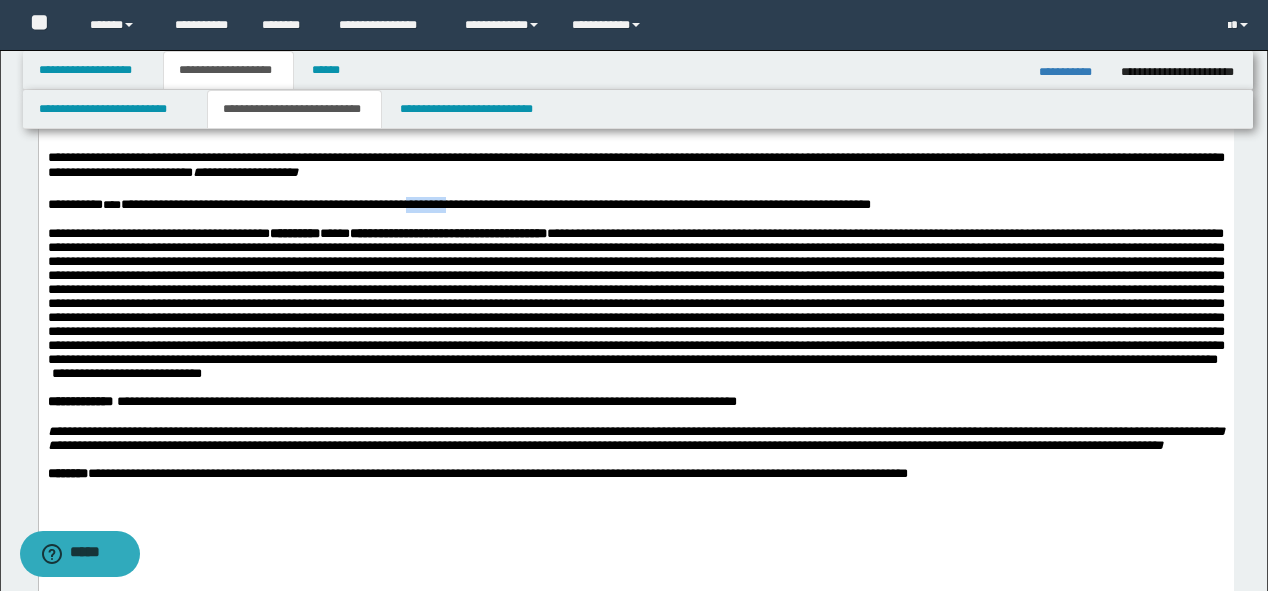 drag, startPoint x: 502, startPoint y: 205, endPoint x: 443, endPoint y: 201, distance: 59.135437 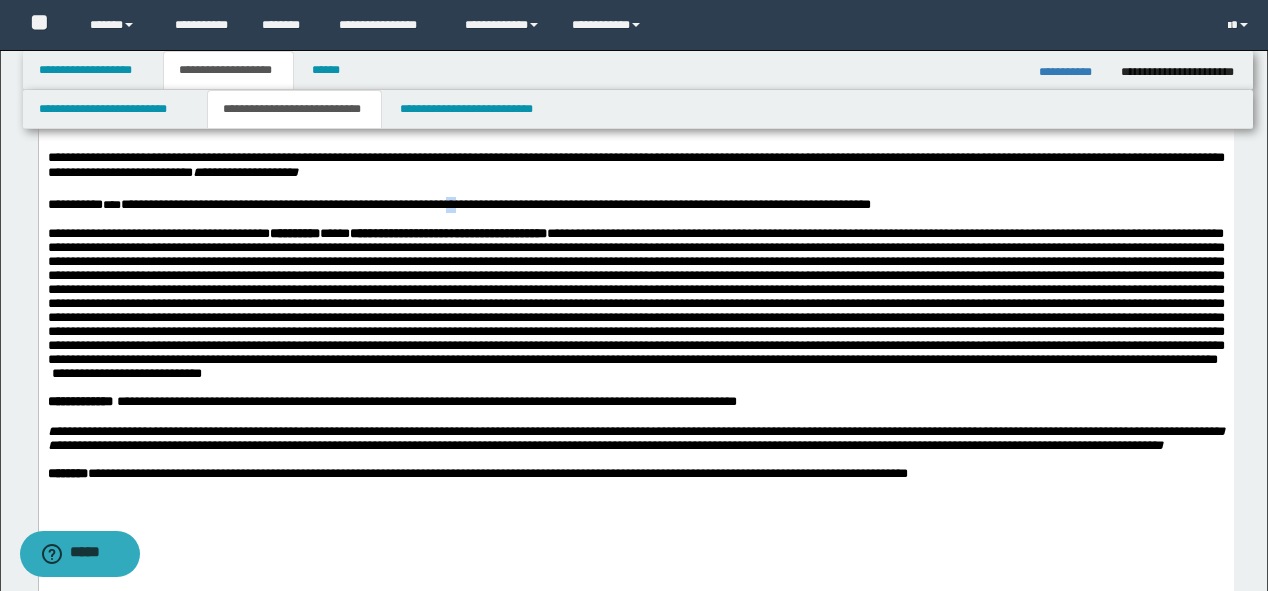drag, startPoint x: 496, startPoint y: 205, endPoint x: 482, endPoint y: 205, distance: 14 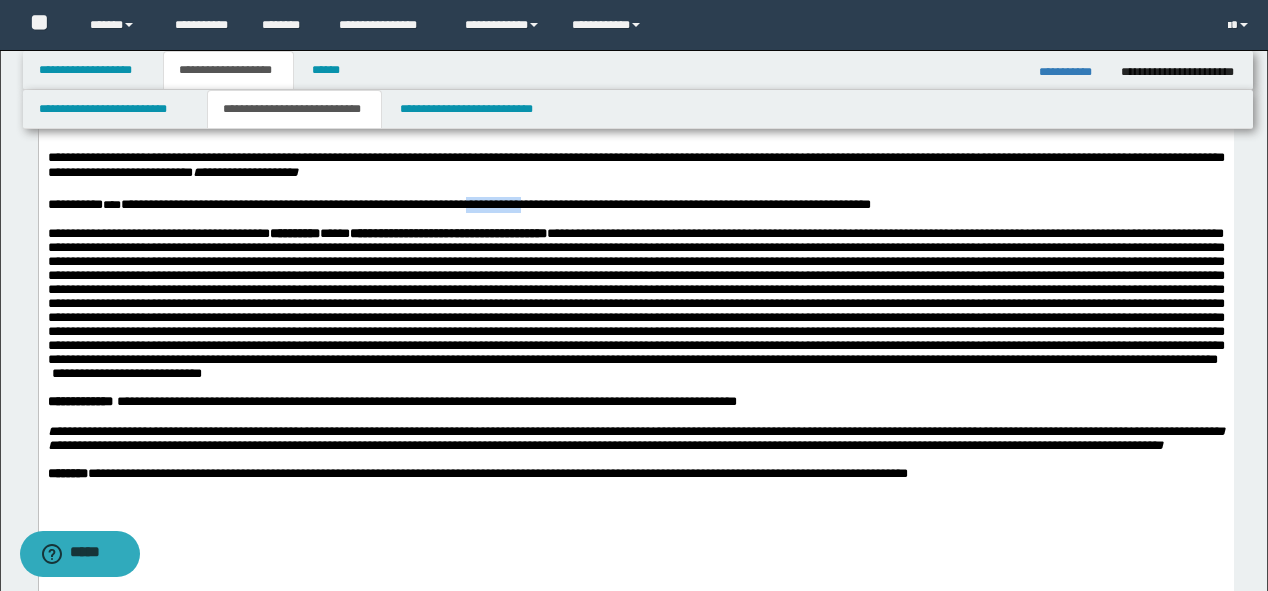drag, startPoint x: 592, startPoint y: 206, endPoint x: 507, endPoint y: 199, distance: 85.28775 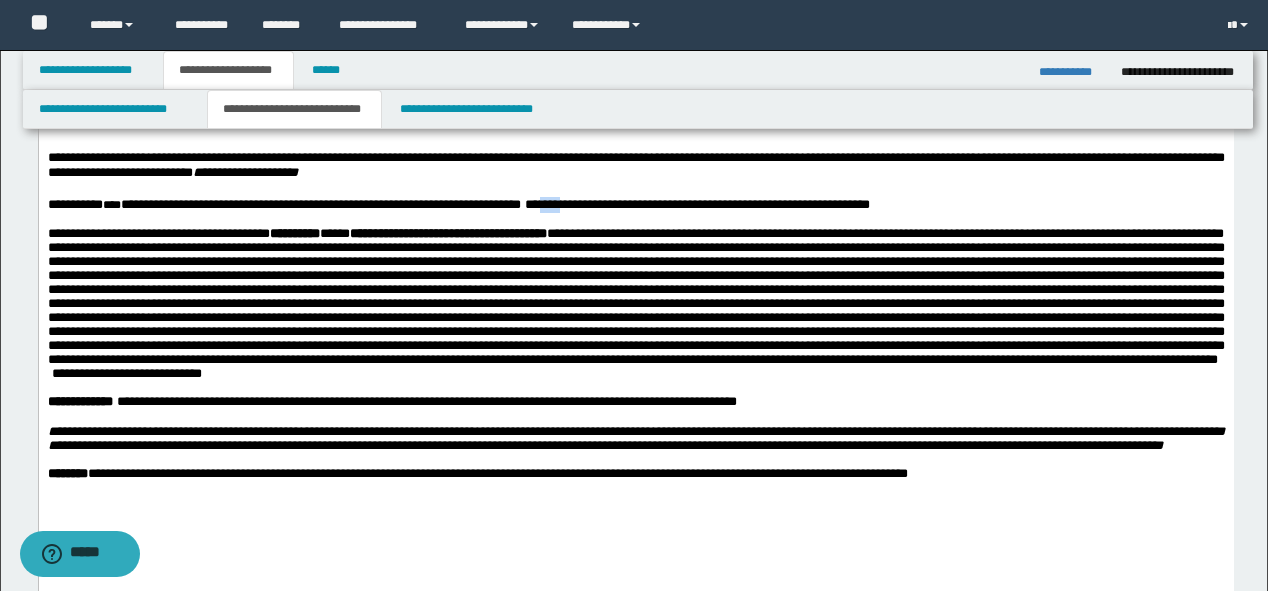 drag, startPoint x: 619, startPoint y: 208, endPoint x: 587, endPoint y: 202, distance: 32.55764 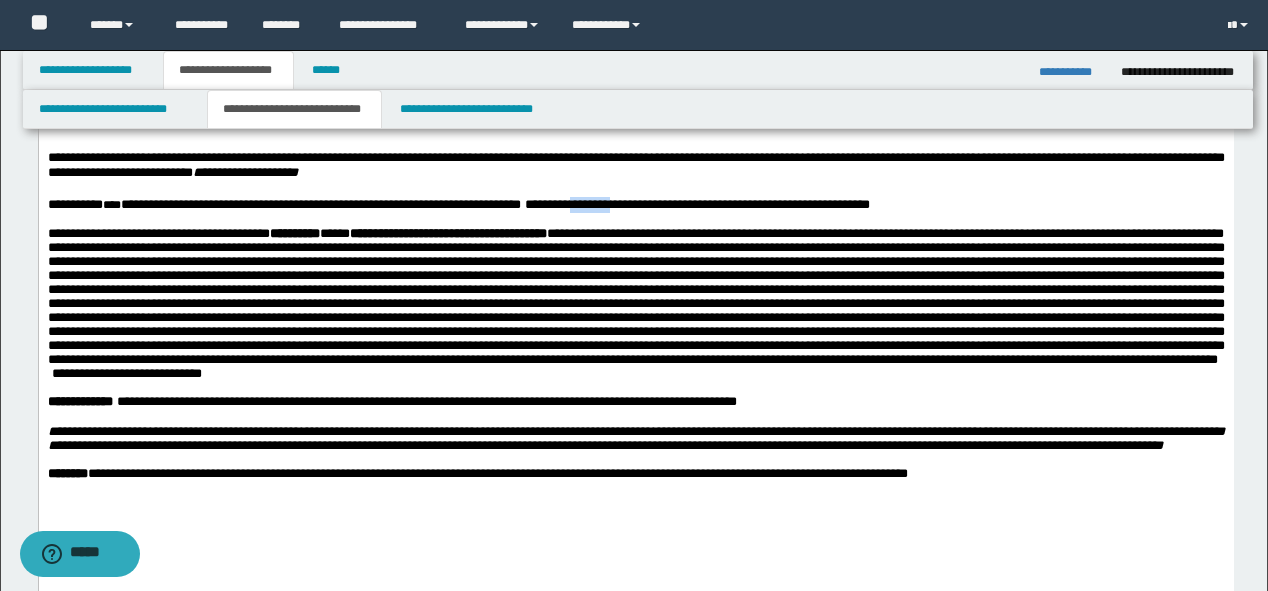 drag, startPoint x: 687, startPoint y: 205, endPoint x: 626, endPoint y: 207, distance: 61.03278 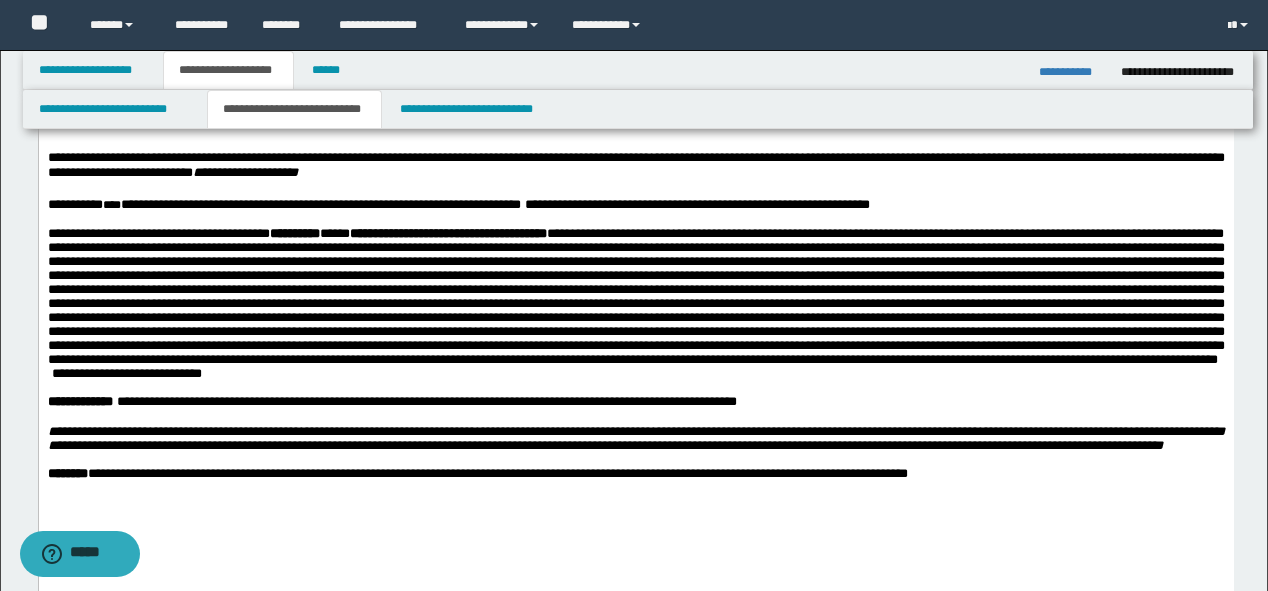 click on "**********" at bounding box center [458, 203] 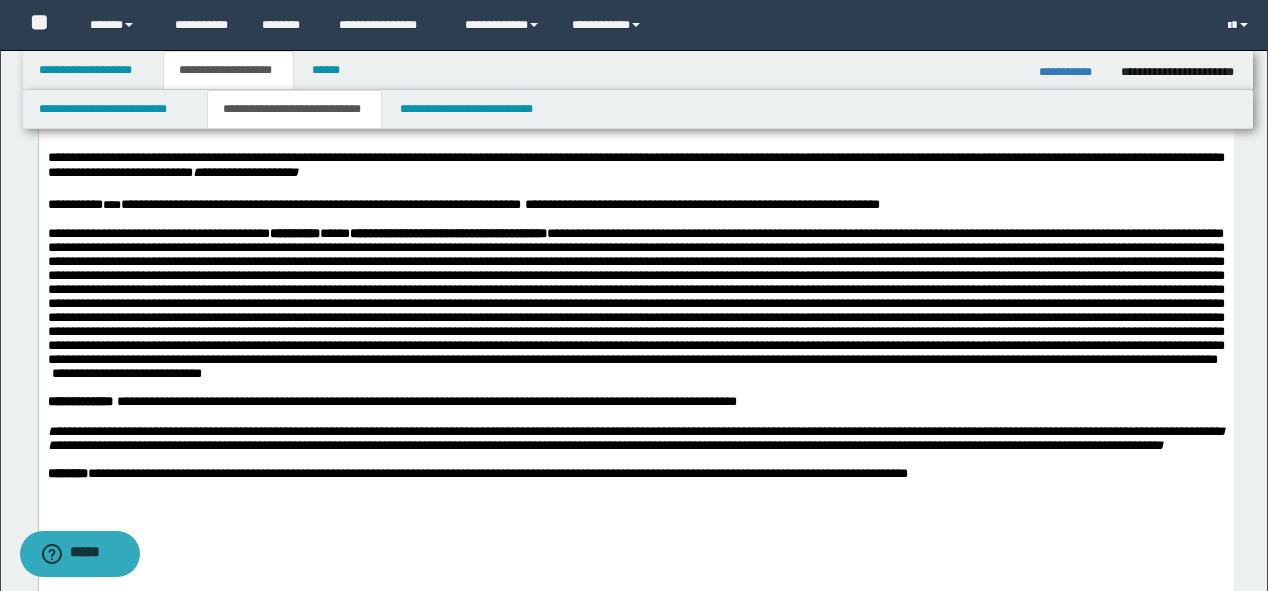 click on "**********" at bounding box center [463, 203] 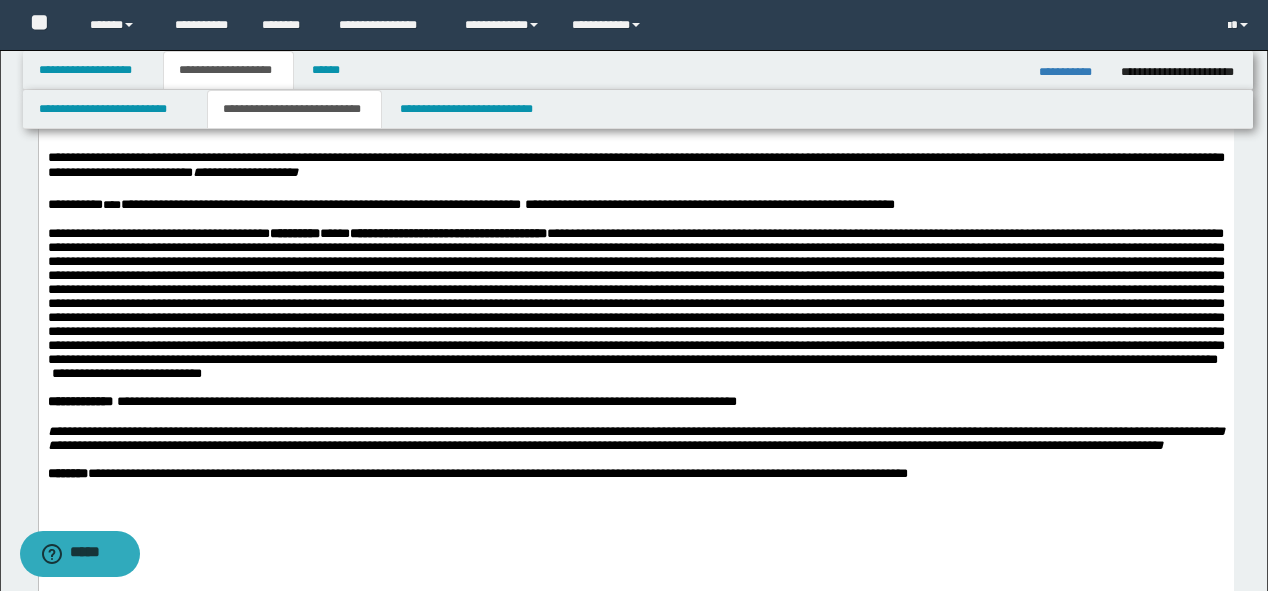 click on "**********" at bounding box center [470, 203] 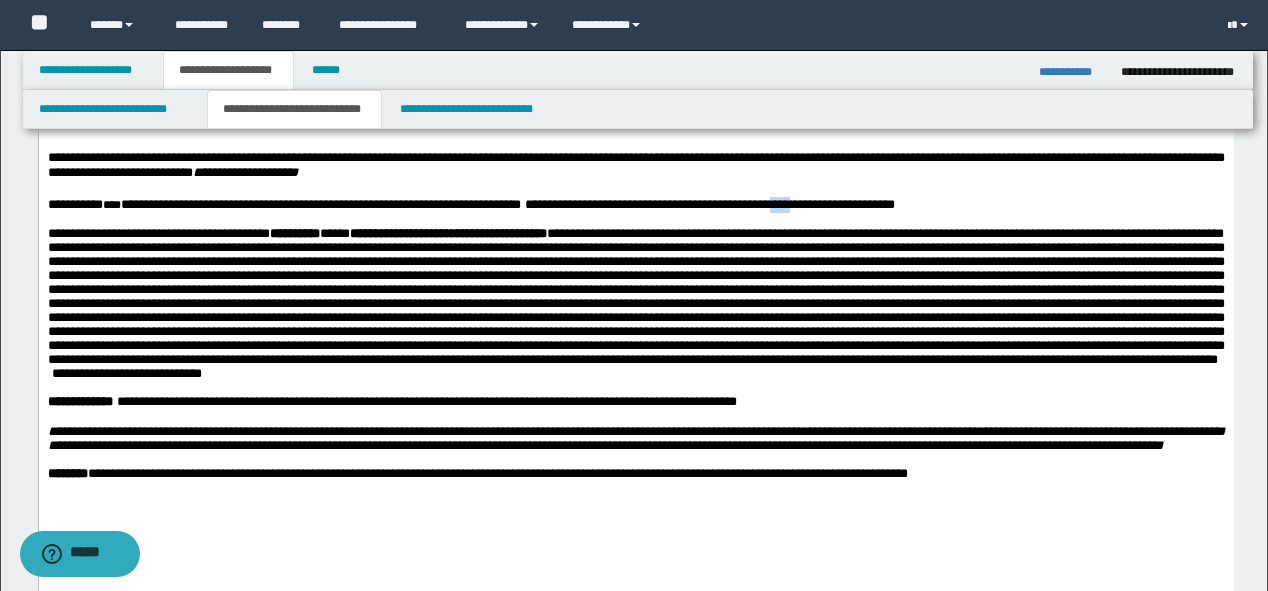 click on "**********" at bounding box center [470, 203] 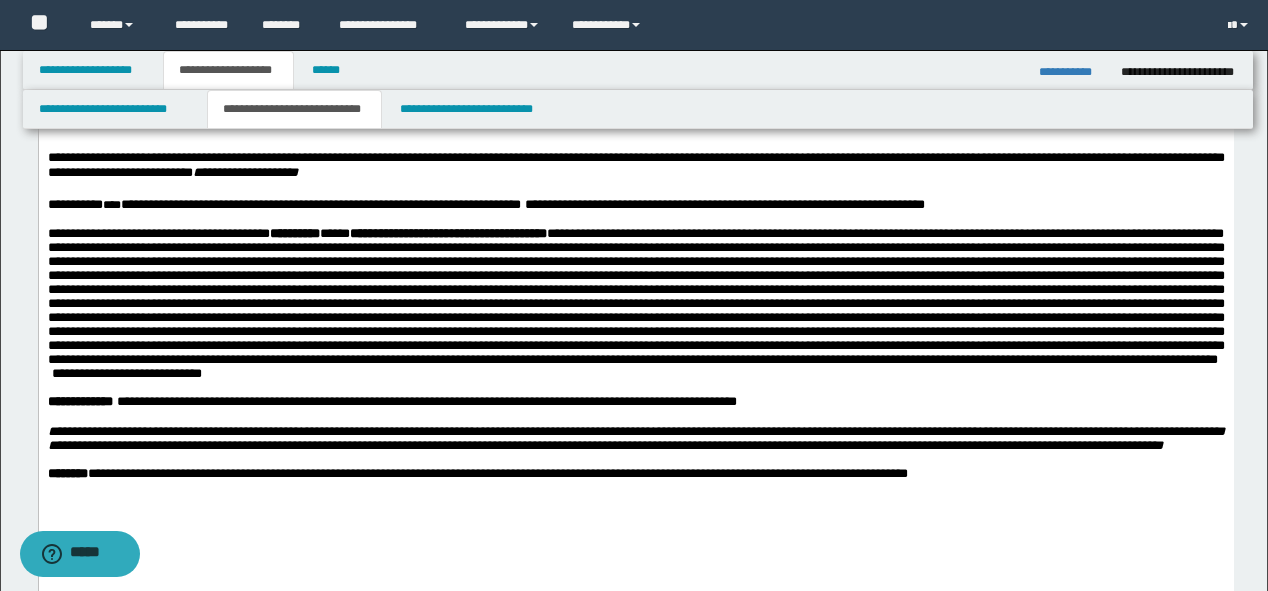 click on "**********" at bounding box center [485, 203] 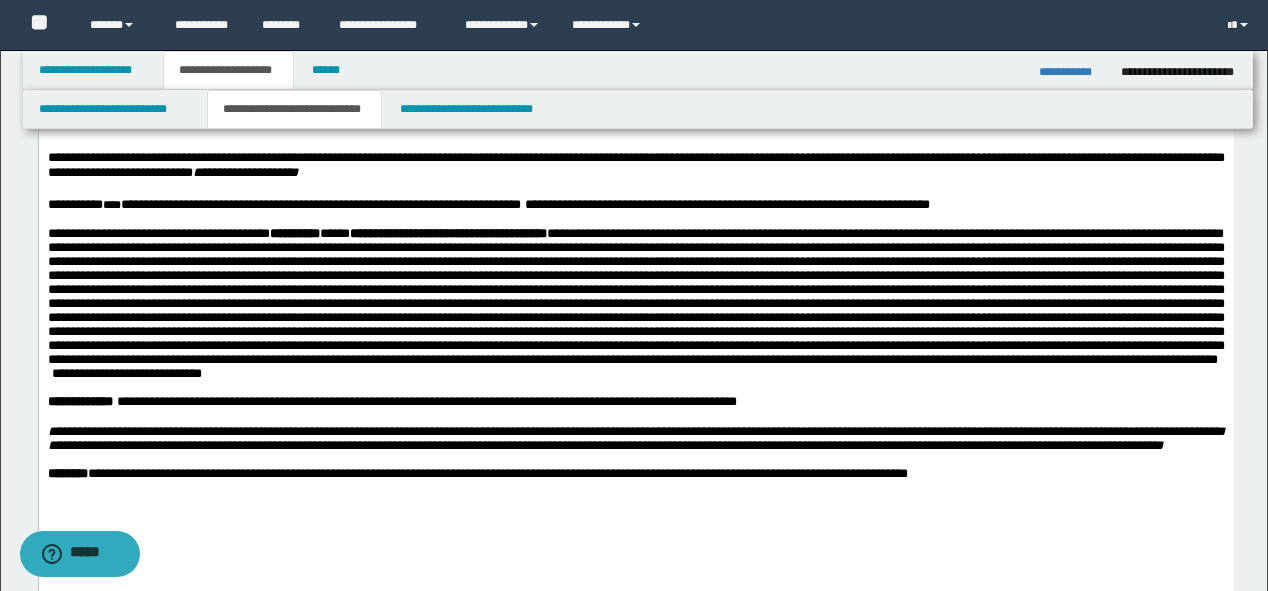 click on "**********" at bounding box center (488, 203) 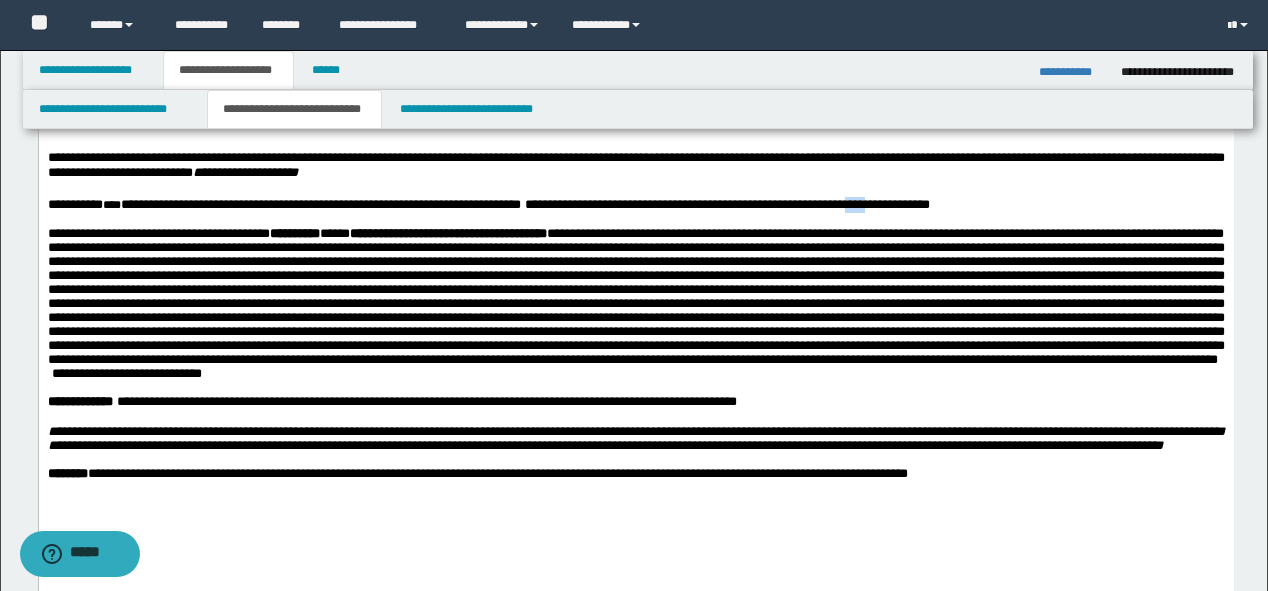 click on "**********" at bounding box center (488, 203) 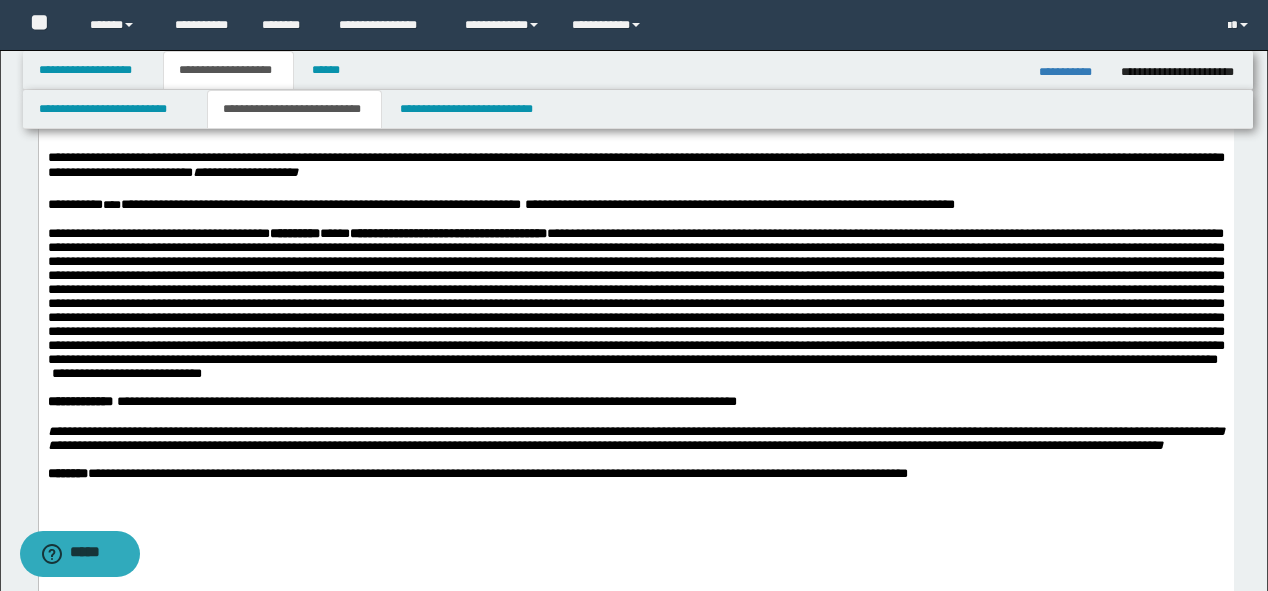 click on "**********" at bounding box center (500, 203) 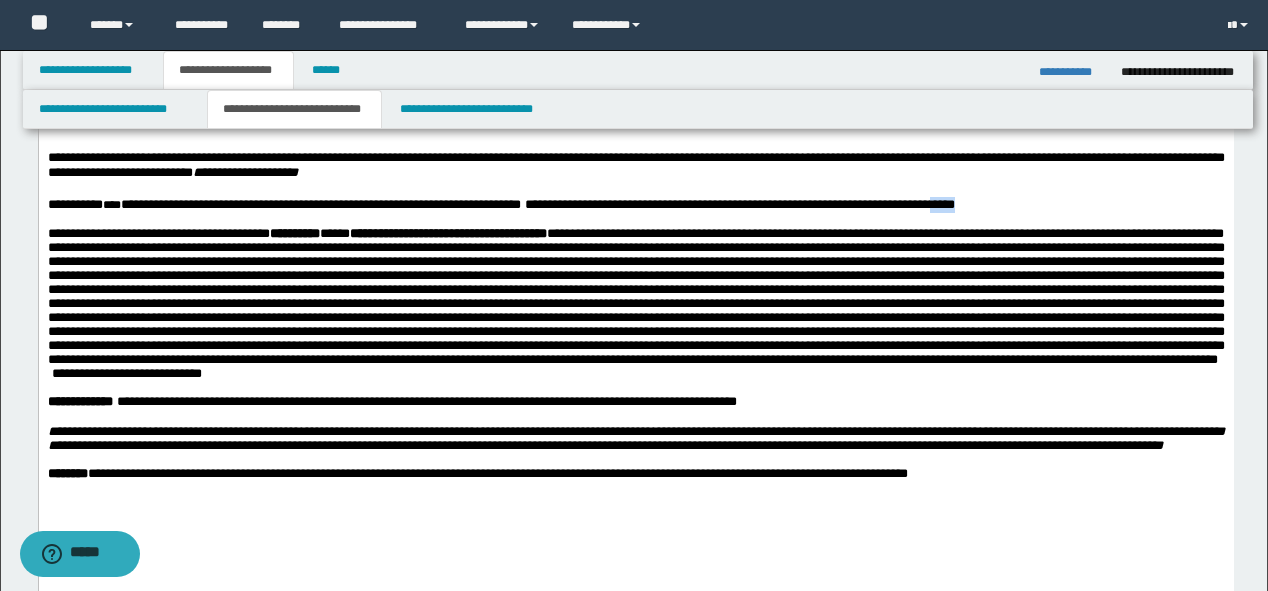 click on "**********" at bounding box center [500, 203] 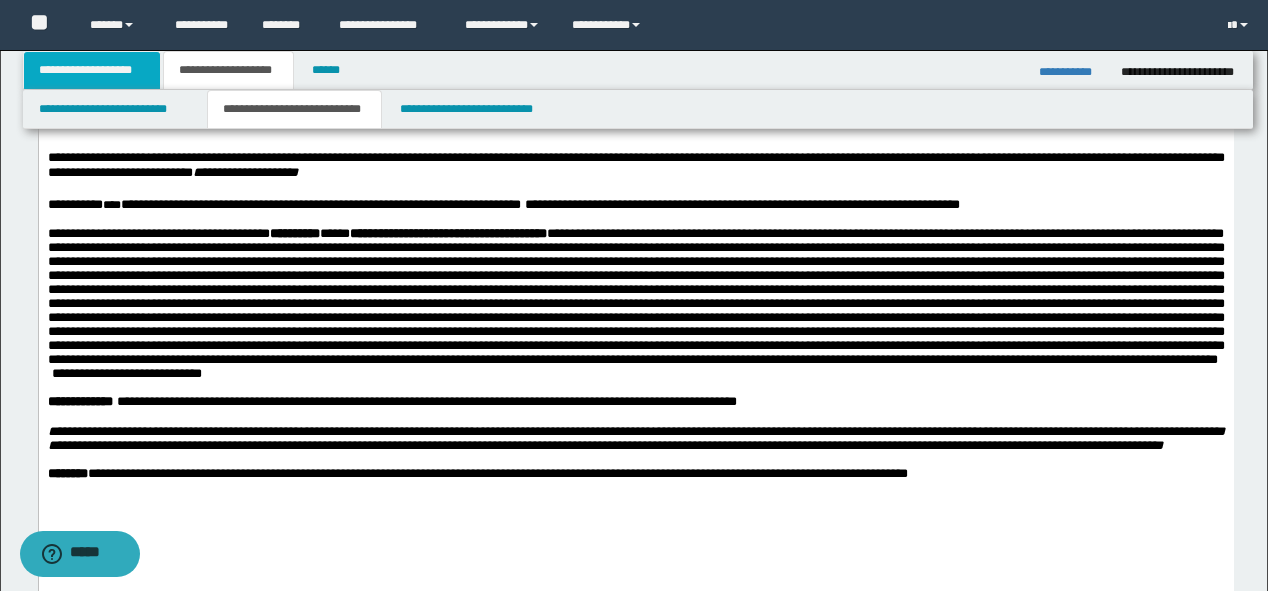 click on "**********" at bounding box center (92, 70) 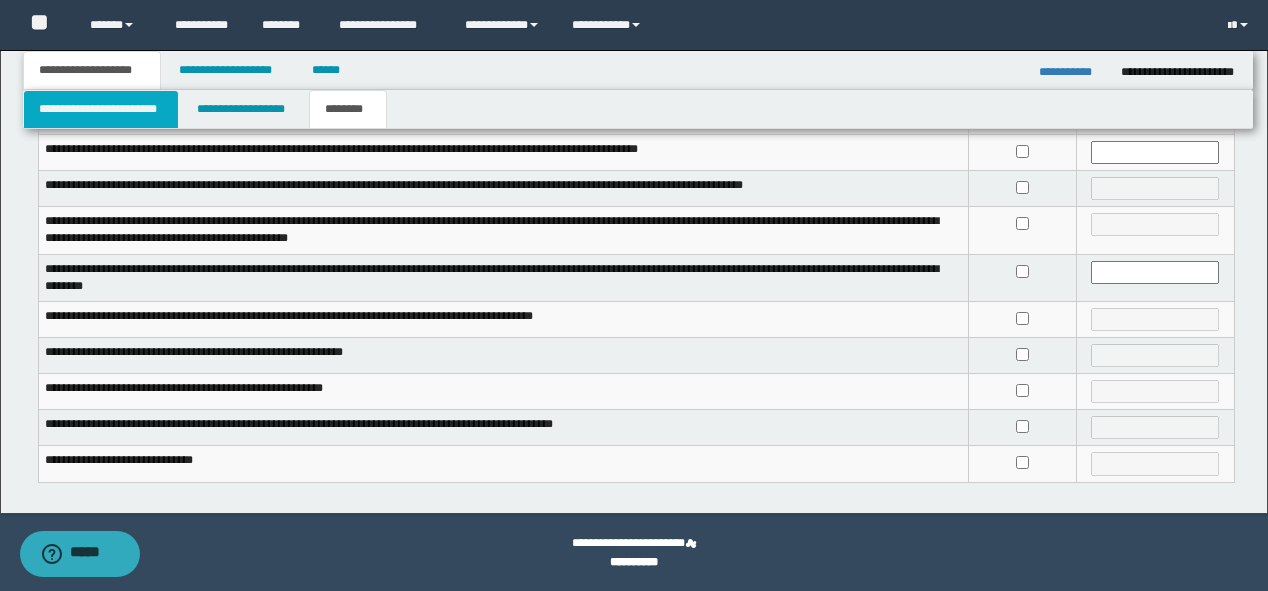 click on "**********" at bounding box center [101, 109] 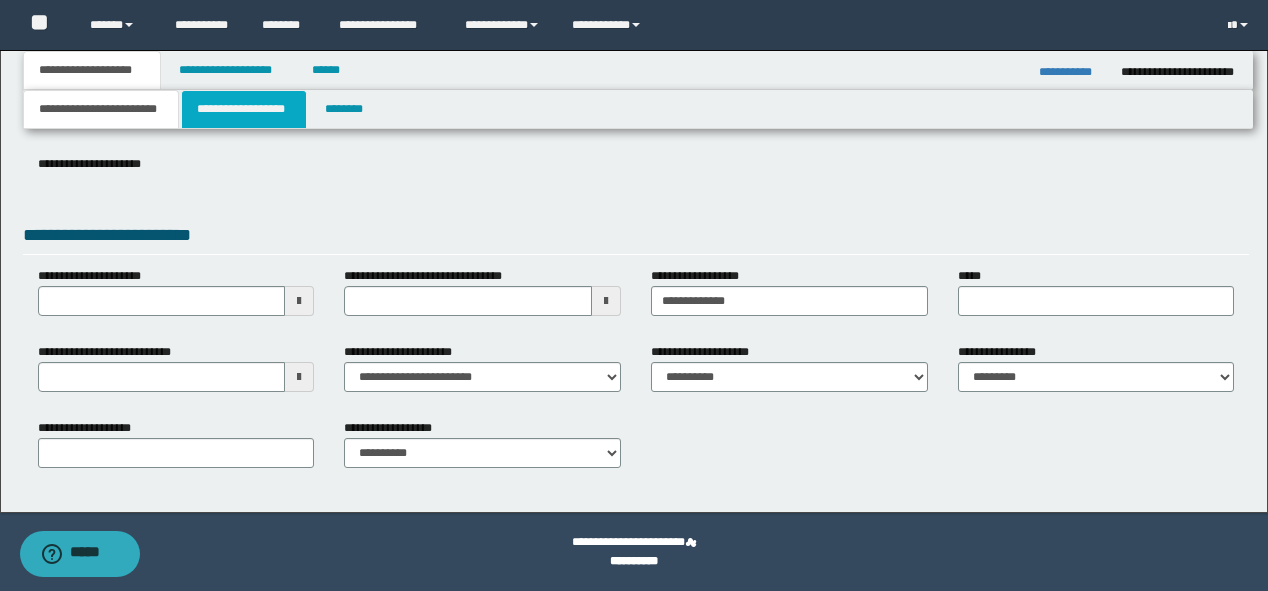 click on "**********" at bounding box center [244, 109] 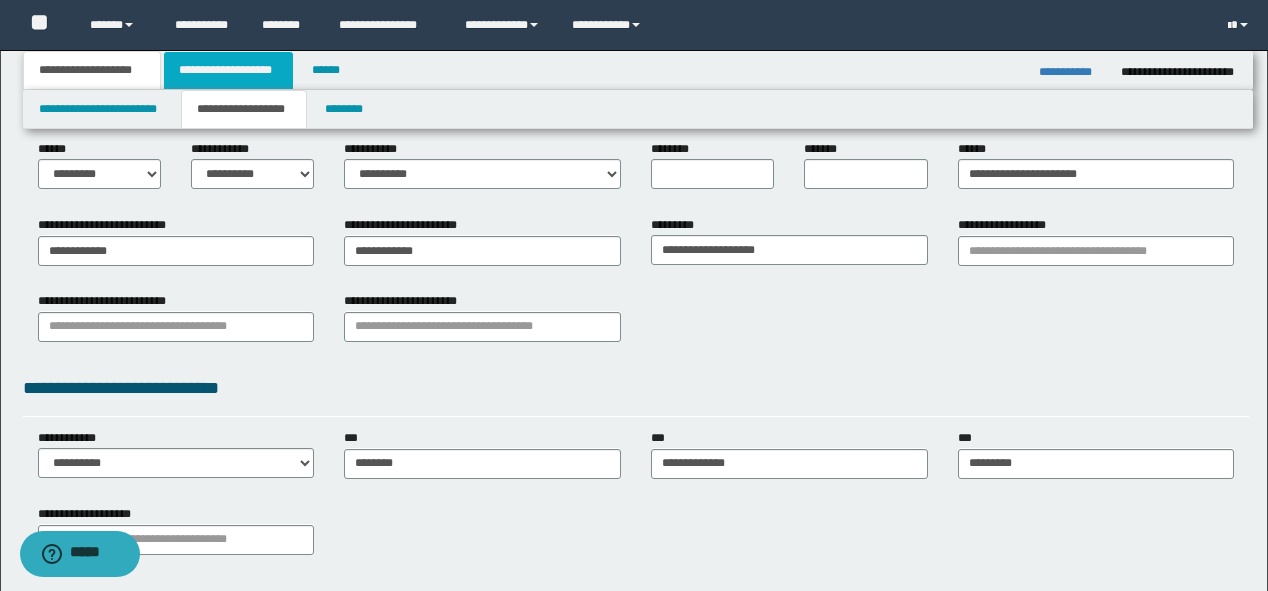 click on "**********" at bounding box center [228, 70] 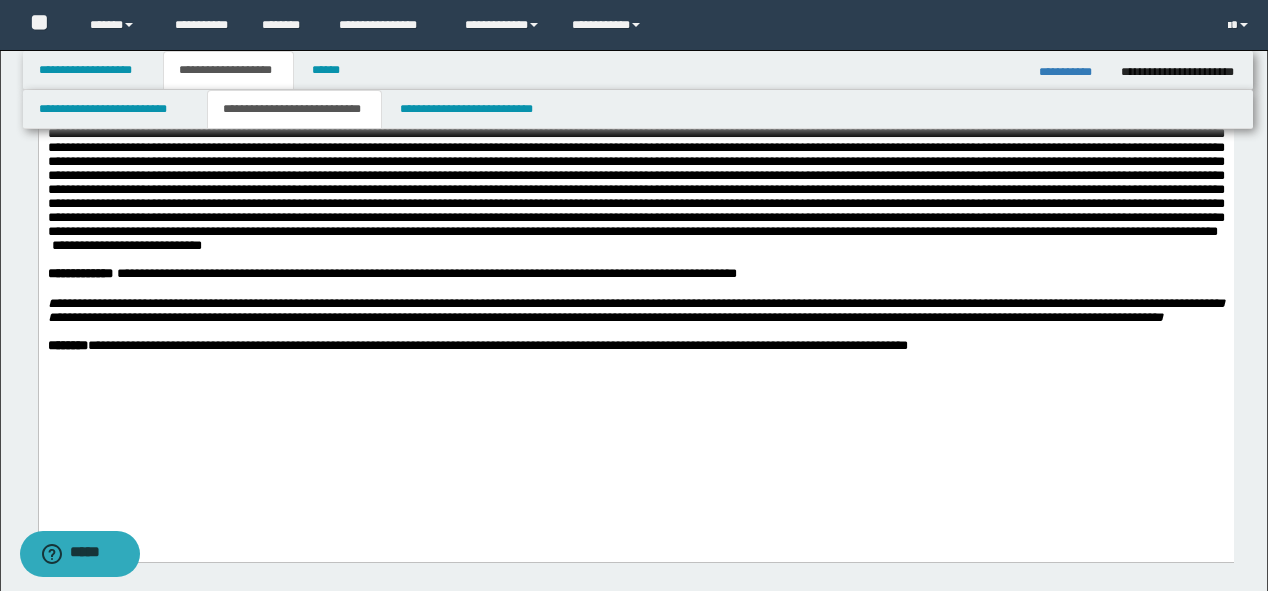 scroll, scrollTop: 692, scrollLeft: 0, axis: vertical 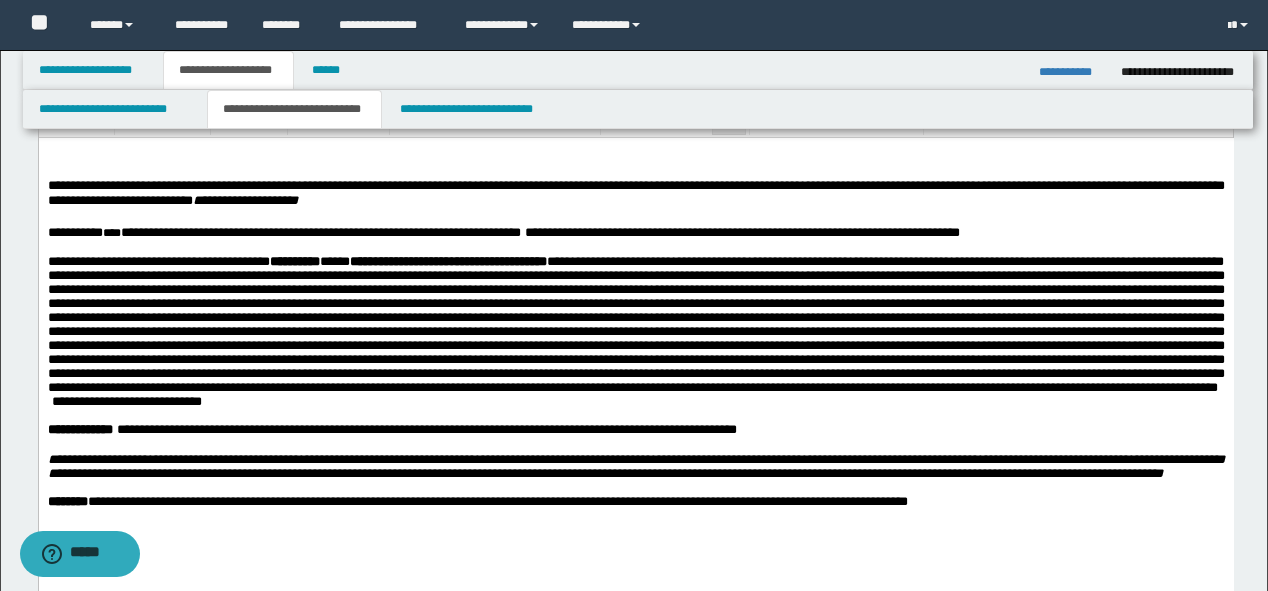 click at bounding box center (635, 216) 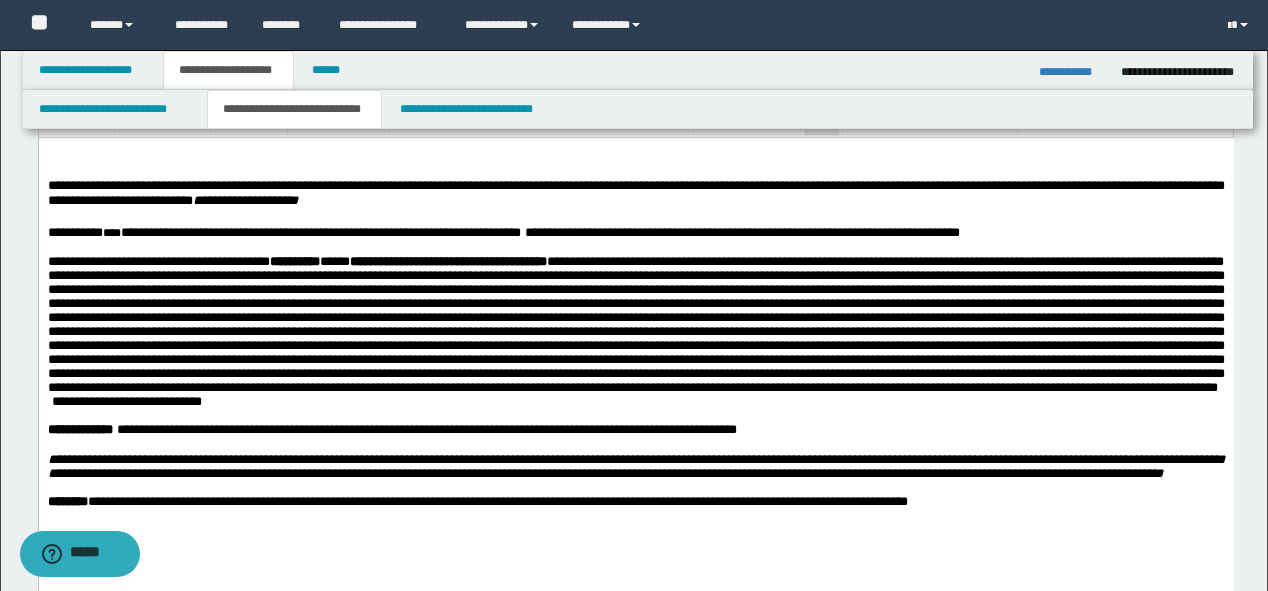 drag, startPoint x: 557, startPoint y: 222, endPoint x: 542, endPoint y: 229, distance: 16.552946 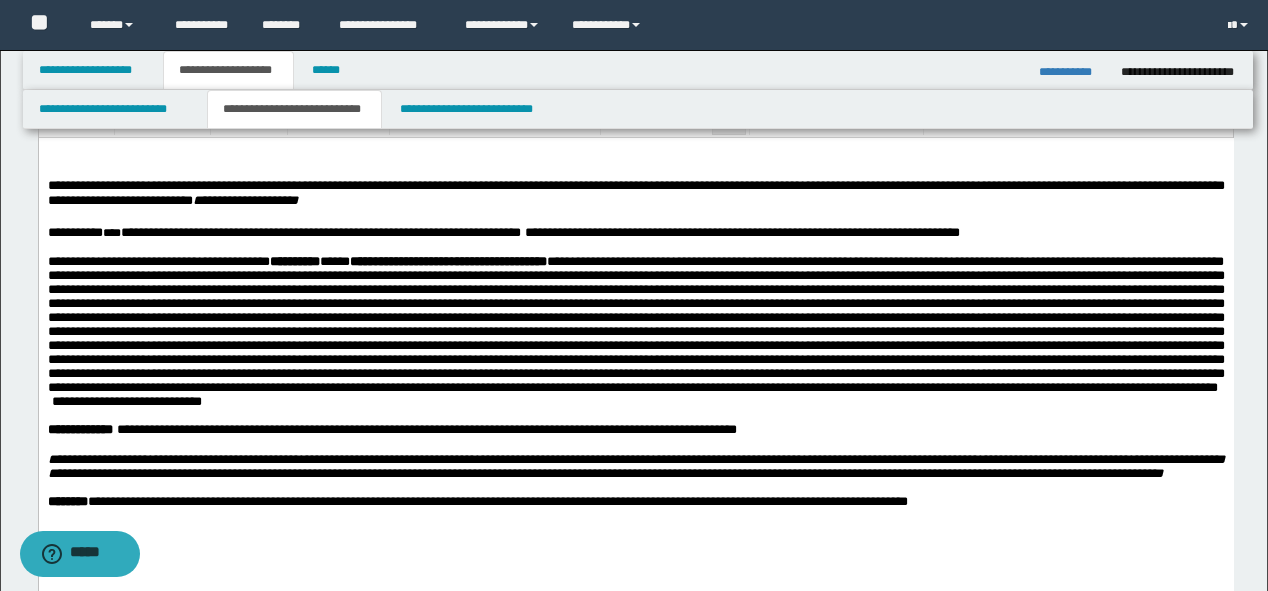 click on "**********" at bounding box center [503, 231] 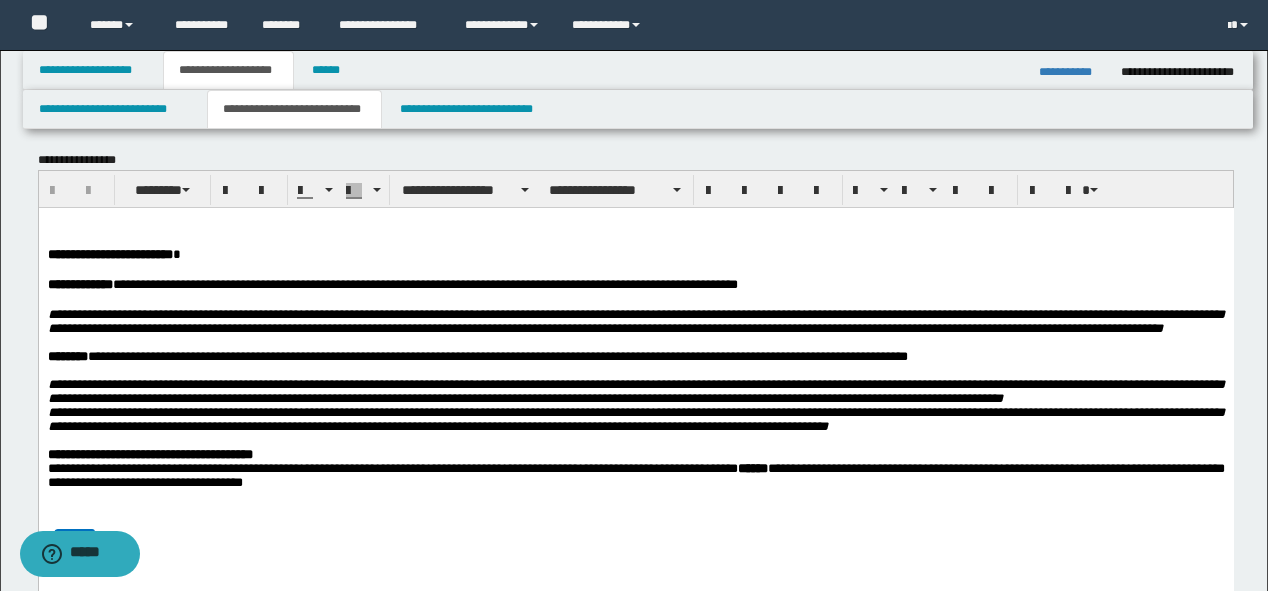 scroll, scrollTop: 0, scrollLeft: 0, axis: both 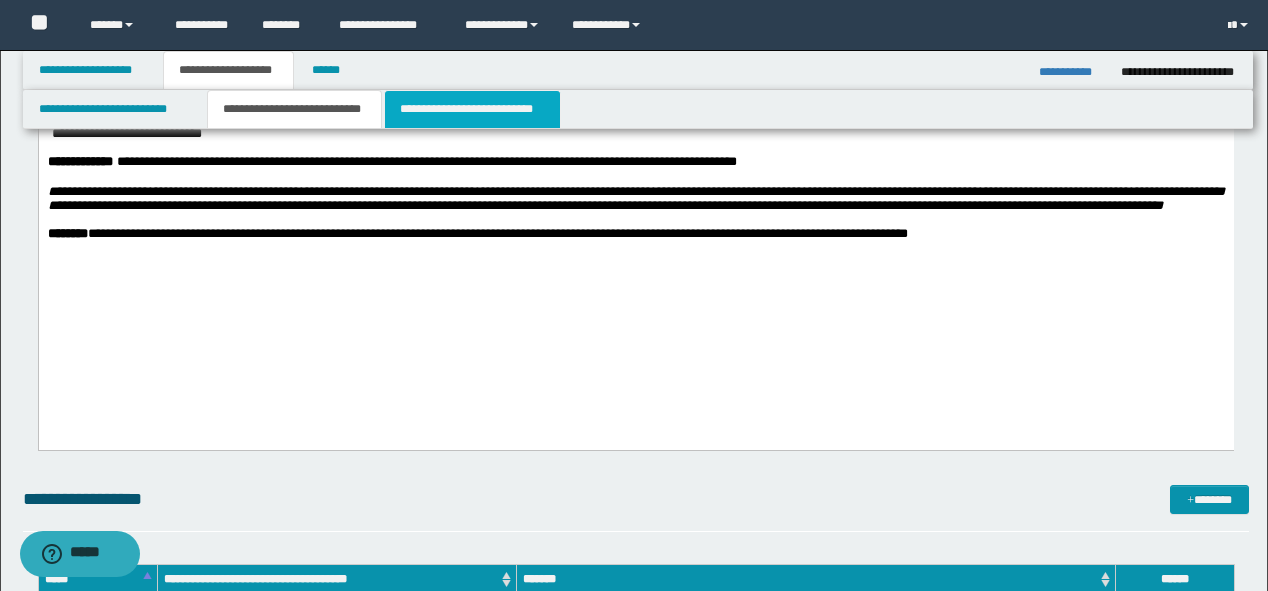 click on "**********" at bounding box center [472, 109] 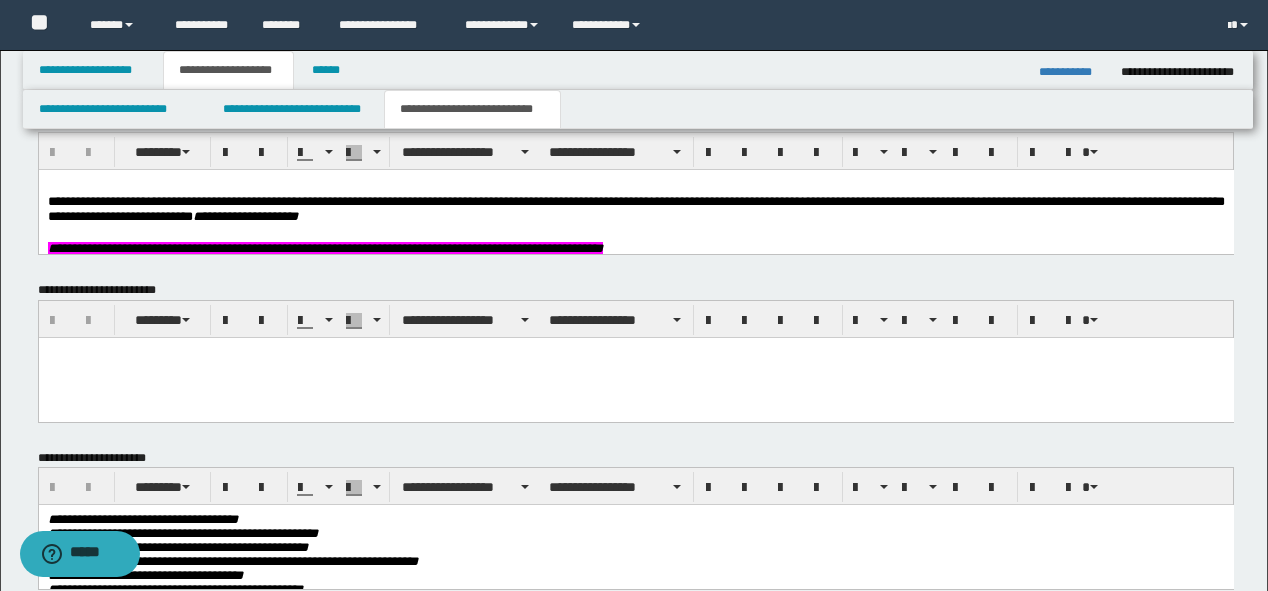 scroll, scrollTop: 551, scrollLeft: 0, axis: vertical 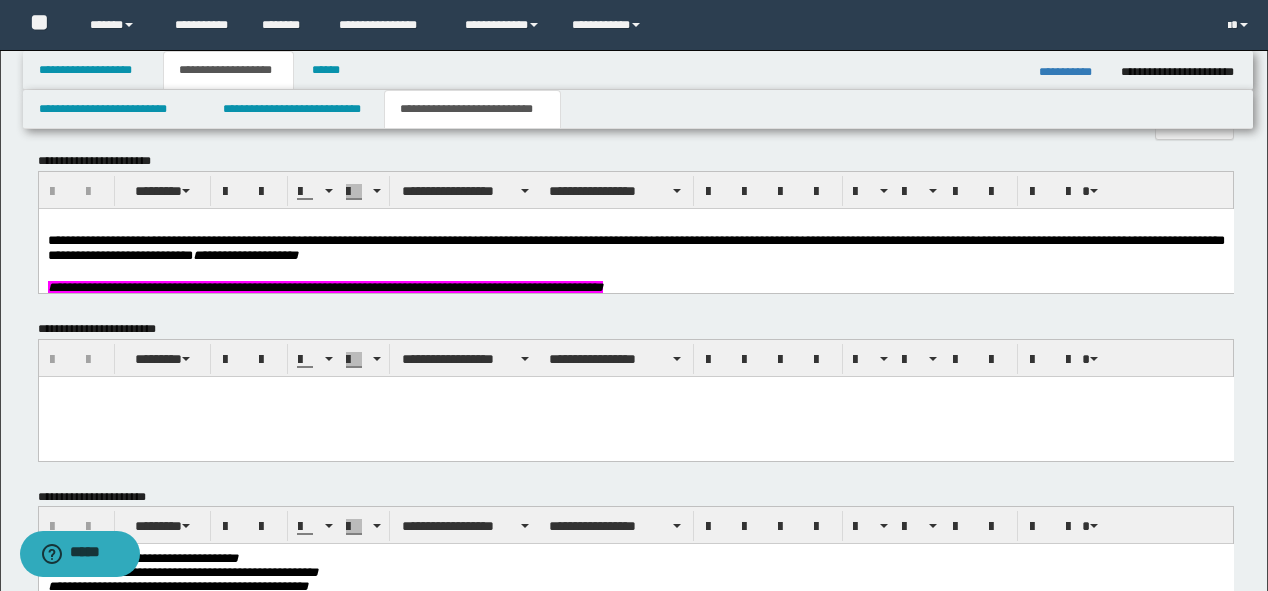 click at bounding box center (636, 250) 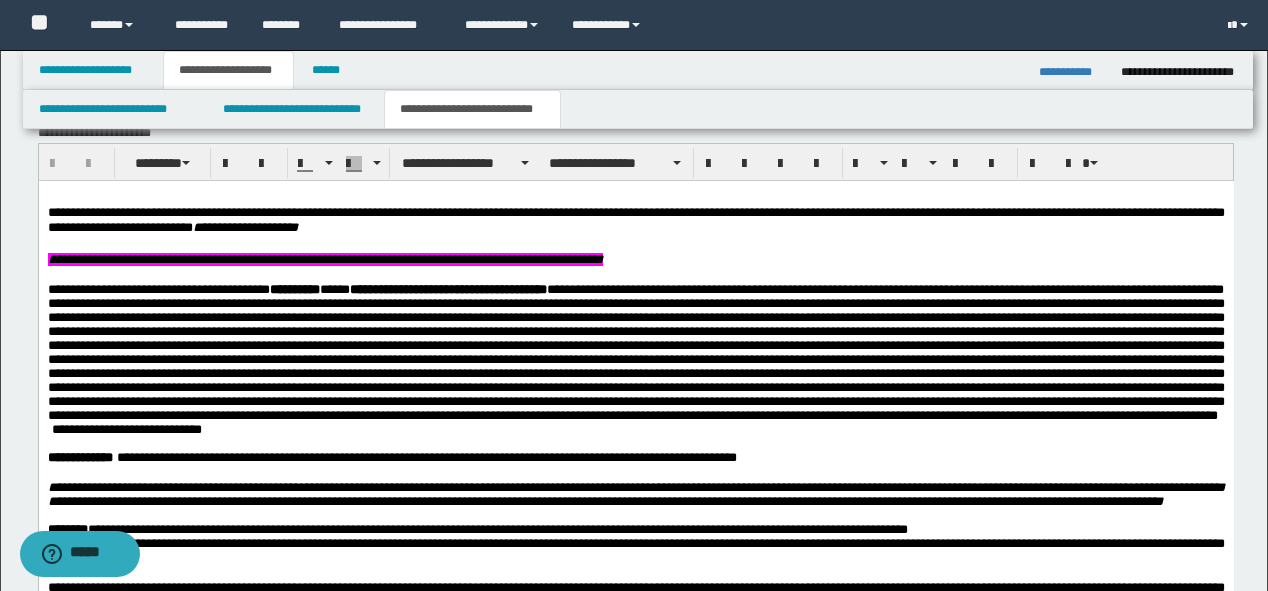 scroll, scrollTop: 551, scrollLeft: 0, axis: vertical 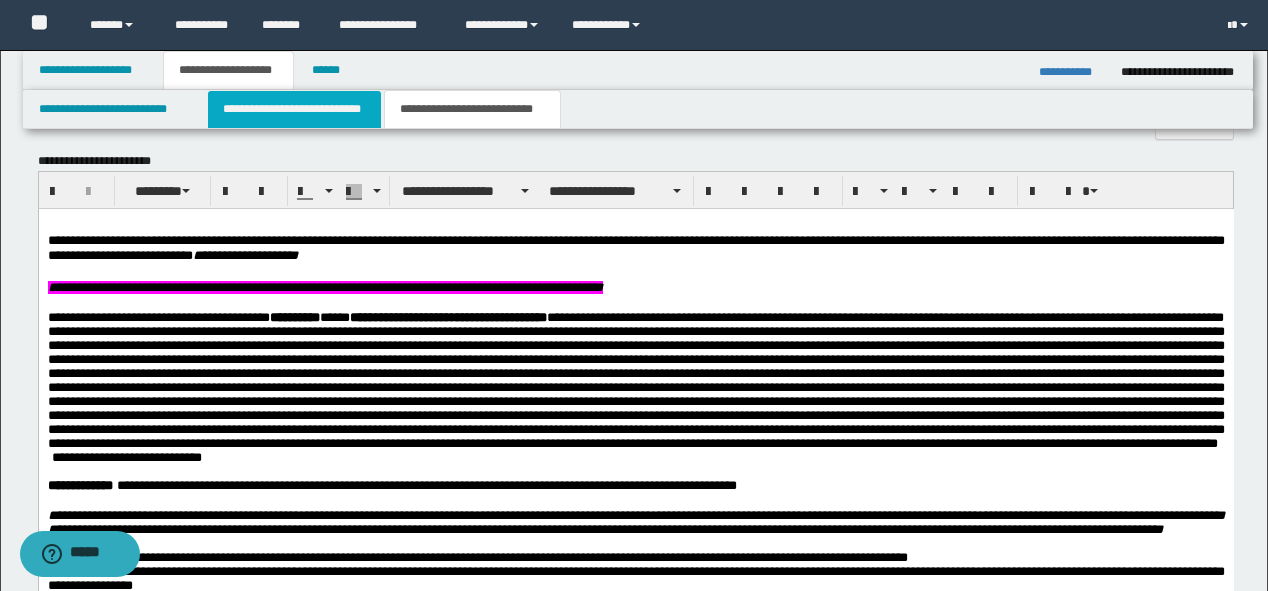 click on "**********" at bounding box center (294, 109) 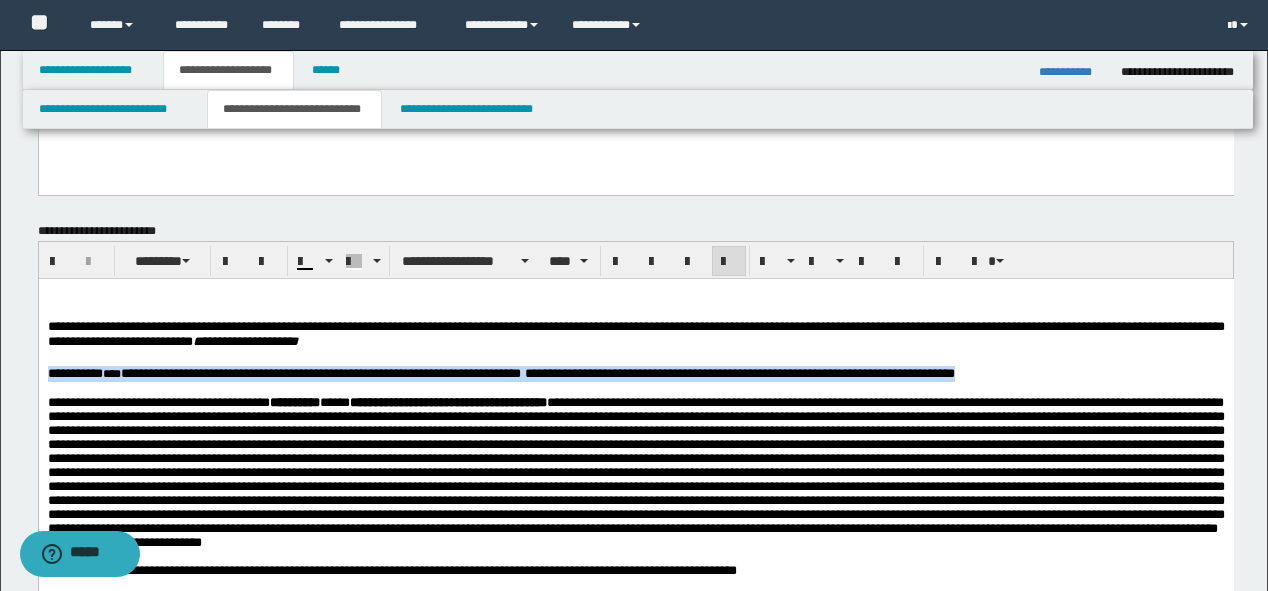 drag, startPoint x: 46, startPoint y: 370, endPoint x: 1069, endPoint y: 369, distance: 1023.0005 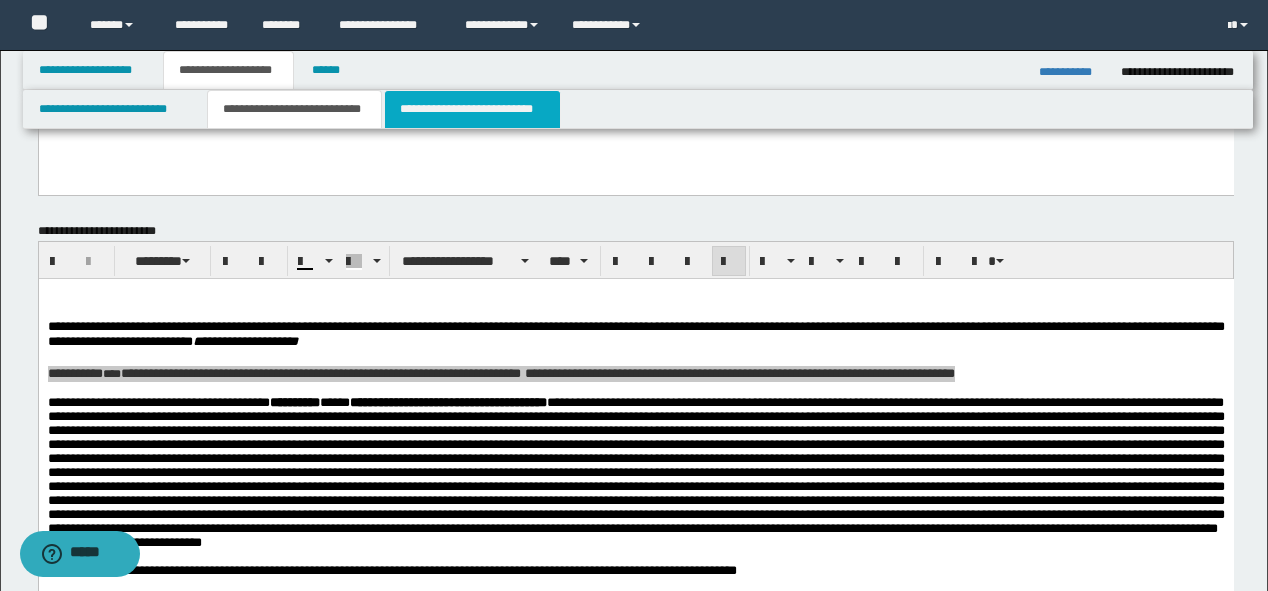 click on "**********" at bounding box center (472, 109) 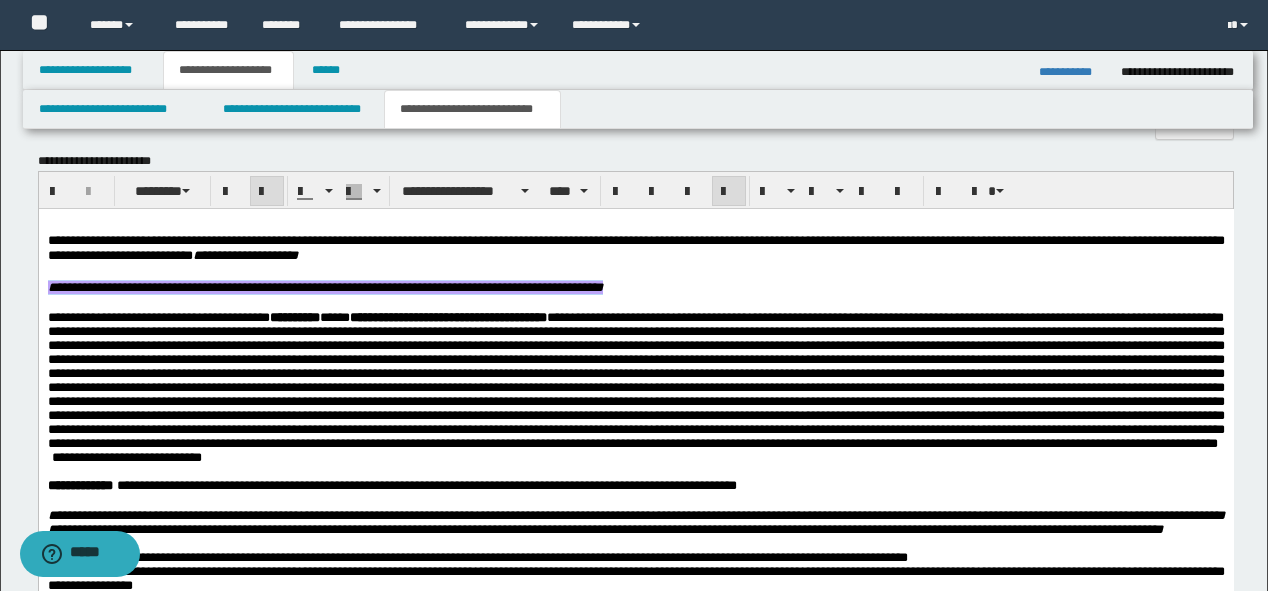drag, startPoint x: 861, startPoint y: 292, endPoint x: 38, endPoint y: 500, distance: 848.8775 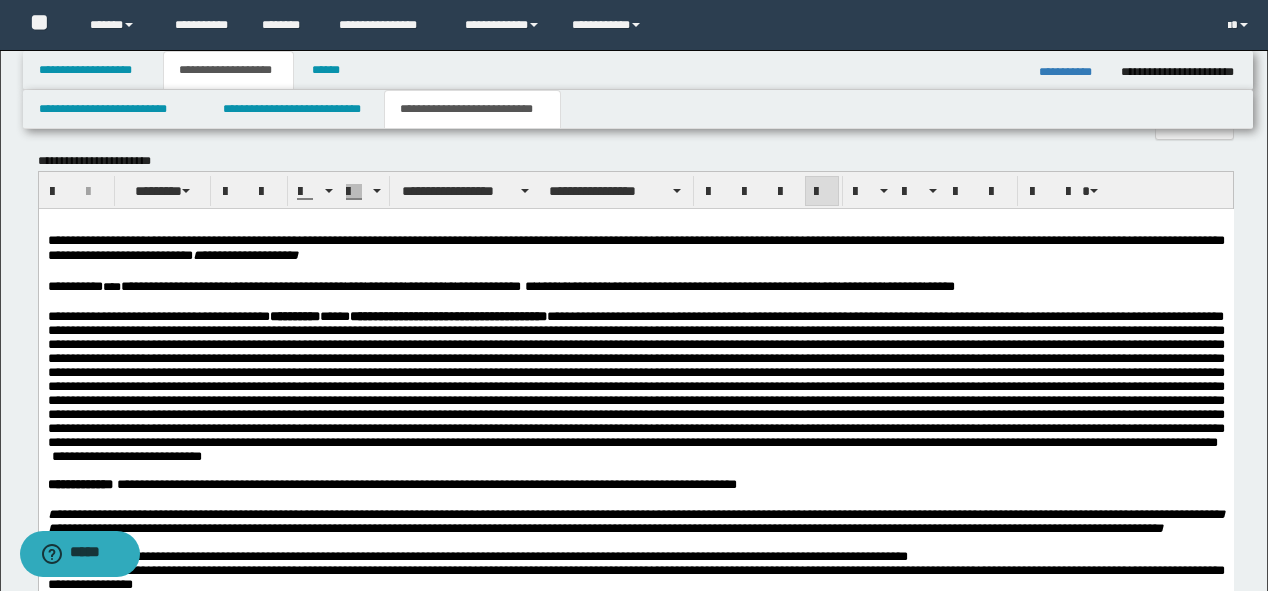 click on "**********" at bounding box center [635, 378] 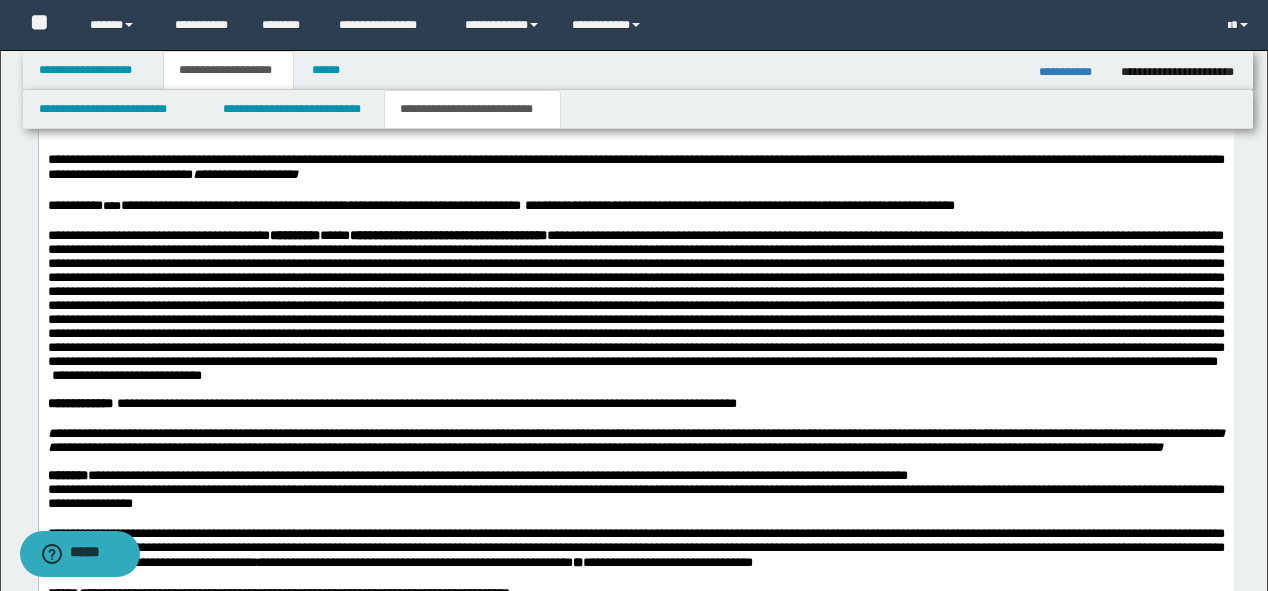 scroll, scrollTop: 631, scrollLeft: 0, axis: vertical 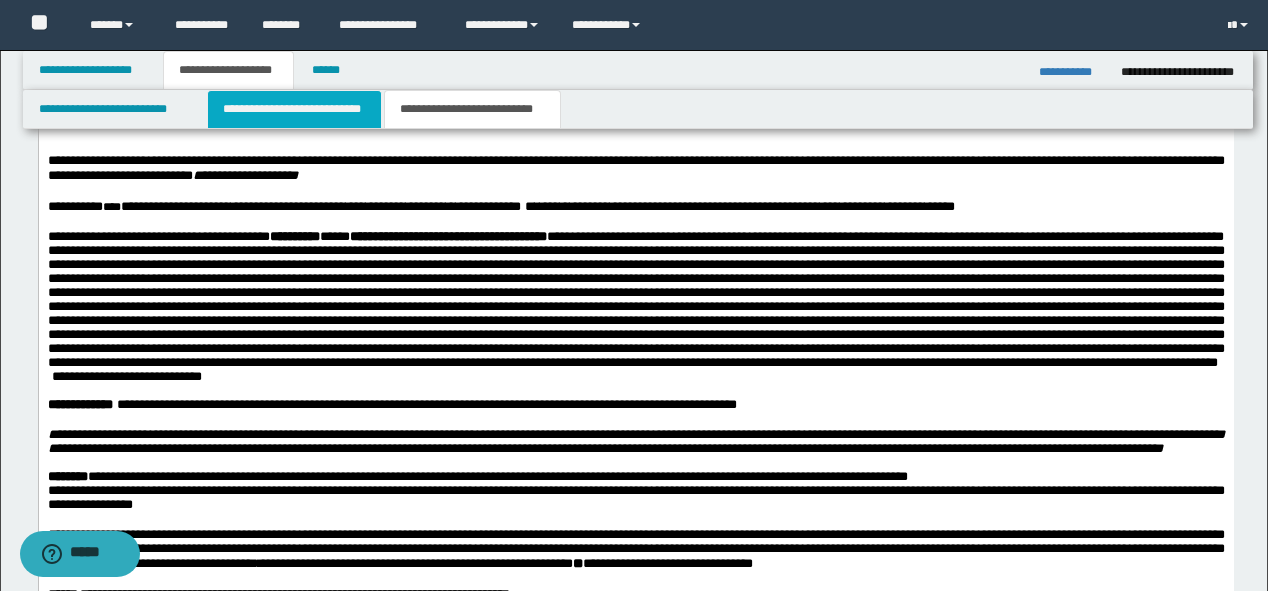 click on "**********" at bounding box center [294, 109] 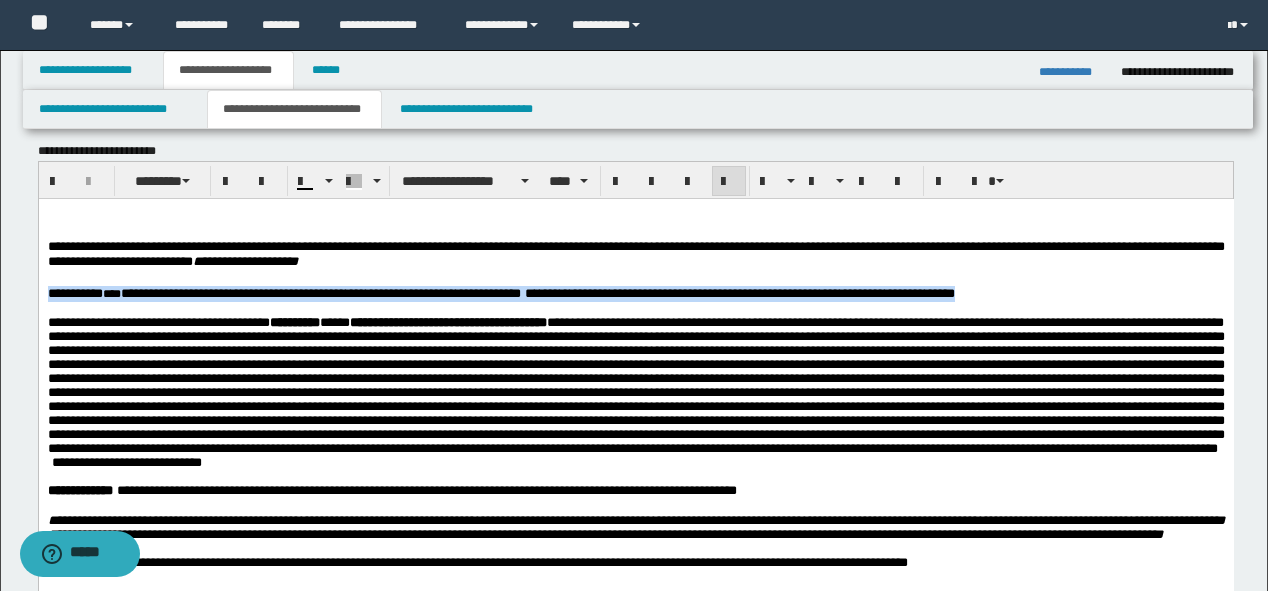 click on "**********" at bounding box center [635, 384] 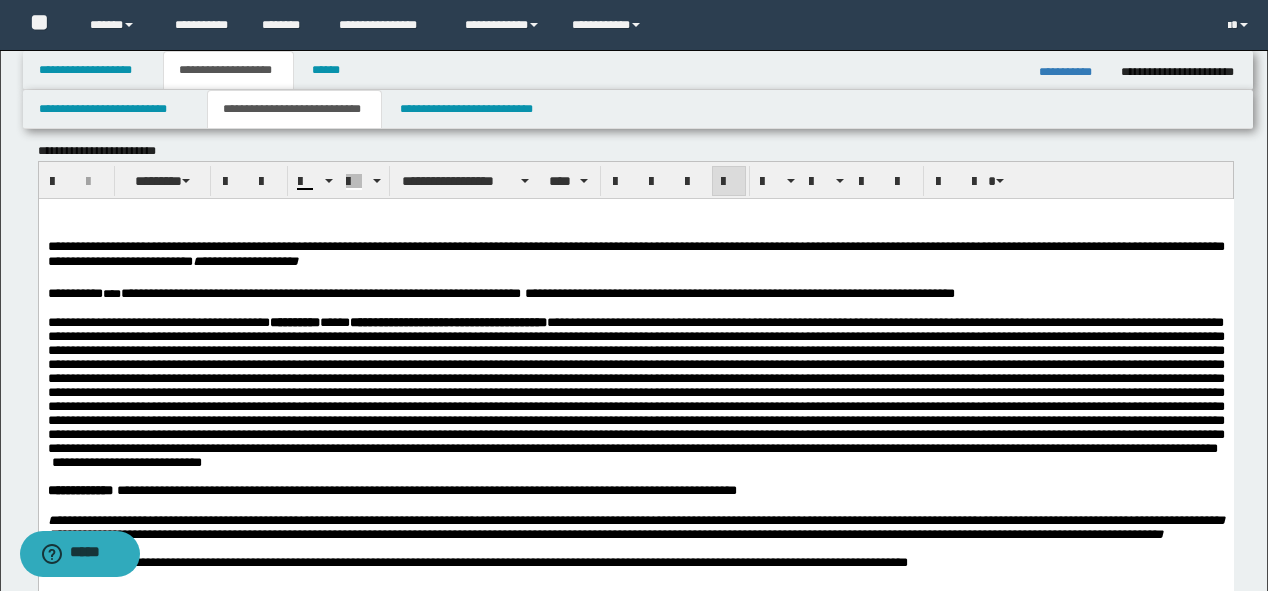 click on "**********" at bounding box center [635, 384] 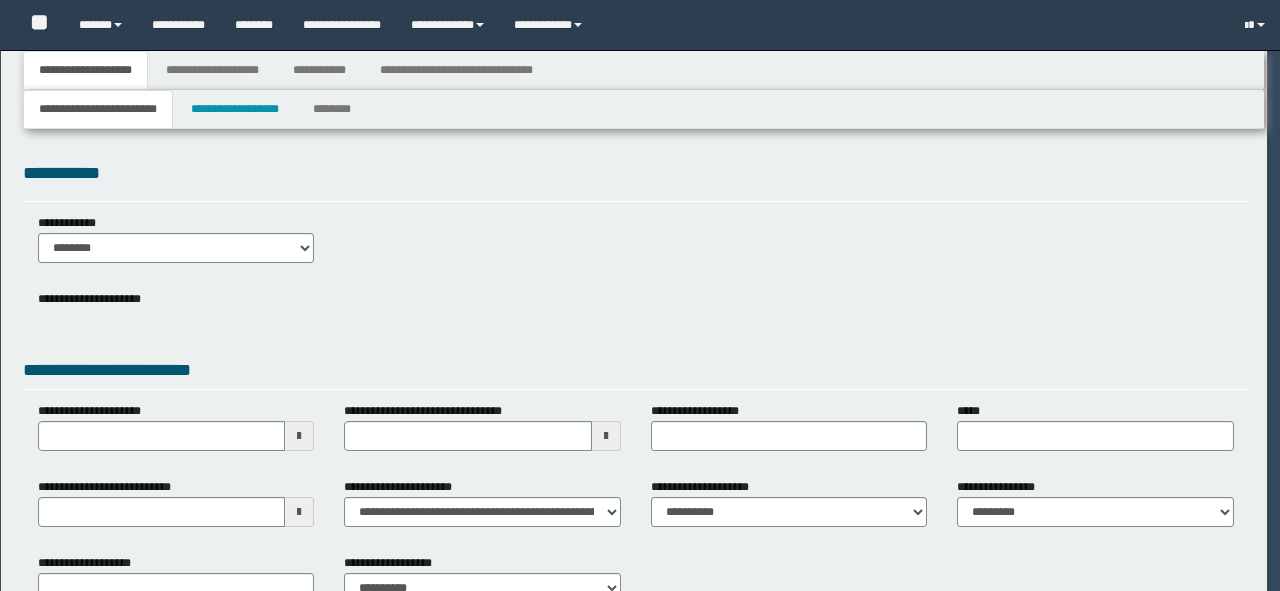 scroll, scrollTop: 0, scrollLeft: 0, axis: both 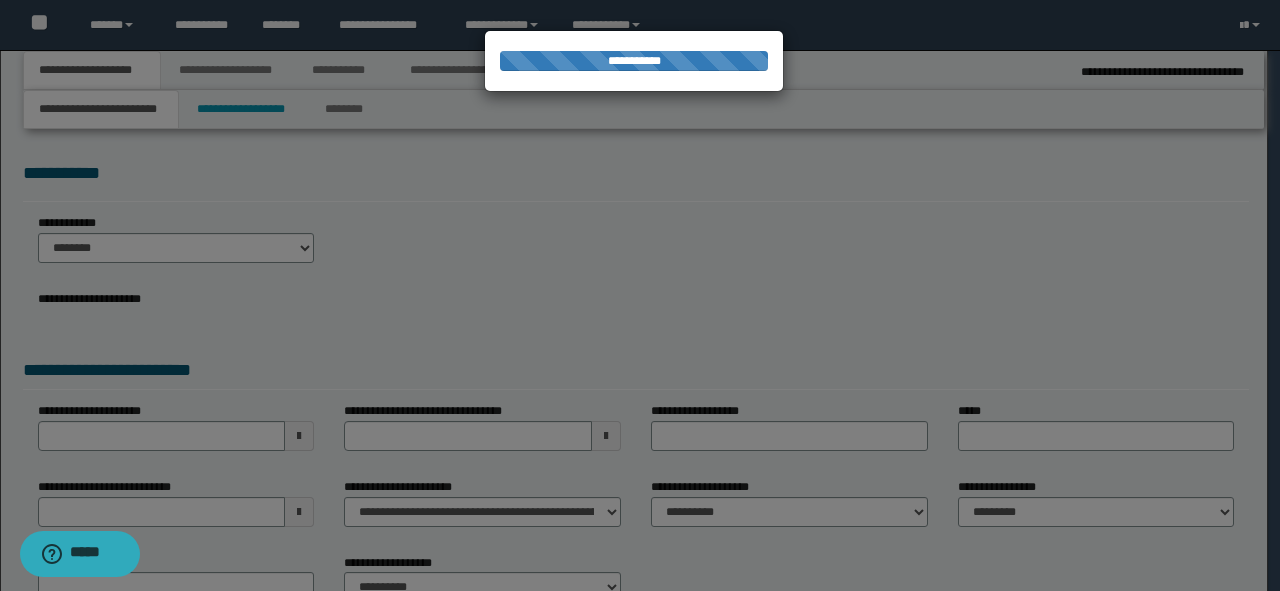 type on "**********" 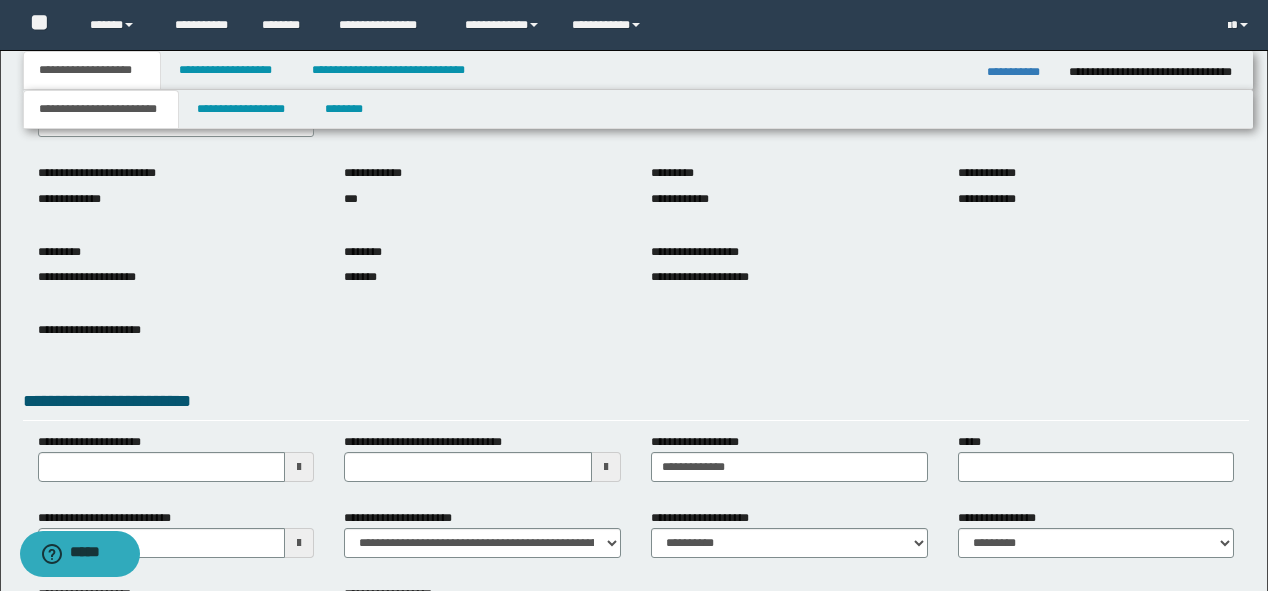 scroll, scrollTop: 160, scrollLeft: 0, axis: vertical 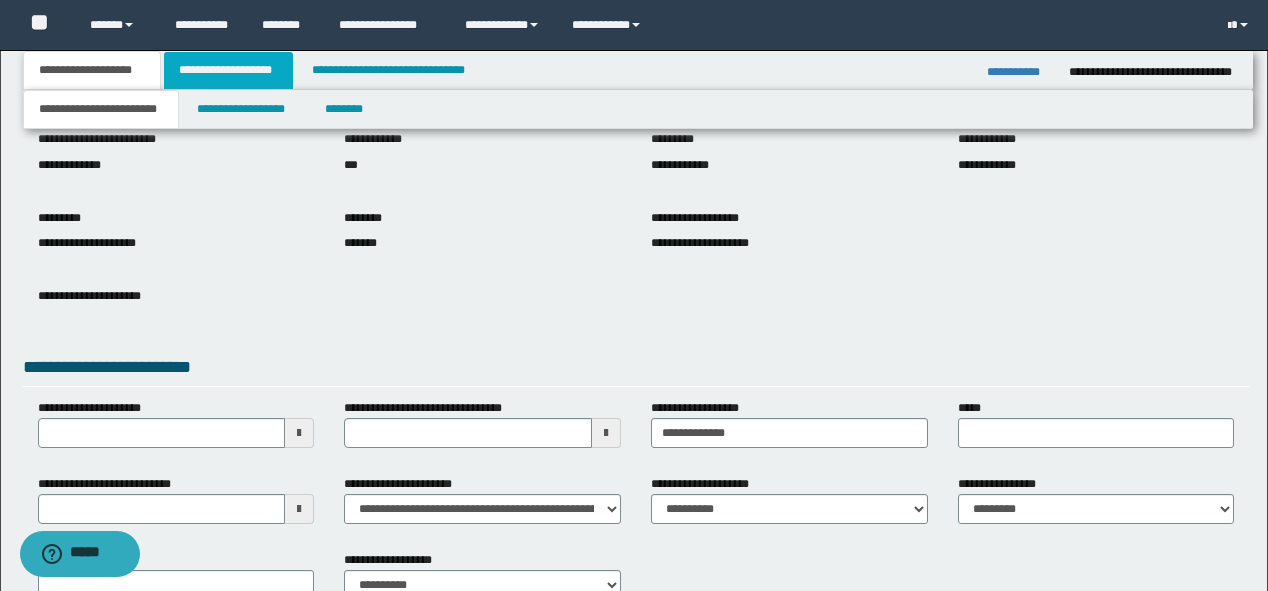 click on "**********" at bounding box center (228, 70) 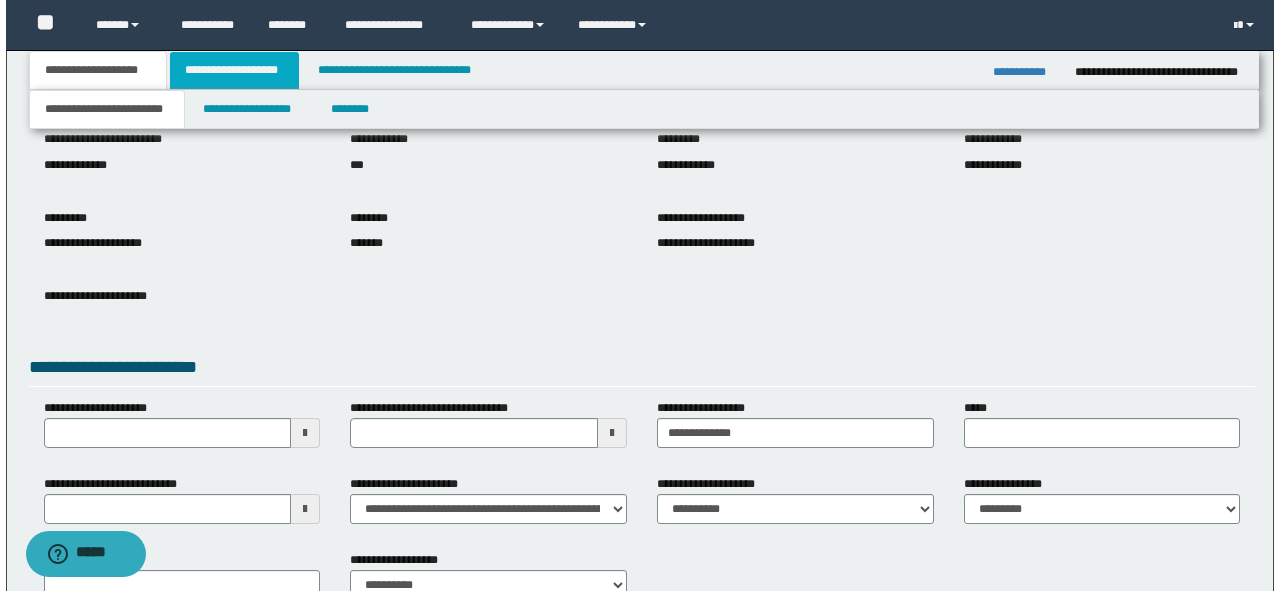 scroll, scrollTop: 0, scrollLeft: 0, axis: both 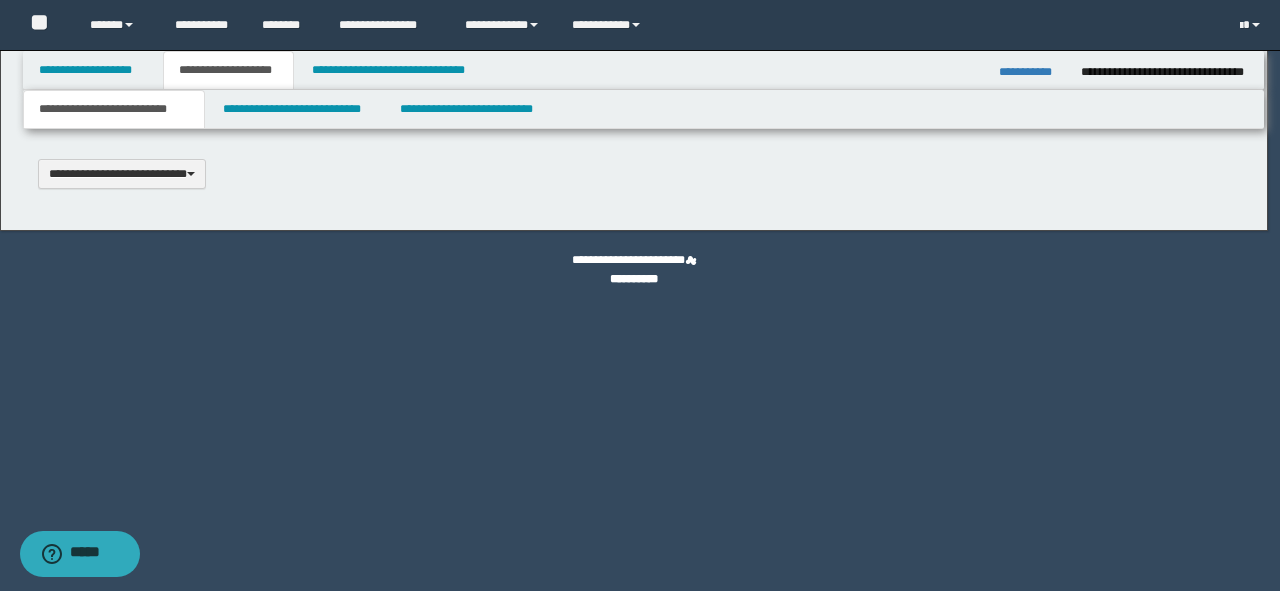 type 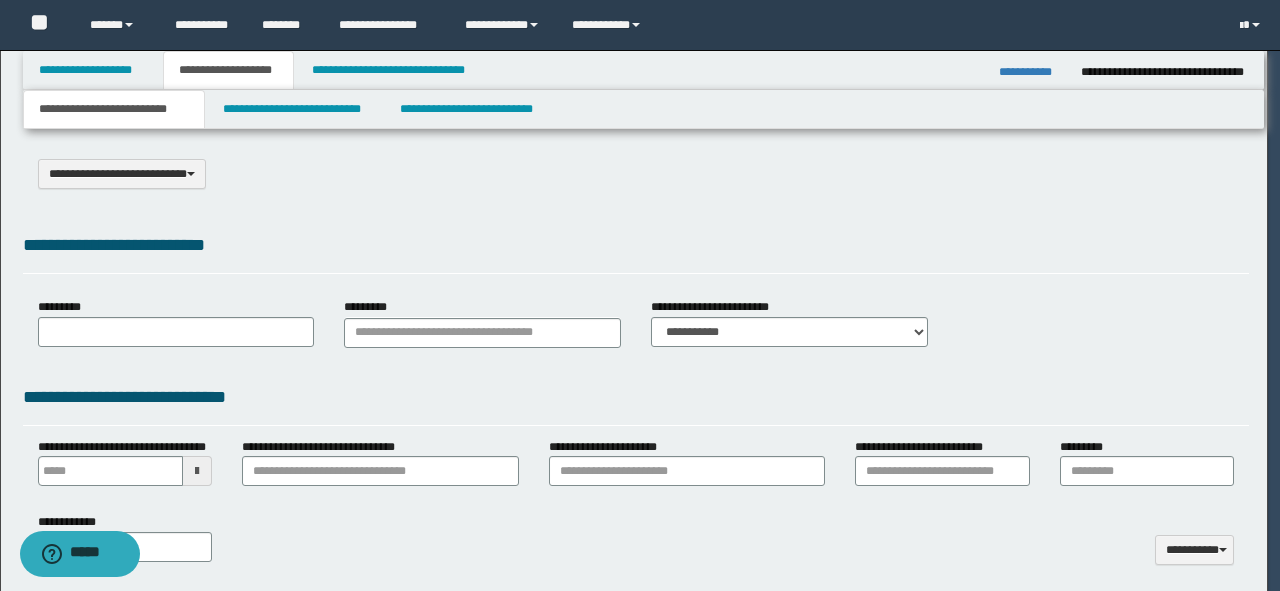 select on "*" 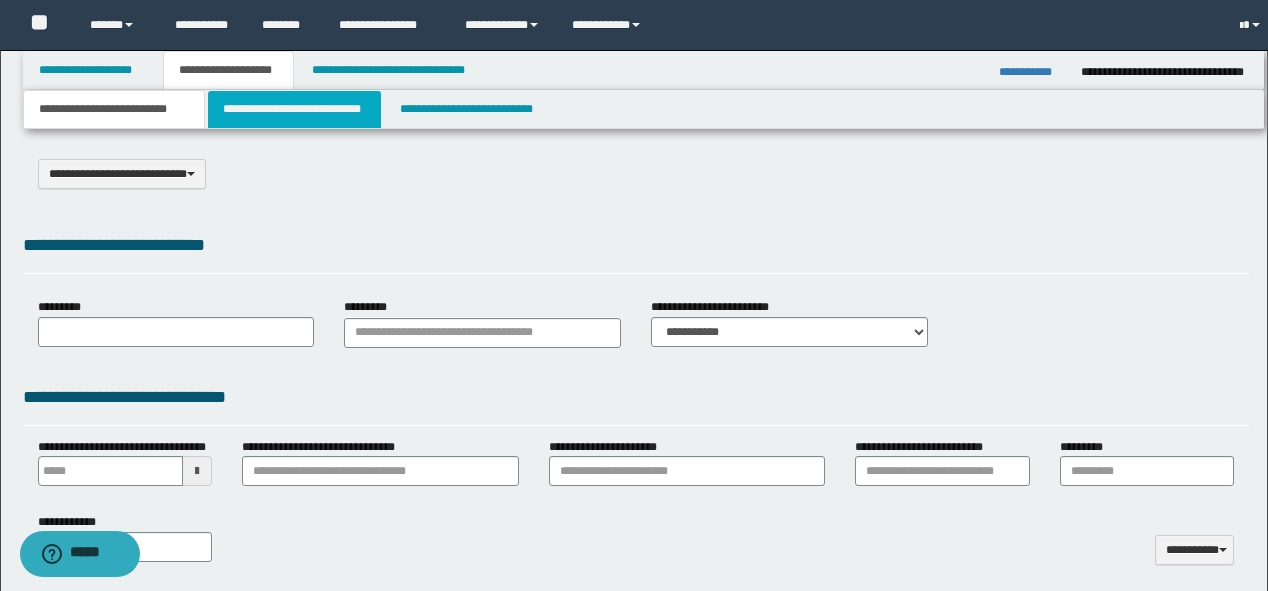 click on "**********" at bounding box center [294, 109] 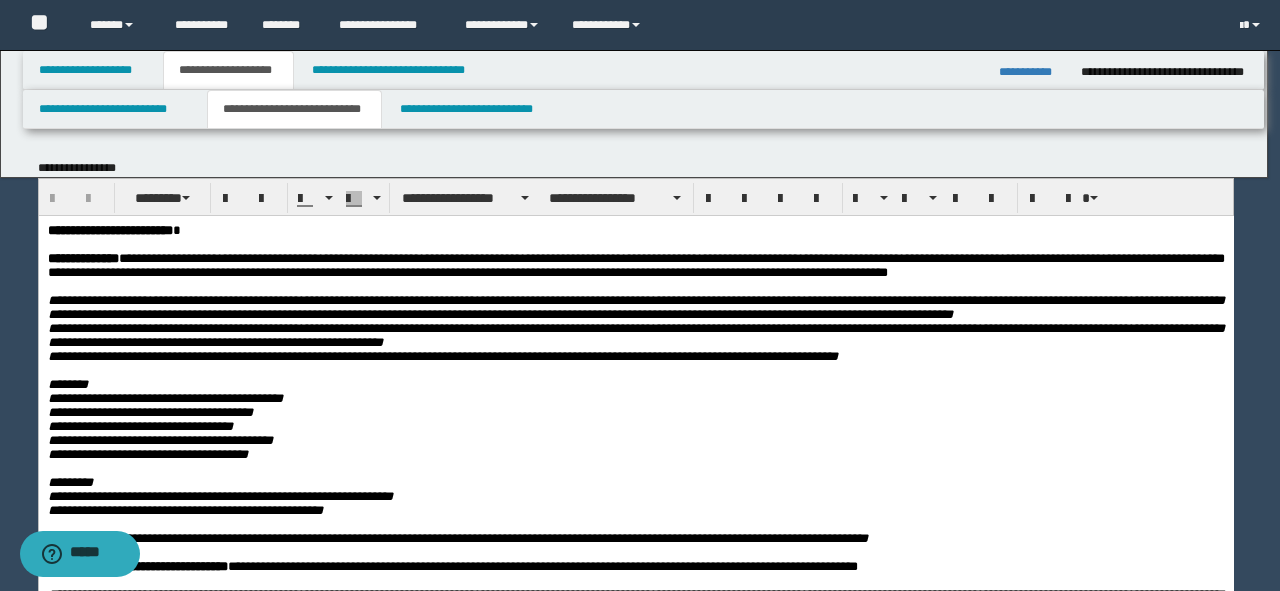 scroll, scrollTop: 0, scrollLeft: 0, axis: both 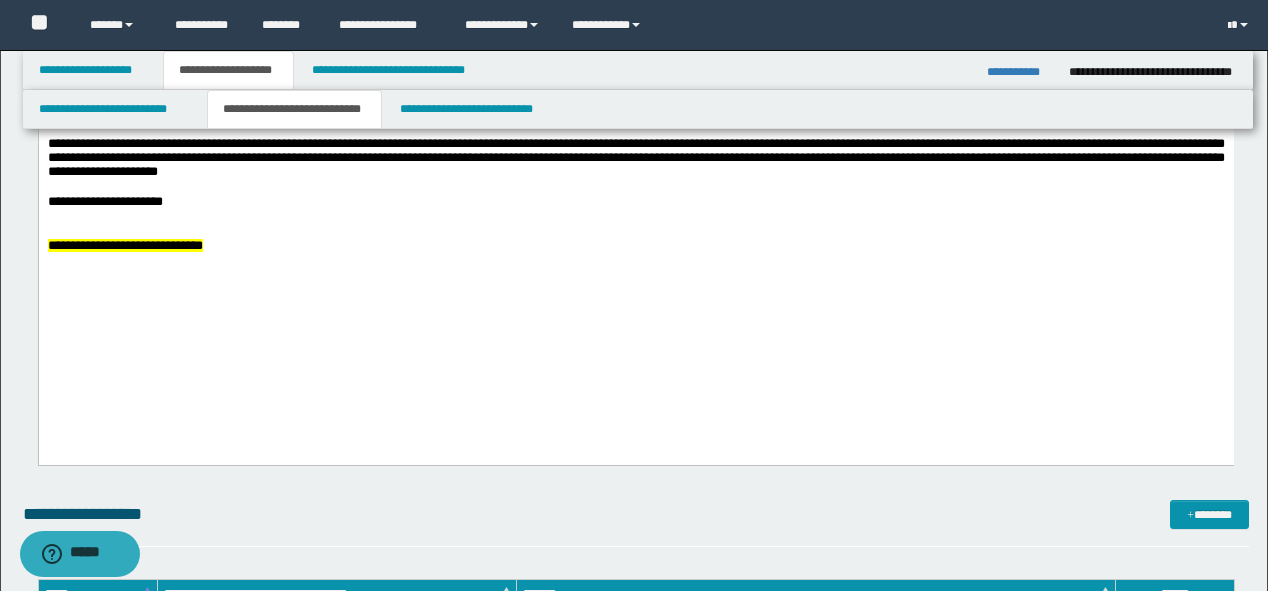 click on "**********" at bounding box center (1020, 72) 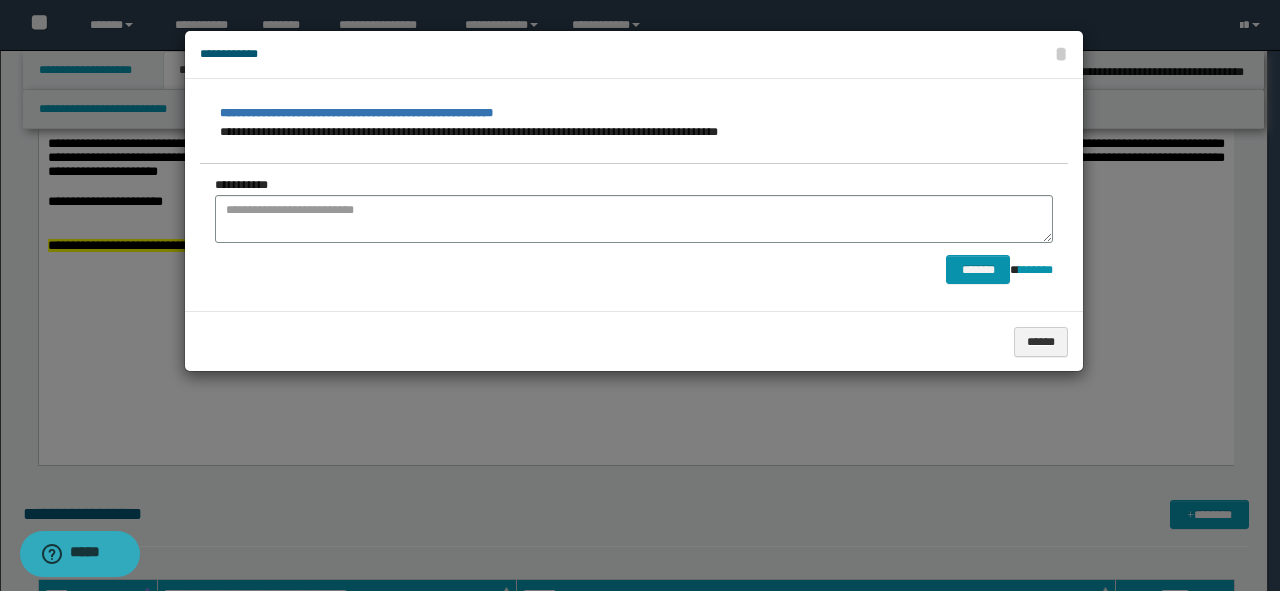 click on "******" at bounding box center [634, 341] 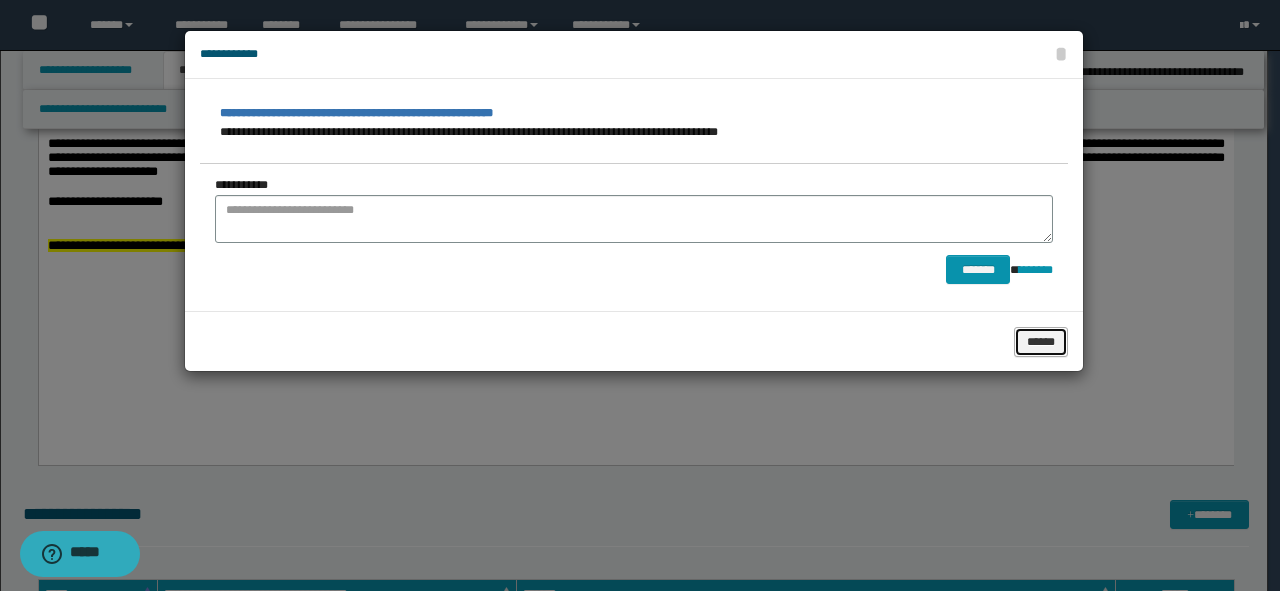 click on "******" at bounding box center [1041, 342] 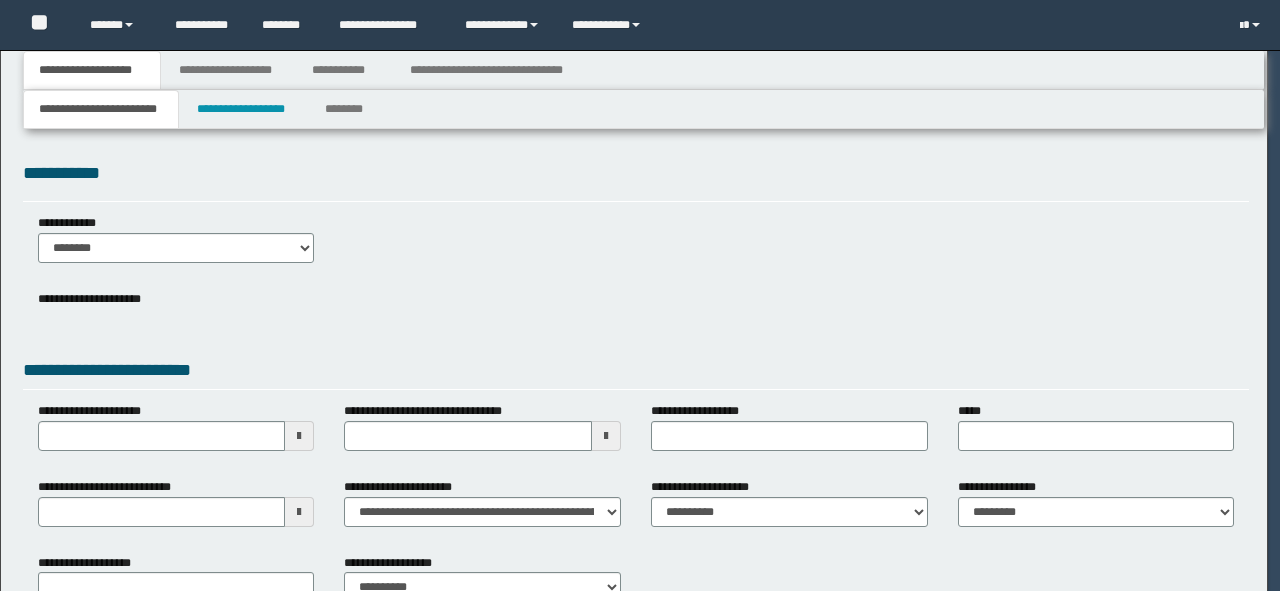 scroll, scrollTop: 0, scrollLeft: 0, axis: both 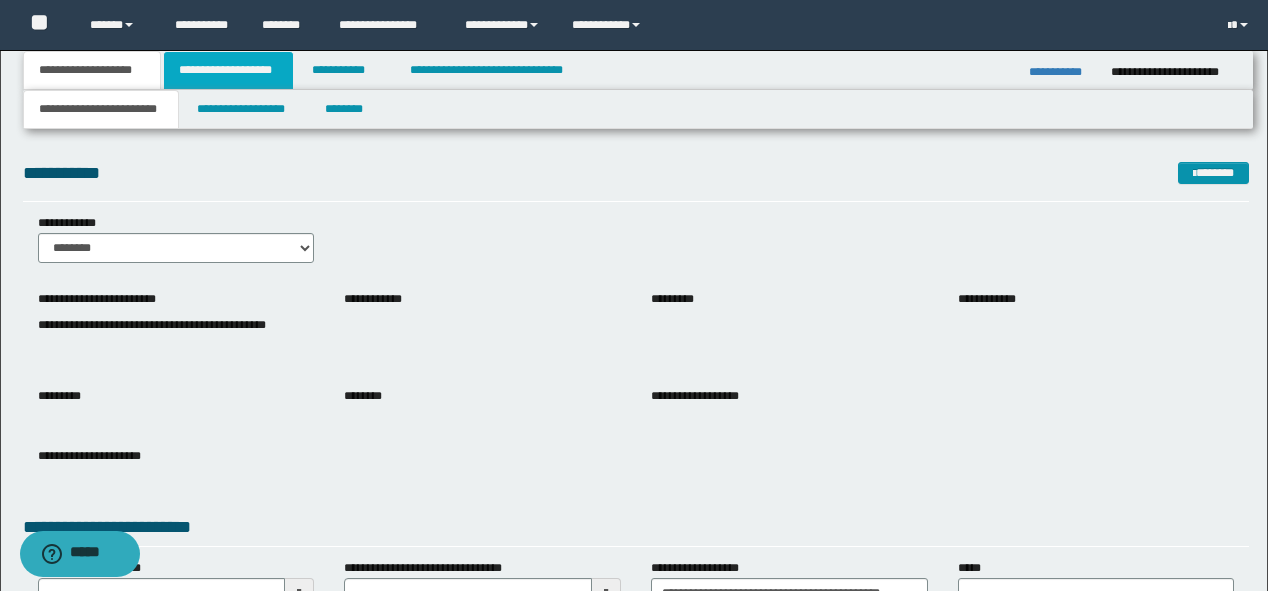 click on "**********" at bounding box center (228, 70) 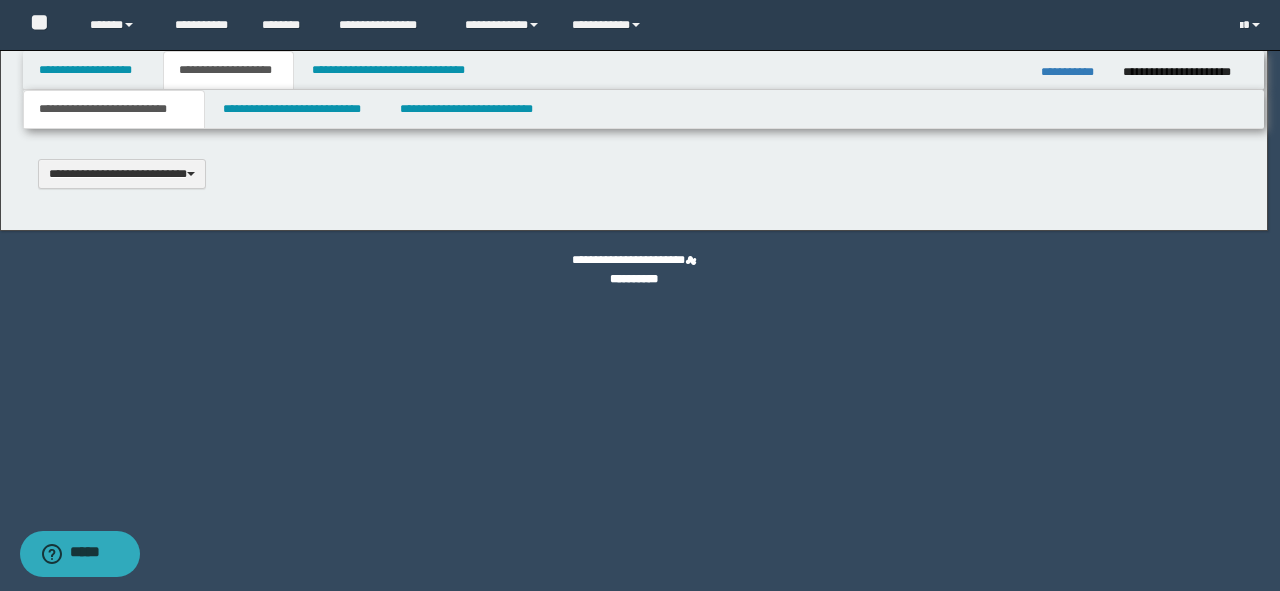 click at bounding box center (640, 295) 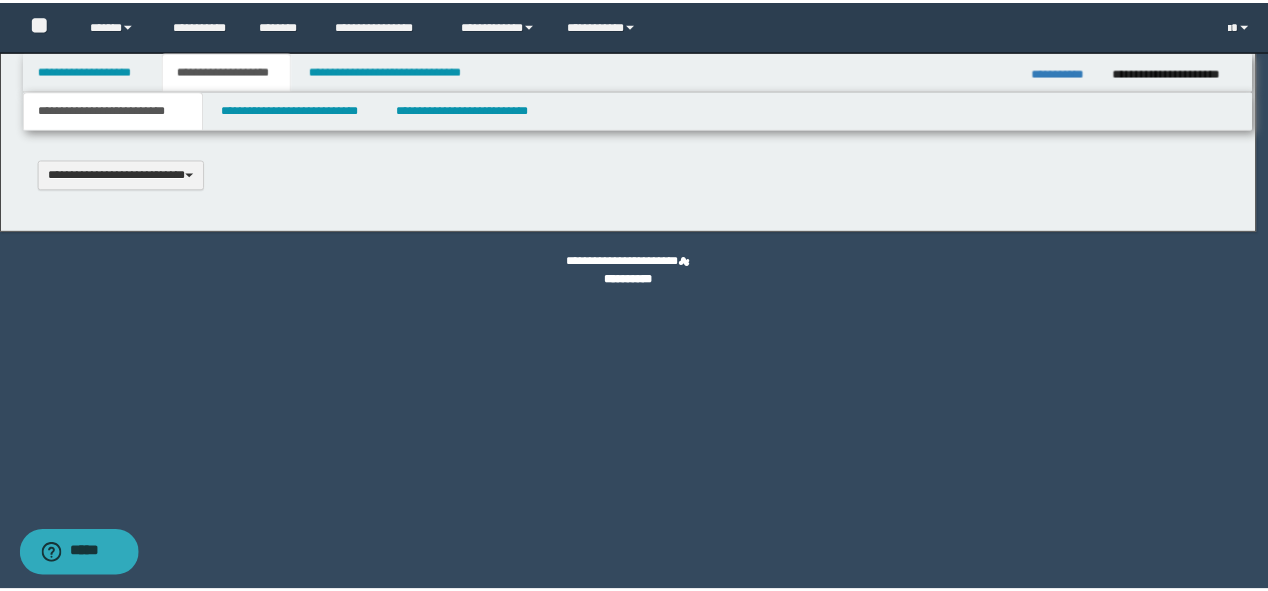 scroll, scrollTop: 0, scrollLeft: 0, axis: both 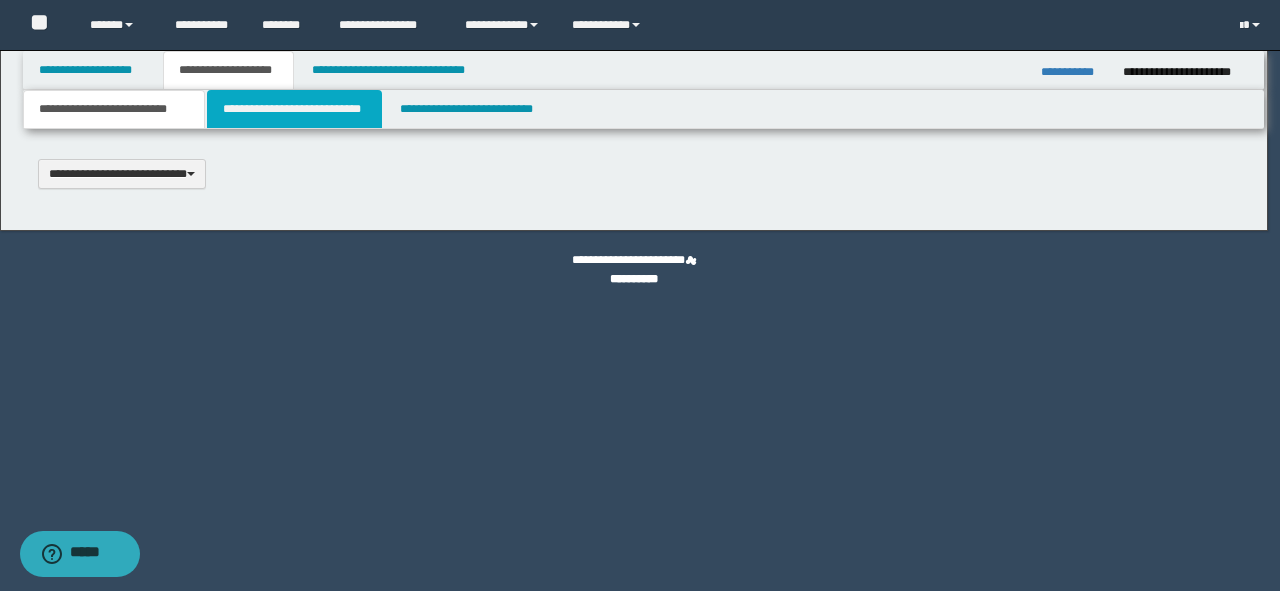 click on "**********" at bounding box center [294, 109] 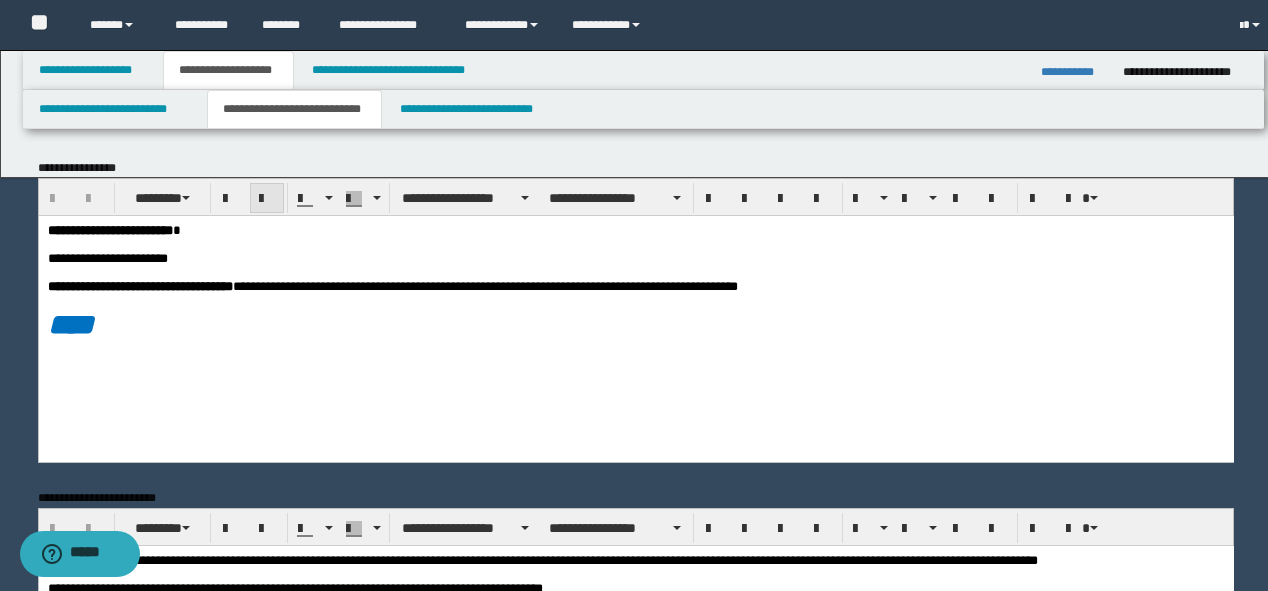 scroll, scrollTop: 0, scrollLeft: 0, axis: both 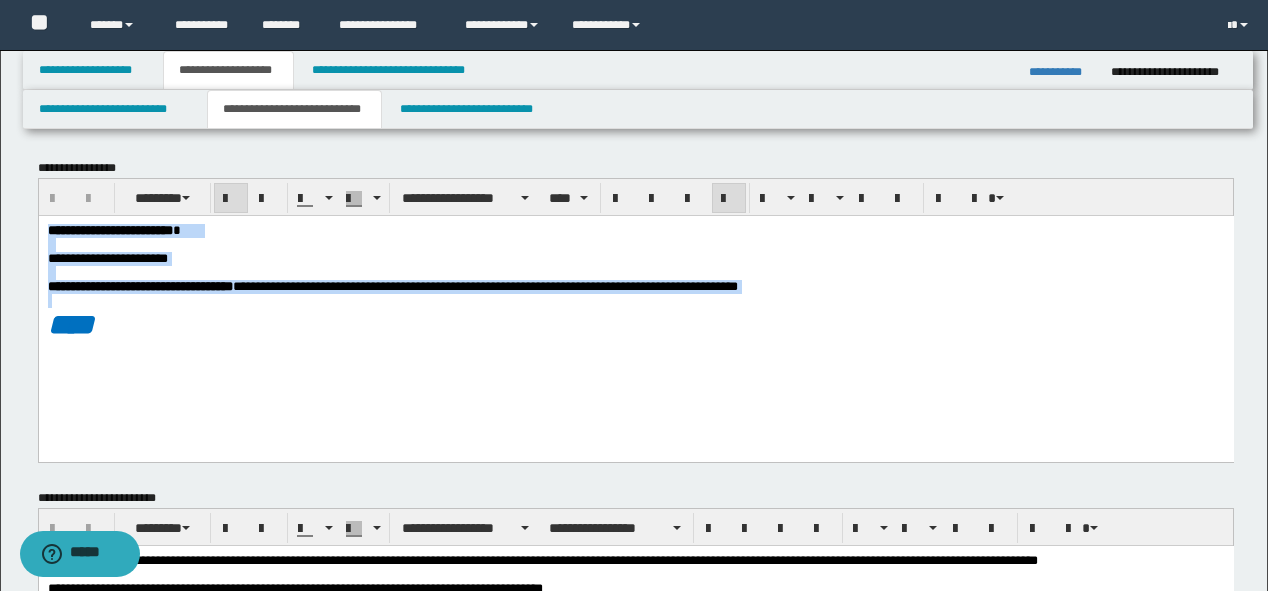 drag, startPoint x: 47, startPoint y: 225, endPoint x: 969, endPoint y: 316, distance: 926.4799 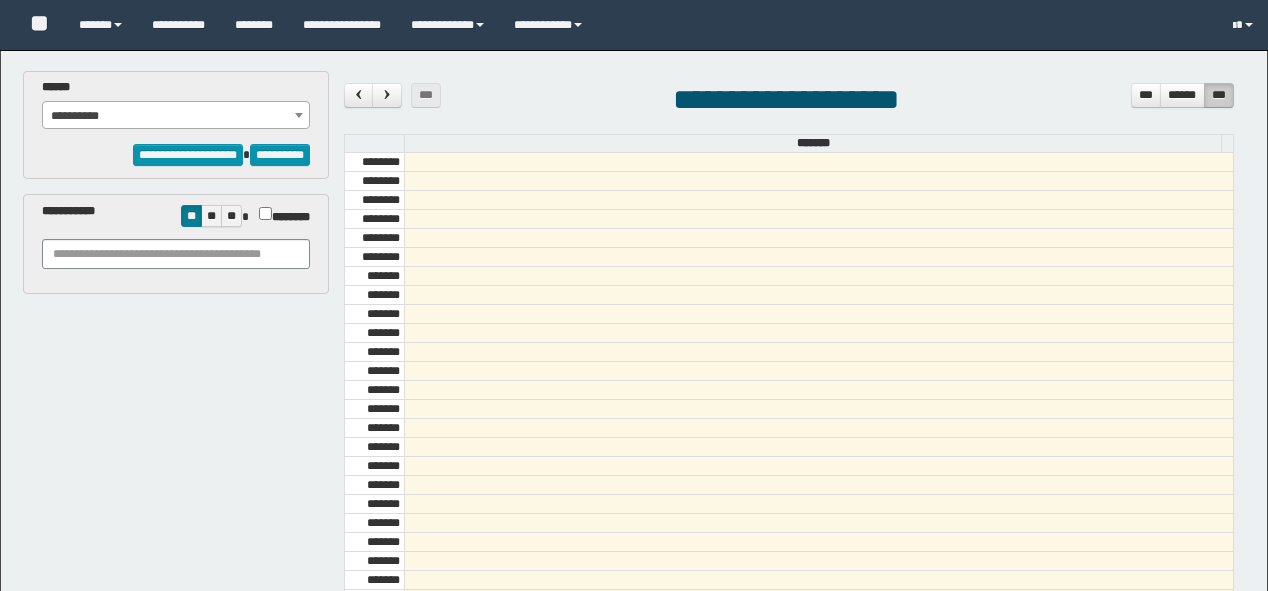 scroll, scrollTop: 0, scrollLeft: 0, axis: both 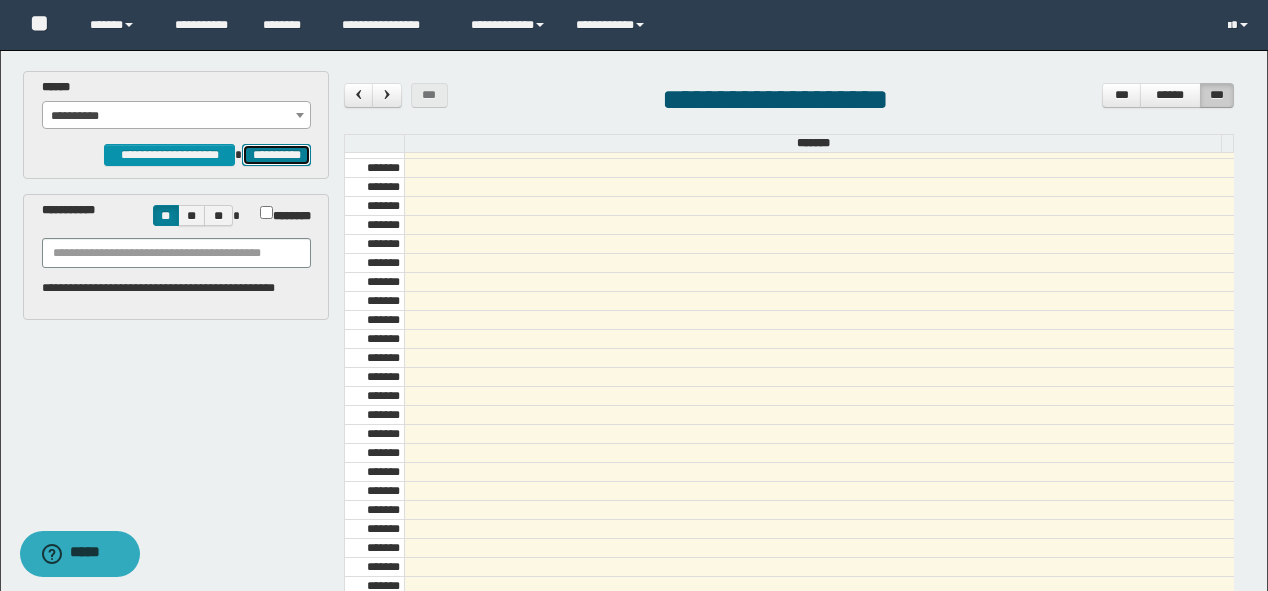 click on "**********" at bounding box center [276, 155] 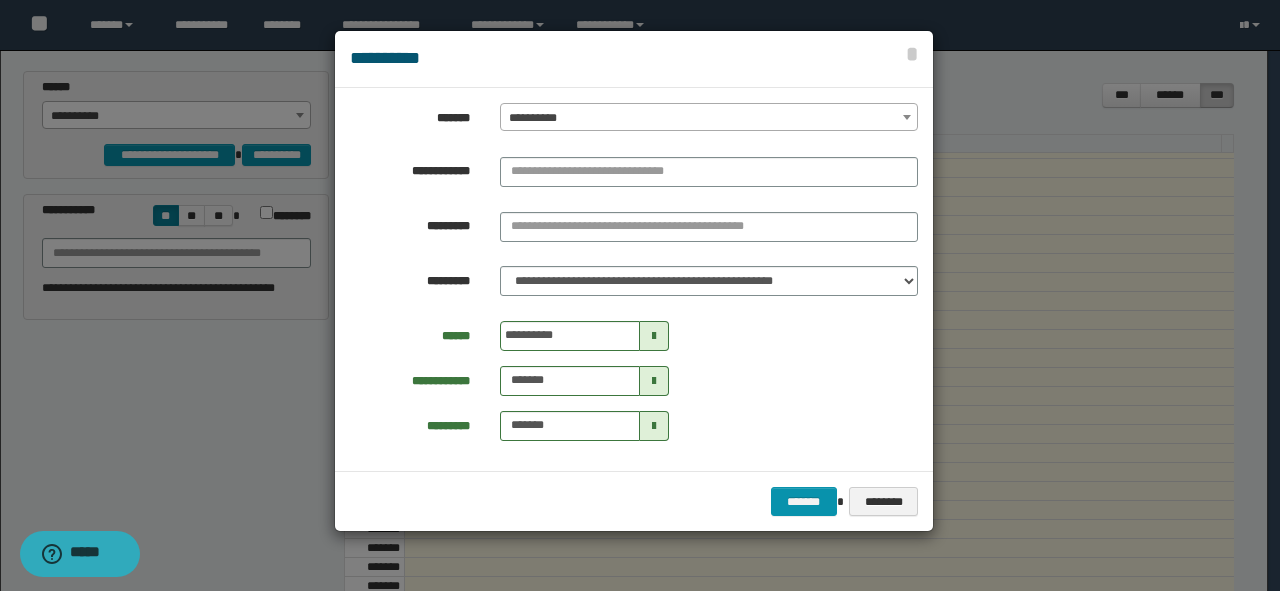 click on "**********" at bounding box center (709, 118) 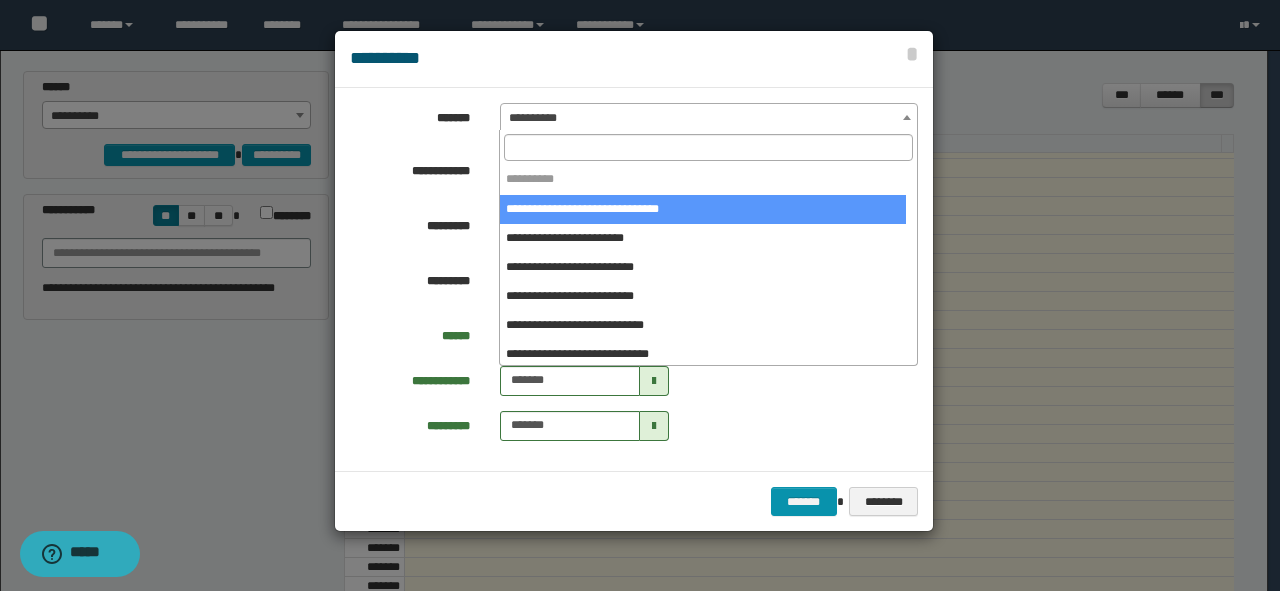 select on "******" 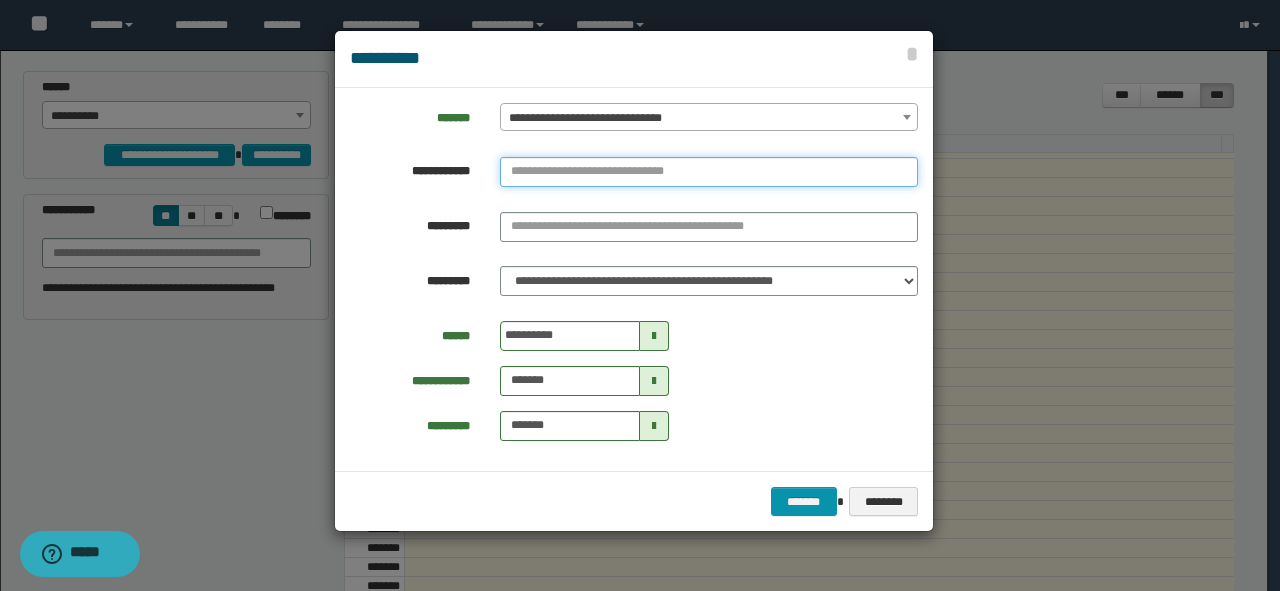 click at bounding box center (709, 172) 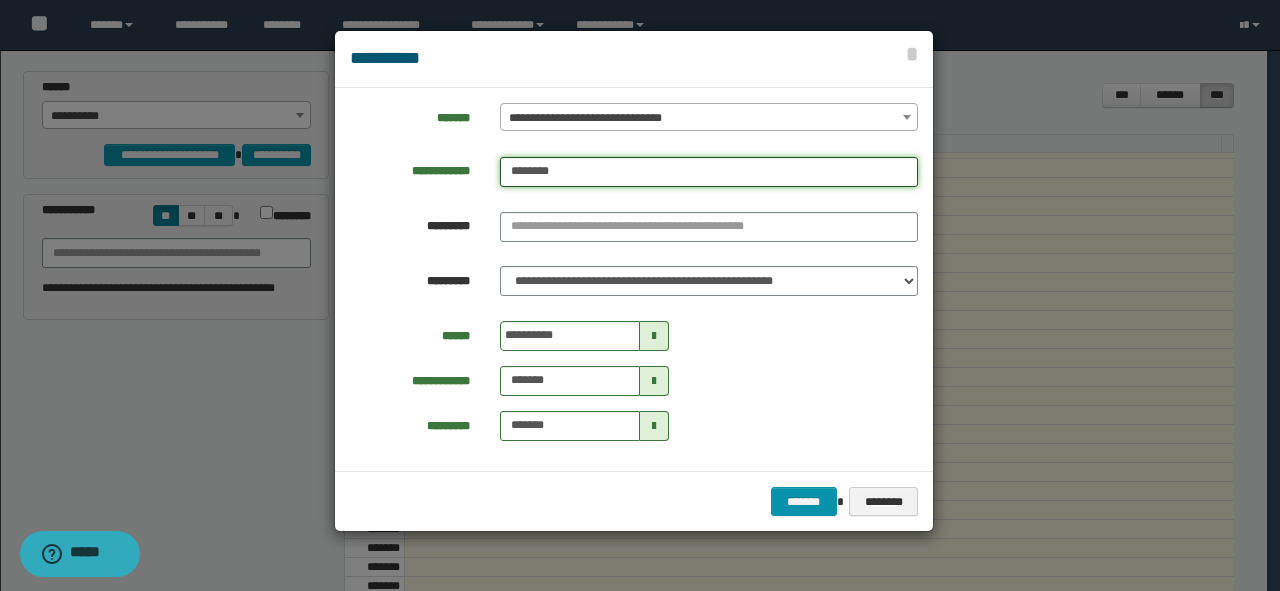 type on "********" 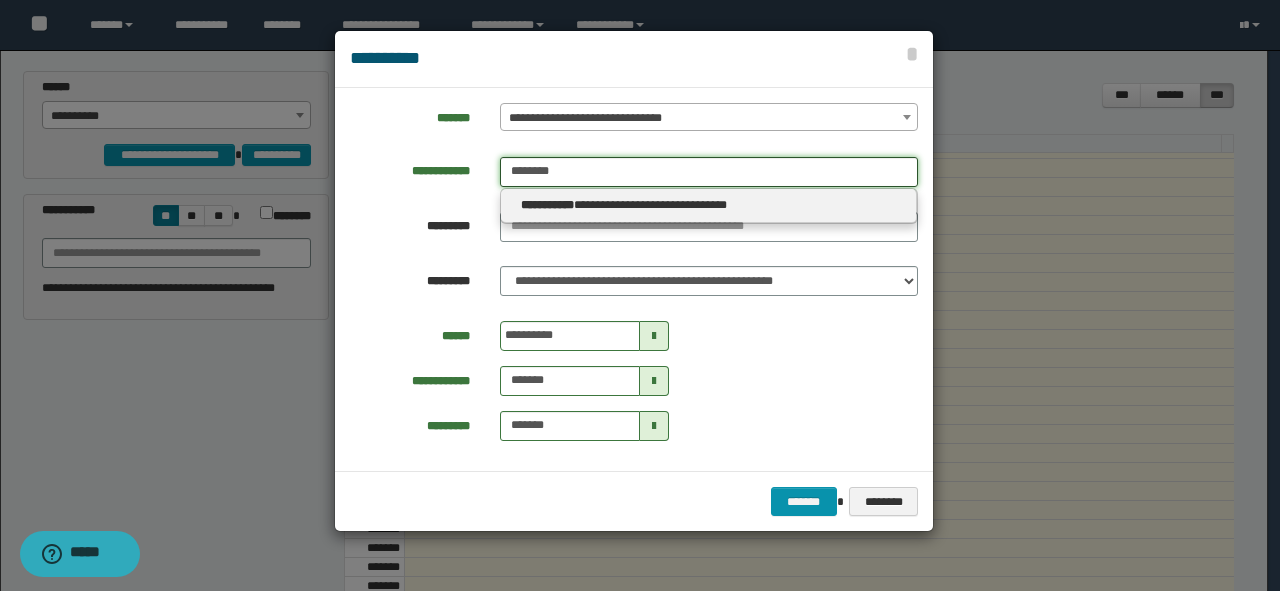 type on "********" 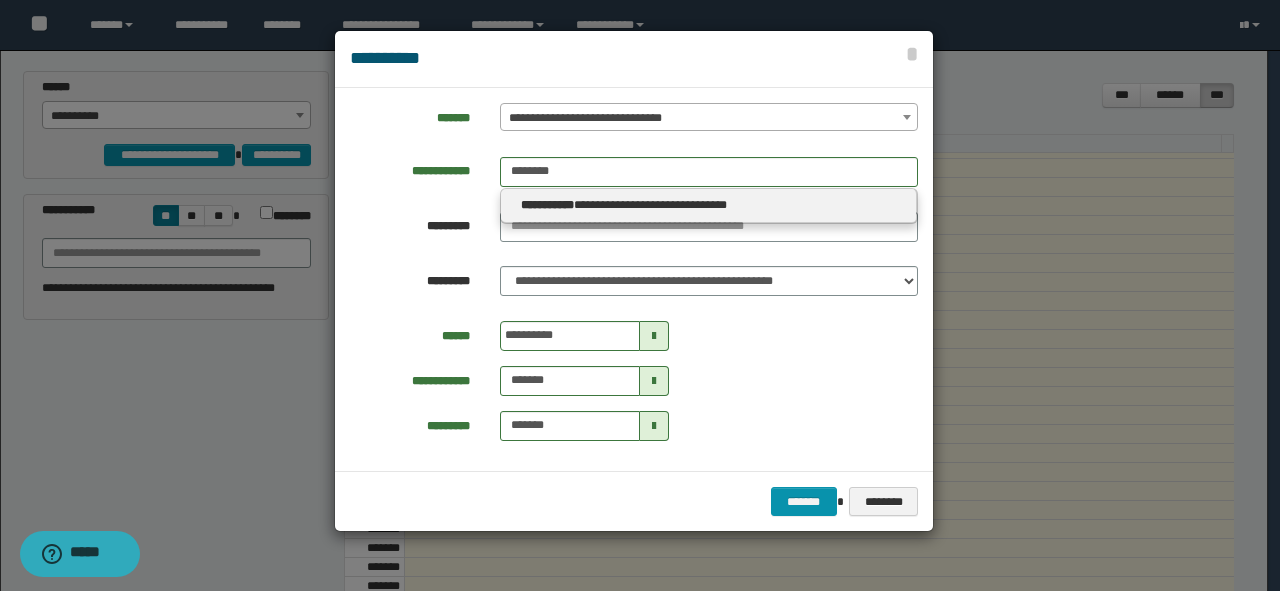 click on "**********" at bounding box center [547, 205] 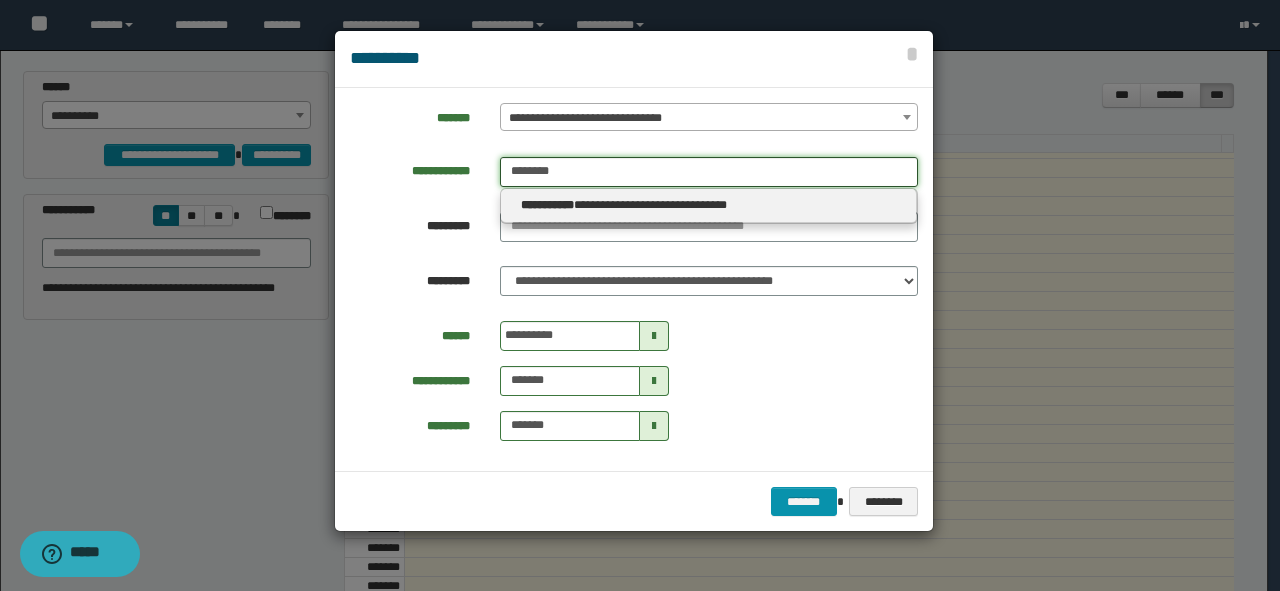 type 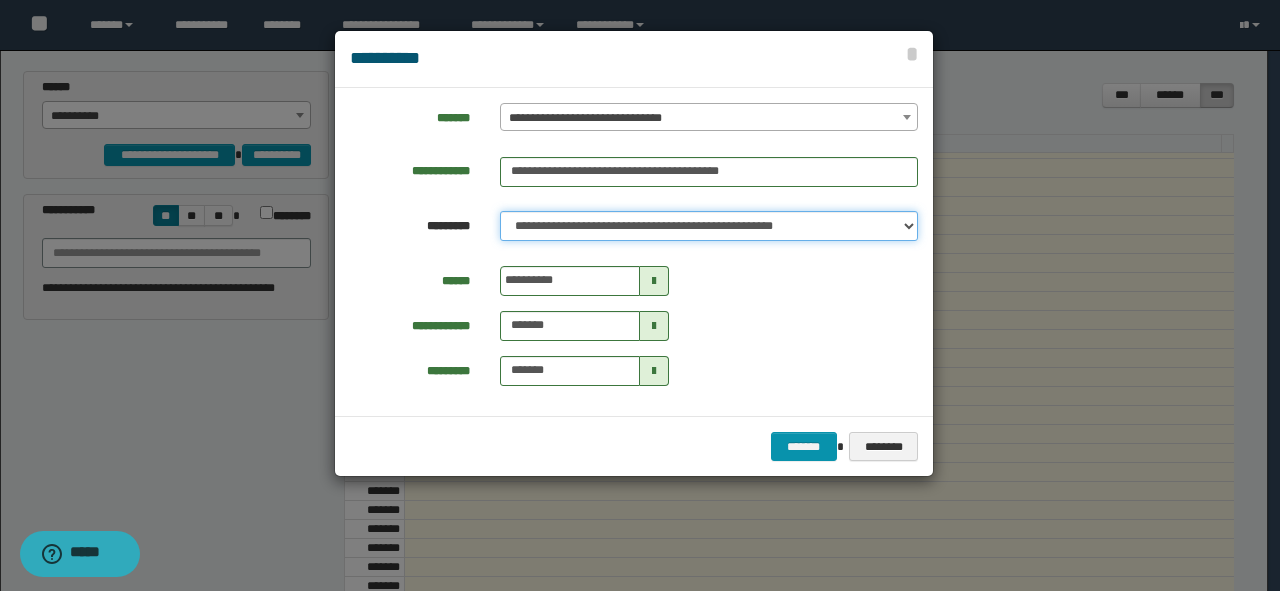 click on "**********" at bounding box center [709, 226] 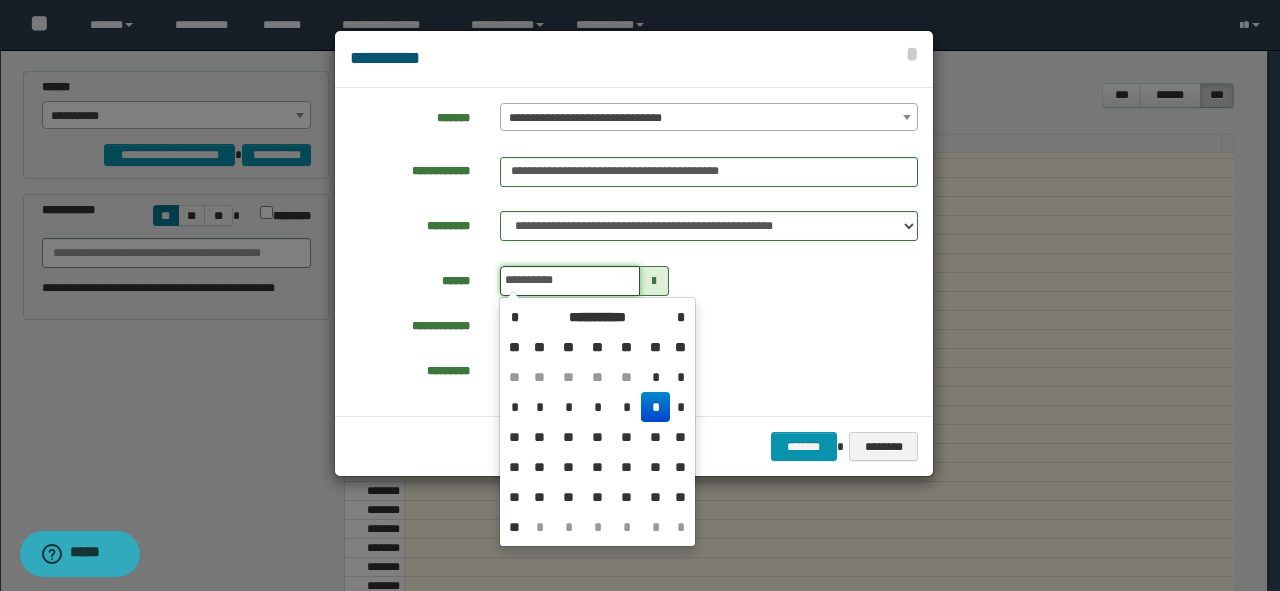 click on "**********" at bounding box center [570, 281] 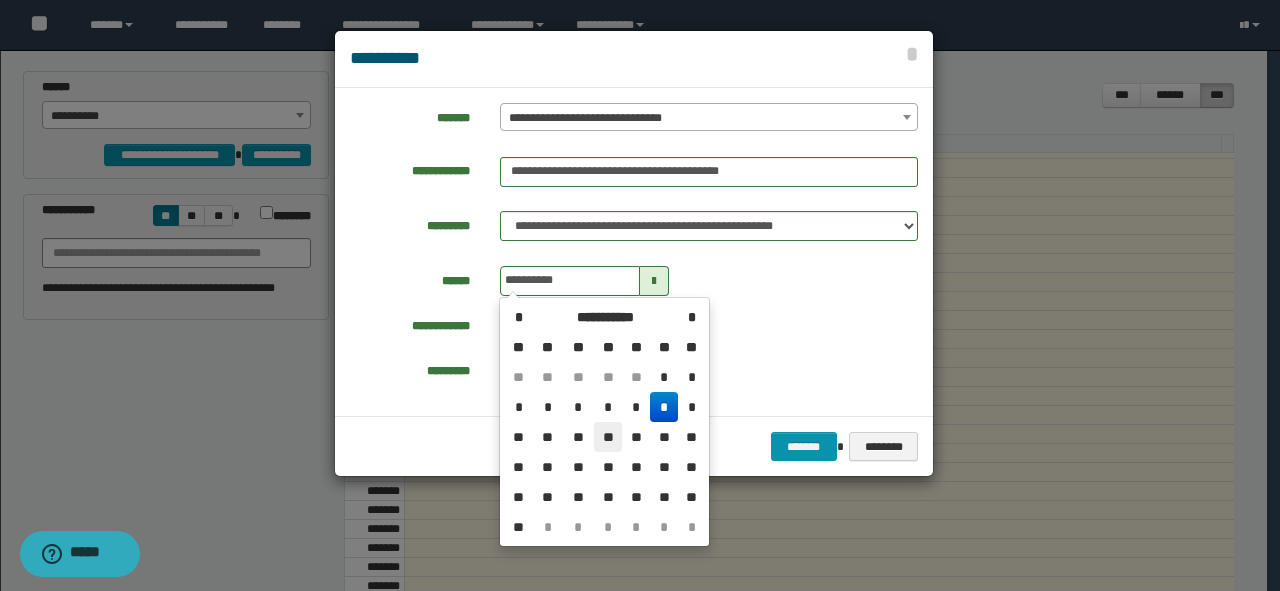 click on "**" at bounding box center [608, 437] 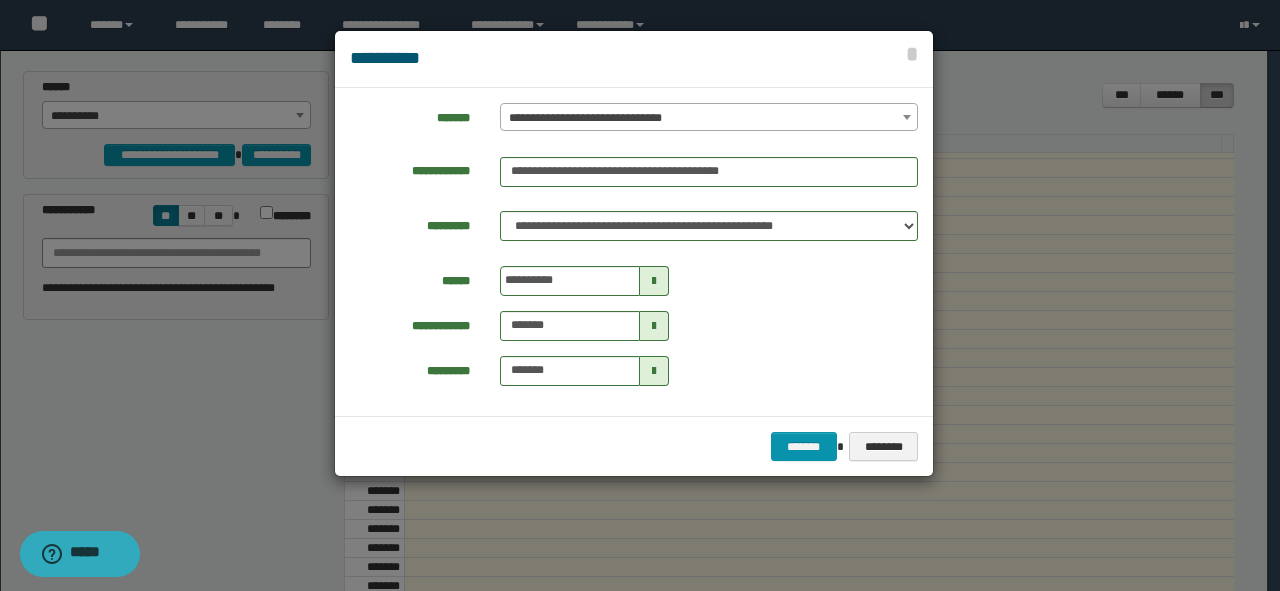 click on "**********" at bounding box center (634, 326) 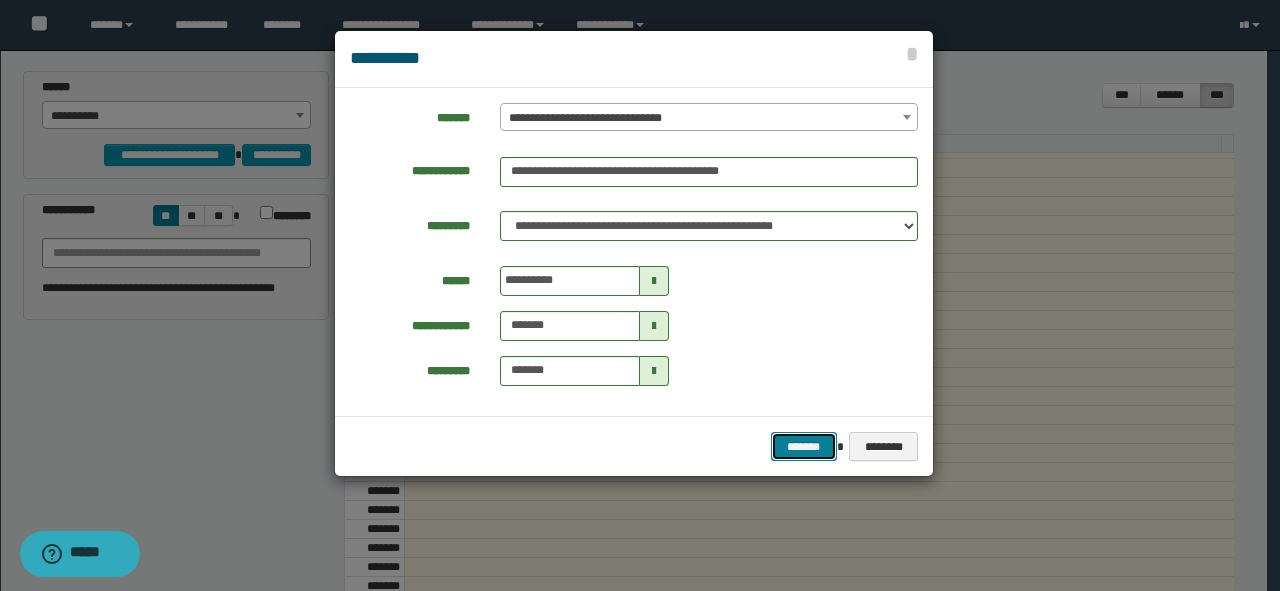click on "*******" at bounding box center (804, 447) 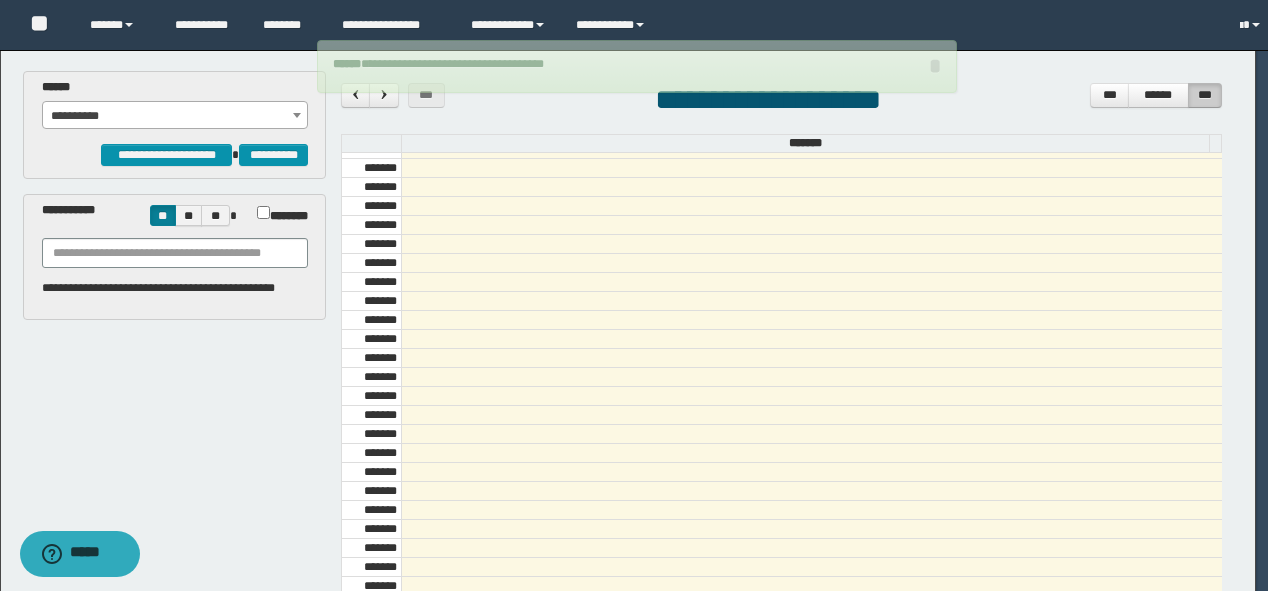 click on "**********" at bounding box center (630, 457) 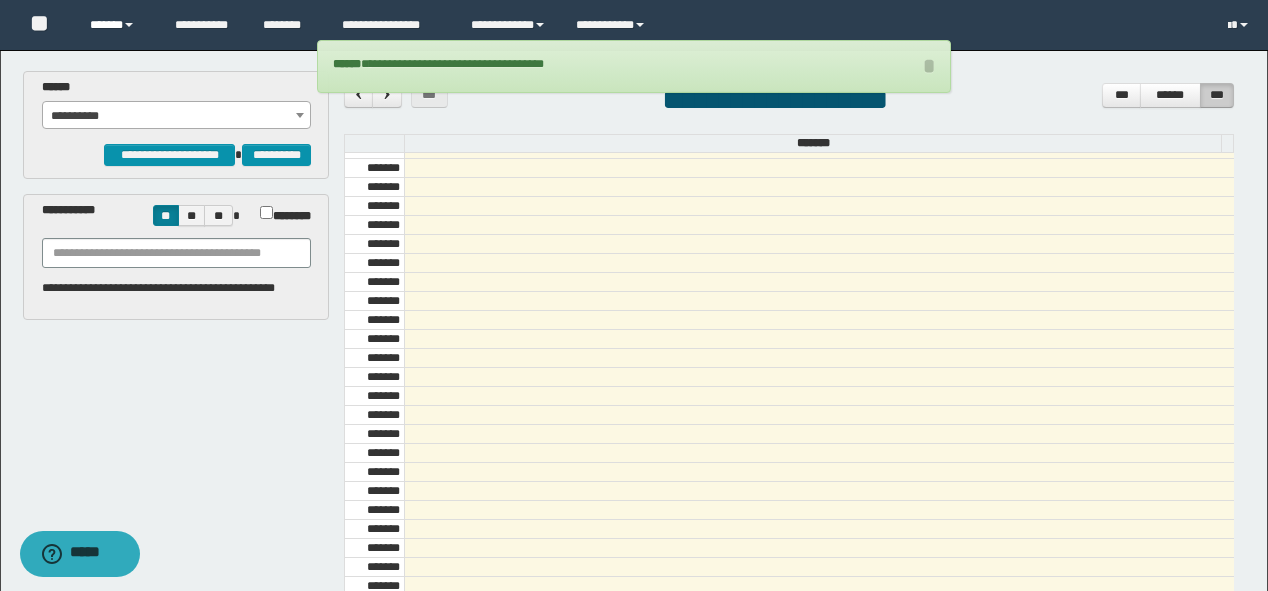 click on "******" at bounding box center [117, 25] 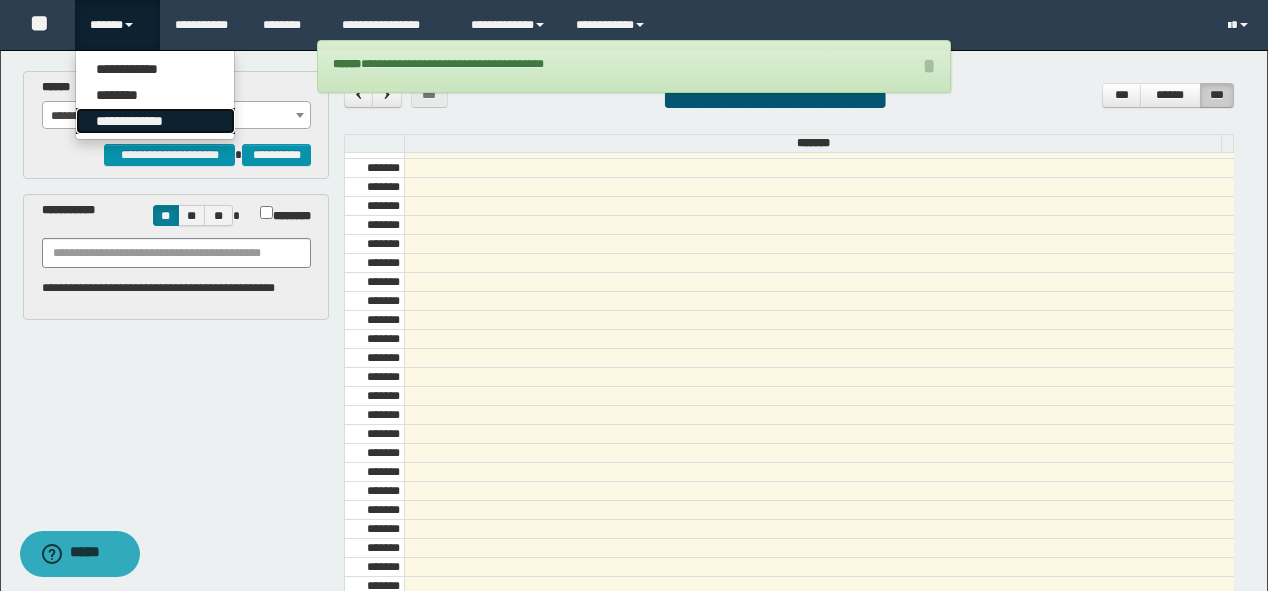 click on "**********" at bounding box center (155, 121) 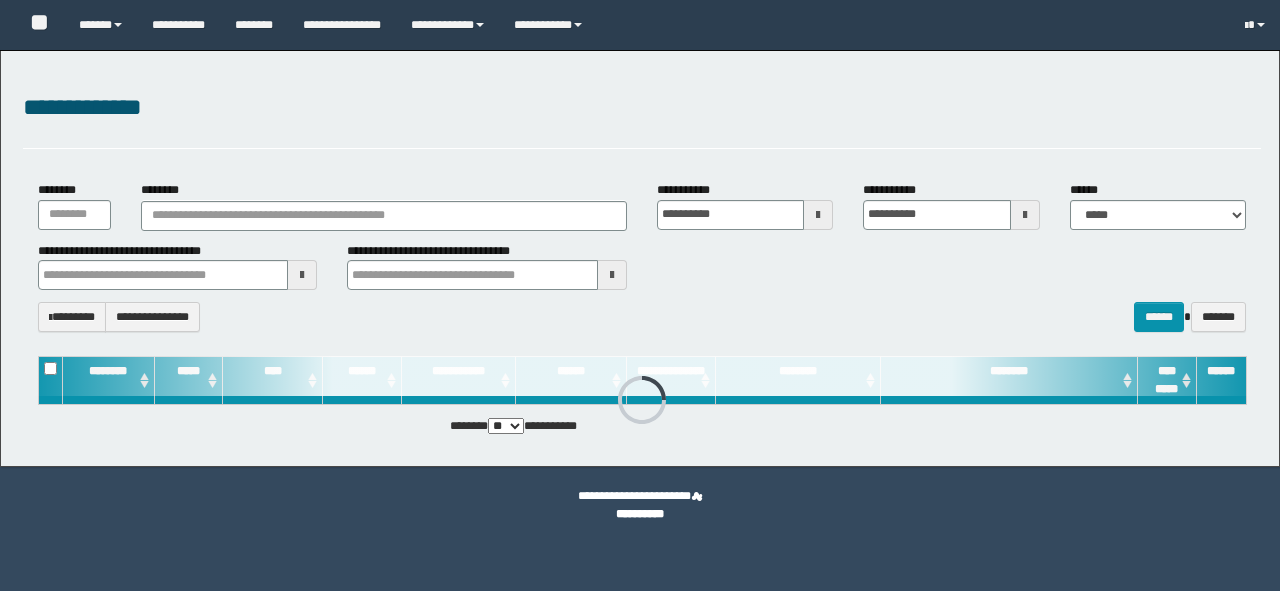 scroll, scrollTop: 0, scrollLeft: 0, axis: both 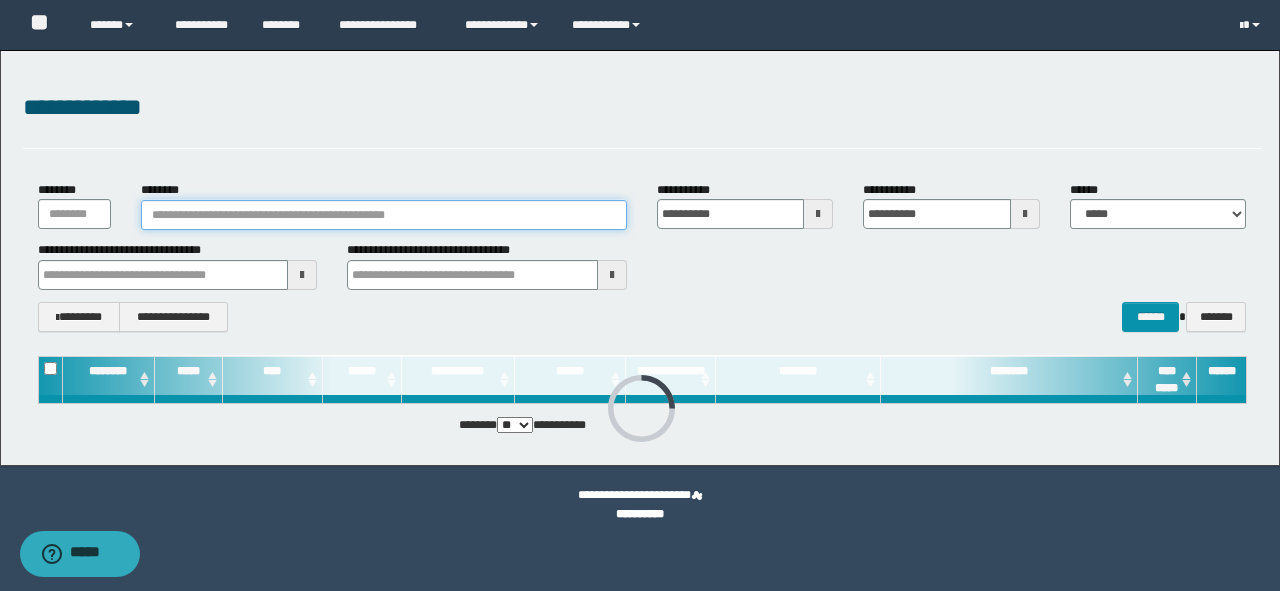 click on "********" at bounding box center [384, 215] 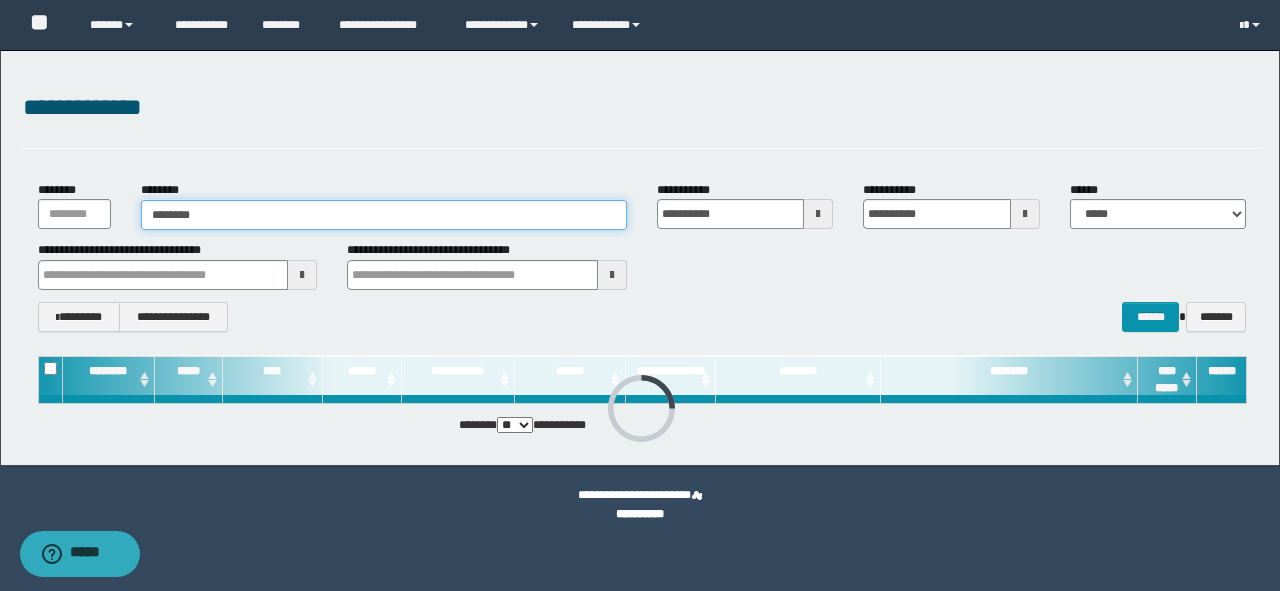 type on "********" 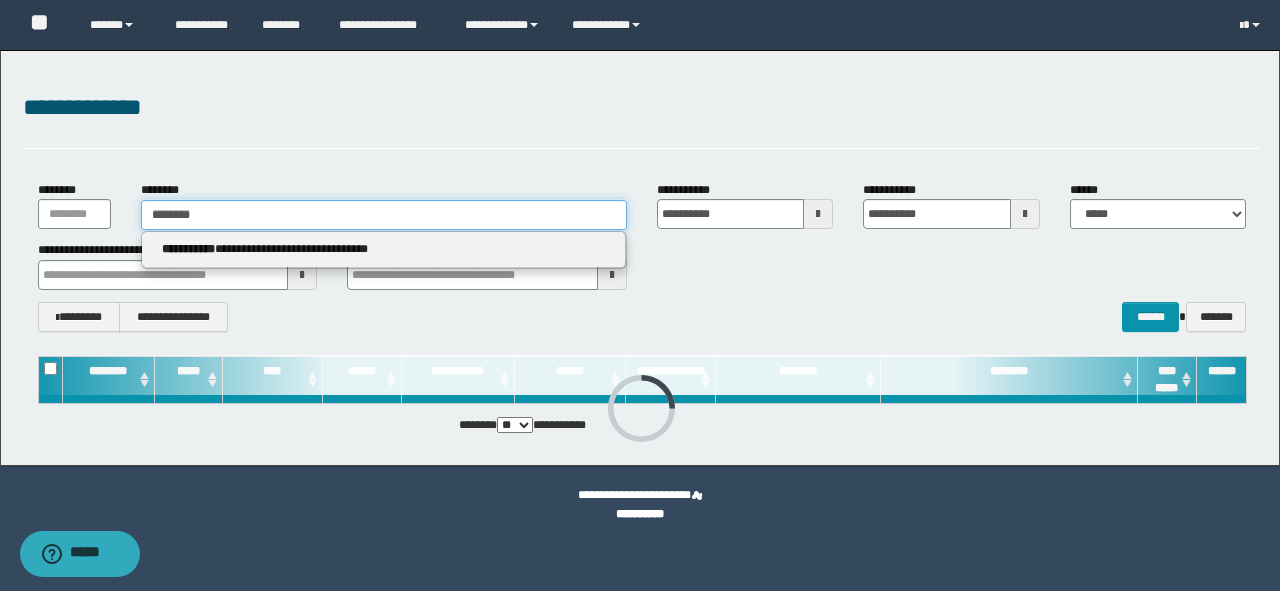type on "********" 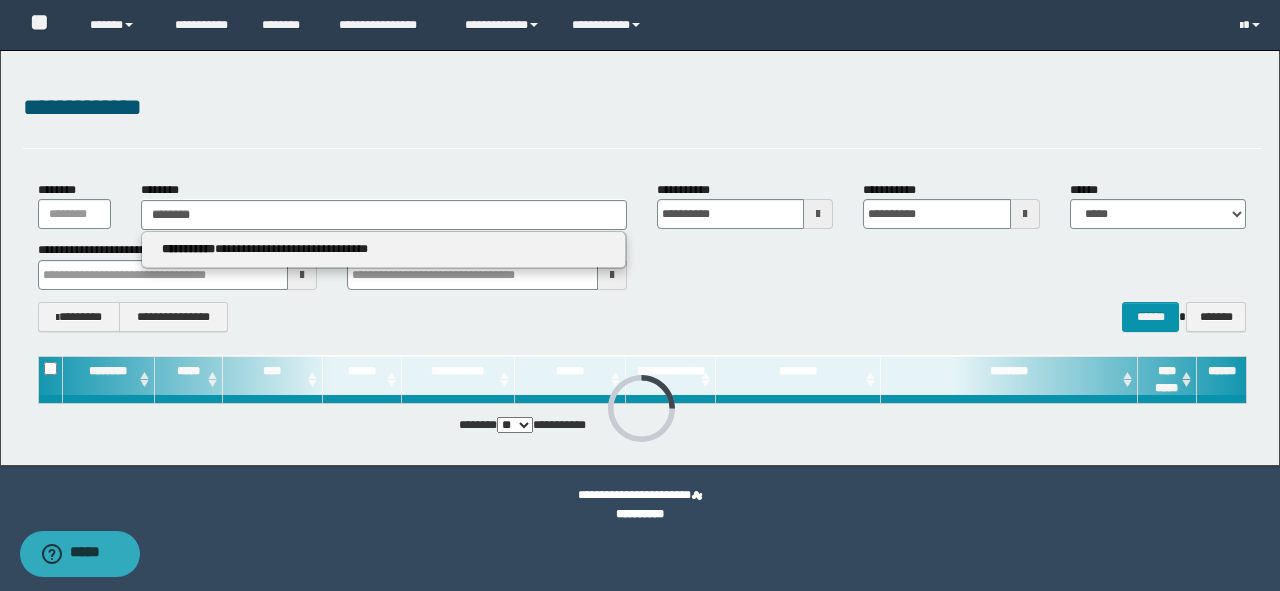 click on "**********" at bounding box center (383, 249) 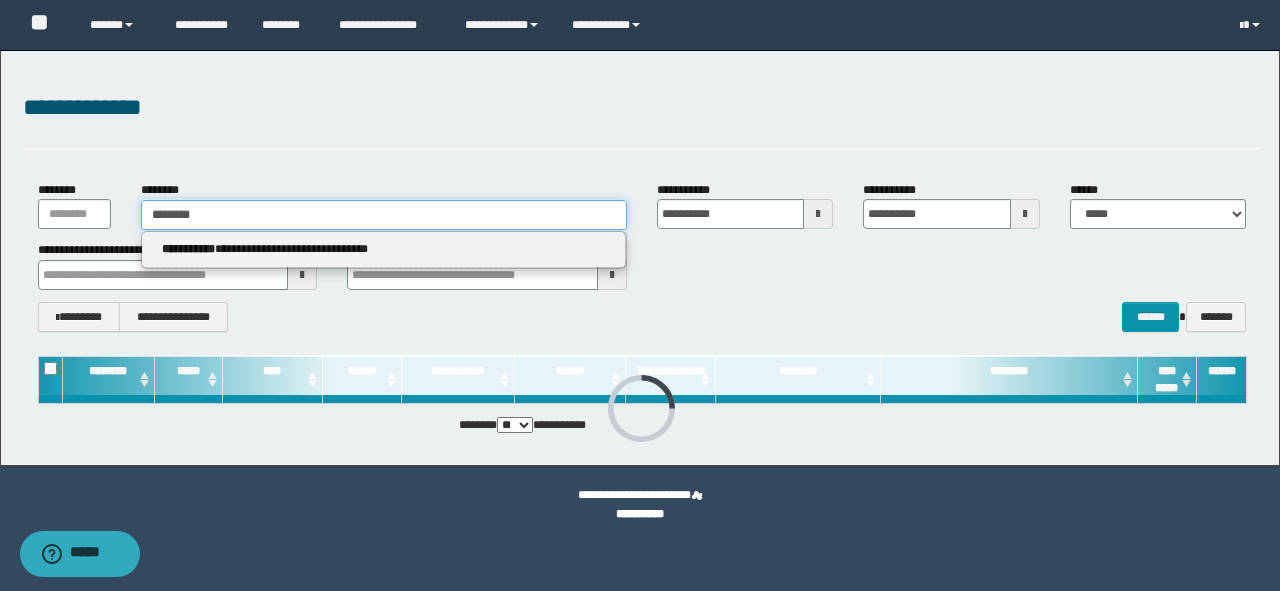 type 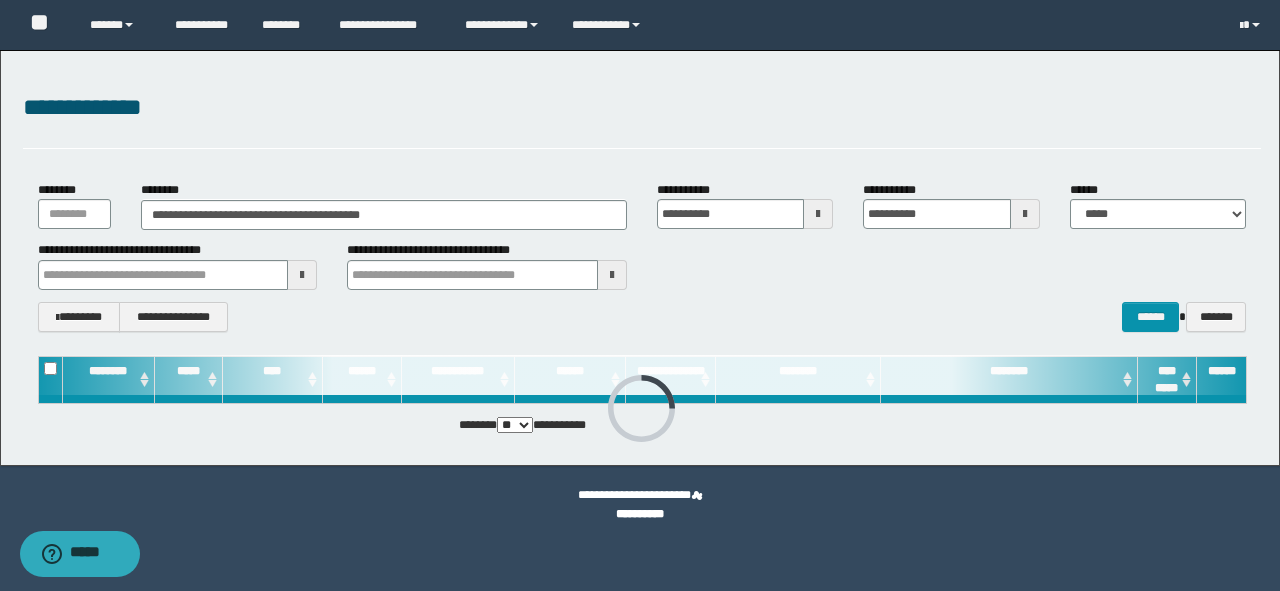 click on "**********" at bounding box center (642, 256) 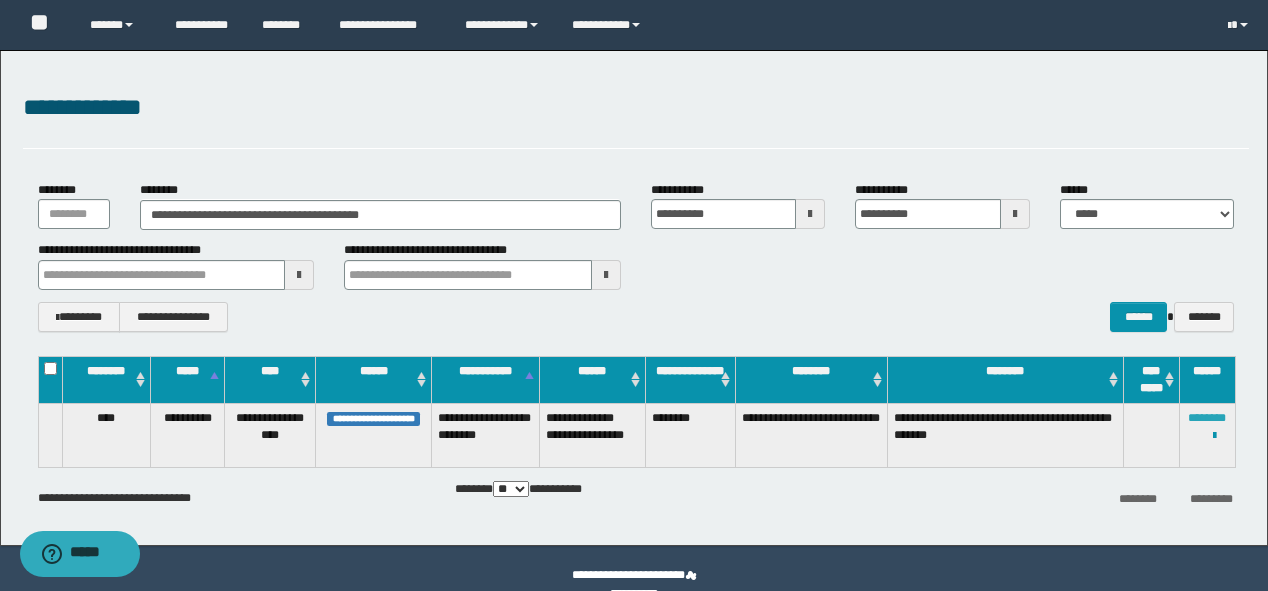 click on "********" at bounding box center [1207, 418] 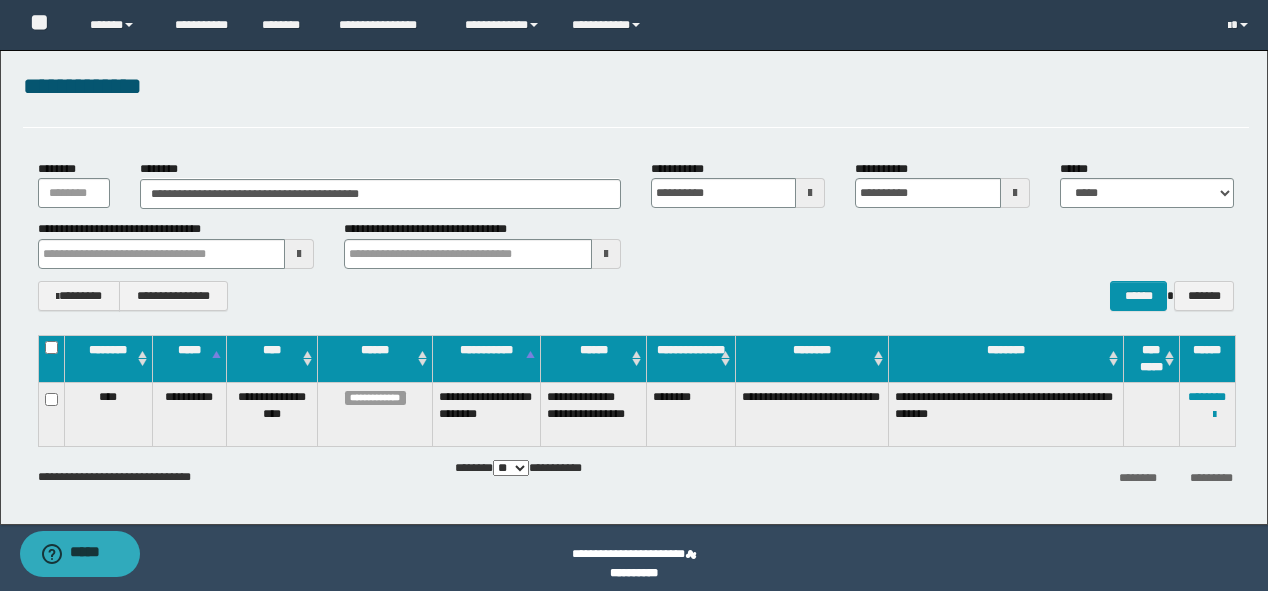 scroll, scrollTop: 32, scrollLeft: 0, axis: vertical 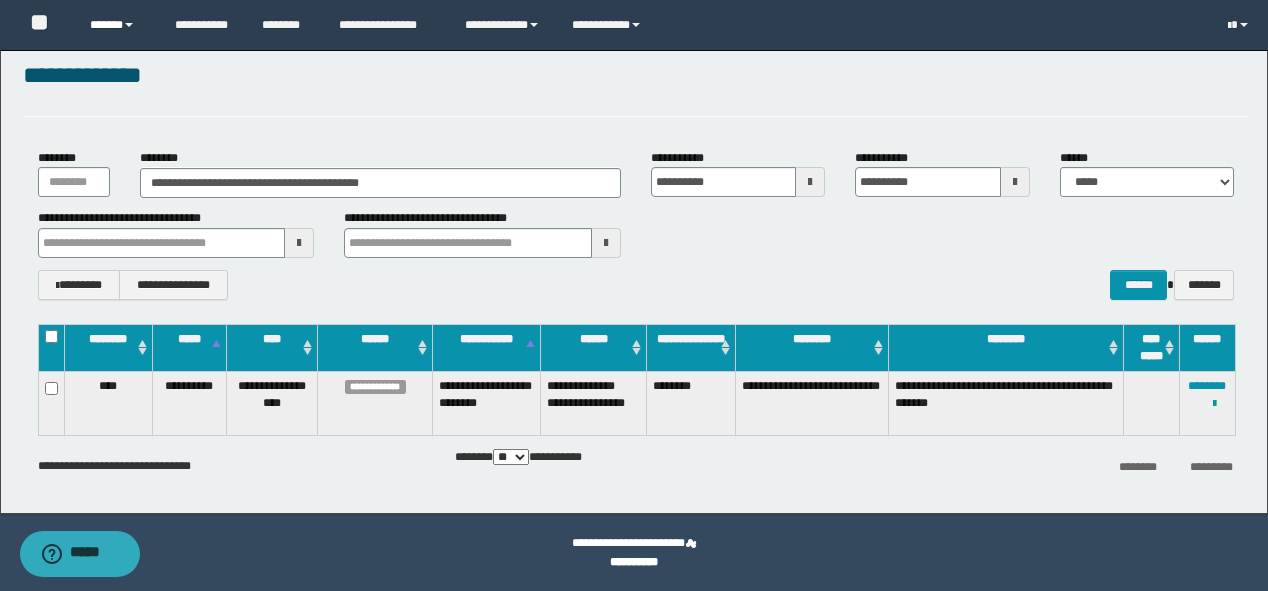 click on "******" at bounding box center (117, 25) 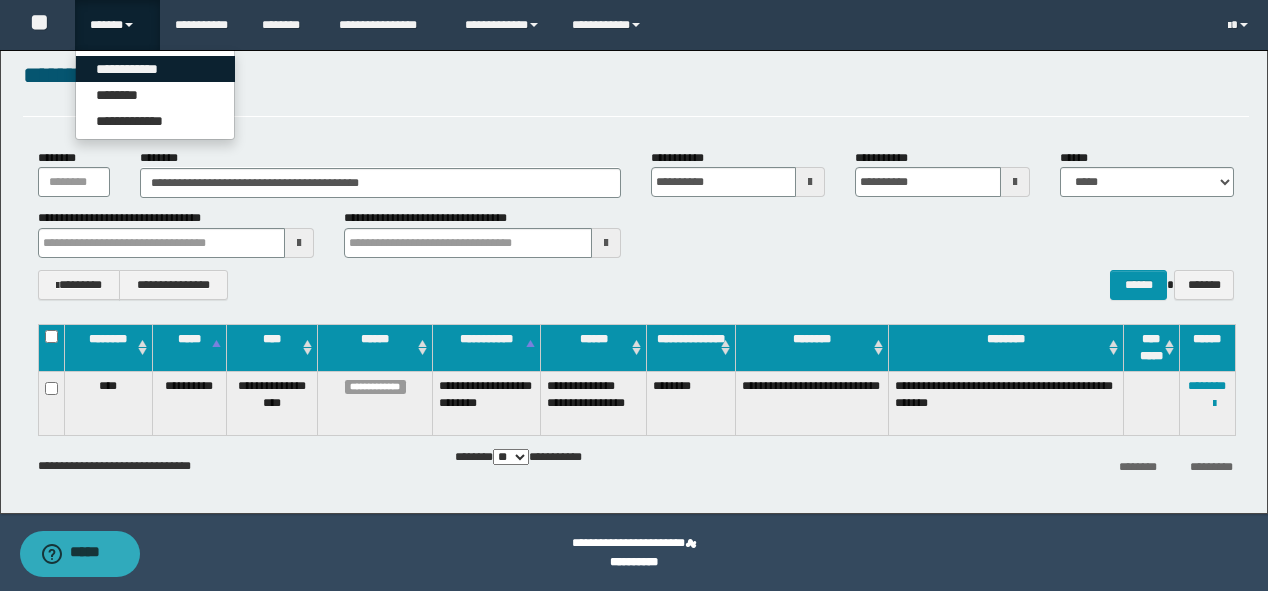 click on "**********" at bounding box center (155, 69) 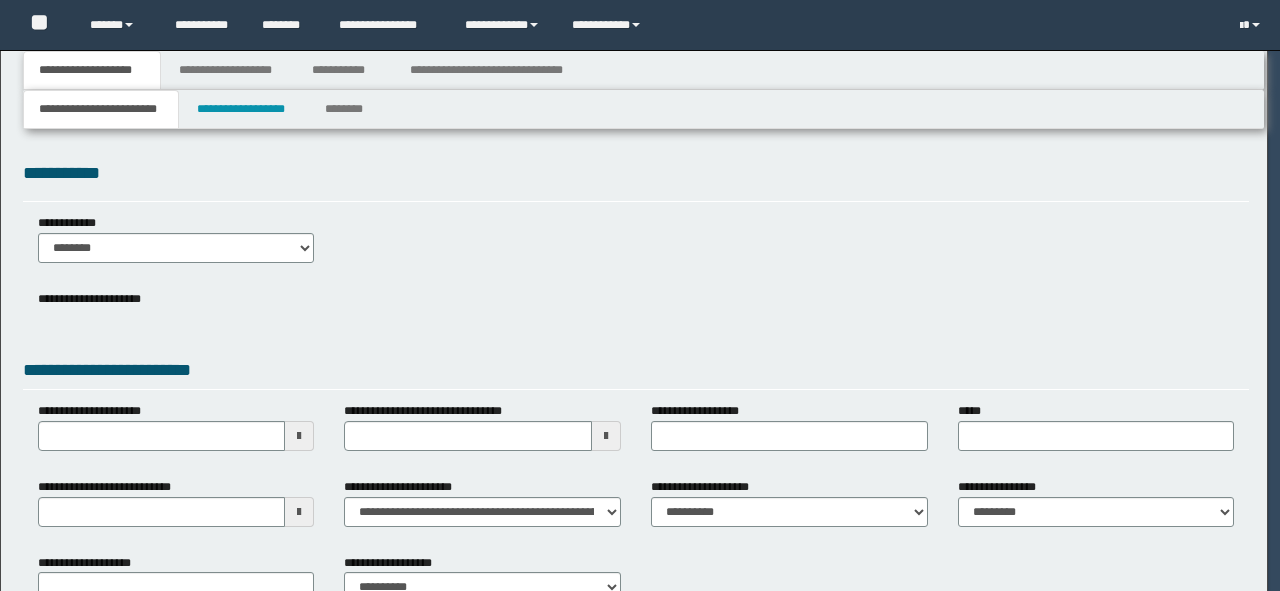 scroll, scrollTop: 0, scrollLeft: 0, axis: both 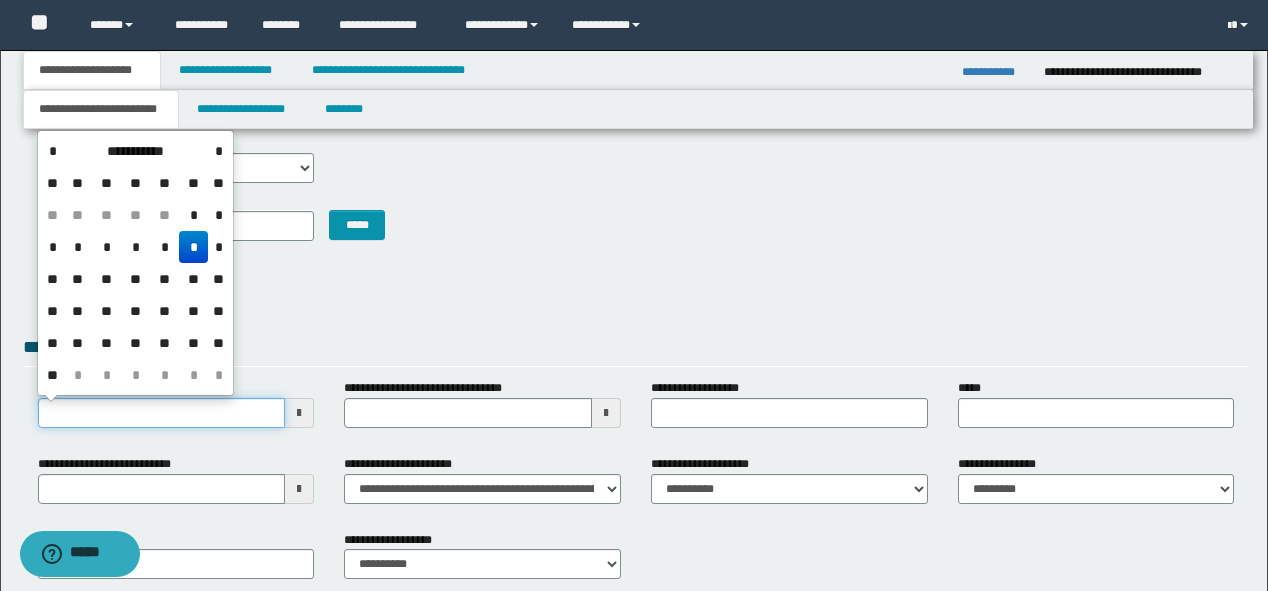 click on "**********" at bounding box center [162, 413] 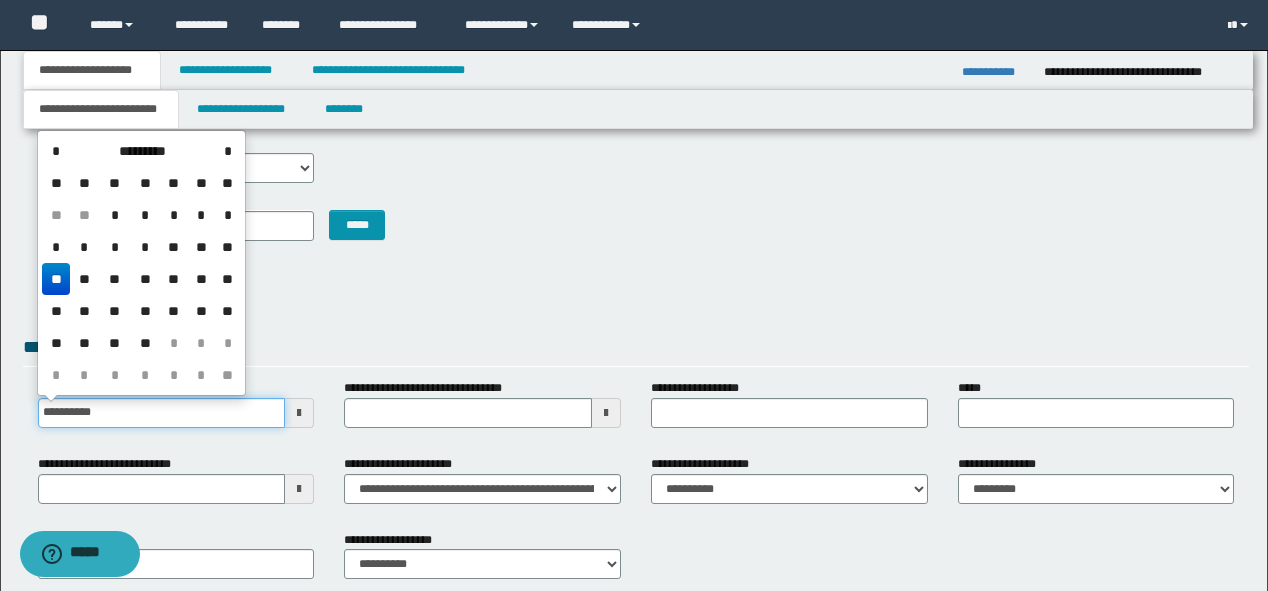type on "**********" 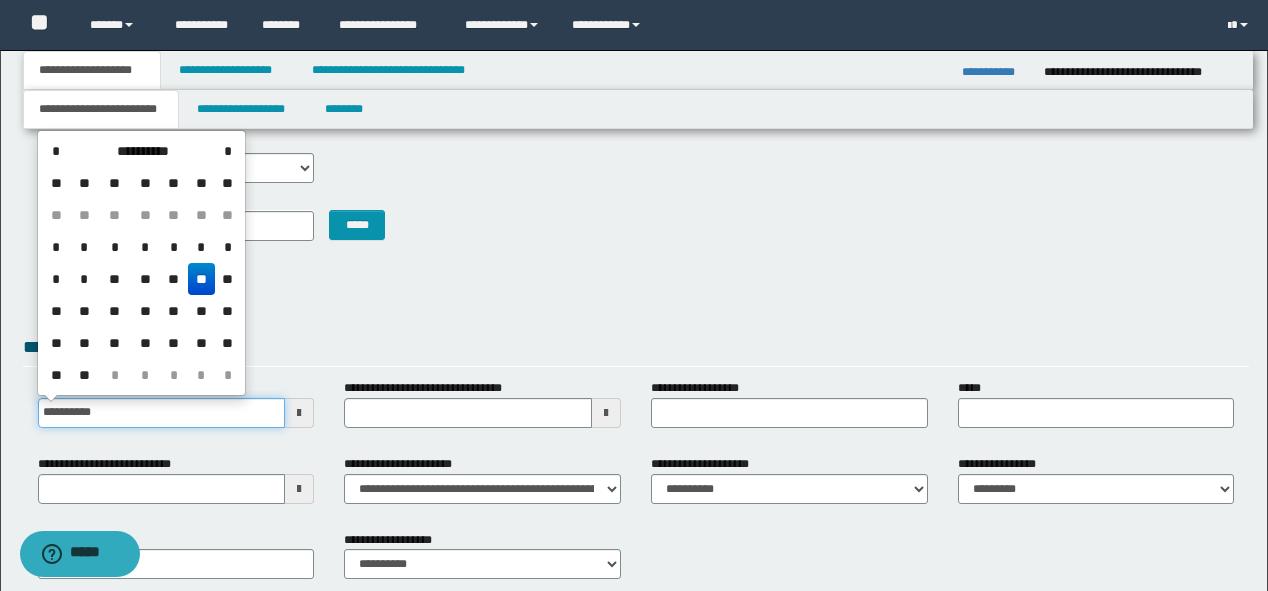 drag, startPoint x: 118, startPoint y: 416, endPoint x: 0, endPoint y: 443, distance: 121.049576 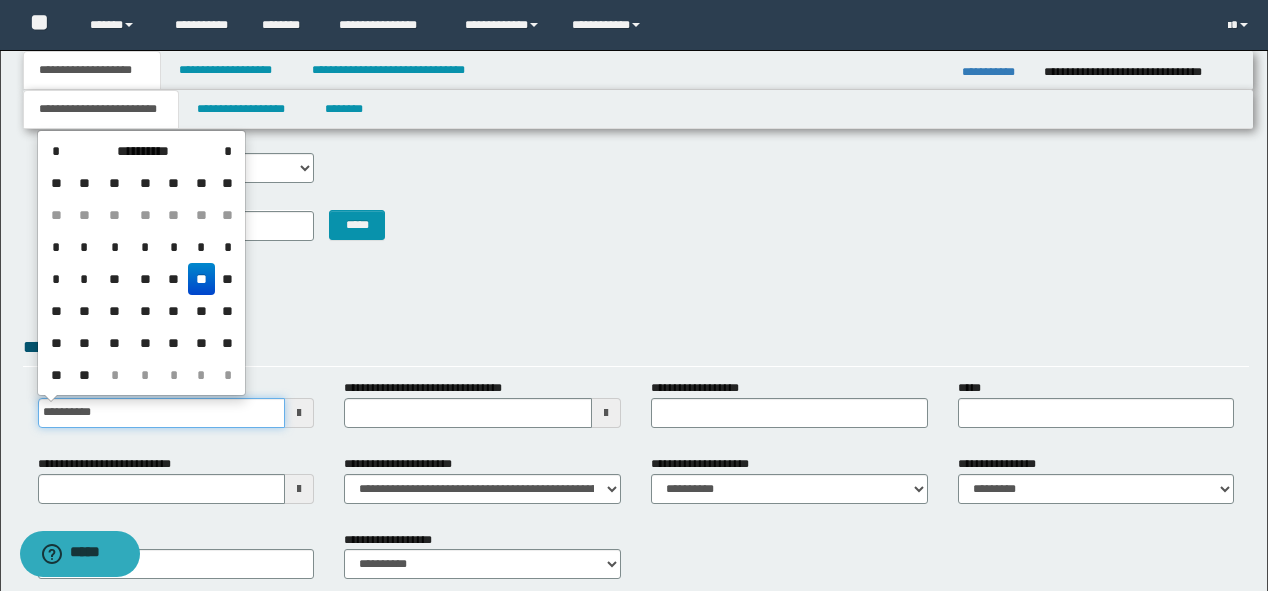 click on "**********" at bounding box center (634, 297) 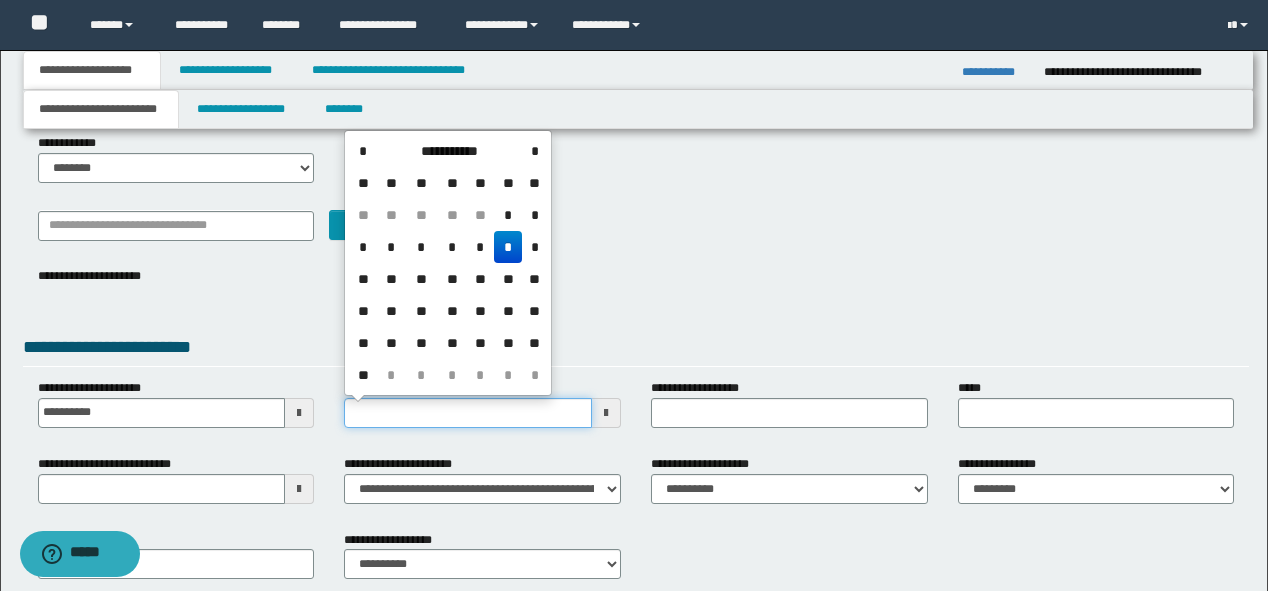 click on "**********" at bounding box center [468, 413] 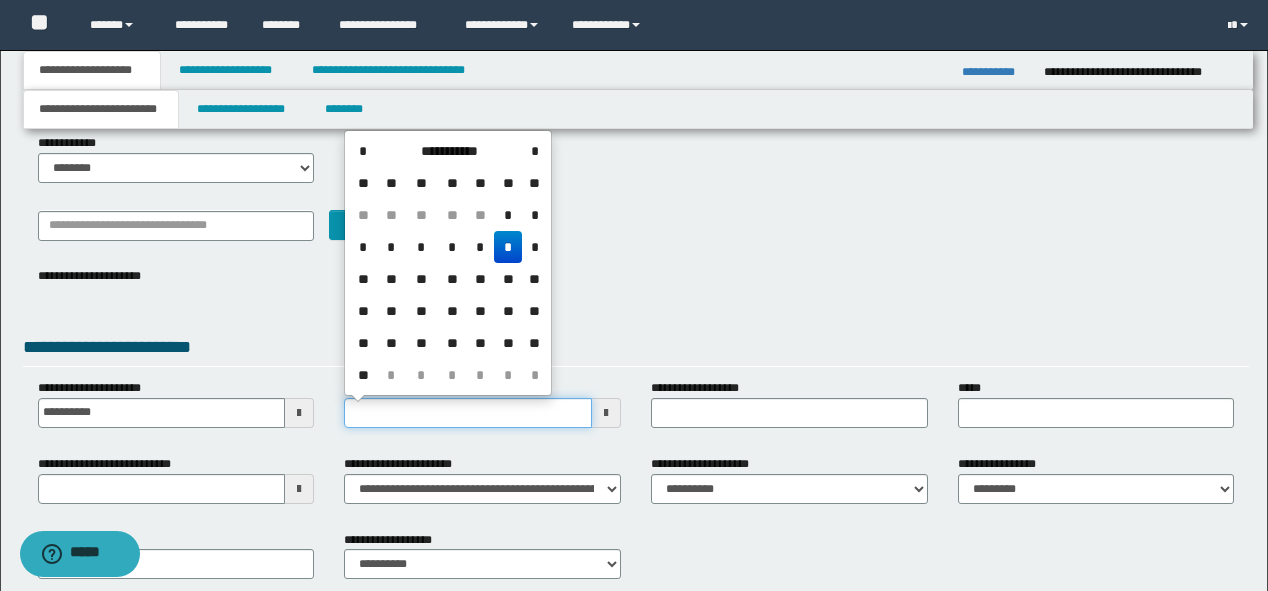type on "**********" 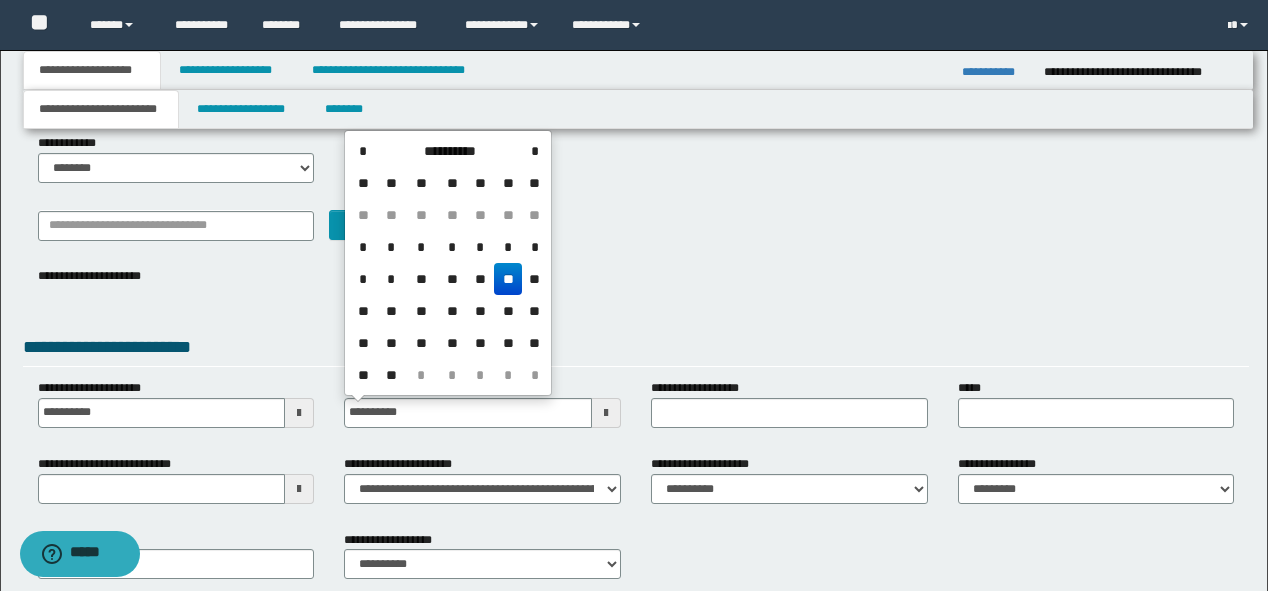 click on "**********" at bounding box center [636, 336] 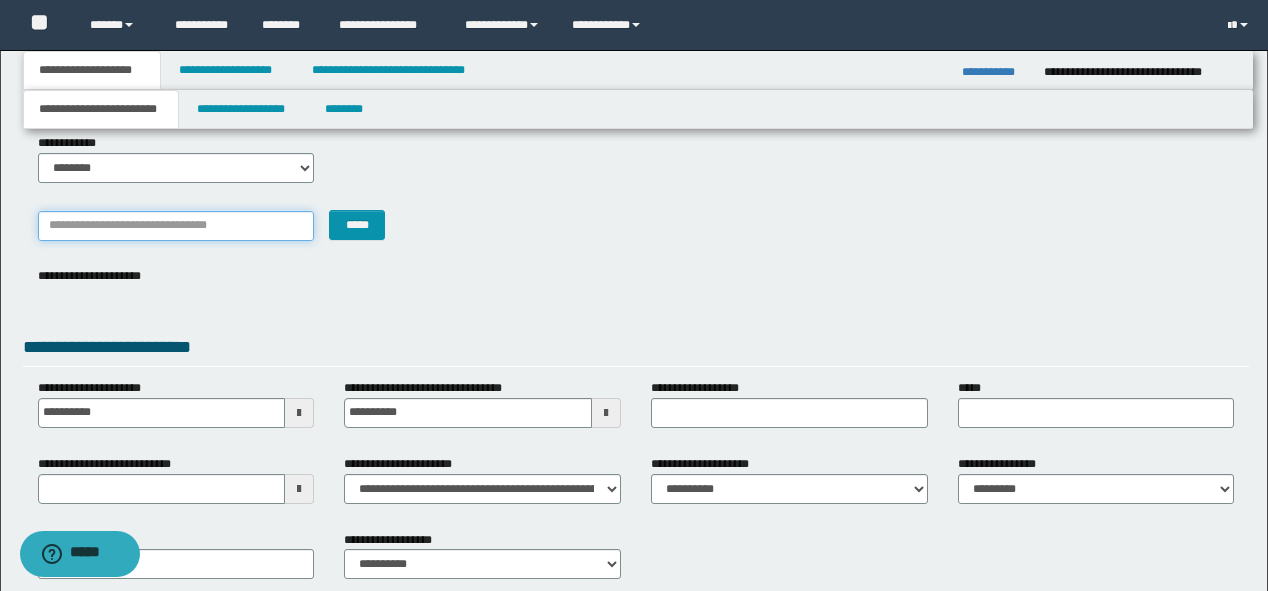 click on "*******" at bounding box center [176, 226] 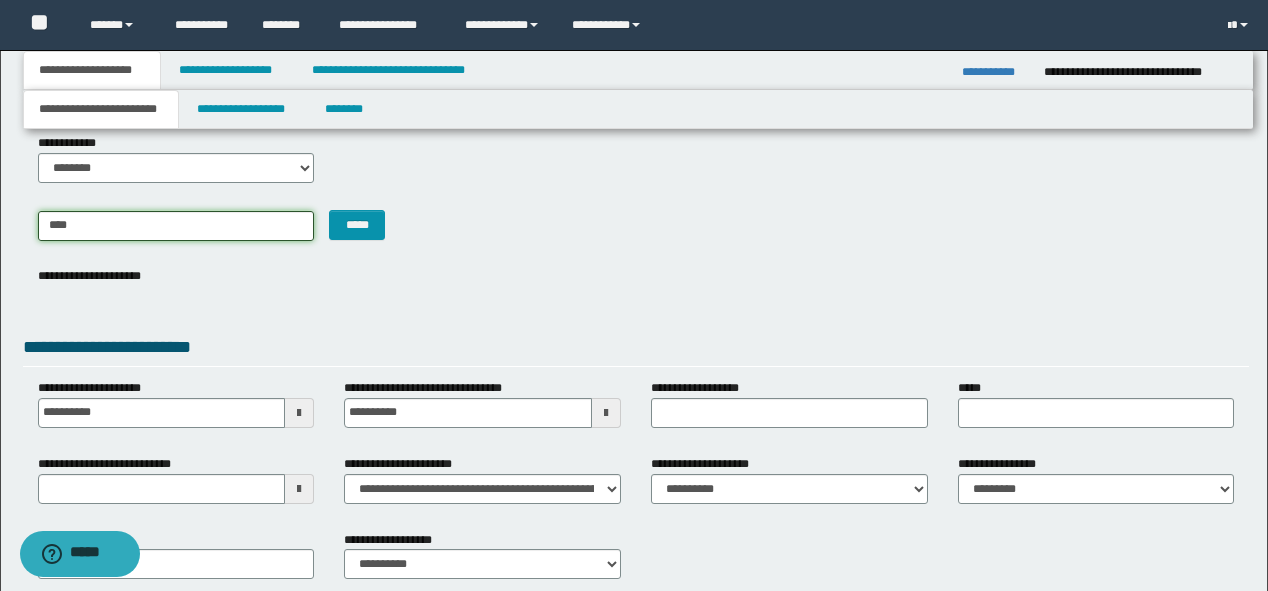 type on "****" 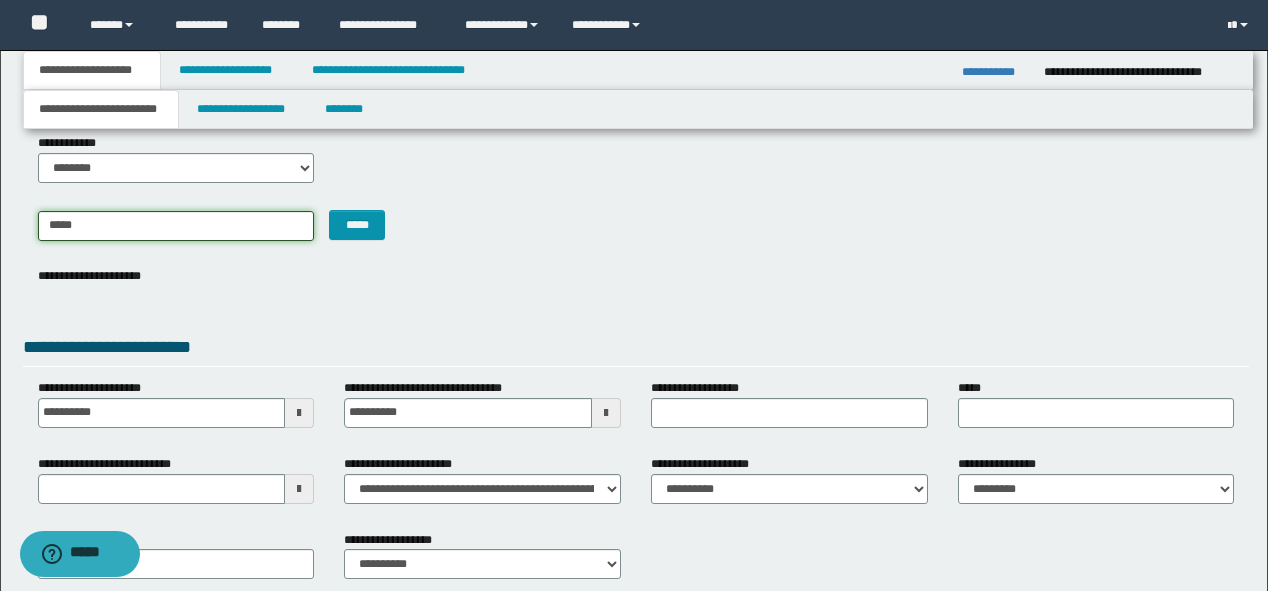 type on "****" 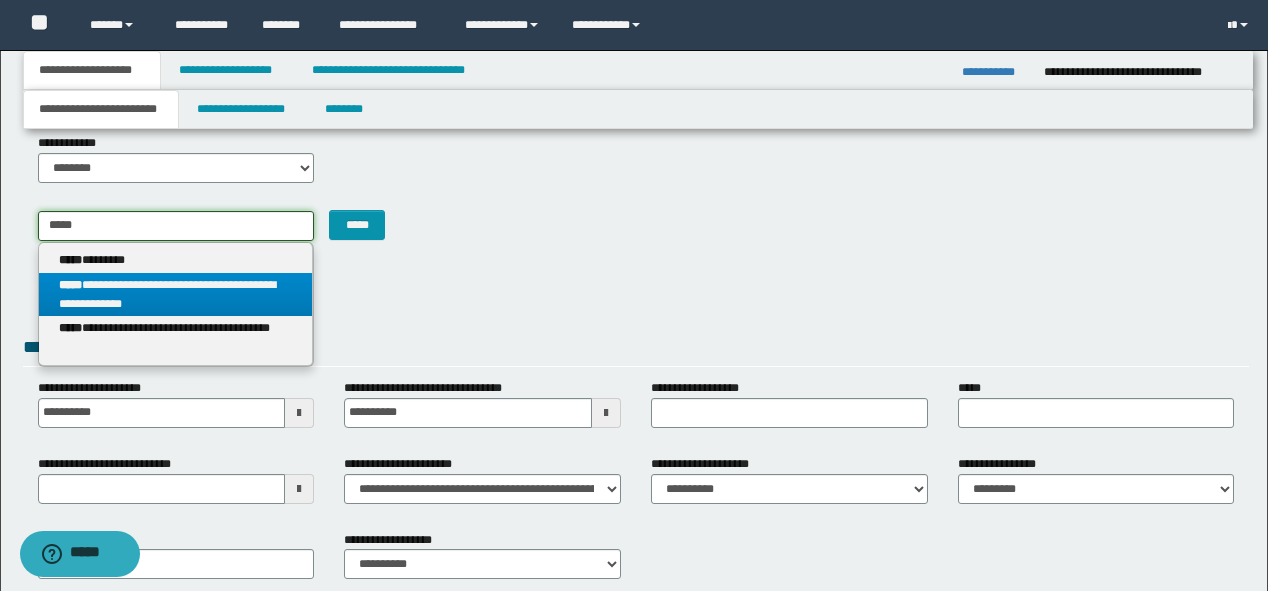 type on "****" 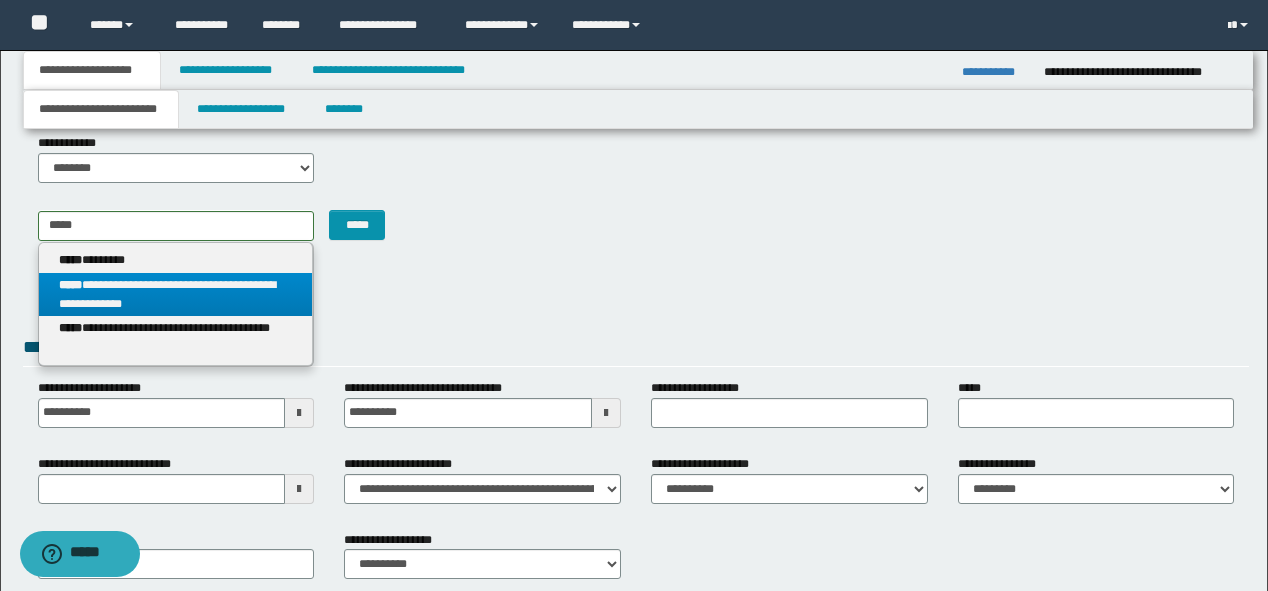 click on "**********" at bounding box center [176, 295] 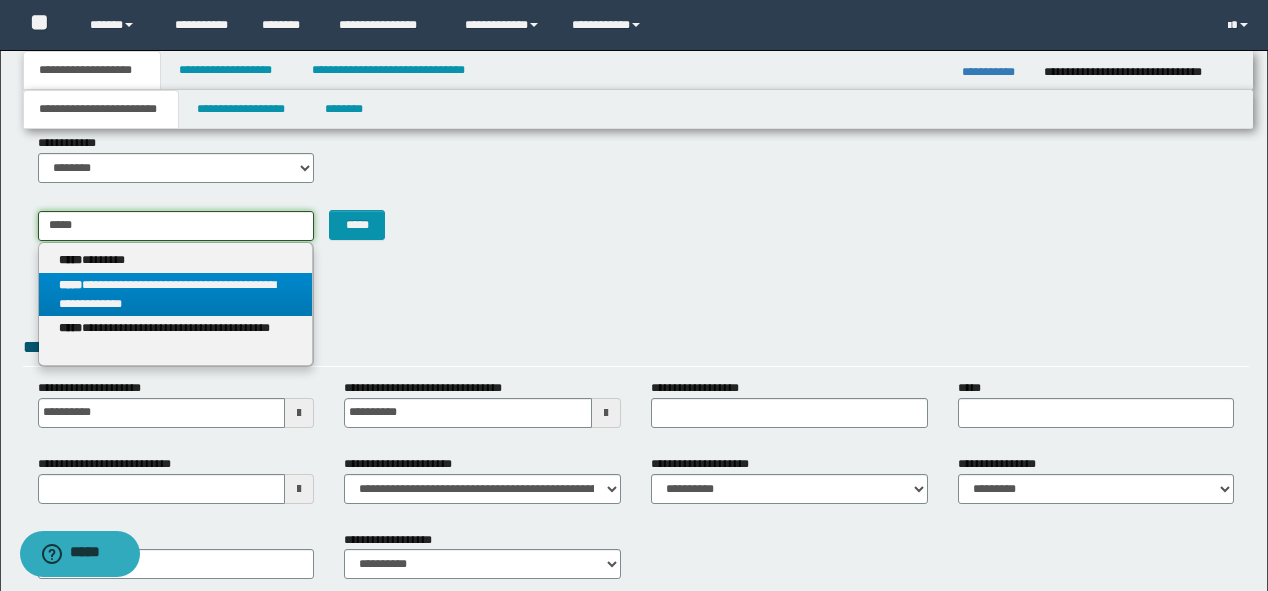 type 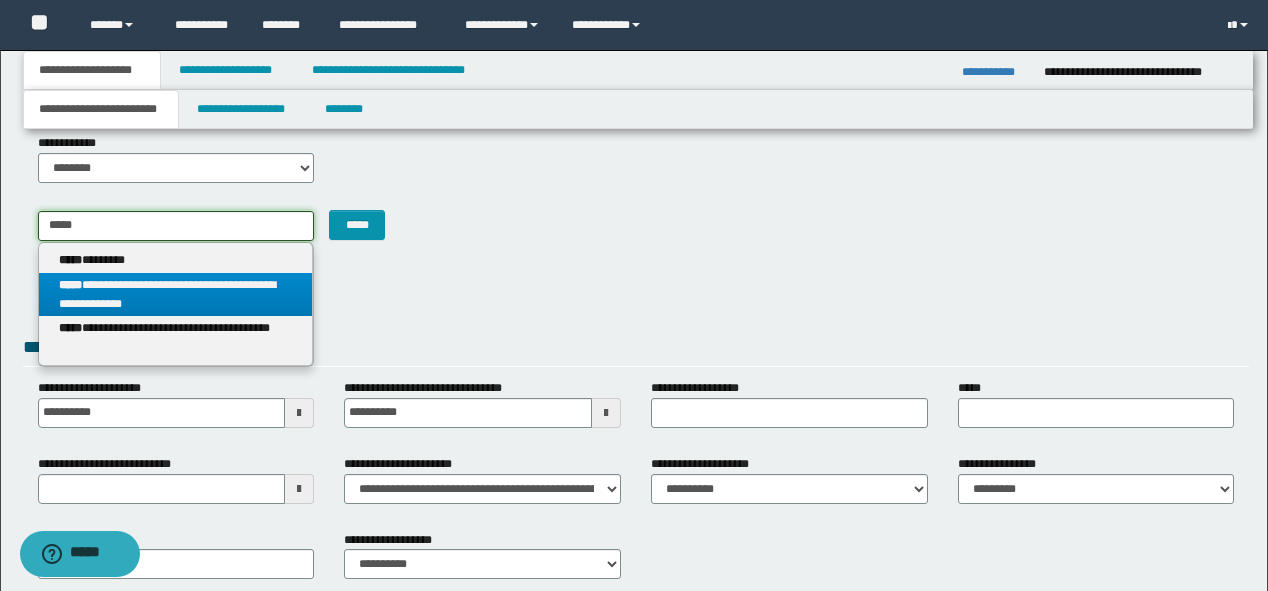 type on "**********" 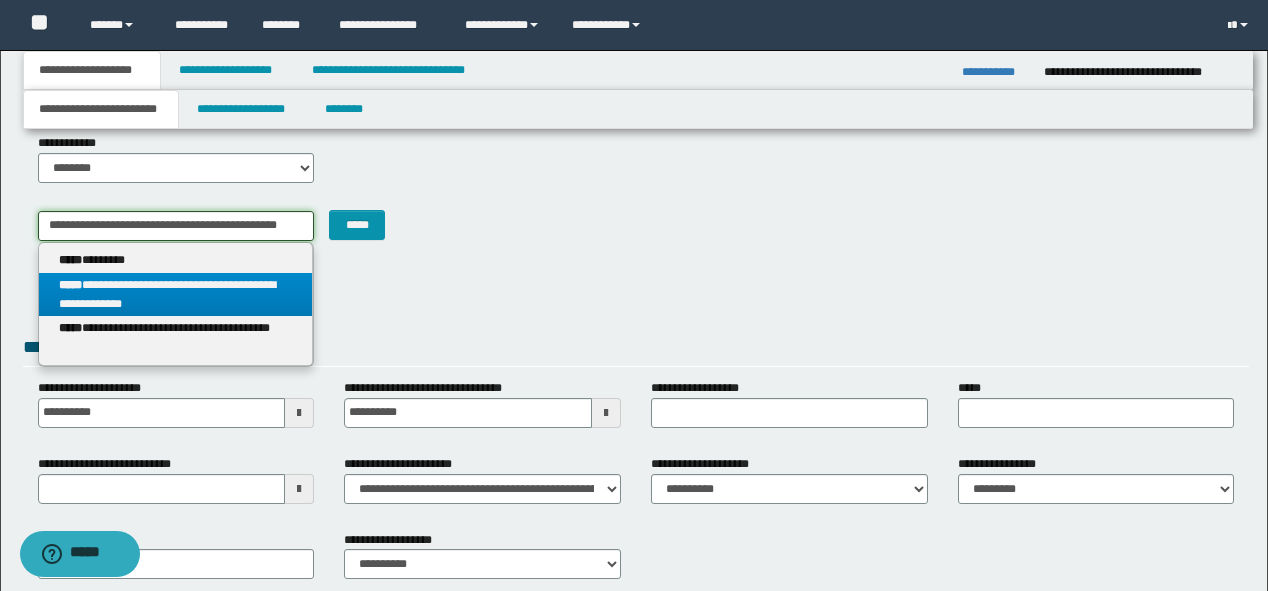 scroll, scrollTop: 0, scrollLeft: 42, axis: horizontal 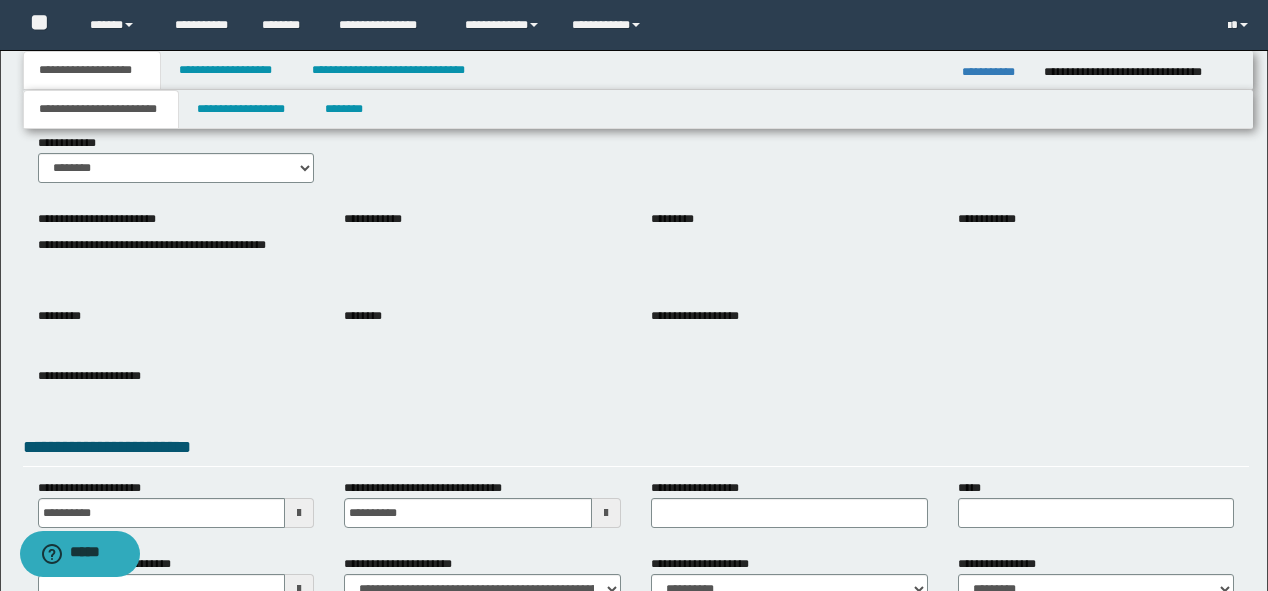 click on "**********" at bounding box center [152, 245] 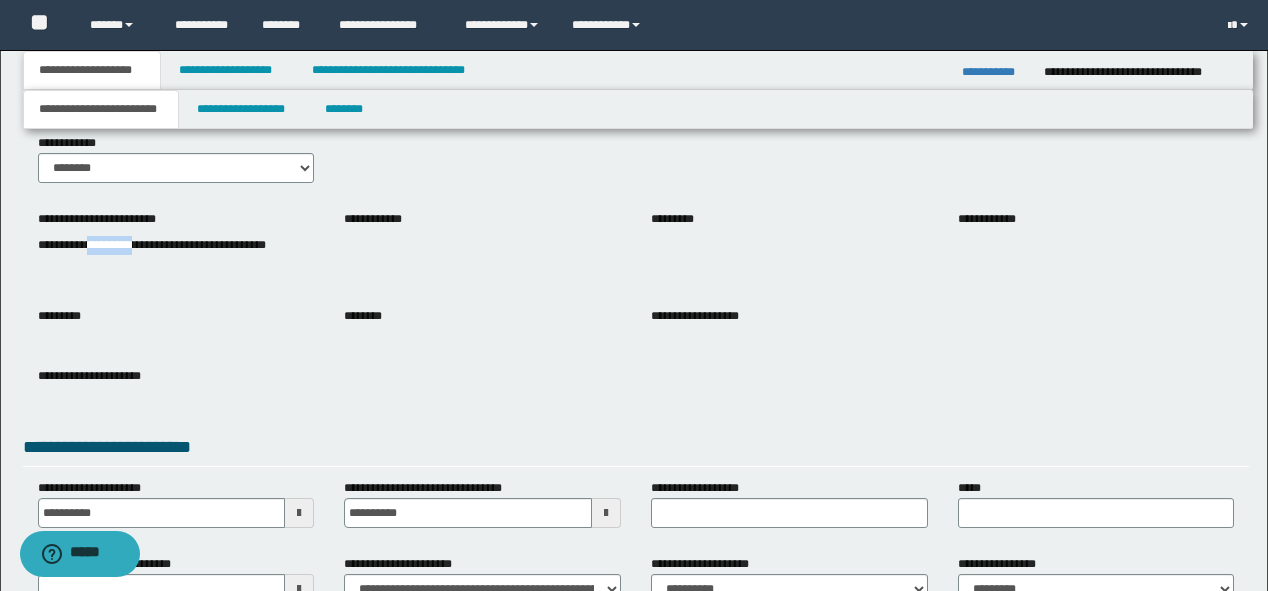 click on "**********" at bounding box center (152, 245) 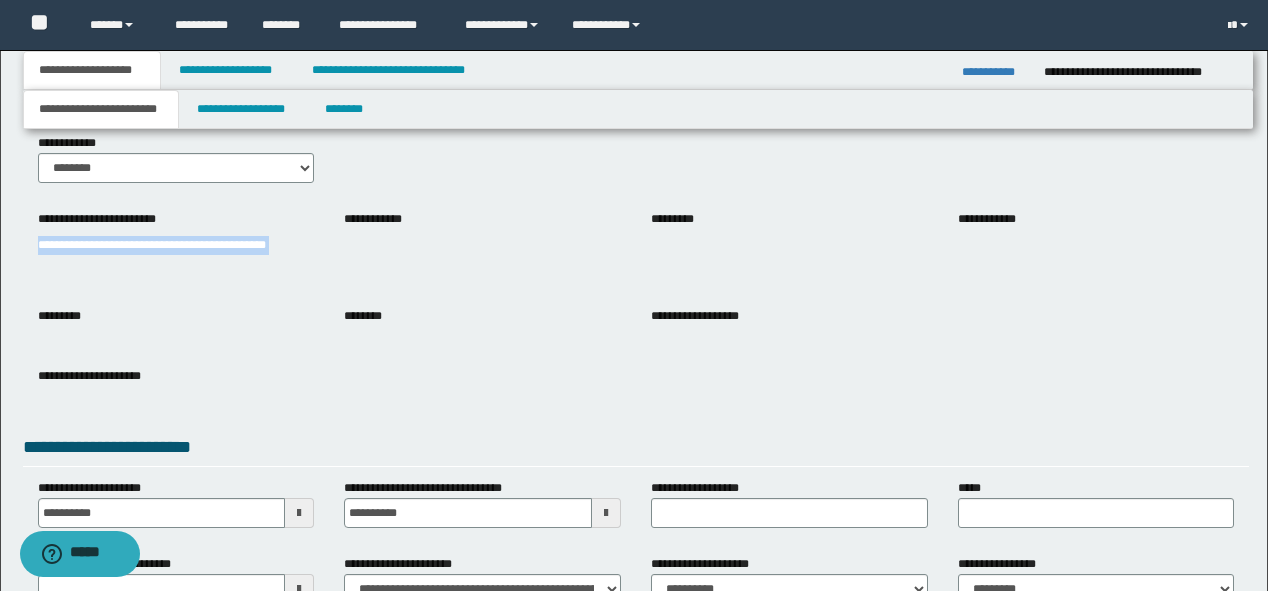 click on "**********" at bounding box center (152, 245) 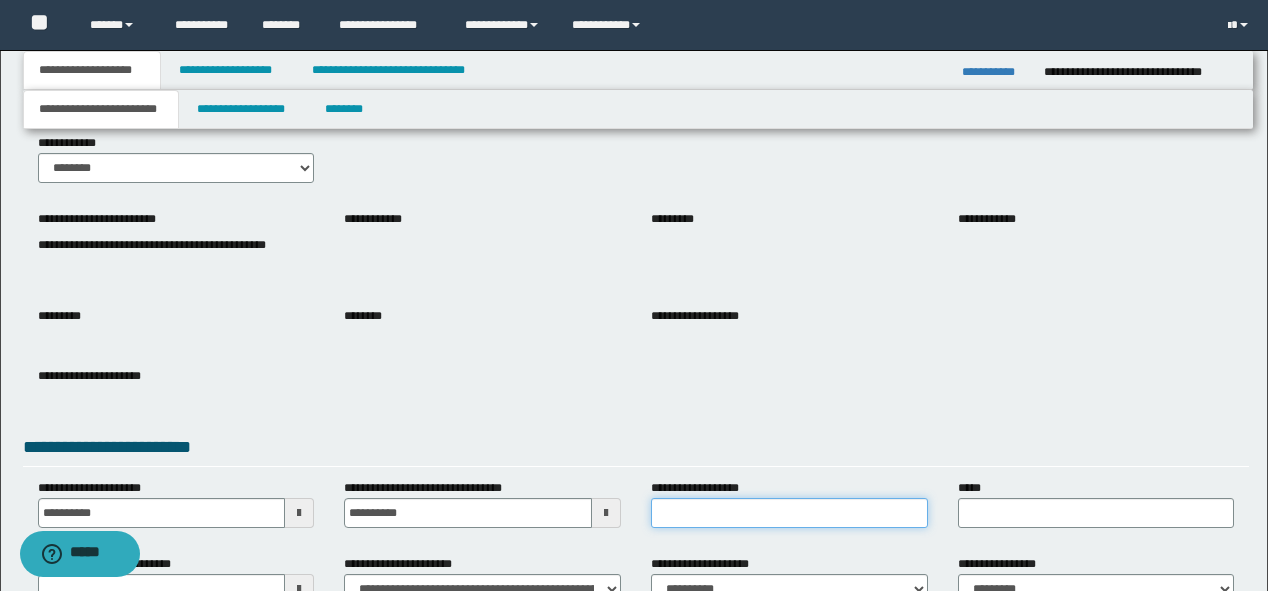 drag, startPoint x: 762, startPoint y: 505, endPoint x: 754, endPoint y: 496, distance: 12.0415945 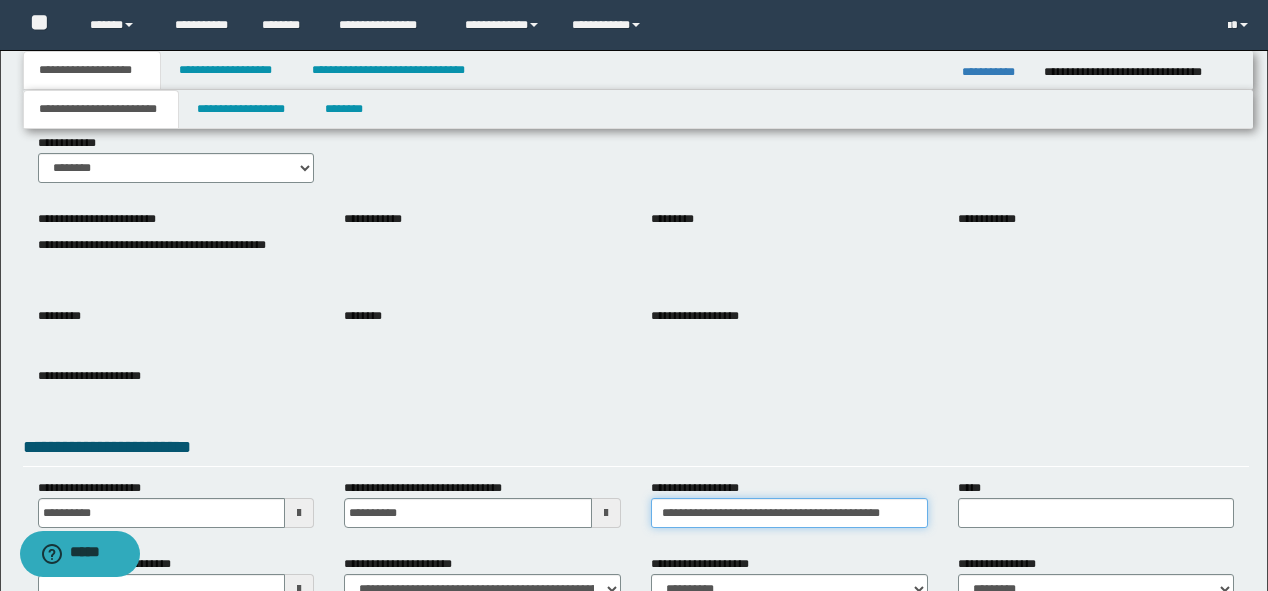 scroll, scrollTop: 0, scrollLeft: 36, axis: horizontal 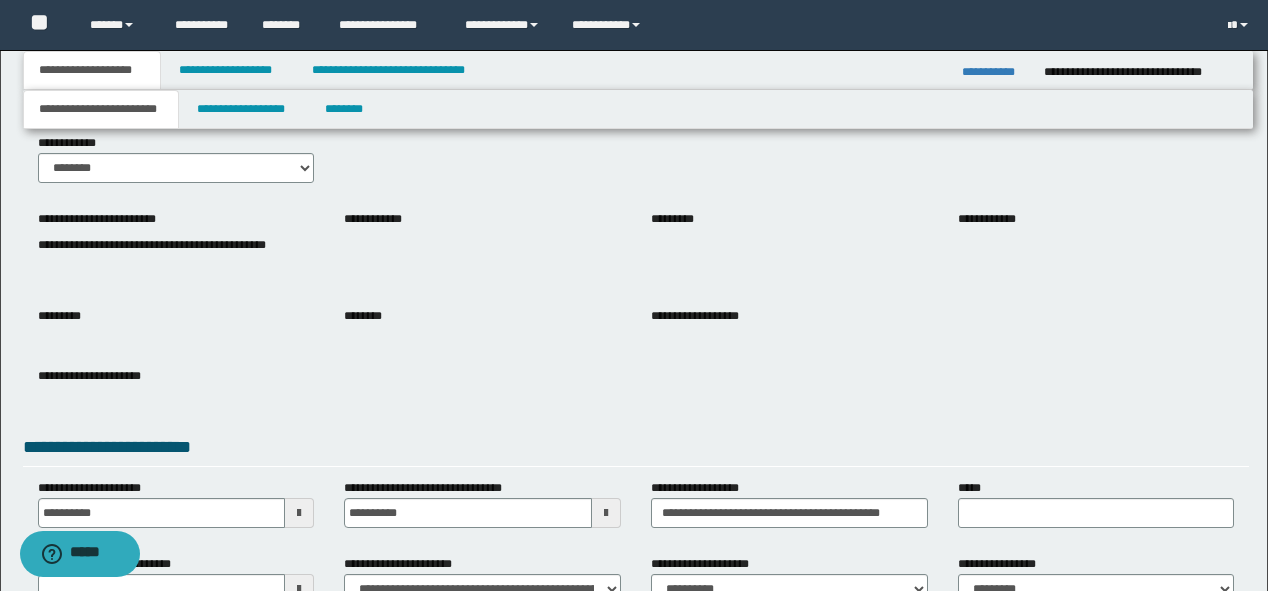 click on "**********" at bounding box center (636, 391) 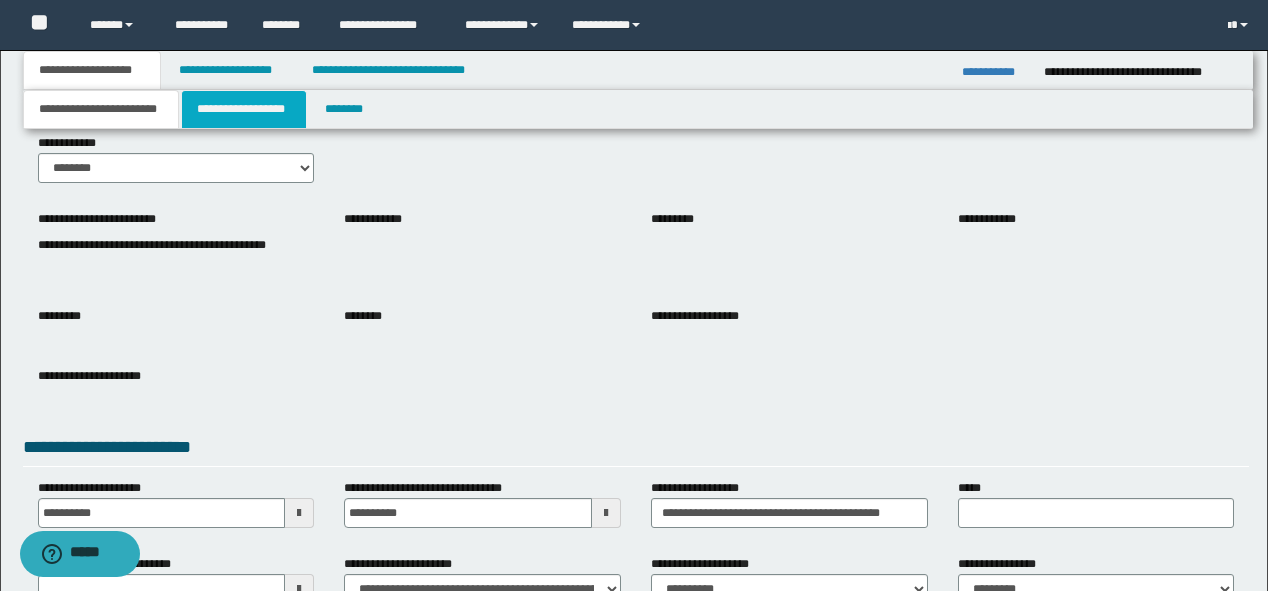 click on "**********" at bounding box center (244, 109) 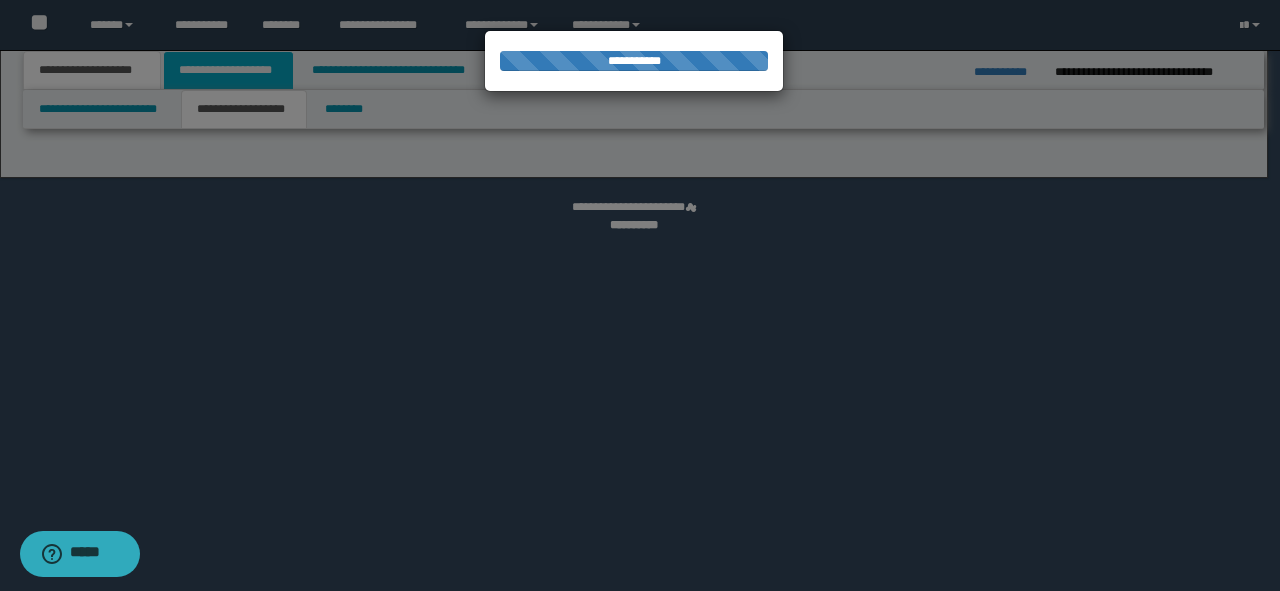select on "*" 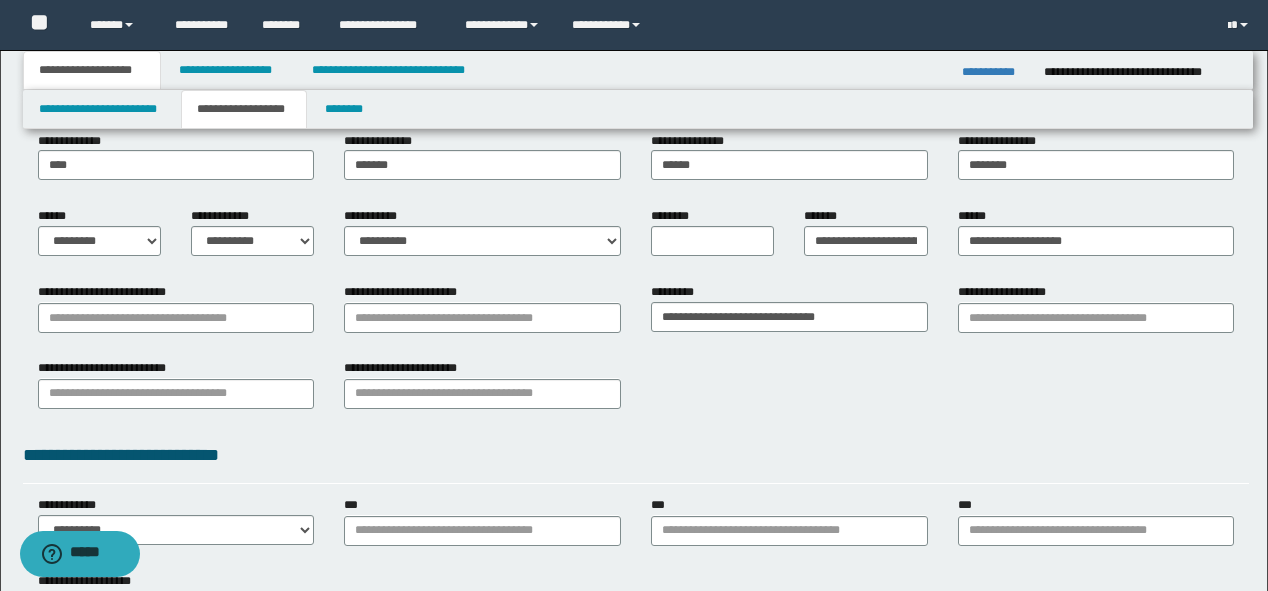 scroll, scrollTop: 240, scrollLeft: 0, axis: vertical 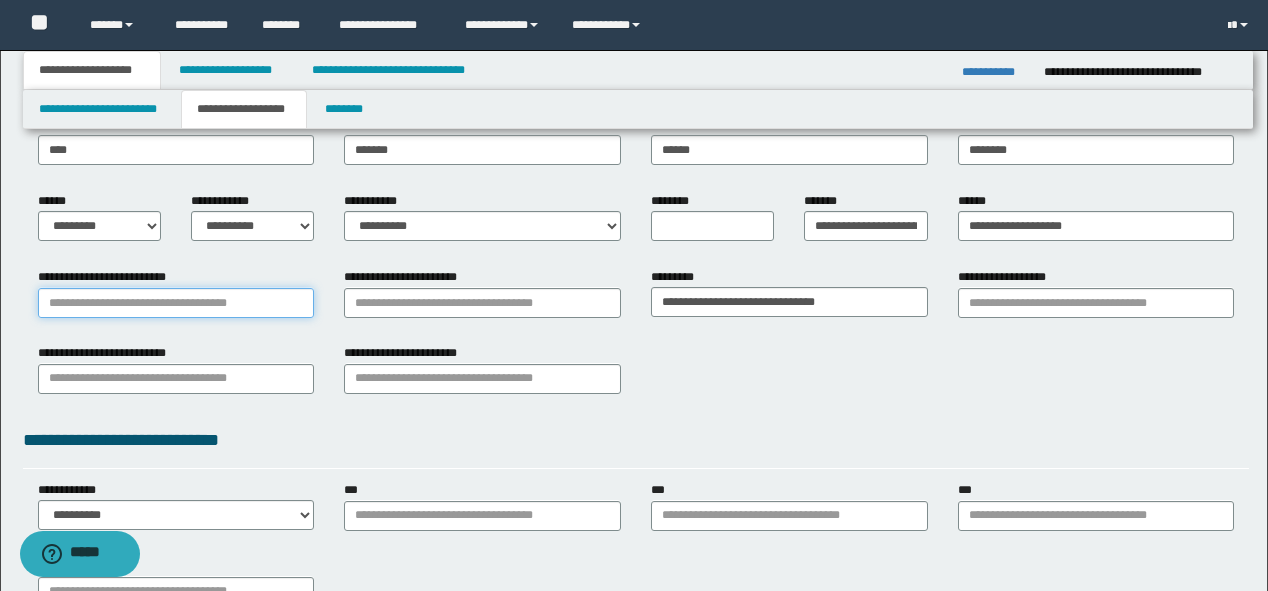 click on "**********" at bounding box center [176, 303] 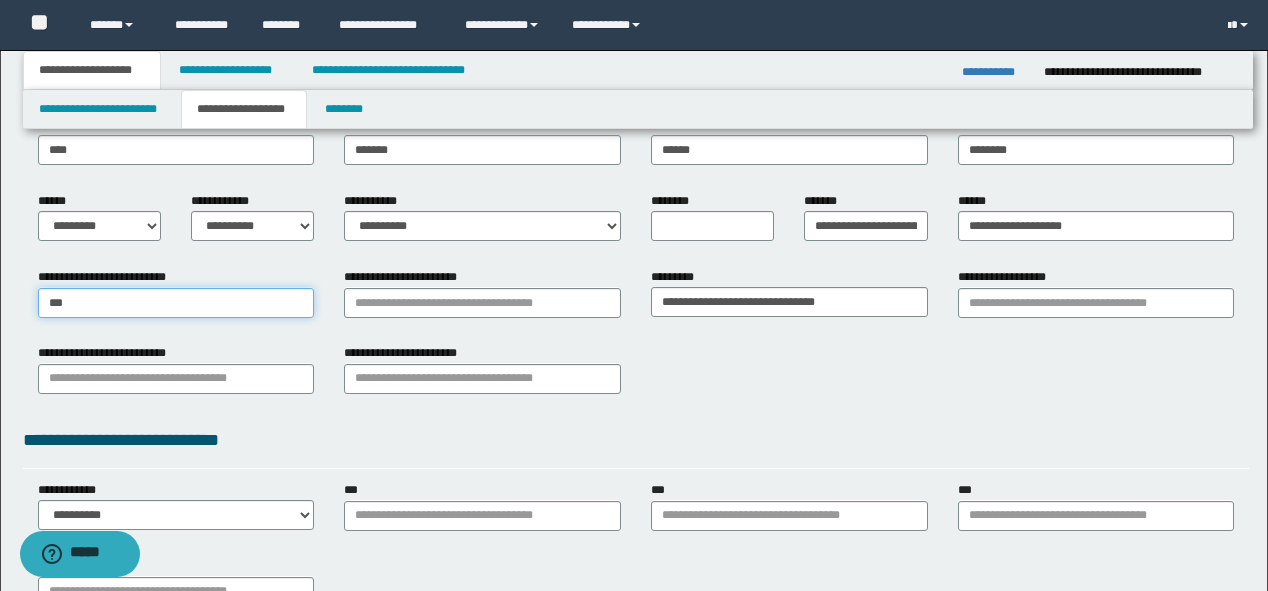 type on "****" 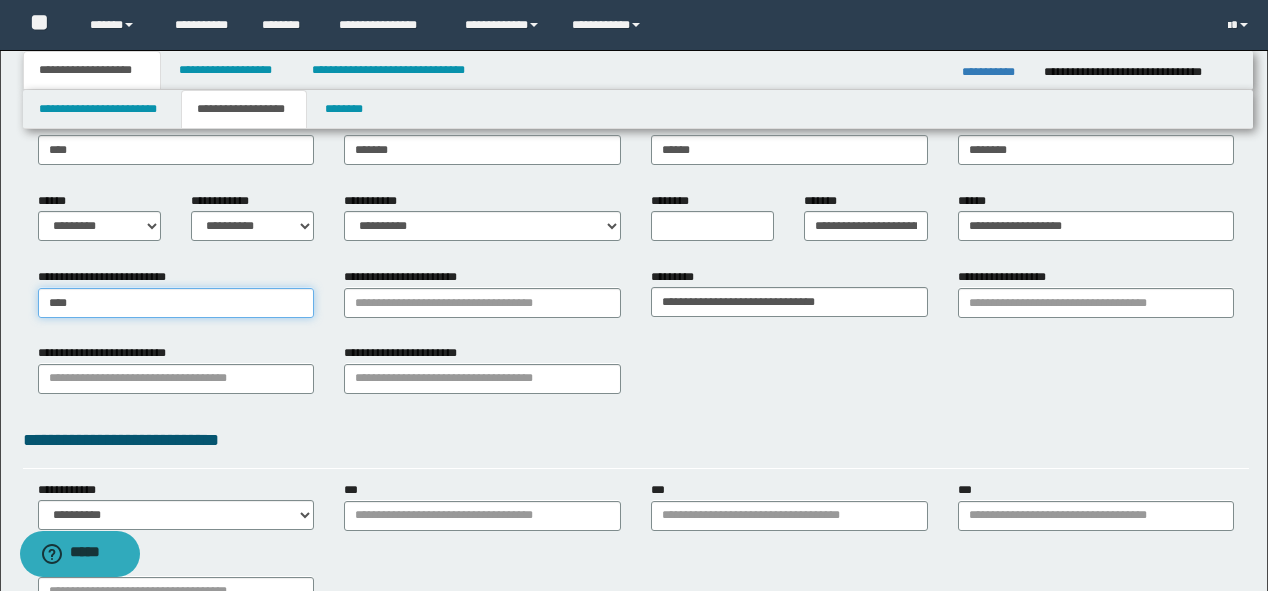 type on "**********" 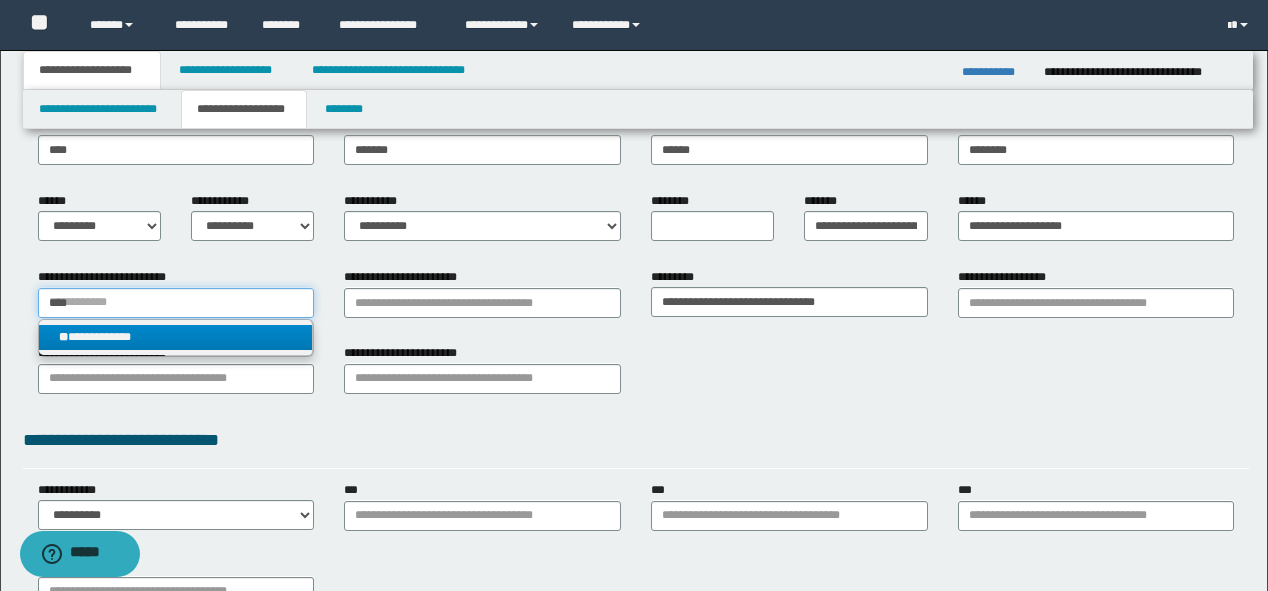 type on "****" 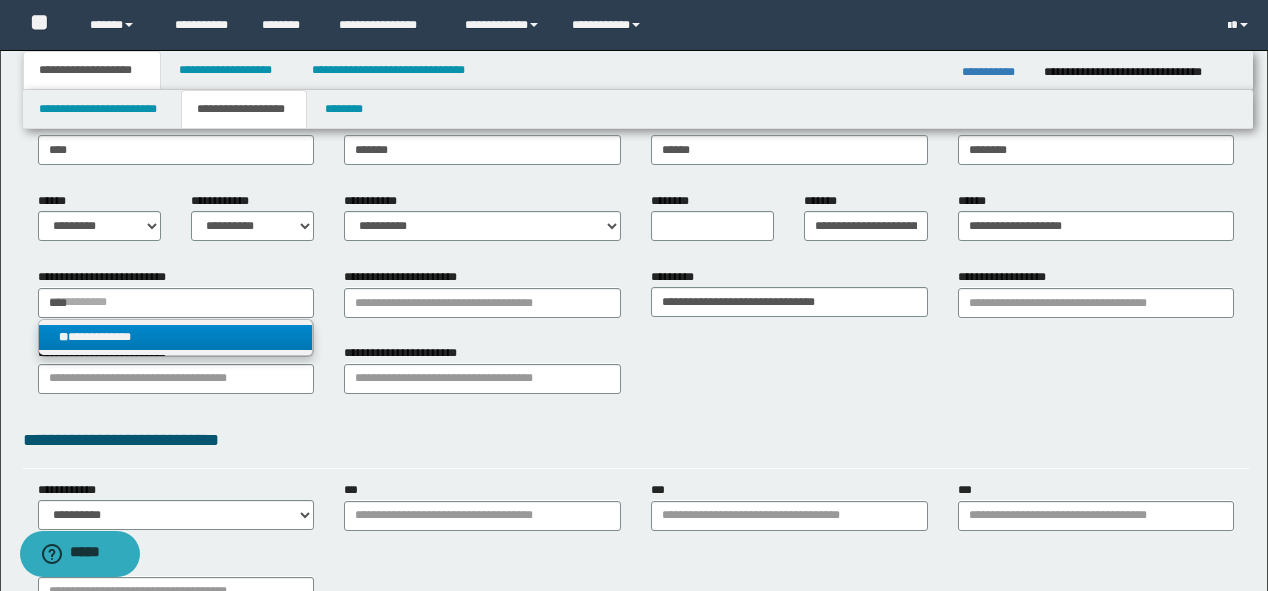 type 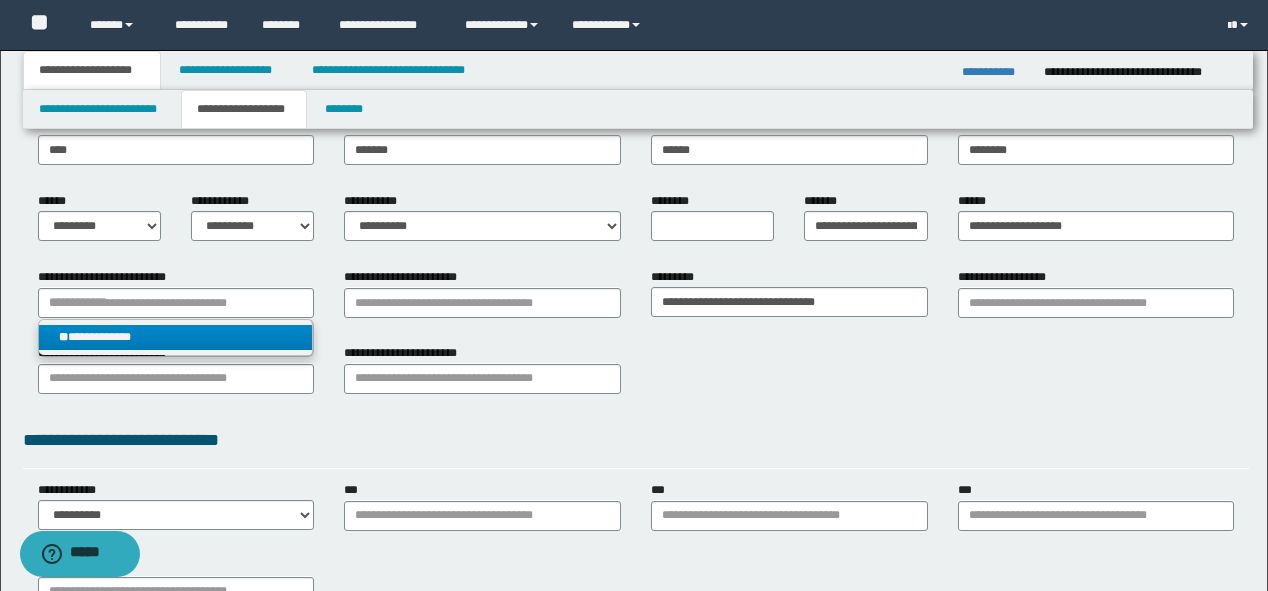 click on "**********" at bounding box center (176, 337) 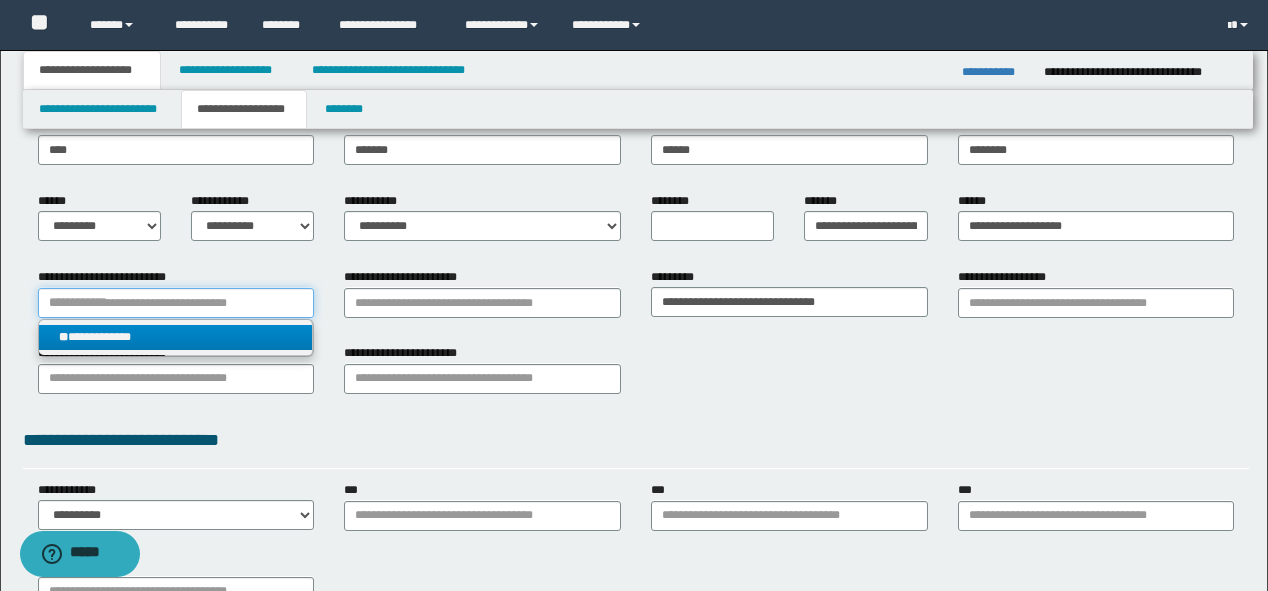 type 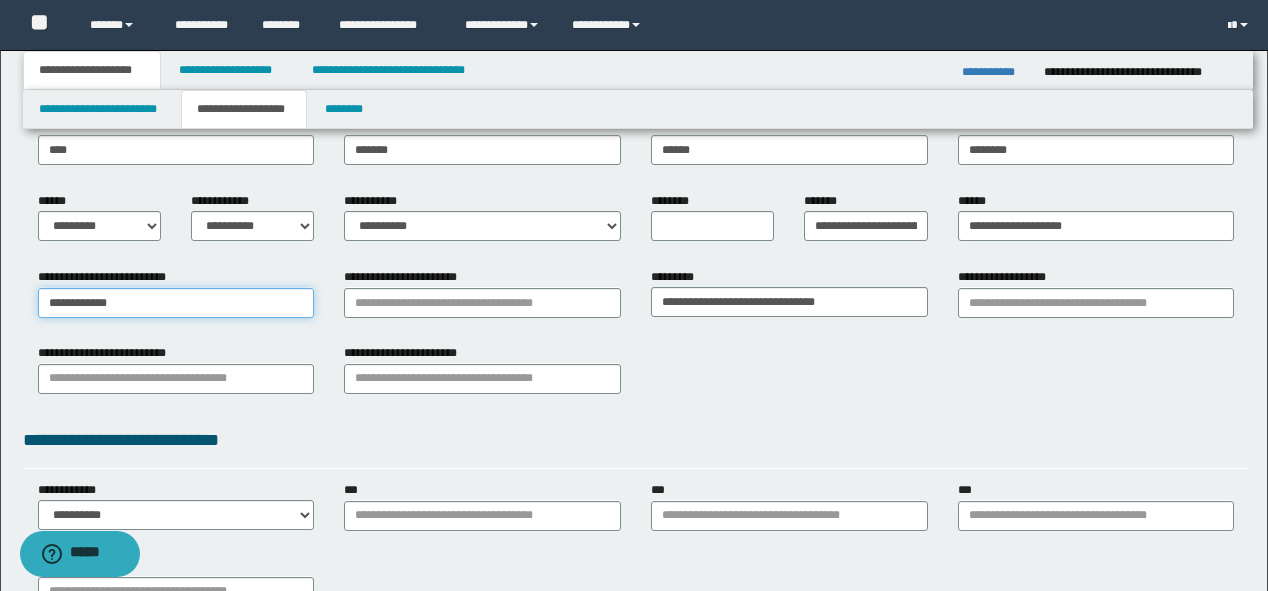 type on "**********" 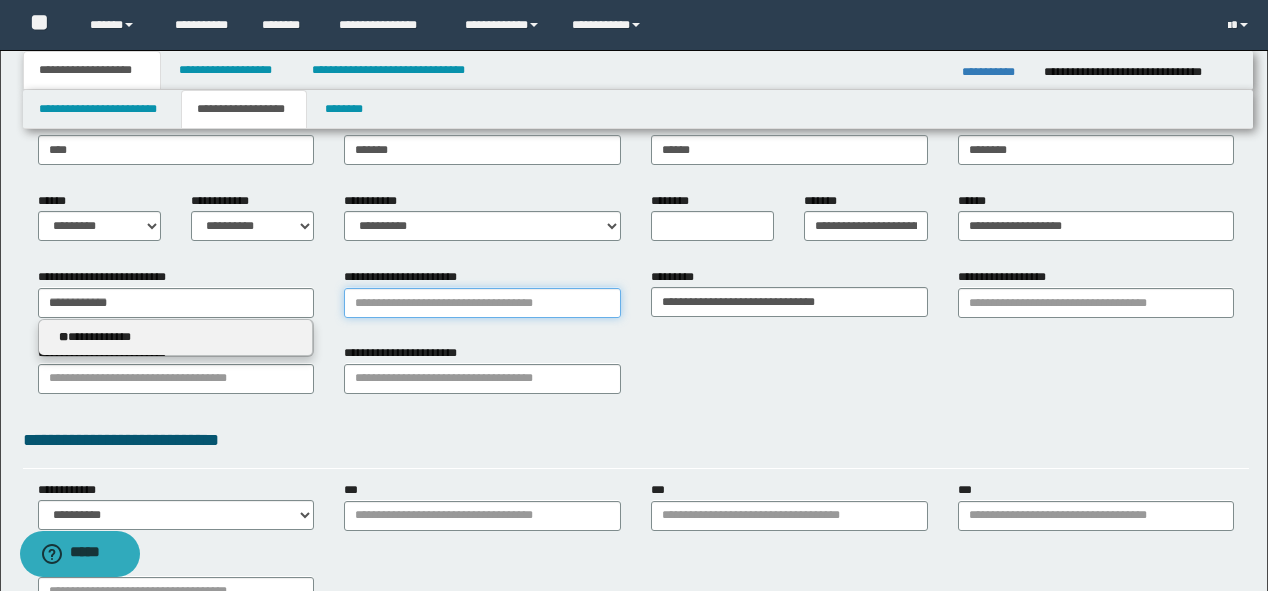 type 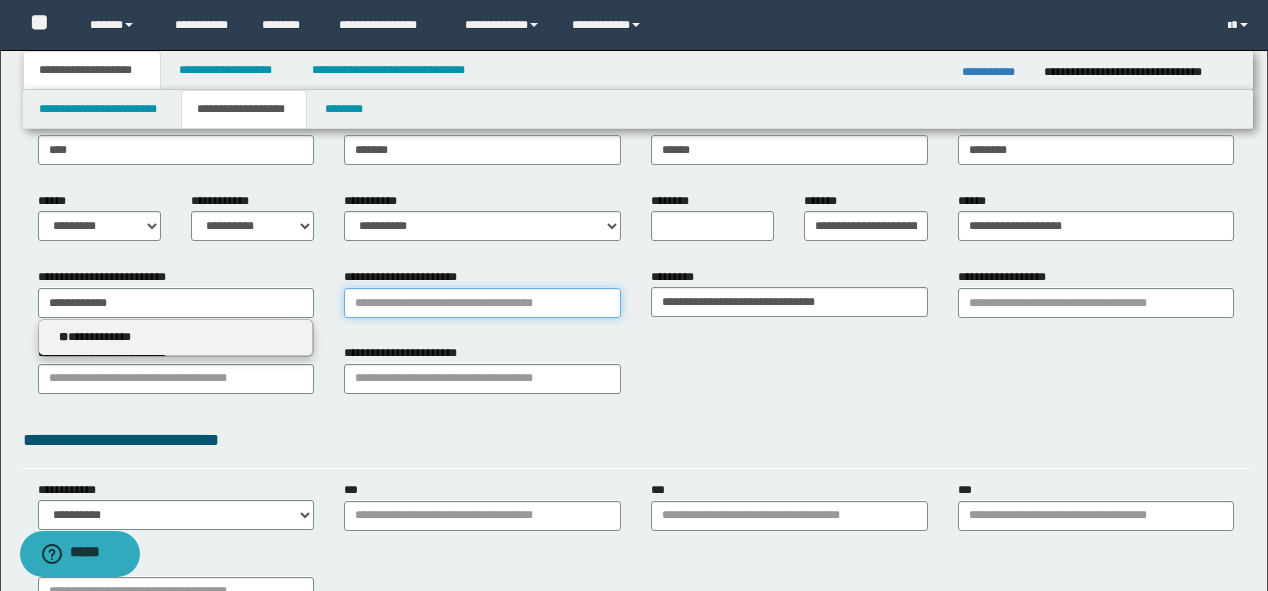 click on "**********" at bounding box center (482, 303) 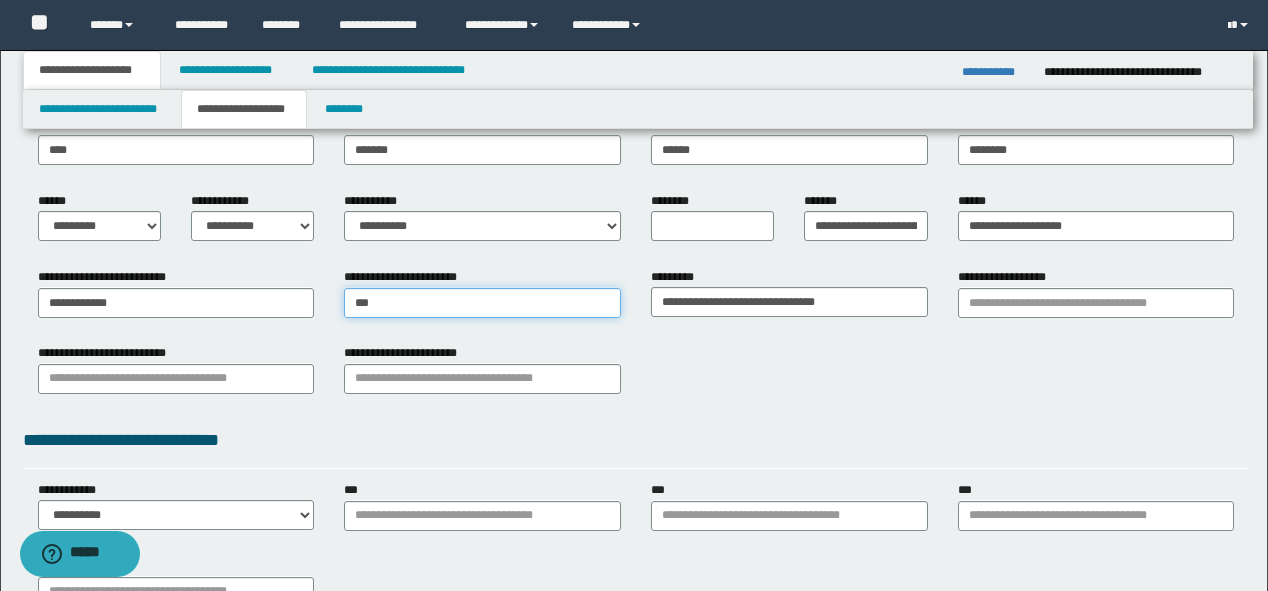 type on "****" 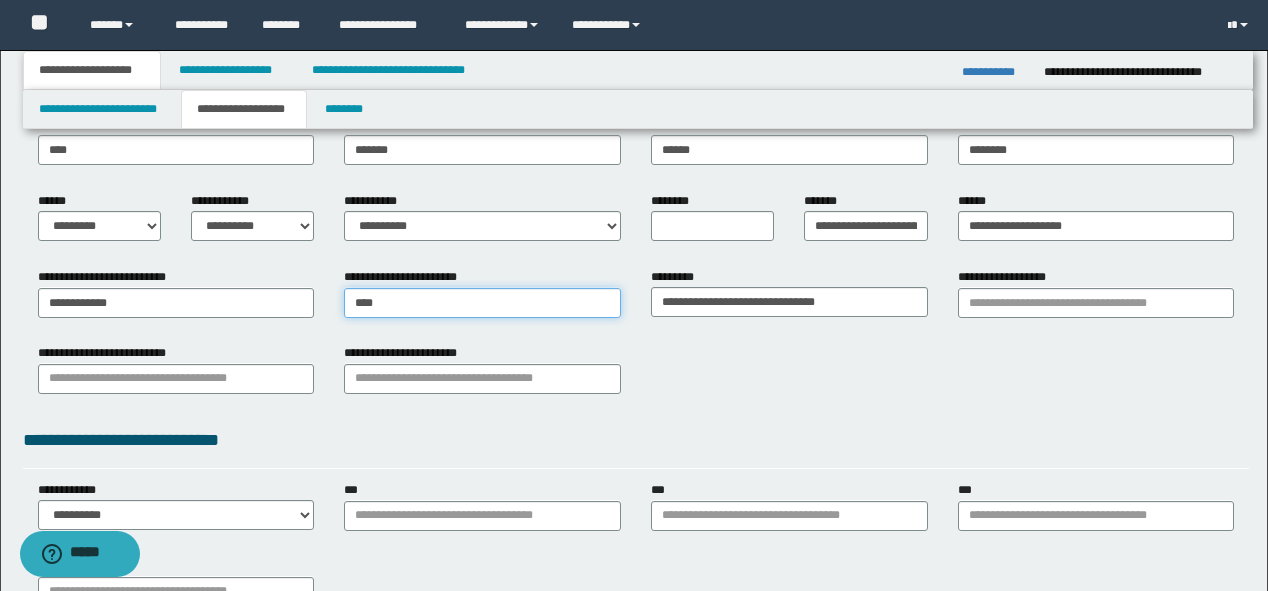 type on "**********" 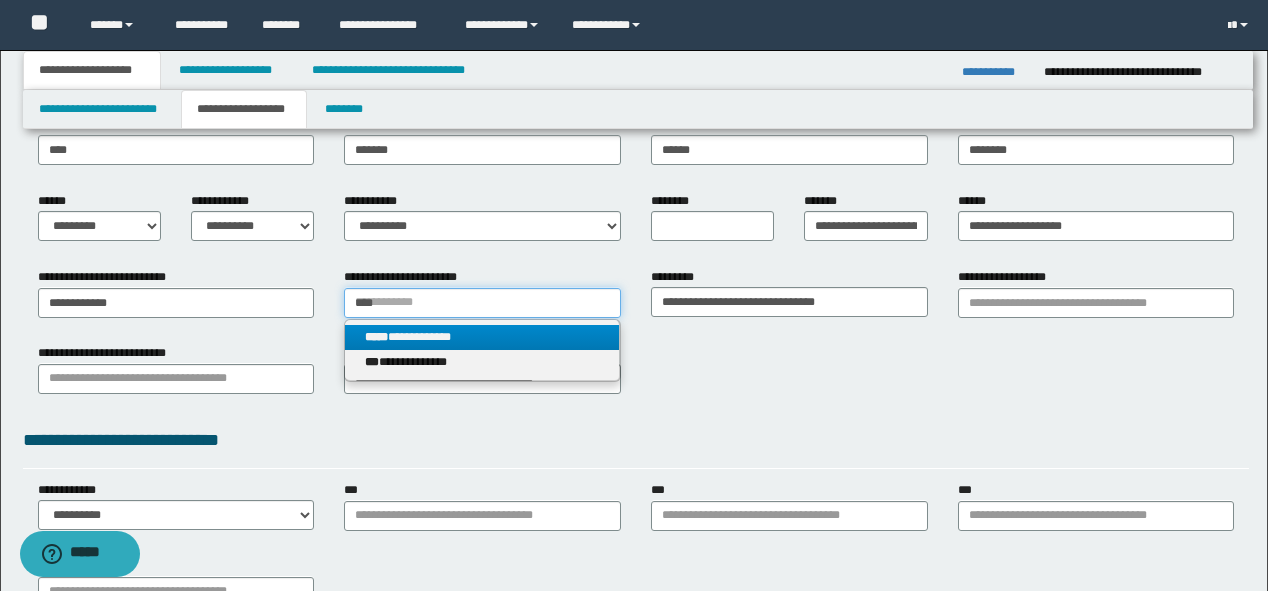 type on "****" 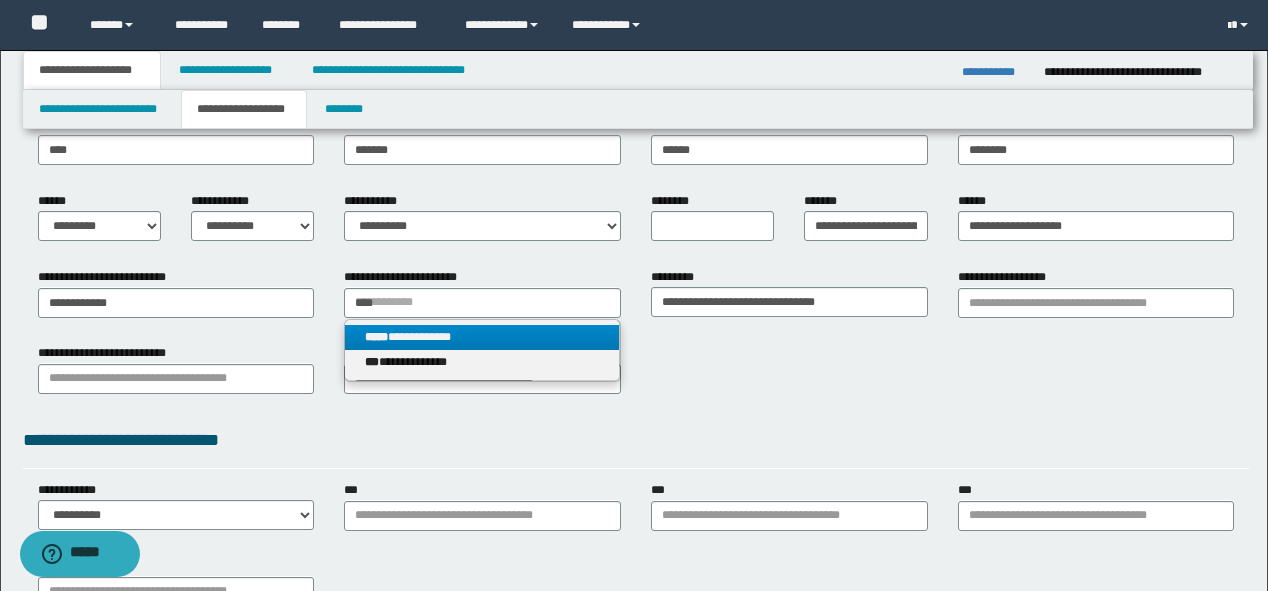 type 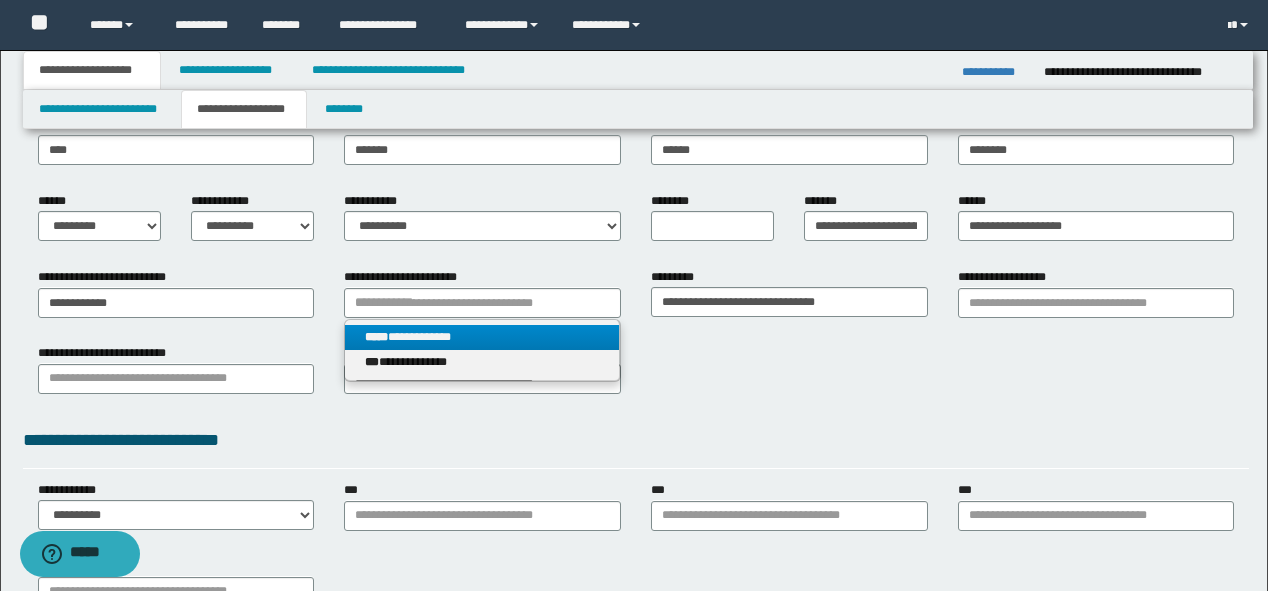 click on "**********" at bounding box center (482, 337) 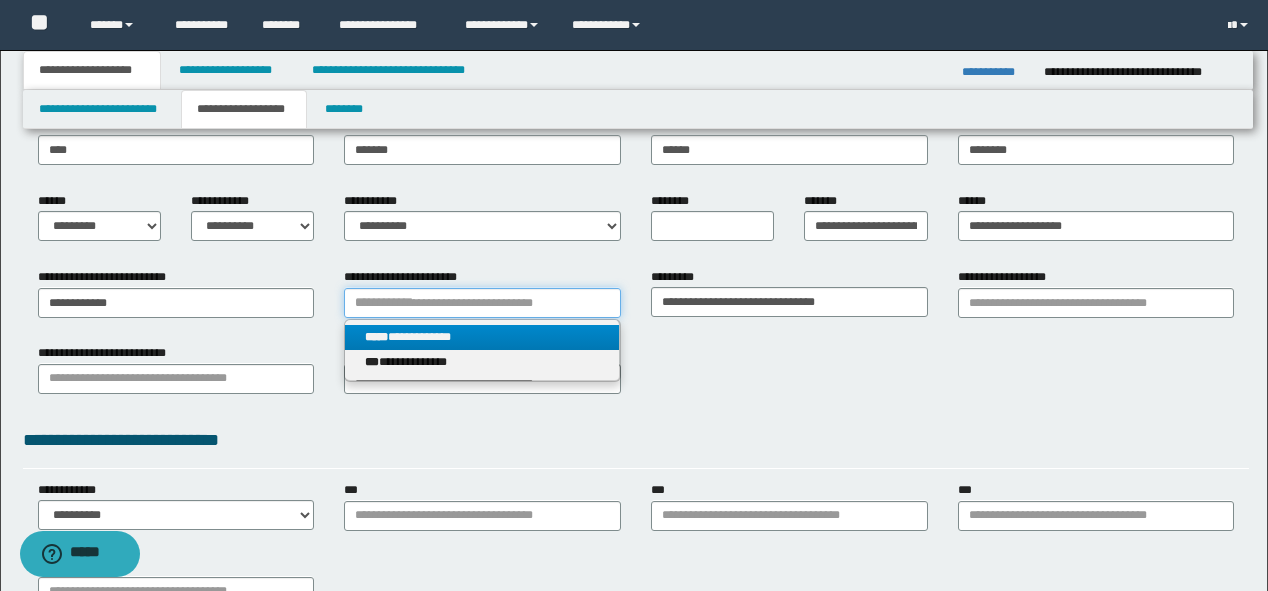 type 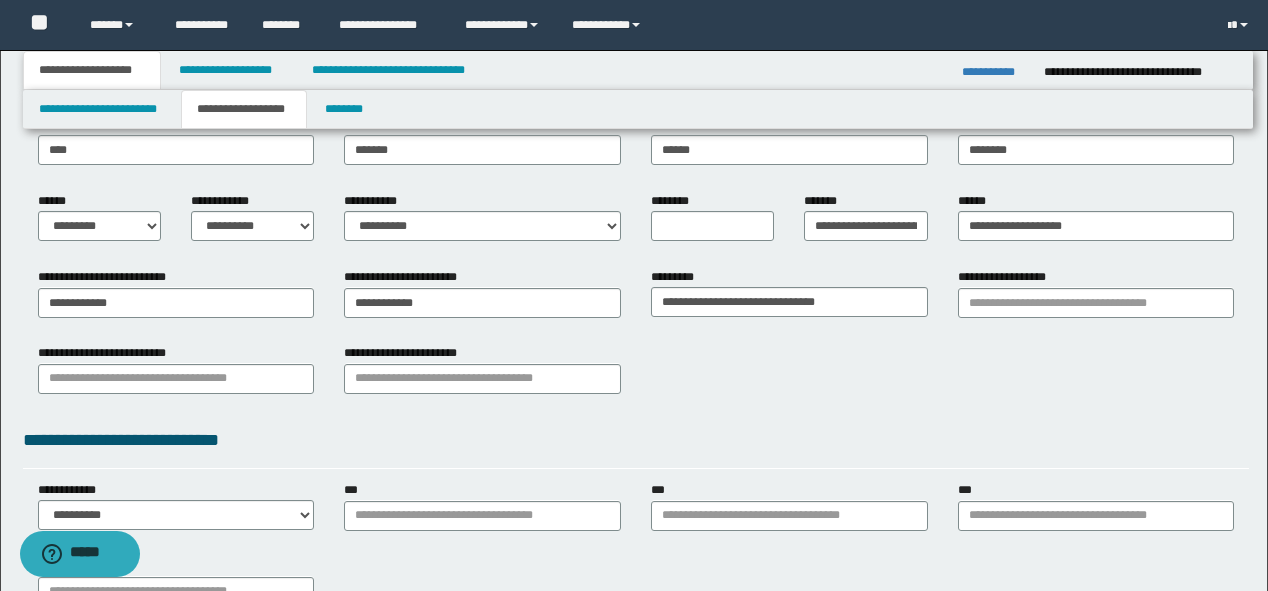 click on "**********" at bounding box center (636, 376) 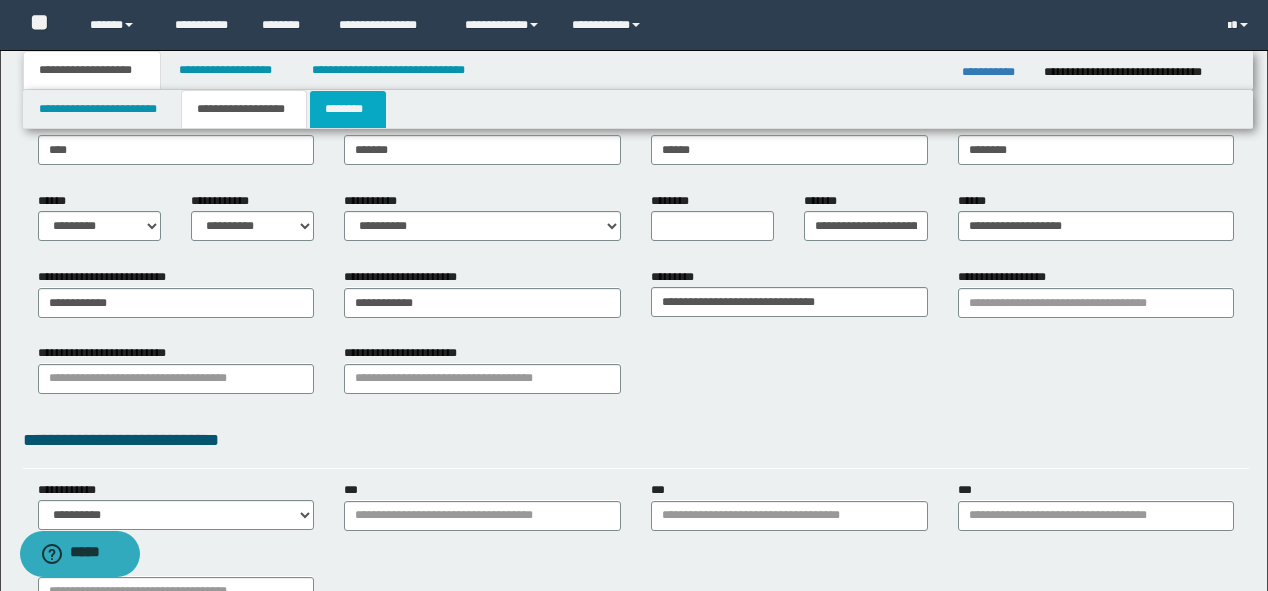 scroll, scrollTop: 80, scrollLeft: 0, axis: vertical 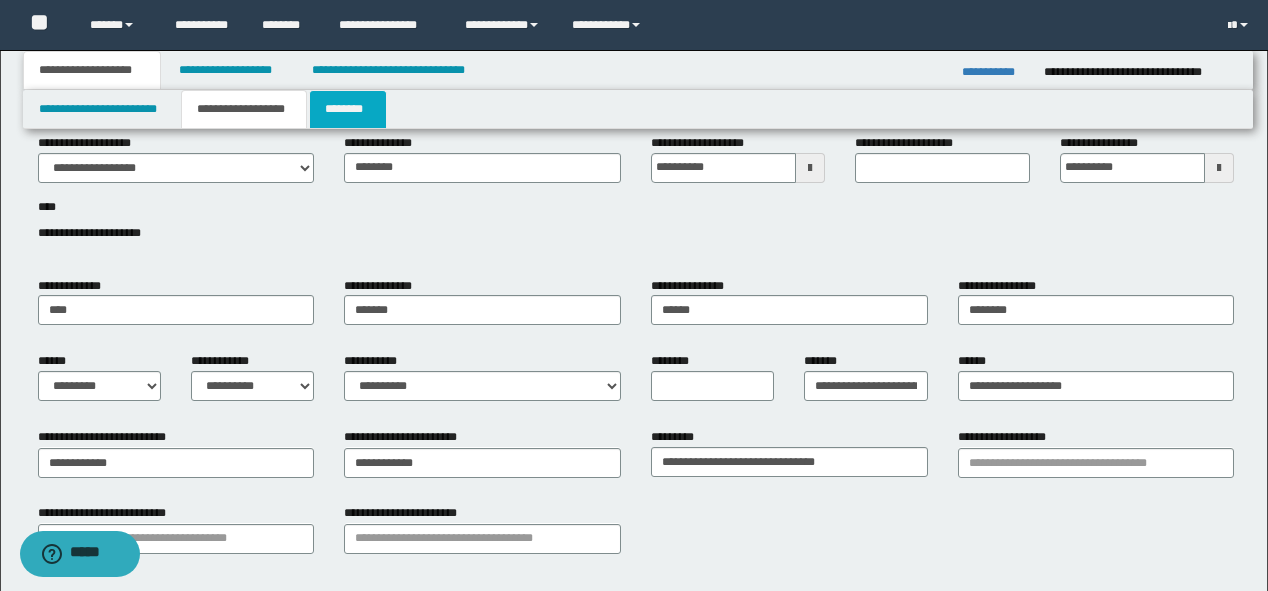 click on "********" at bounding box center (348, 109) 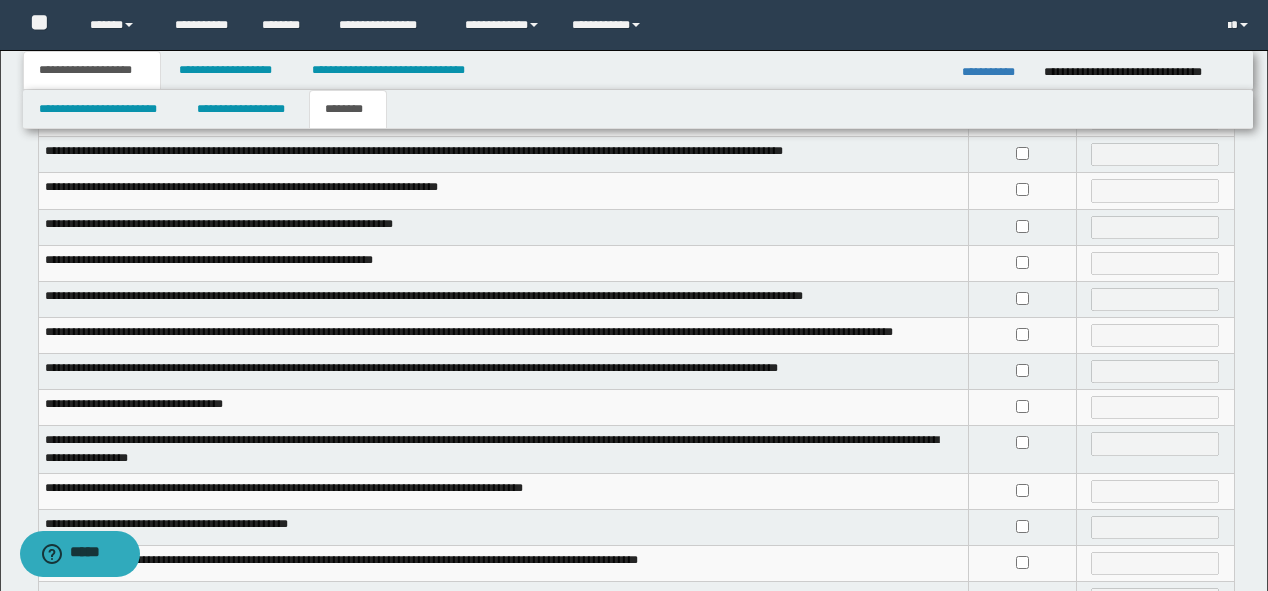 scroll, scrollTop: 320, scrollLeft: 0, axis: vertical 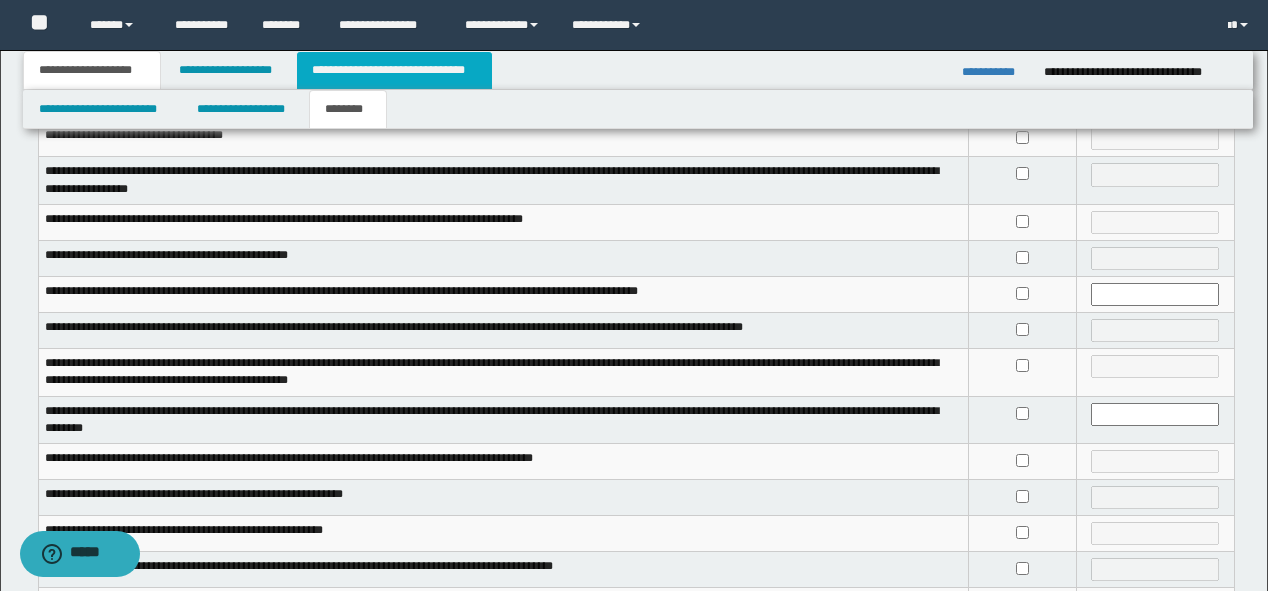 click on "**********" at bounding box center [394, 70] 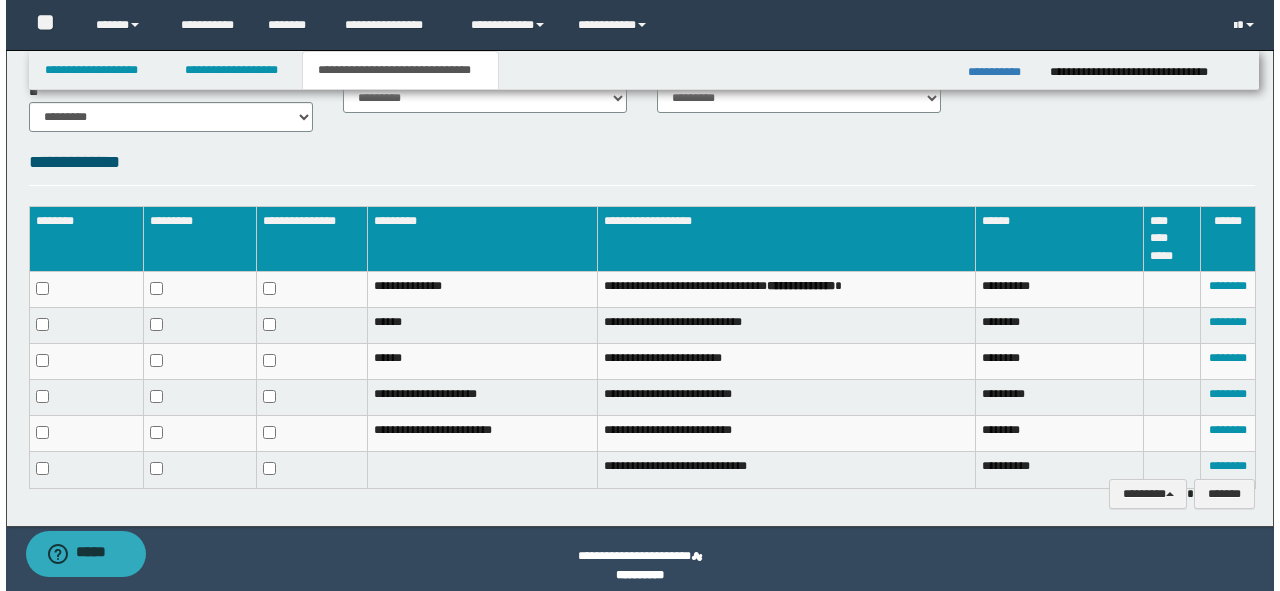 scroll, scrollTop: 920, scrollLeft: 0, axis: vertical 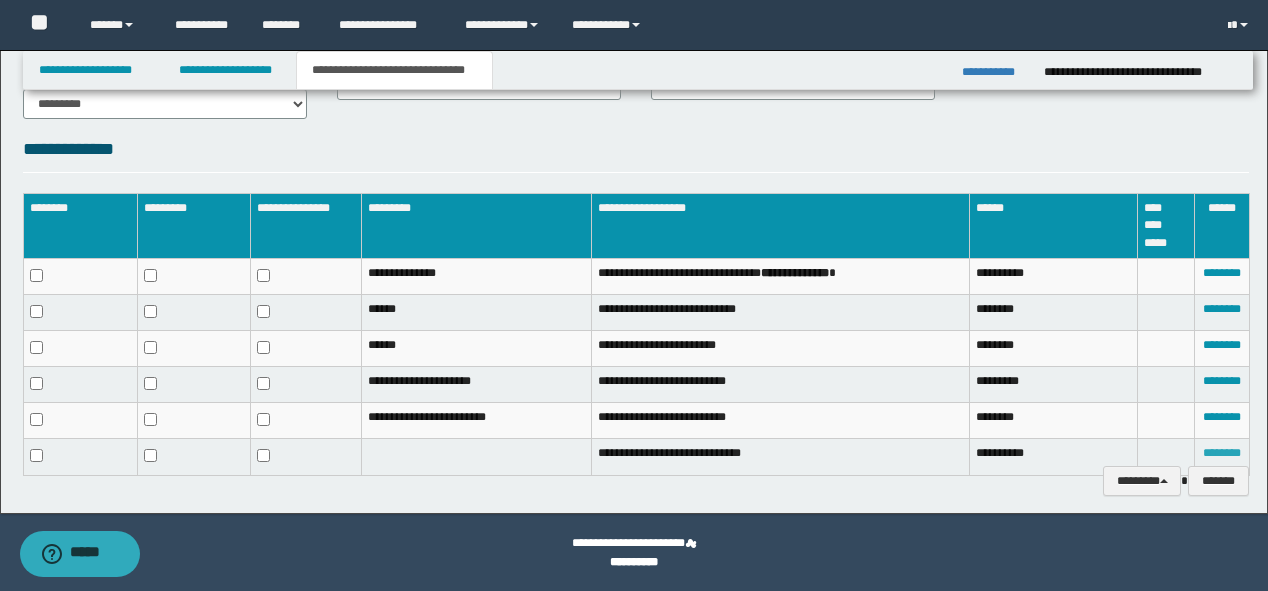 click on "********" at bounding box center [1222, 453] 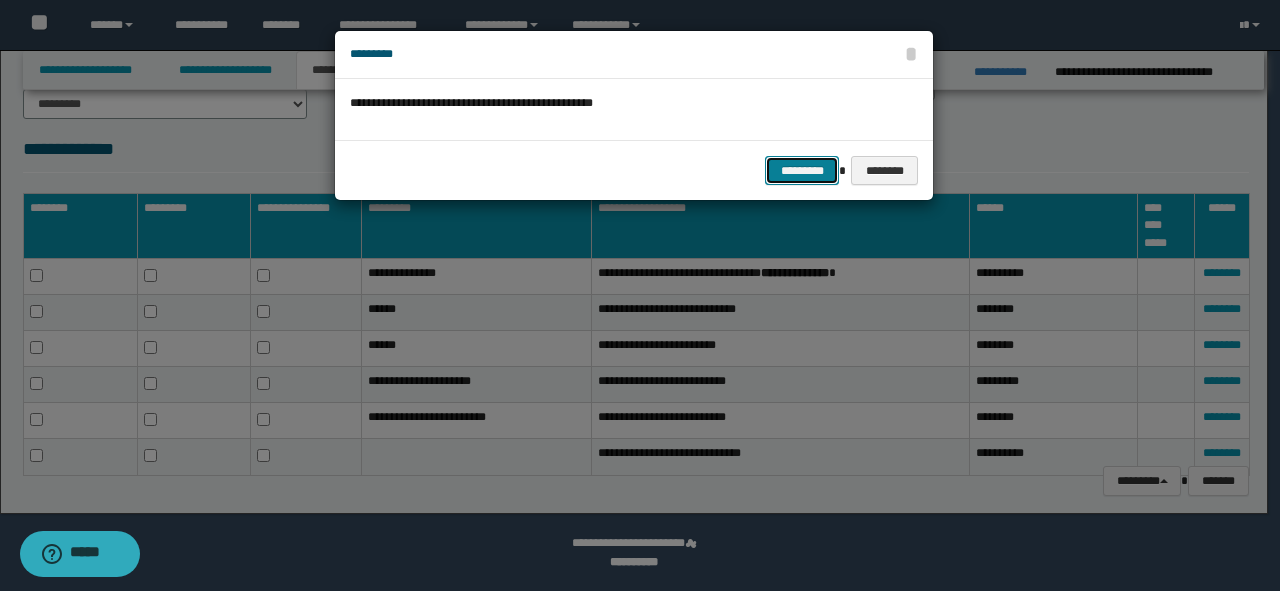 click on "*********" at bounding box center (802, 171) 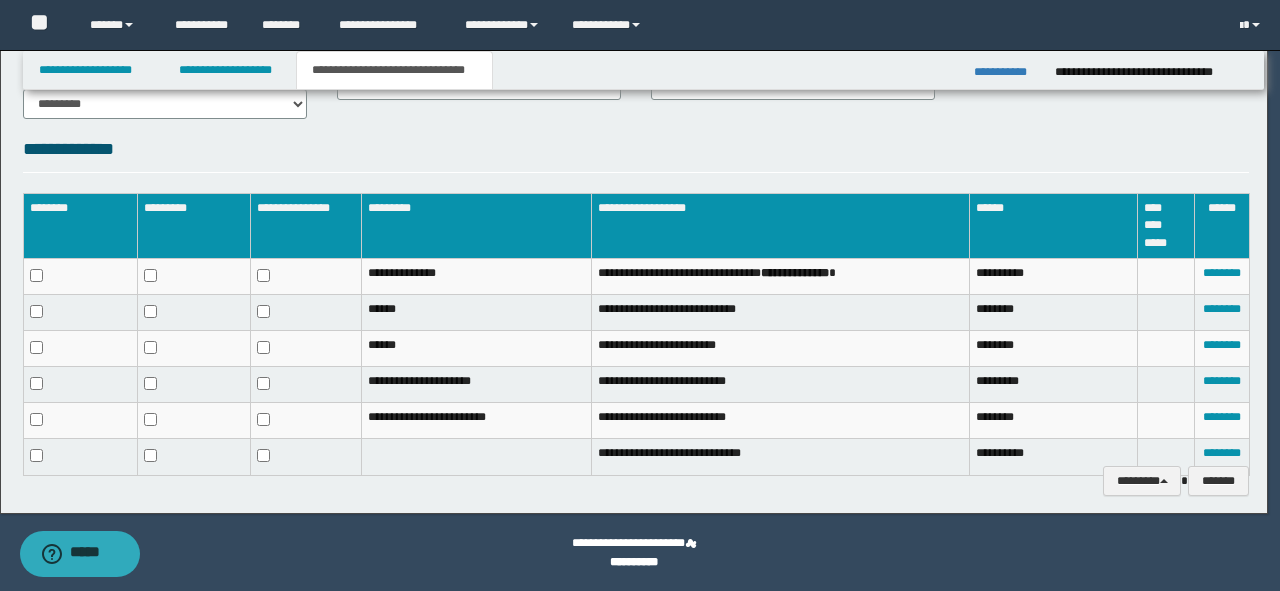 scroll, scrollTop: 905, scrollLeft: 0, axis: vertical 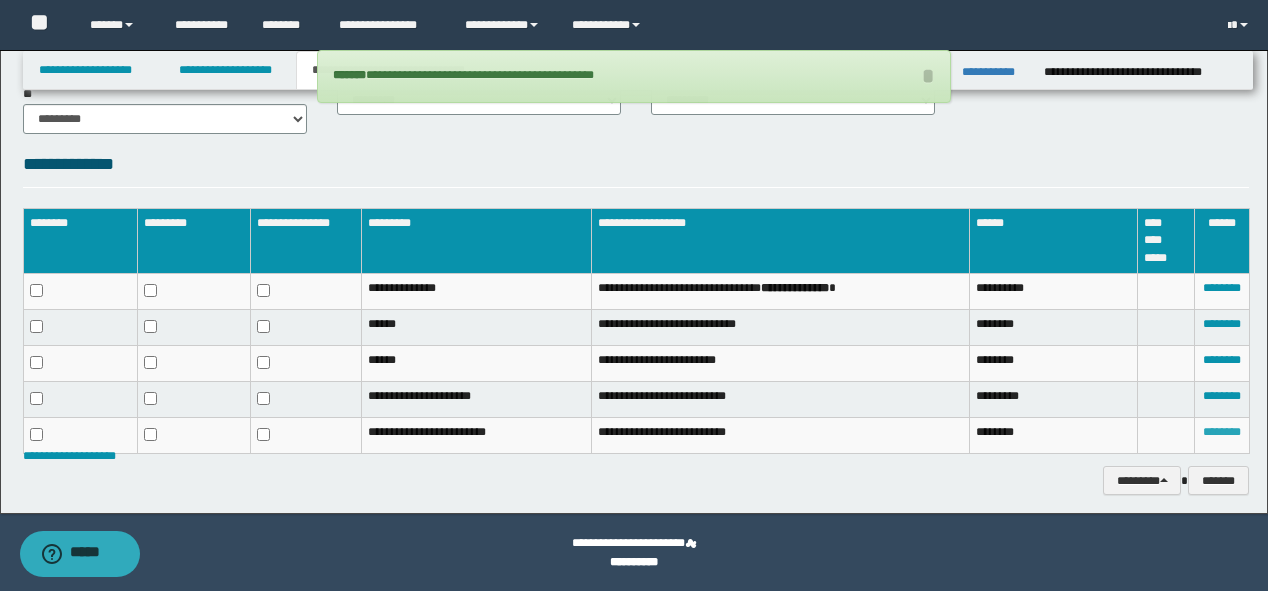 drag, startPoint x: 1240, startPoint y: 396, endPoint x: 1235, endPoint y: 406, distance: 11.18034 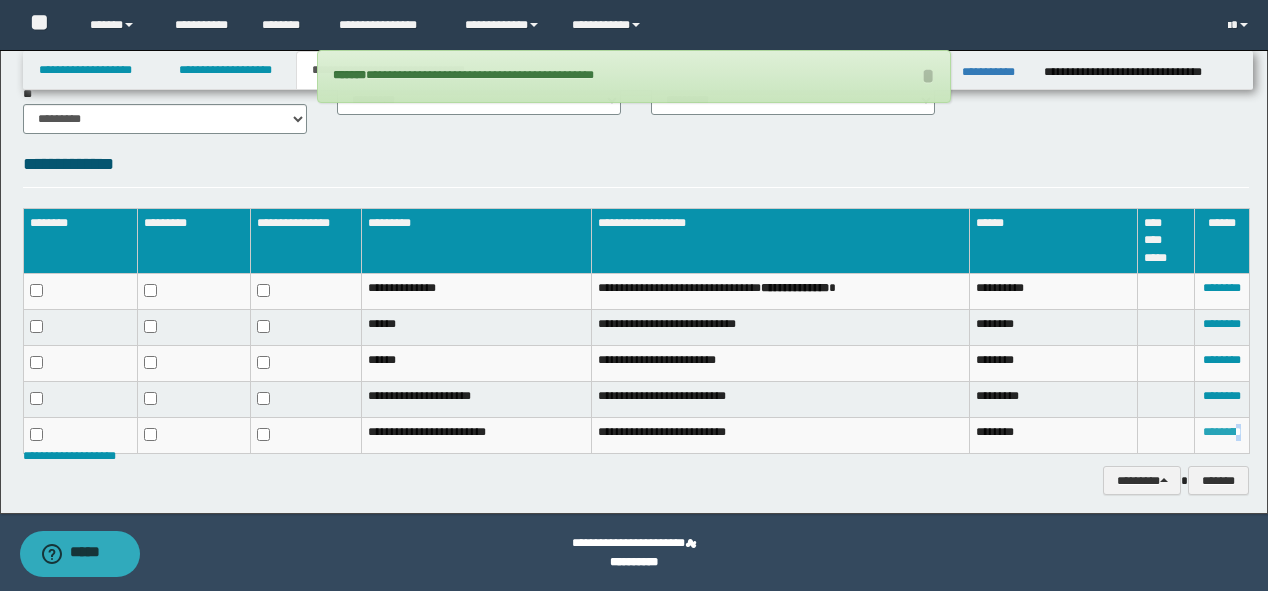click on "********" at bounding box center (1222, 432) 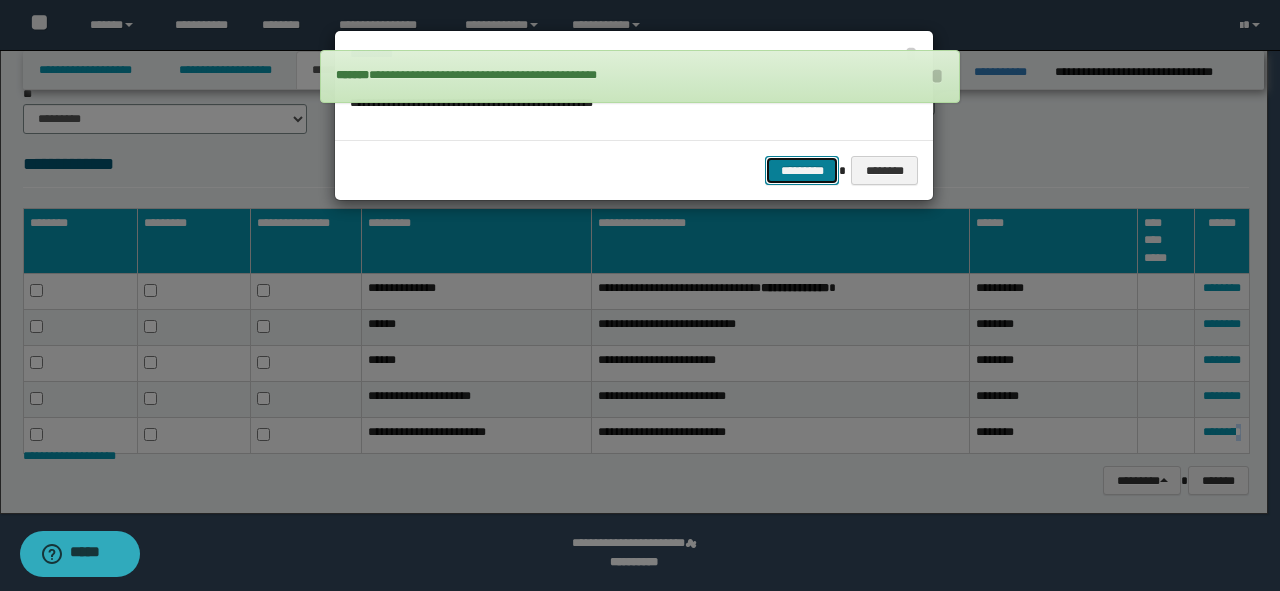 click on "*********" at bounding box center (802, 171) 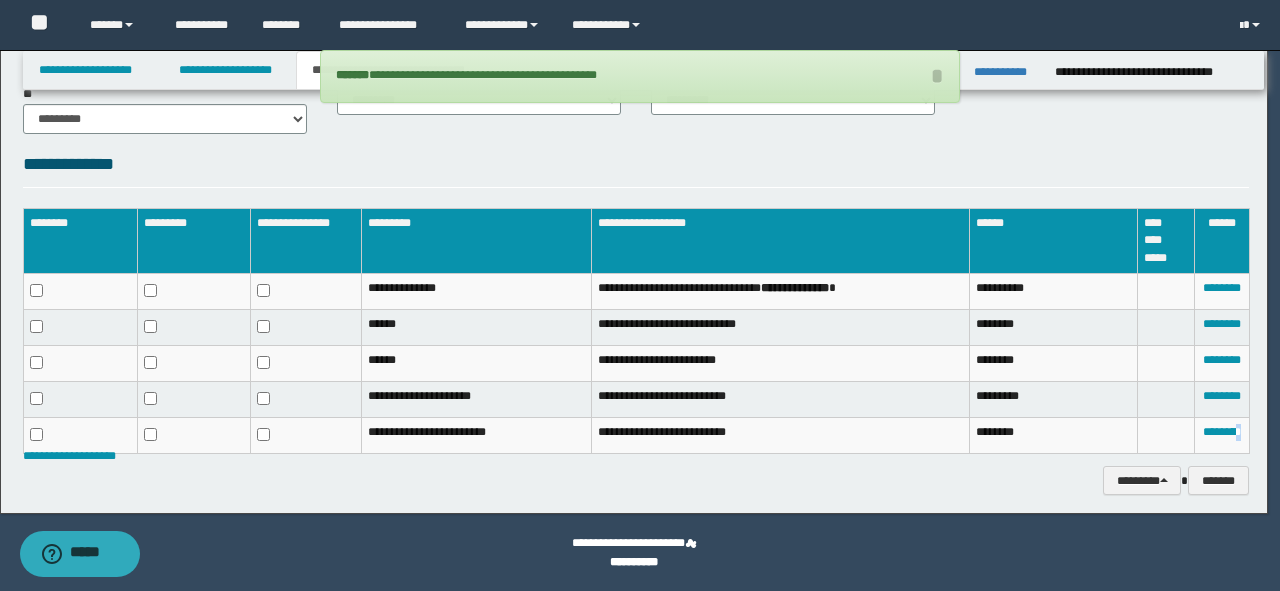 scroll, scrollTop: 871, scrollLeft: 0, axis: vertical 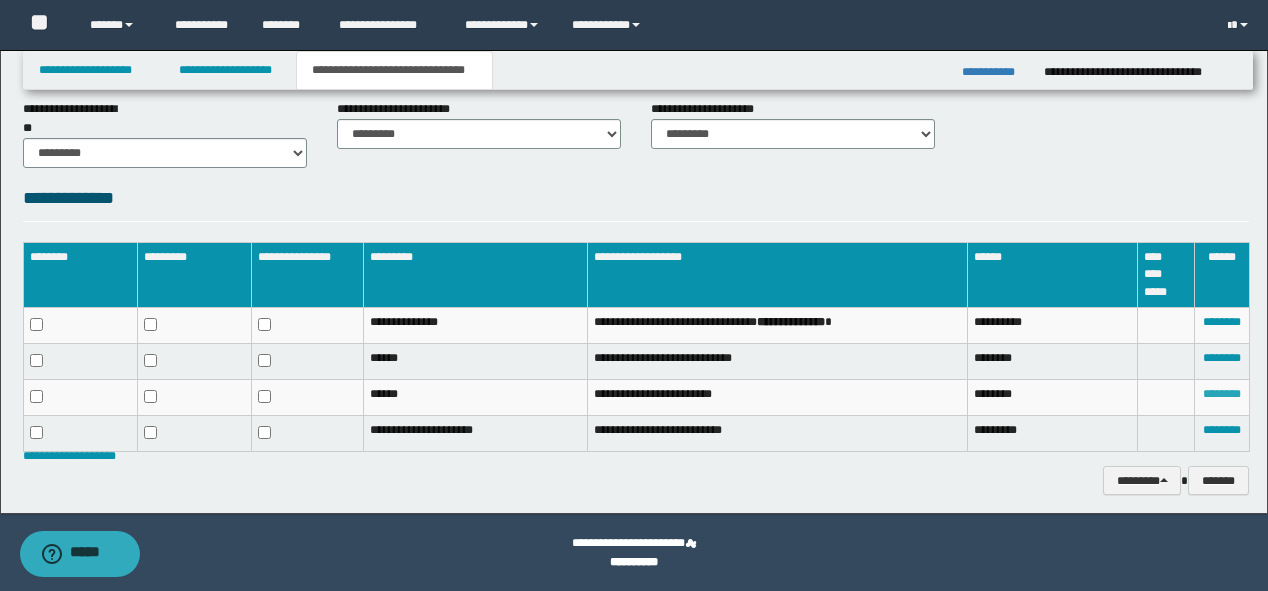 click on "********" at bounding box center [1222, 394] 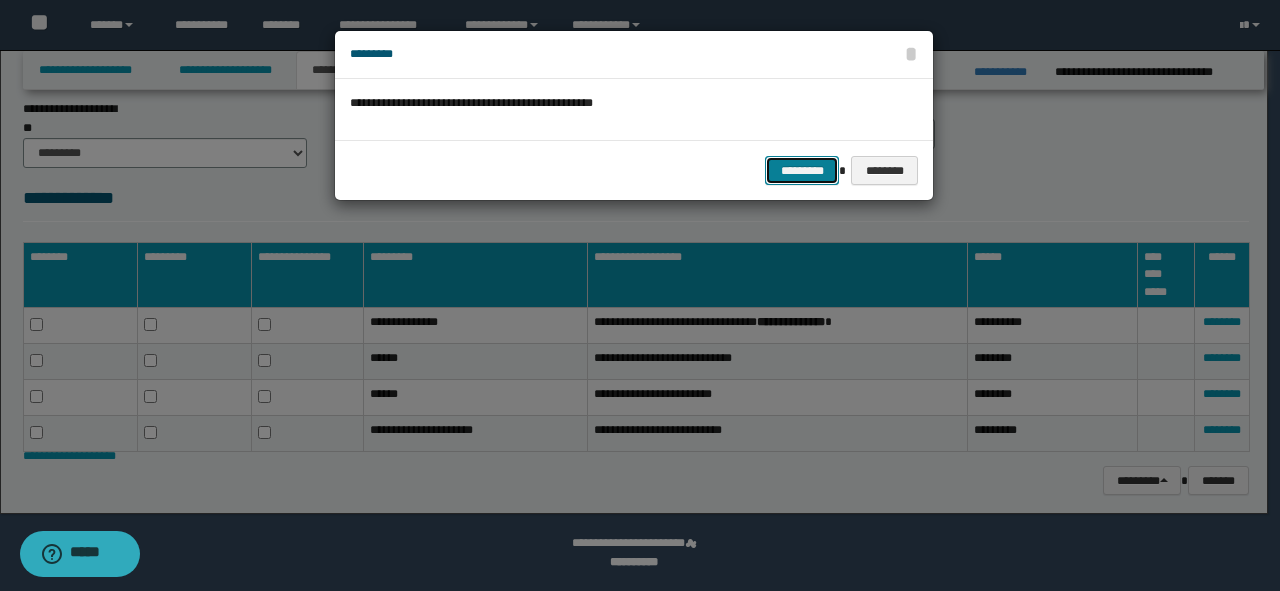 click on "*********" at bounding box center [802, 171] 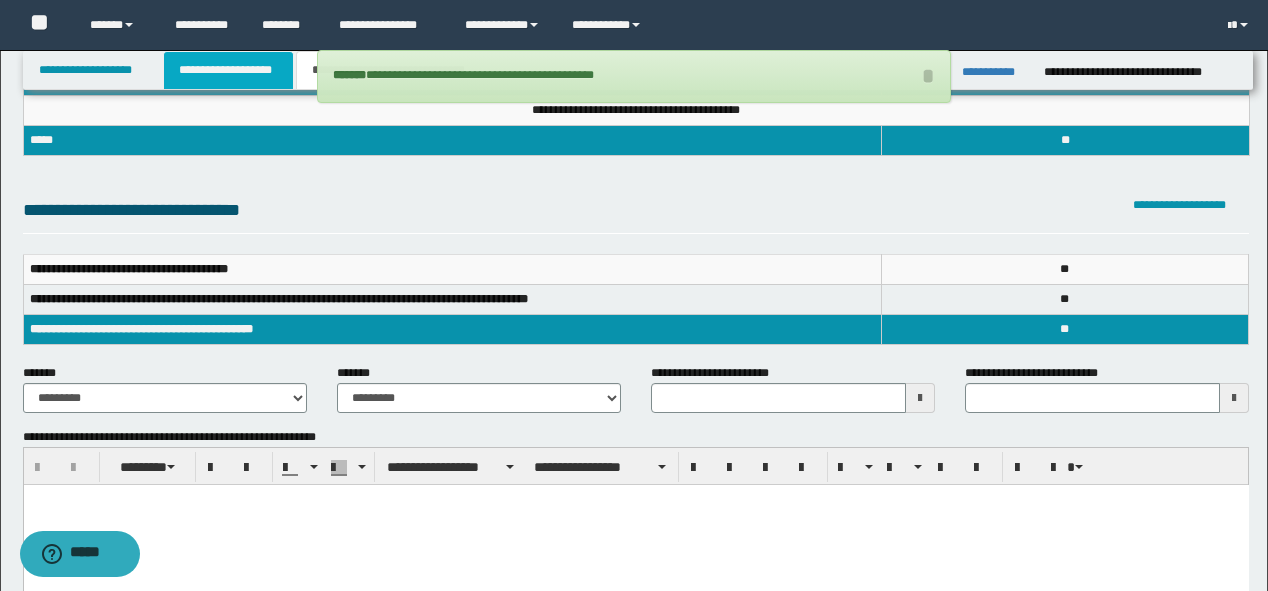 scroll, scrollTop: 117, scrollLeft: 0, axis: vertical 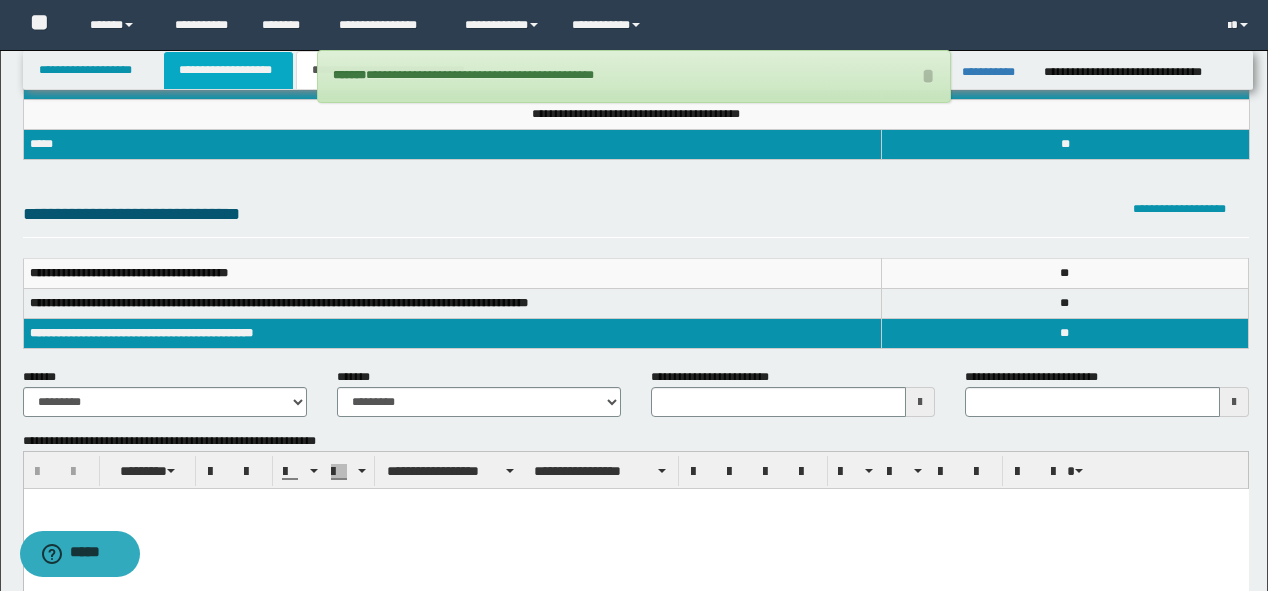 click on "**********" at bounding box center [228, 70] 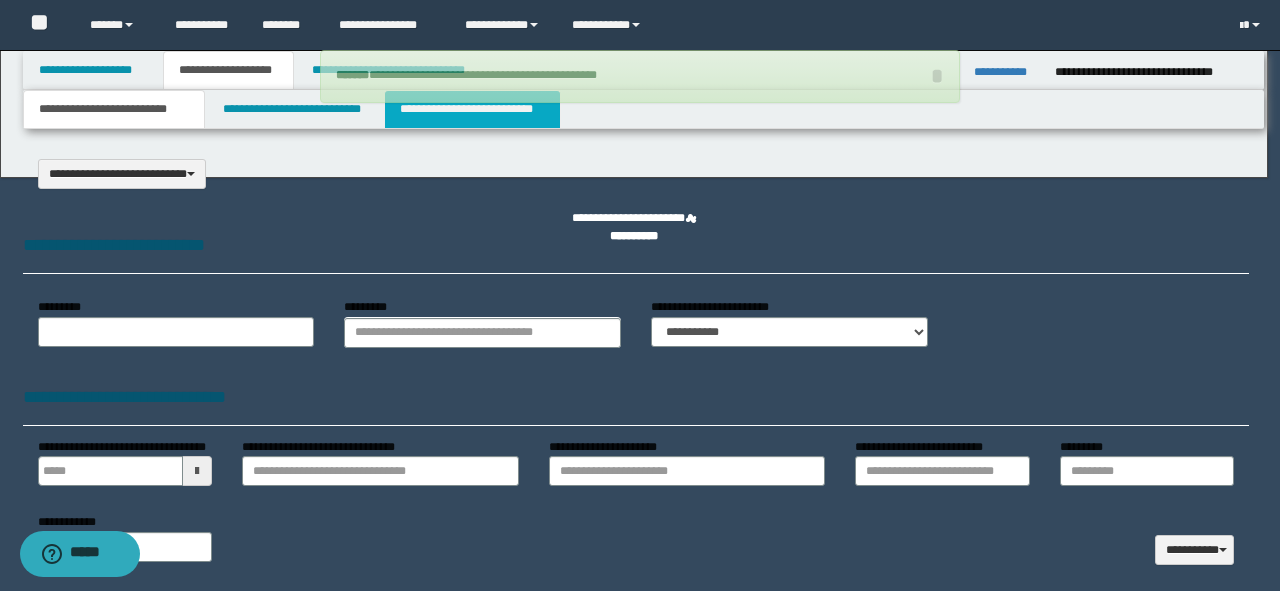 scroll, scrollTop: 0, scrollLeft: 0, axis: both 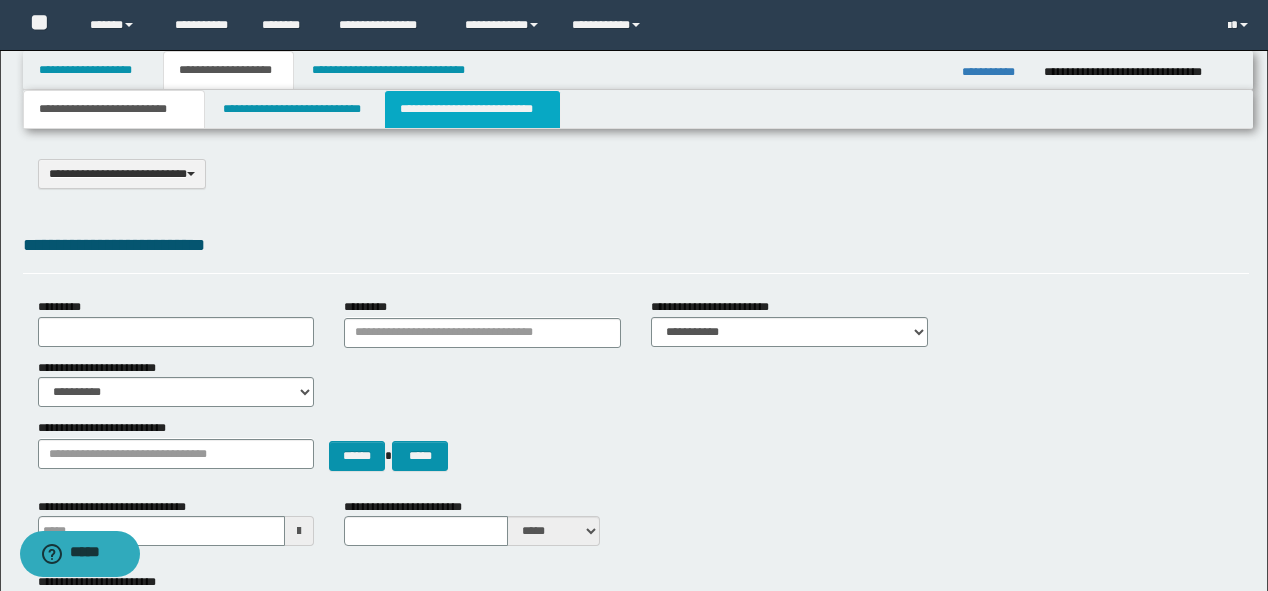 click on "**********" at bounding box center [472, 109] 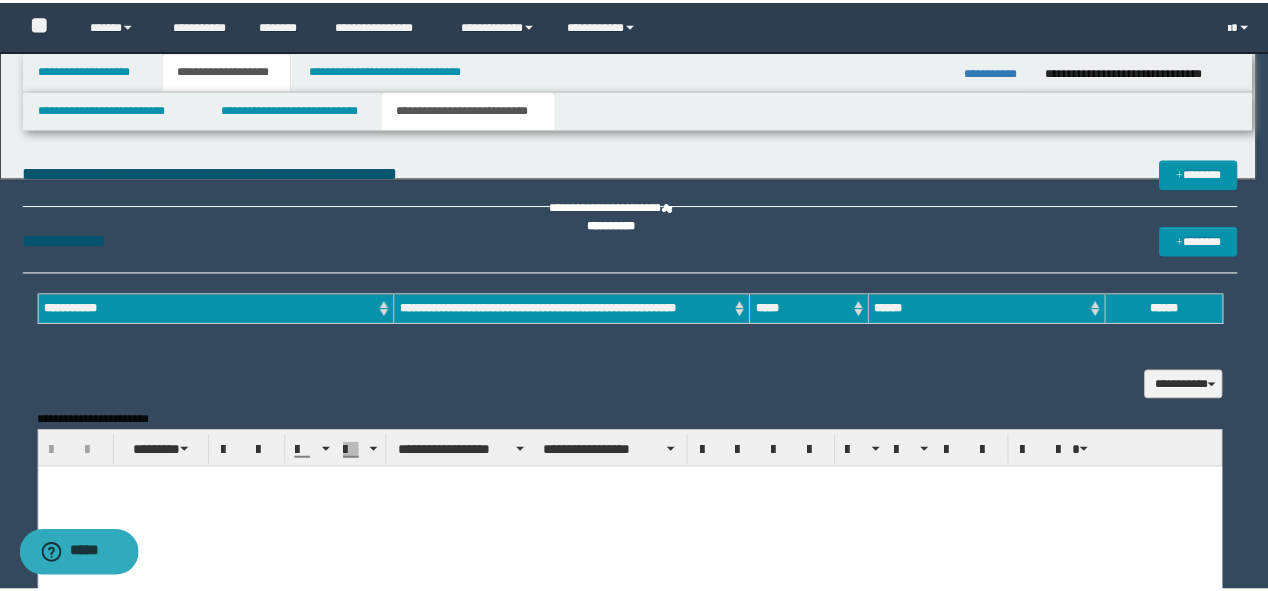 scroll, scrollTop: 0, scrollLeft: 0, axis: both 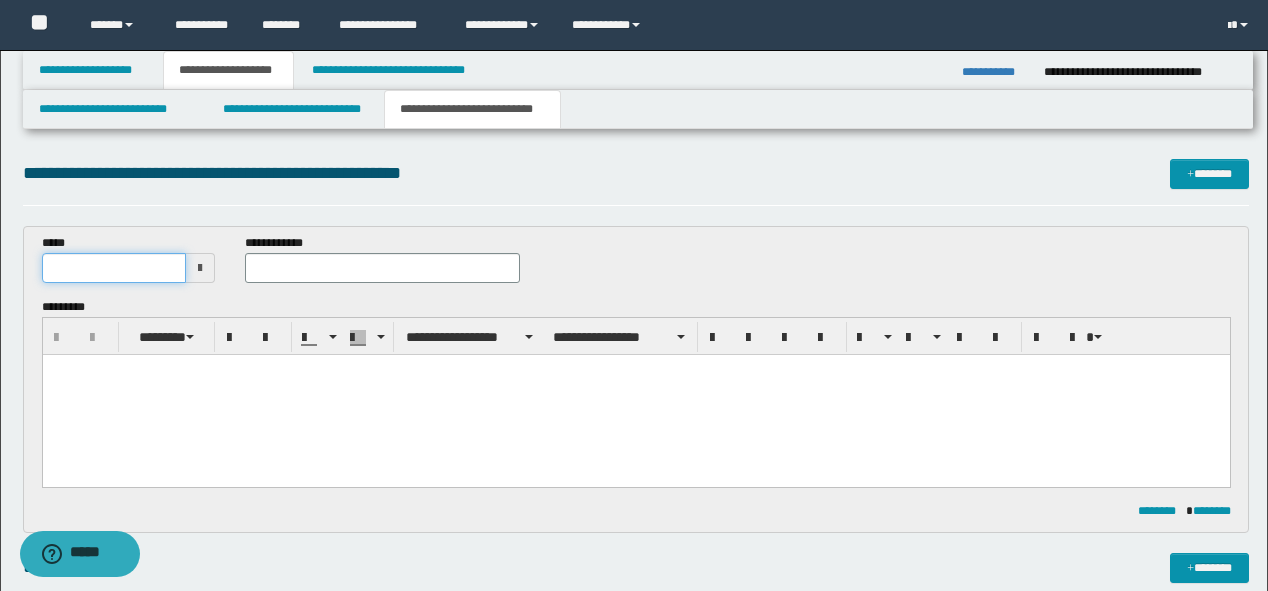 click at bounding box center (114, 268) 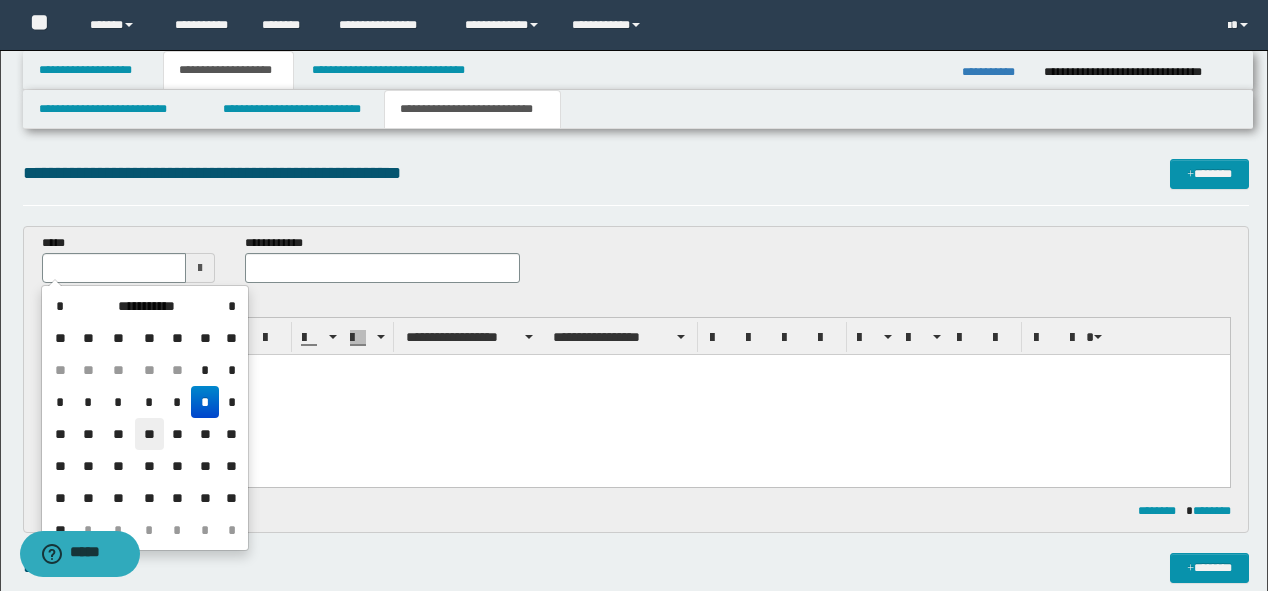 click on "**" at bounding box center (149, 434) 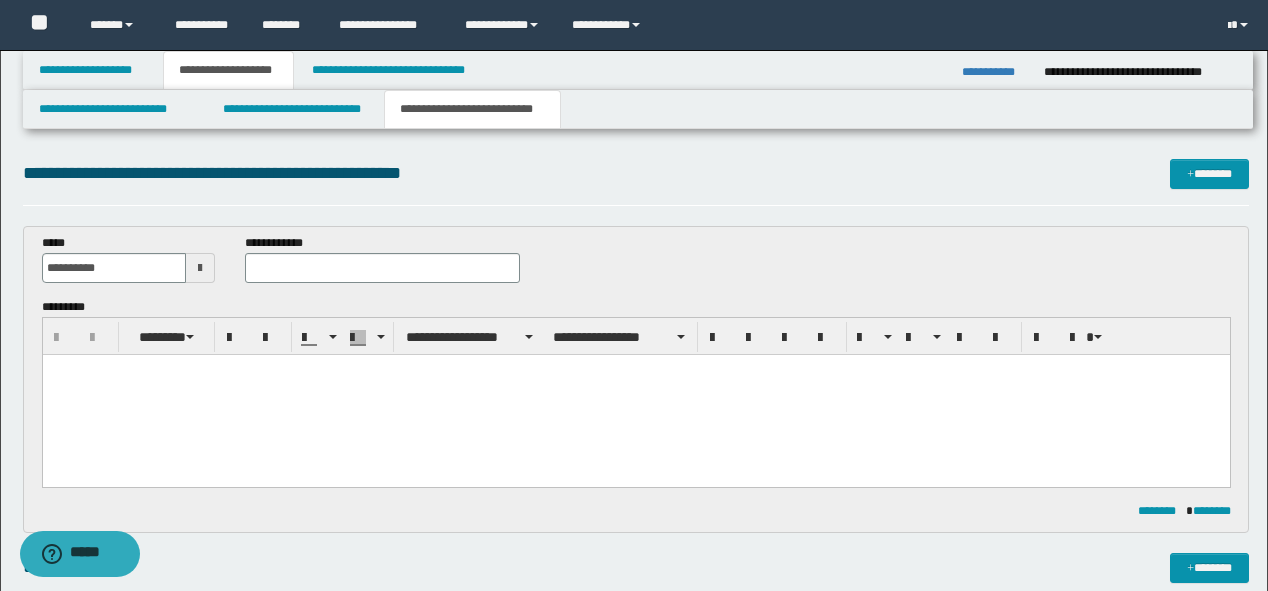 click on "**********" at bounding box center (382, 266) 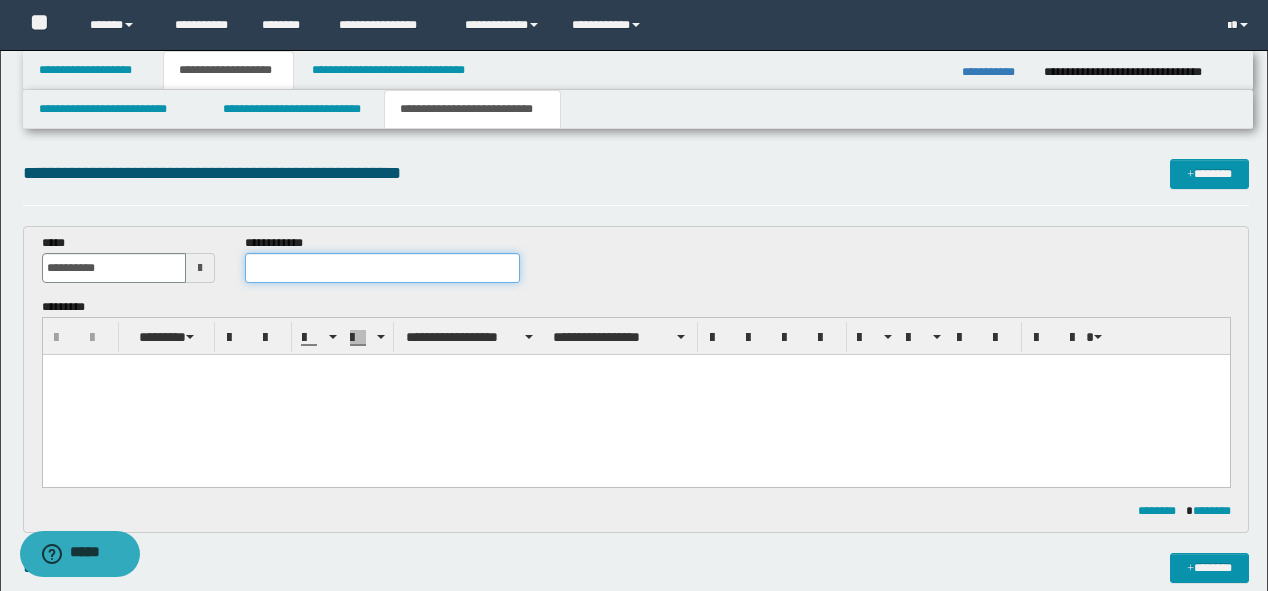click at bounding box center (382, 268) 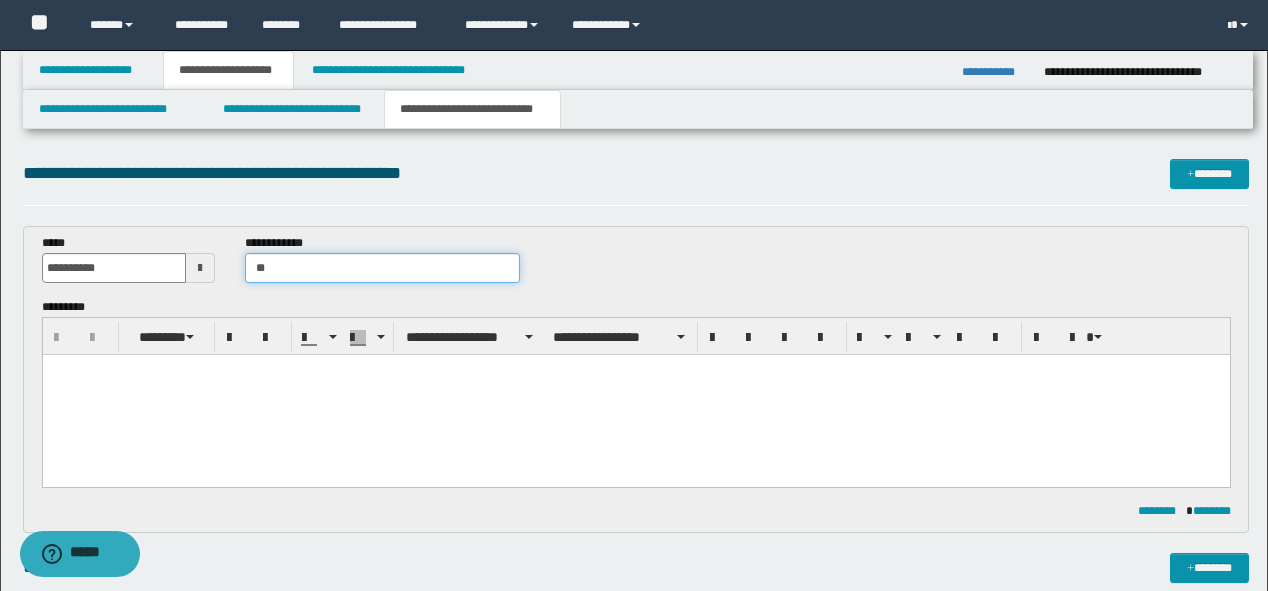 type on "*" 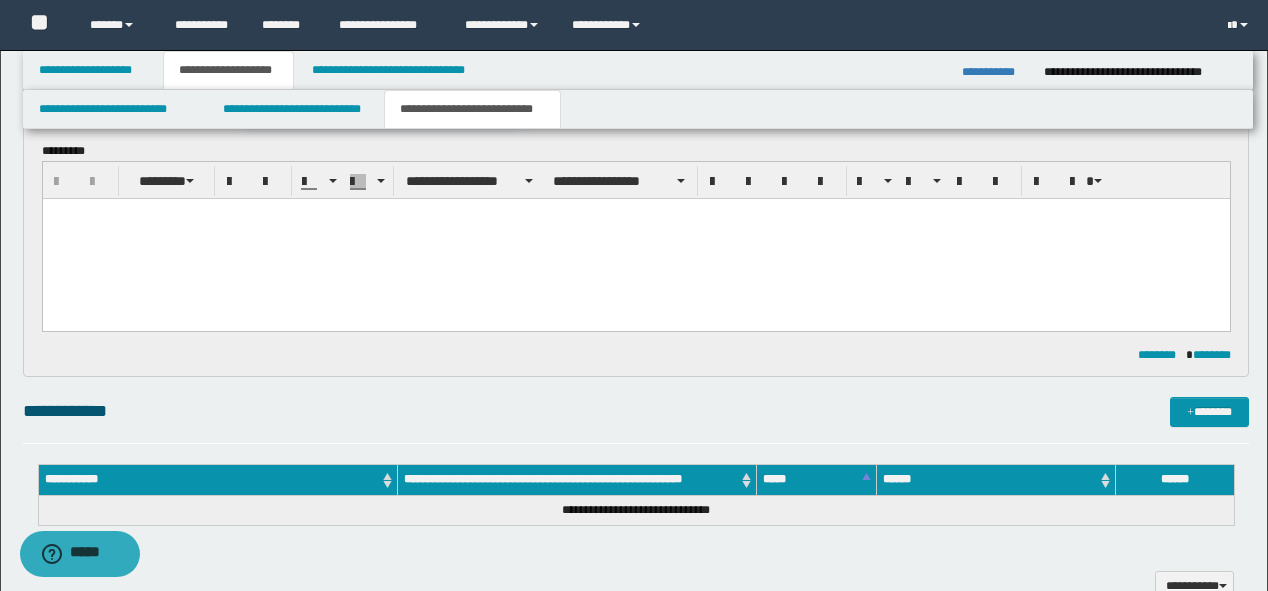 scroll, scrollTop: 160, scrollLeft: 0, axis: vertical 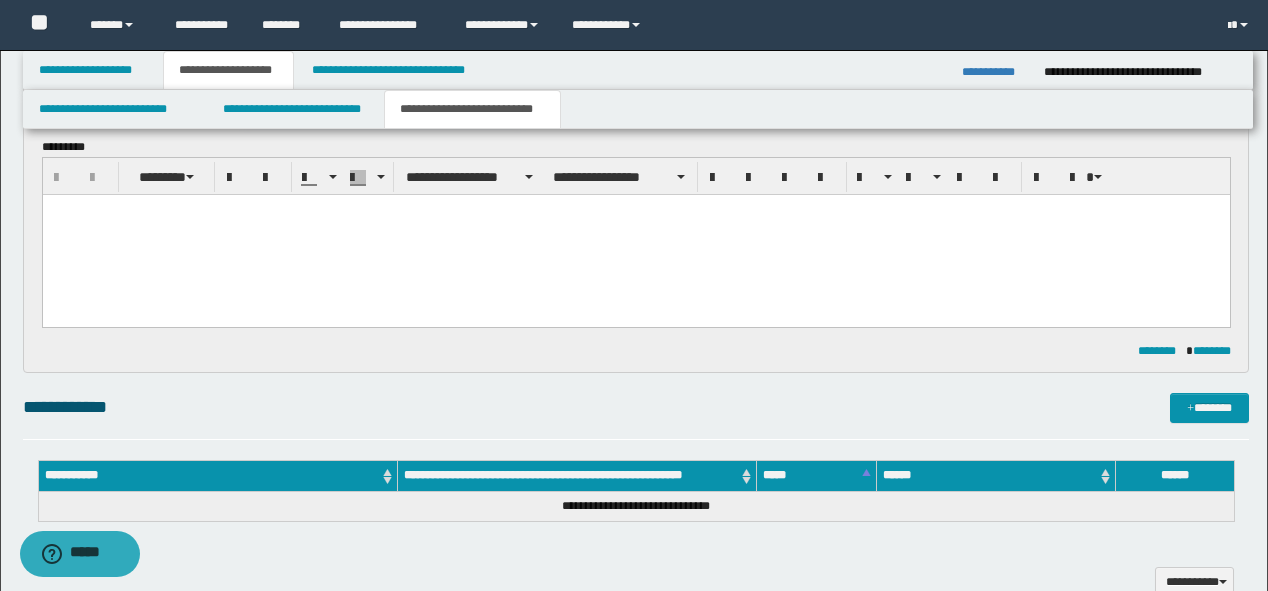 type on "**********" 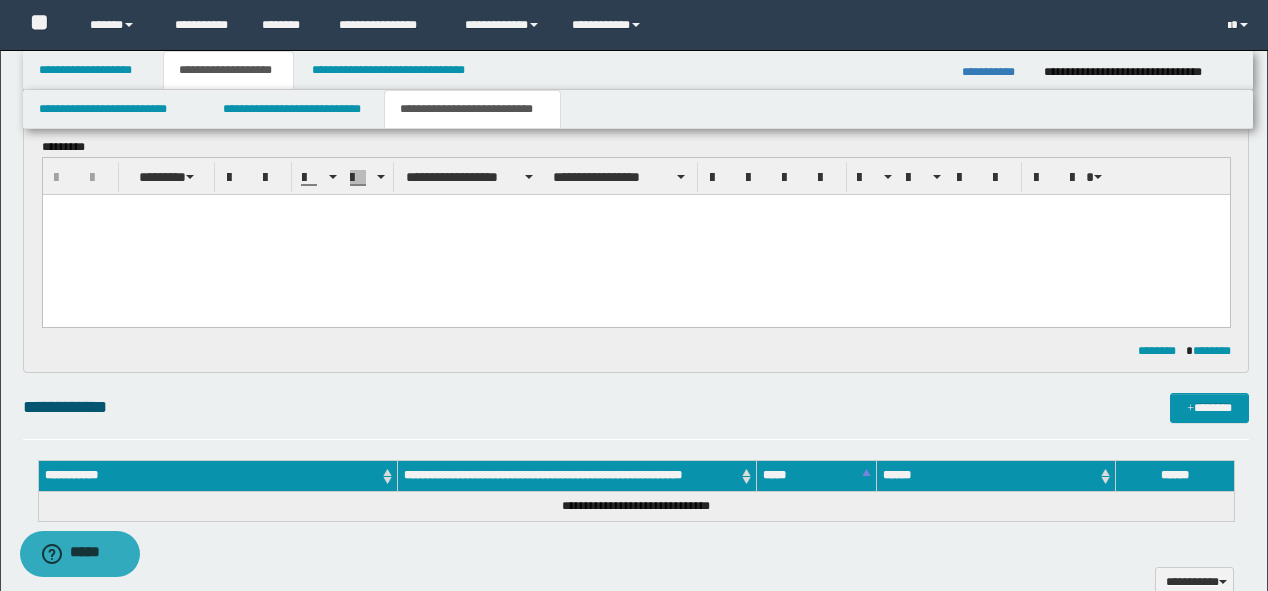 click at bounding box center [635, 234] 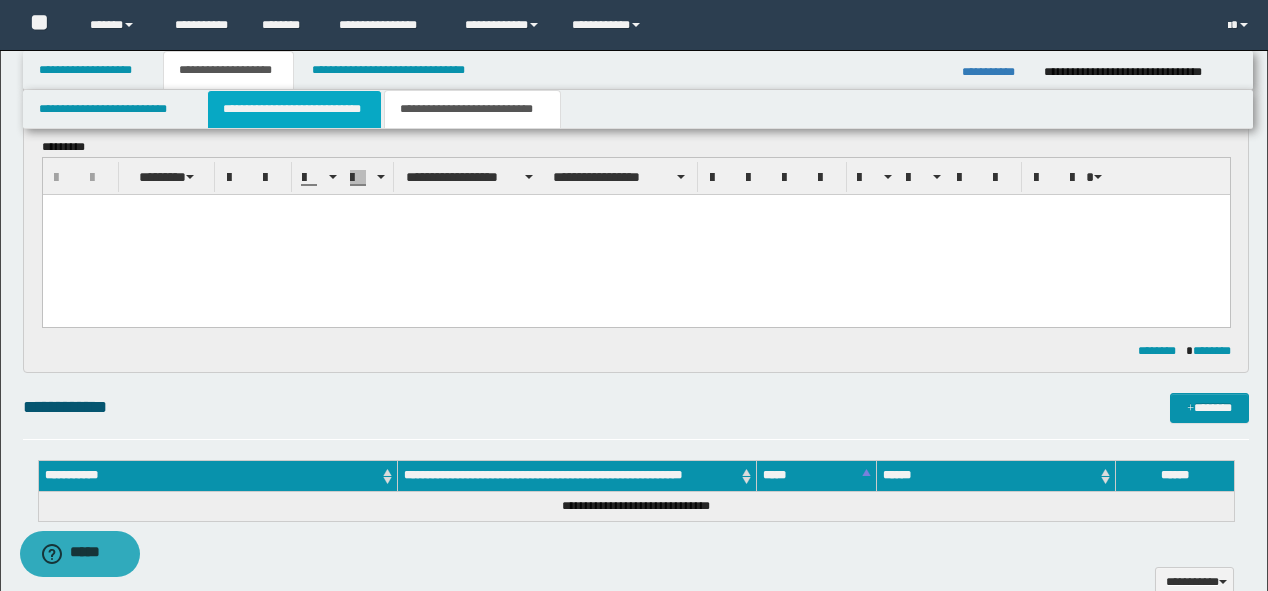 paste 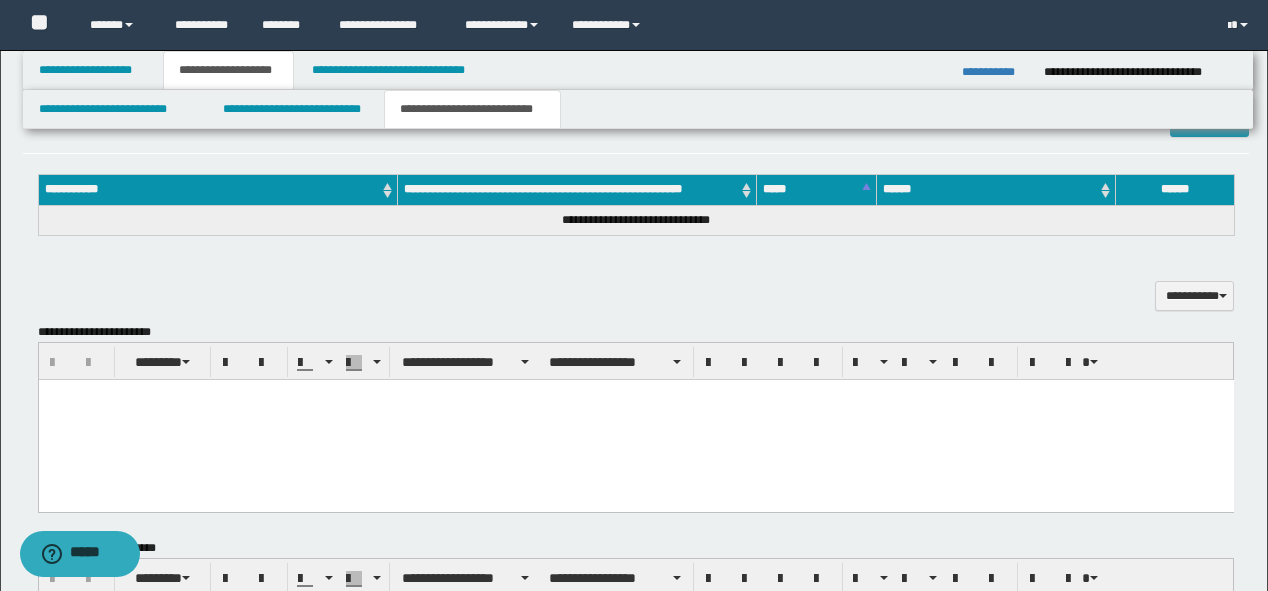 scroll, scrollTop: 480, scrollLeft: 0, axis: vertical 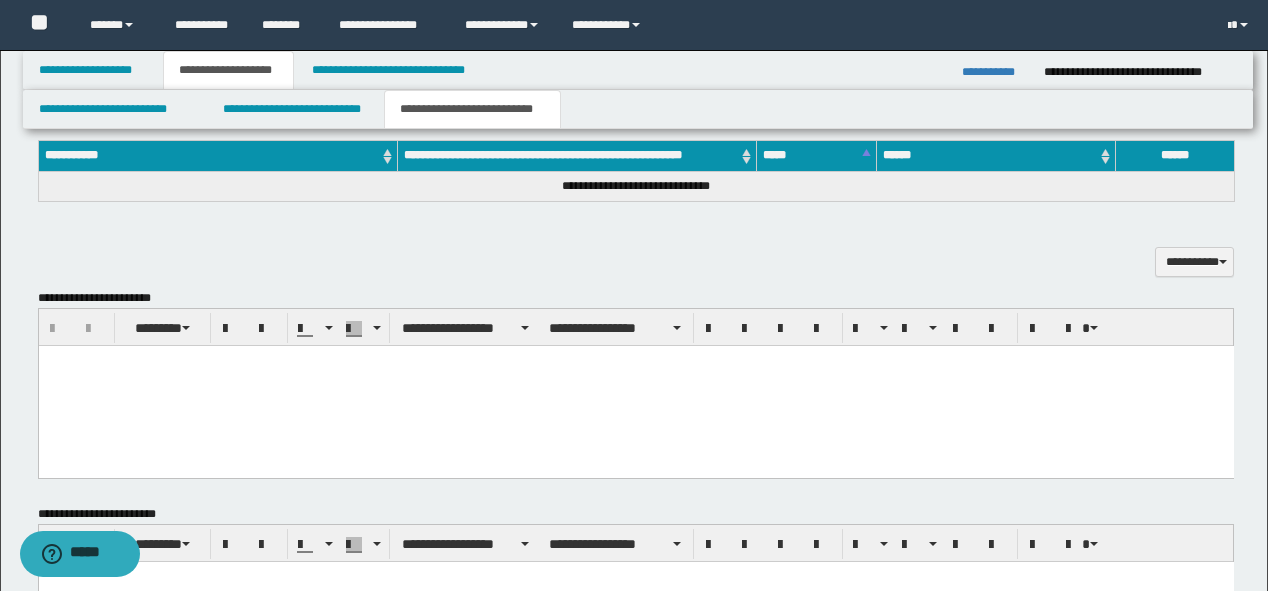 click at bounding box center [635, 385] 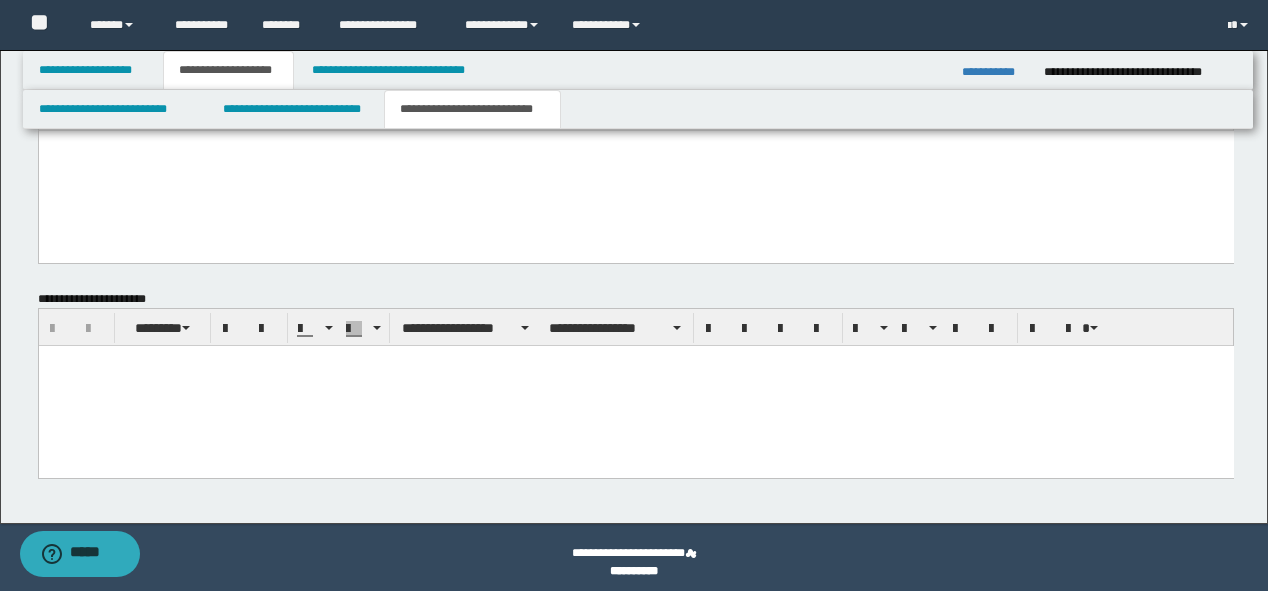 scroll, scrollTop: 984, scrollLeft: 0, axis: vertical 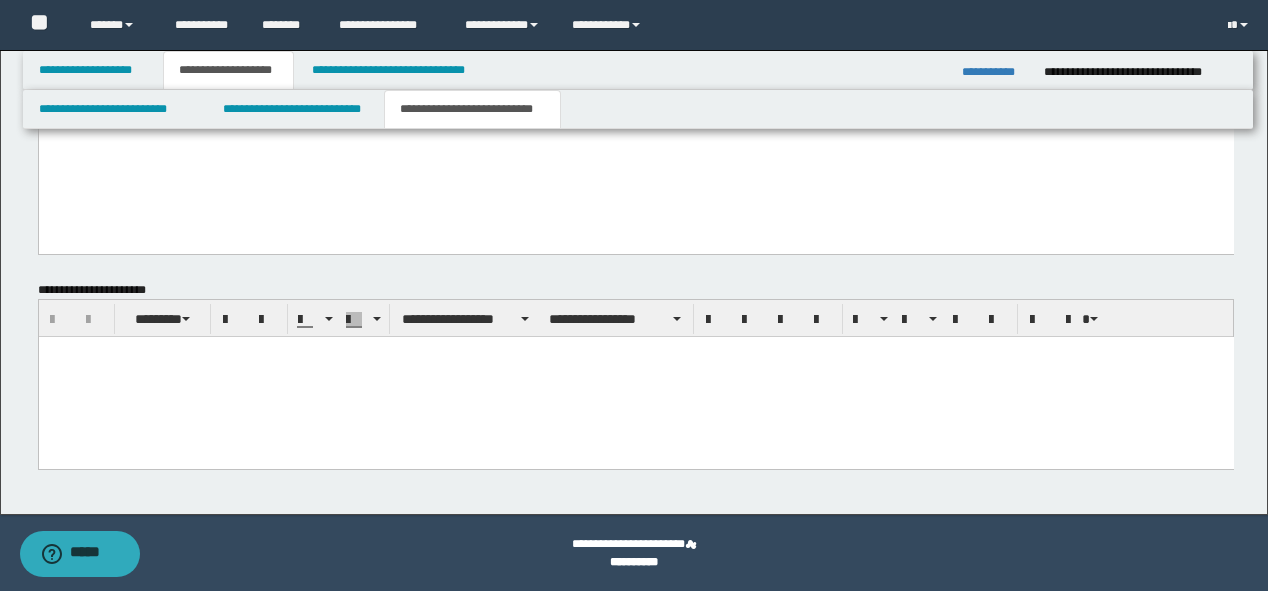 click at bounding box center (635, 377) 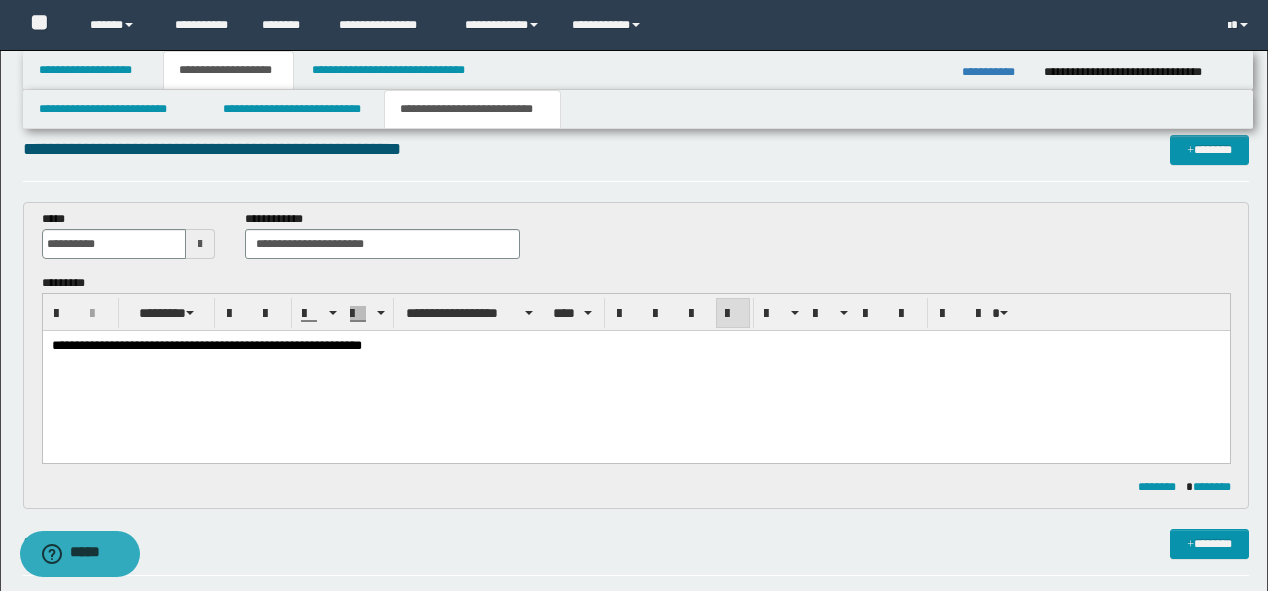 click on "**********" at bounding box center [635, 370] 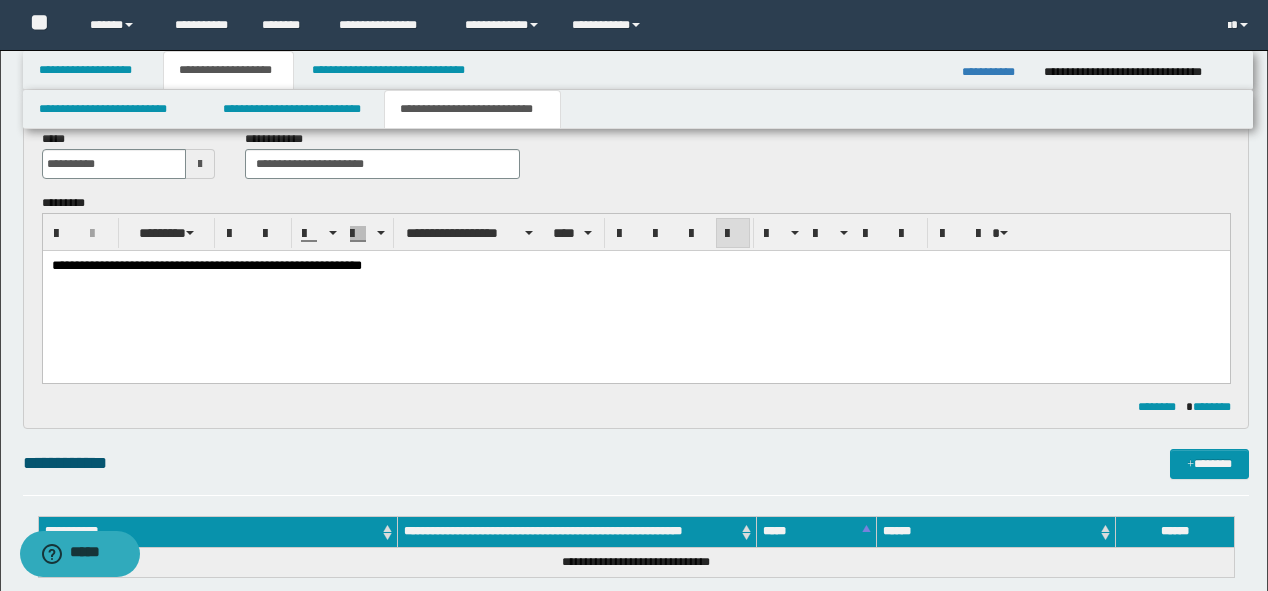 scroll, scrollTop: 104, scrollLeft: 0, axis: vertical 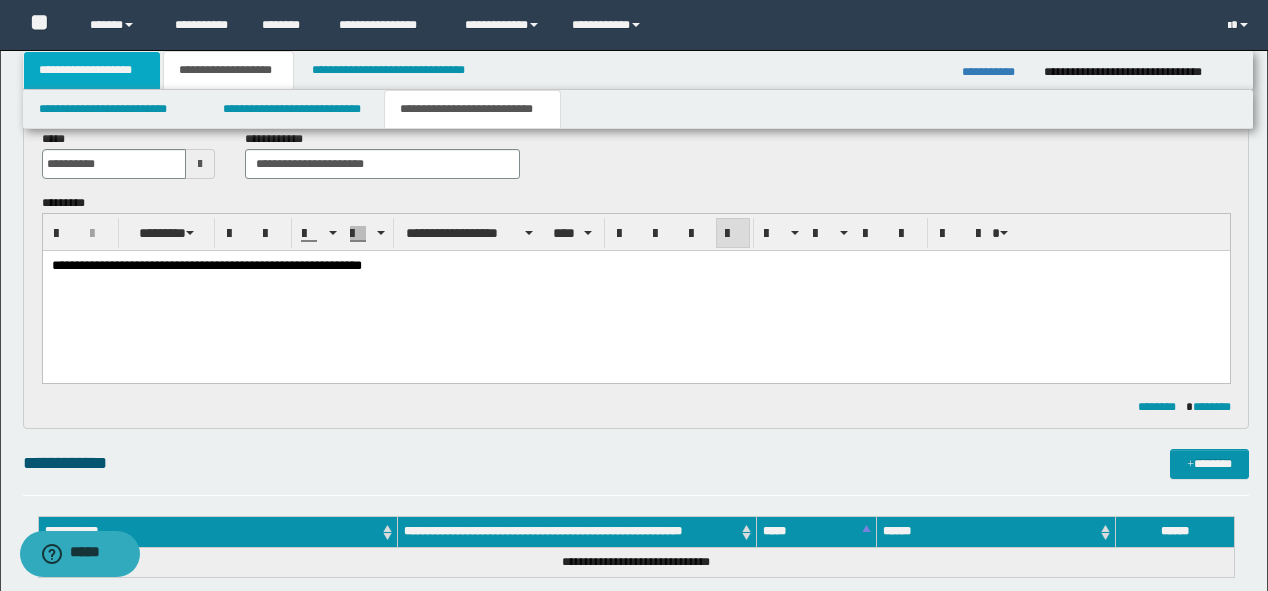 click on "**********" at bounding box center [92, 70] 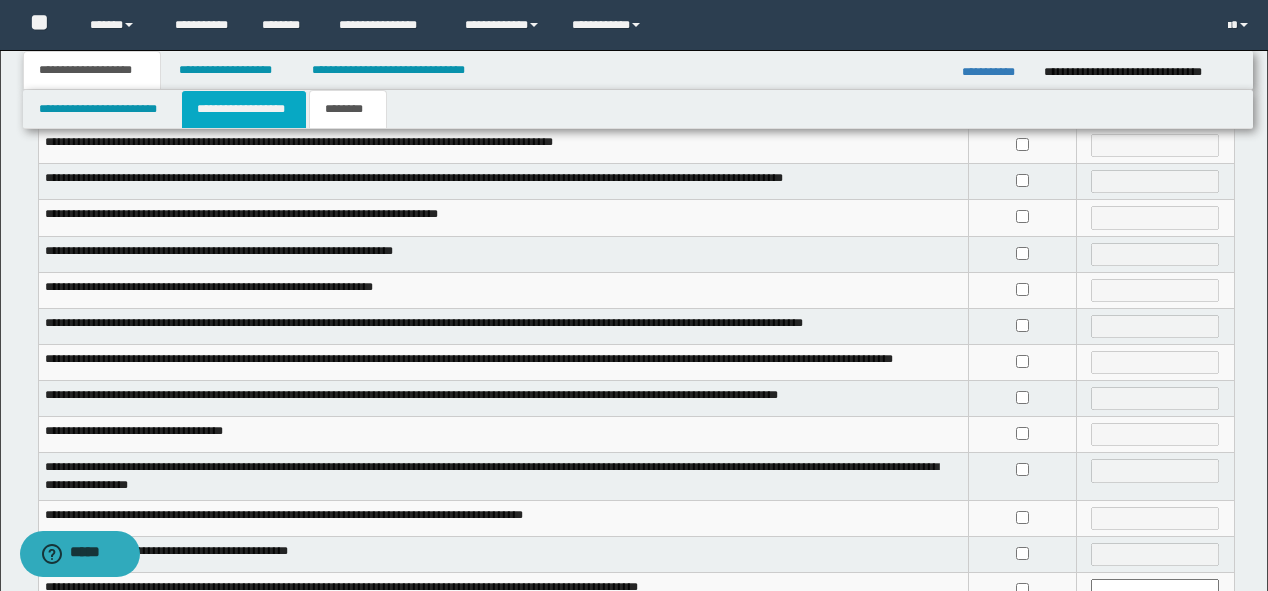 click on "**********" at bounding box center (244, 109) 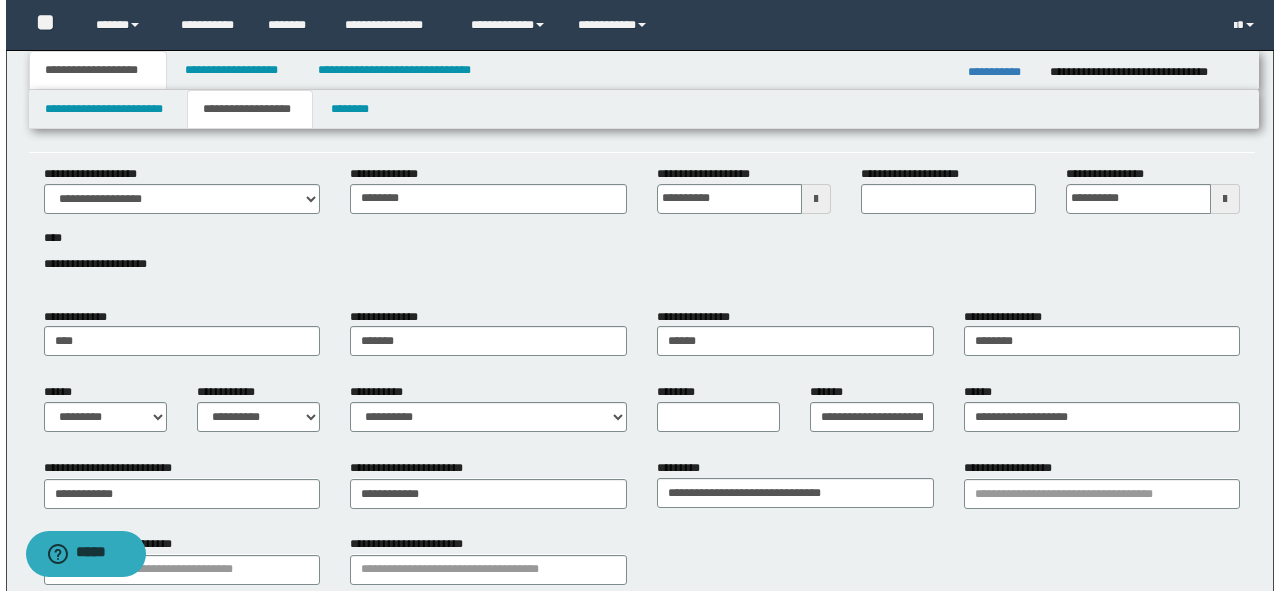 scroll, scrollTop: 0, scrollLeft: 0, axis: both 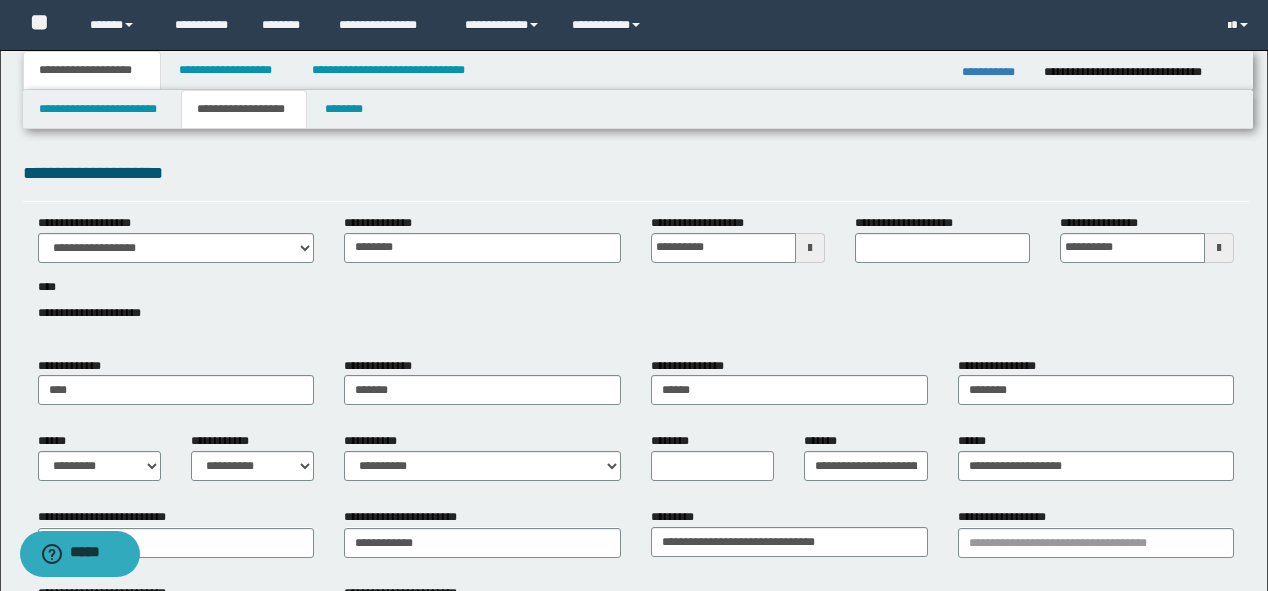 click on "**********" at bounding box center [244, 109] 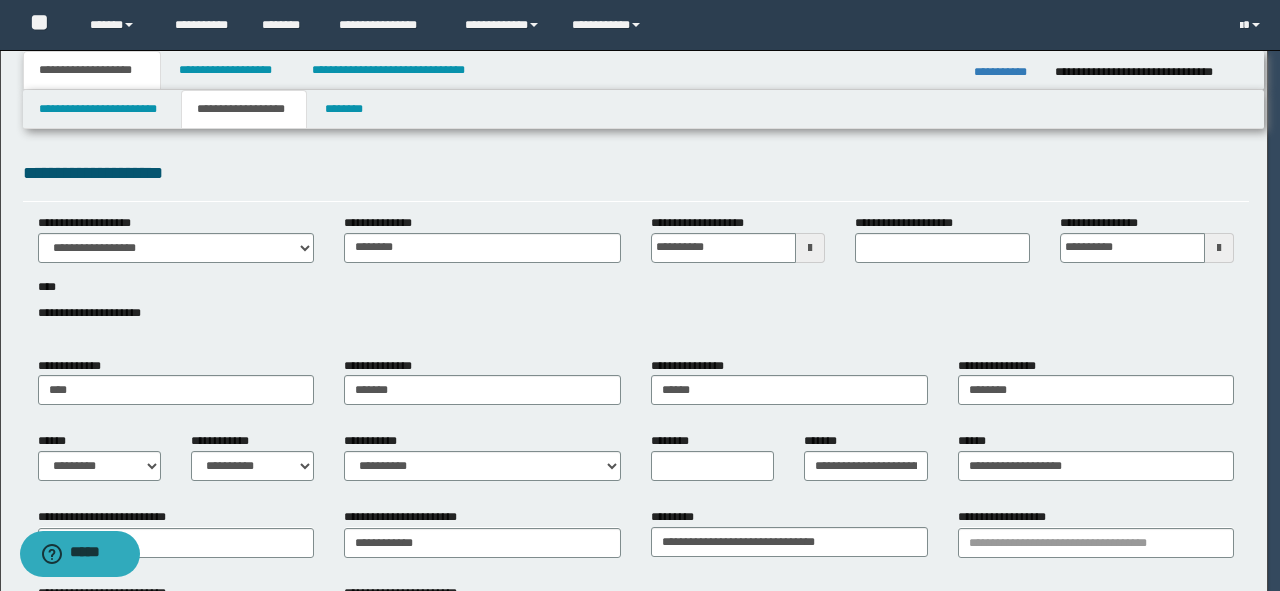 click on "**********" at bounding box center [634, 295] 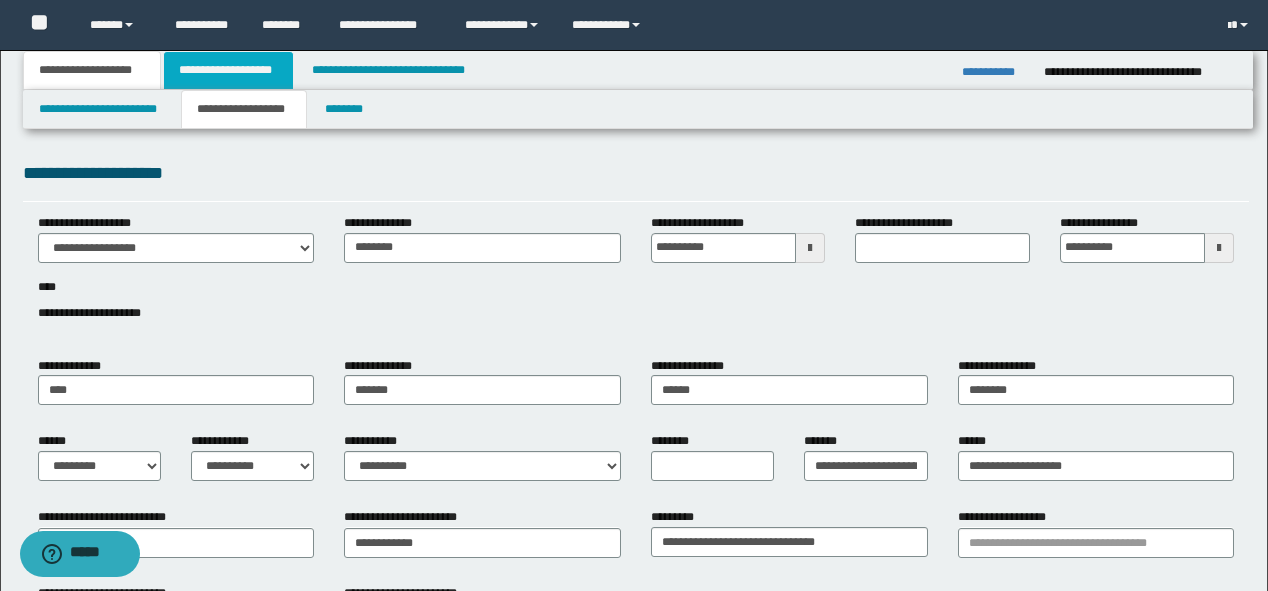 click on "**********" at bounding box center [228, 70] 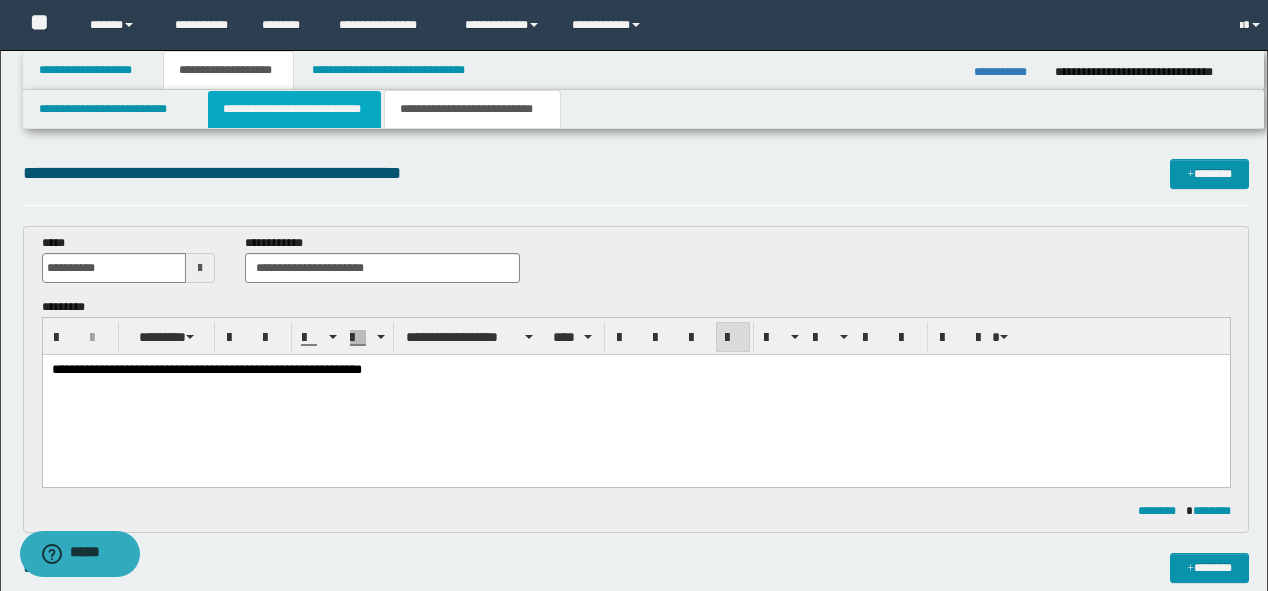 click on "**********" at bounding box center [294, 109] 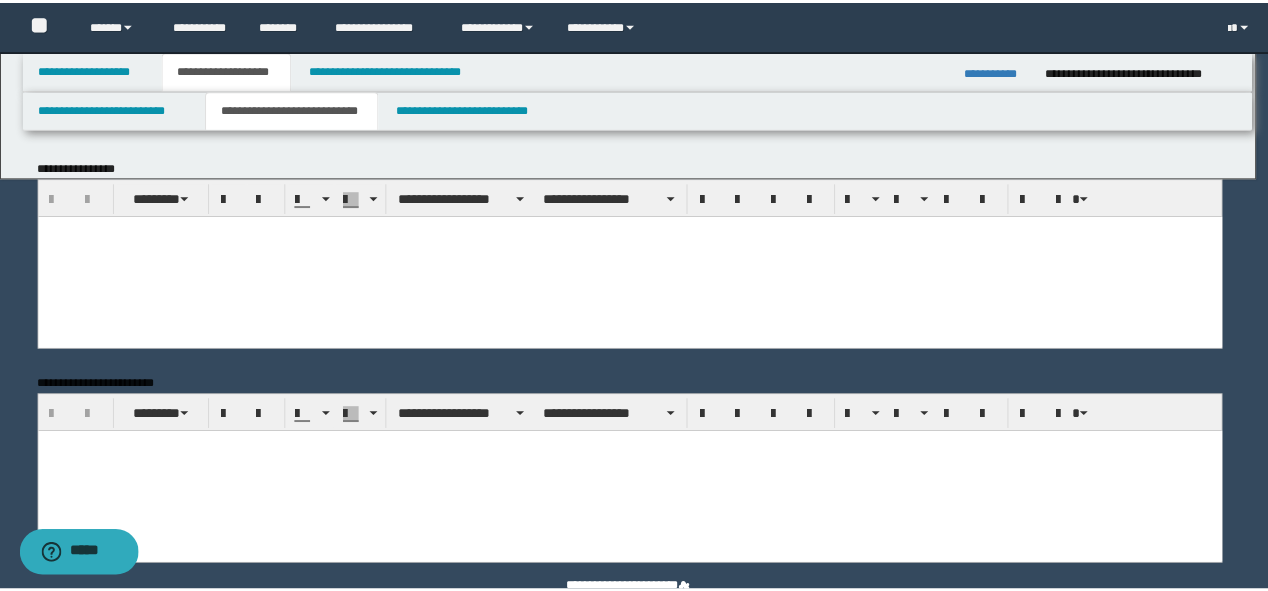 scroll, scrollTop: 0, scrollLeft: 0, axis: both 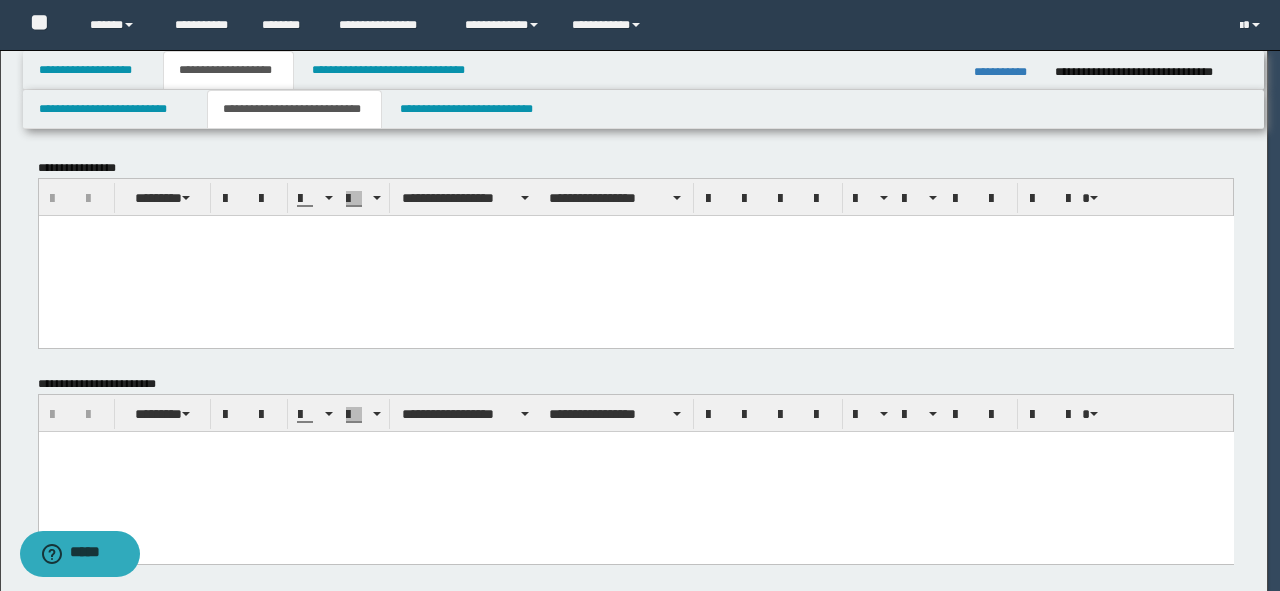 click at bounding box center (635, 255) 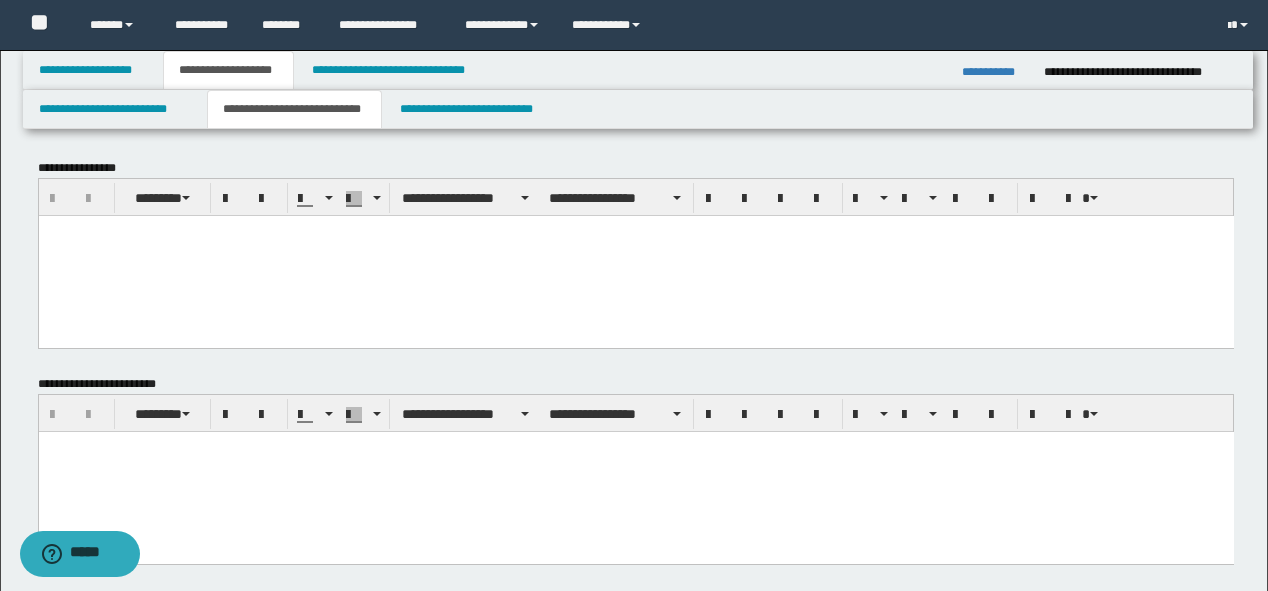 paste 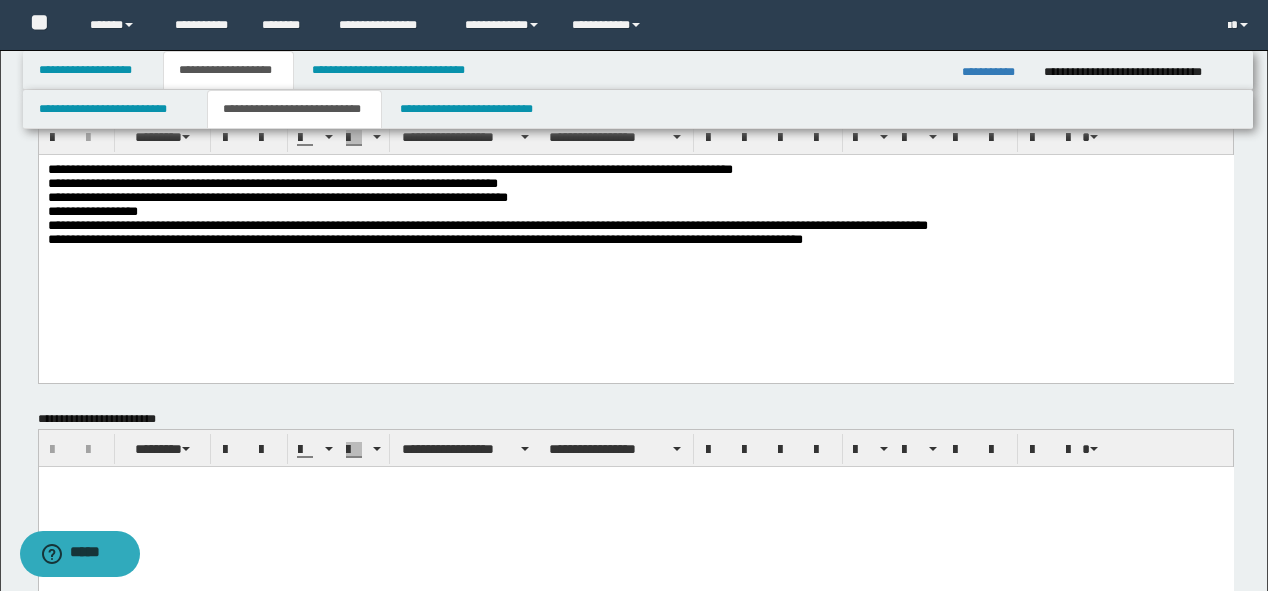 scroll, scrollTop: 0, scrollLeft: 0, axis: both 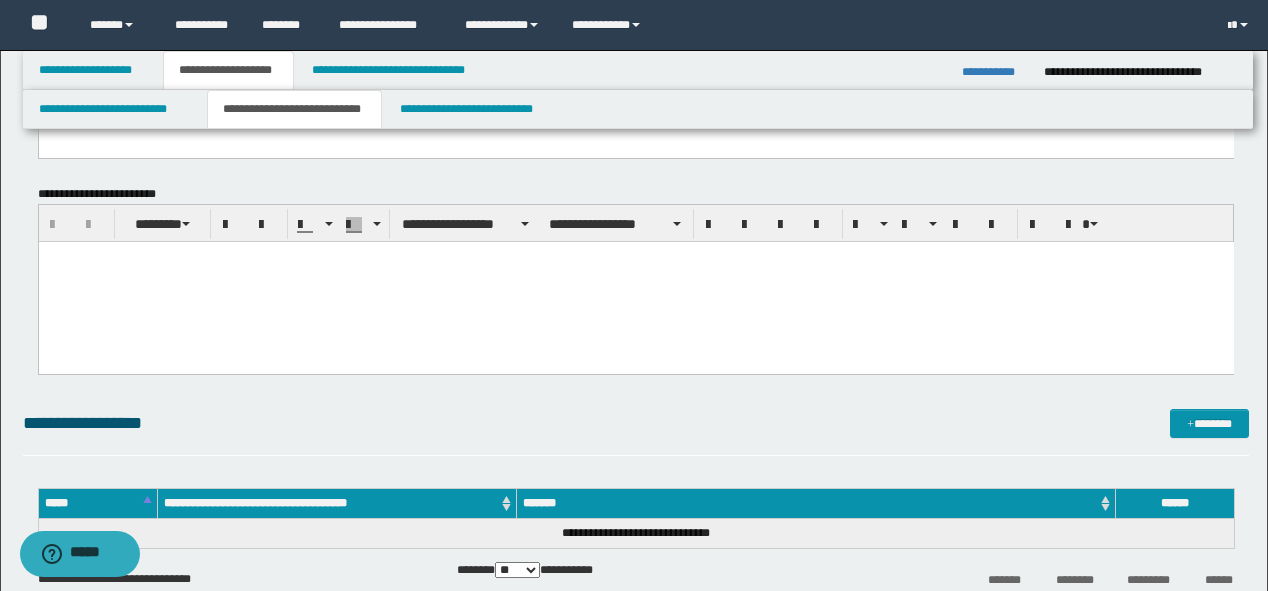 click at bounding box center [635, 281] 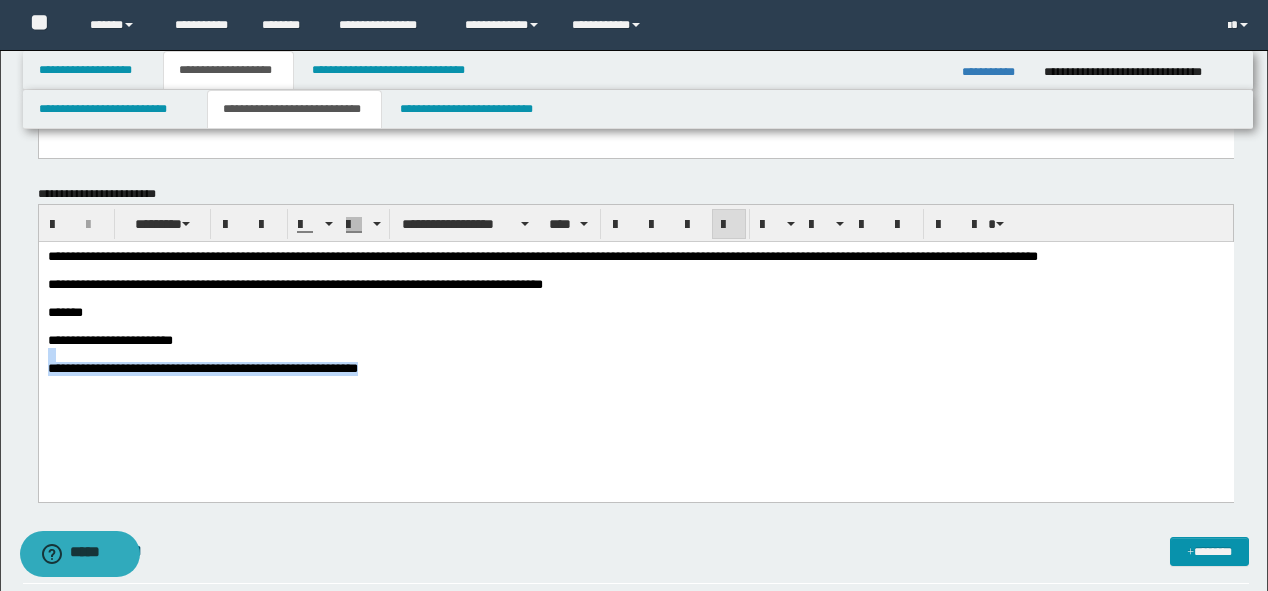 drag, startPoint x: 316, startPoint y: 369, endPoint x: -1, endPoint y: 363, distance: 317.05676 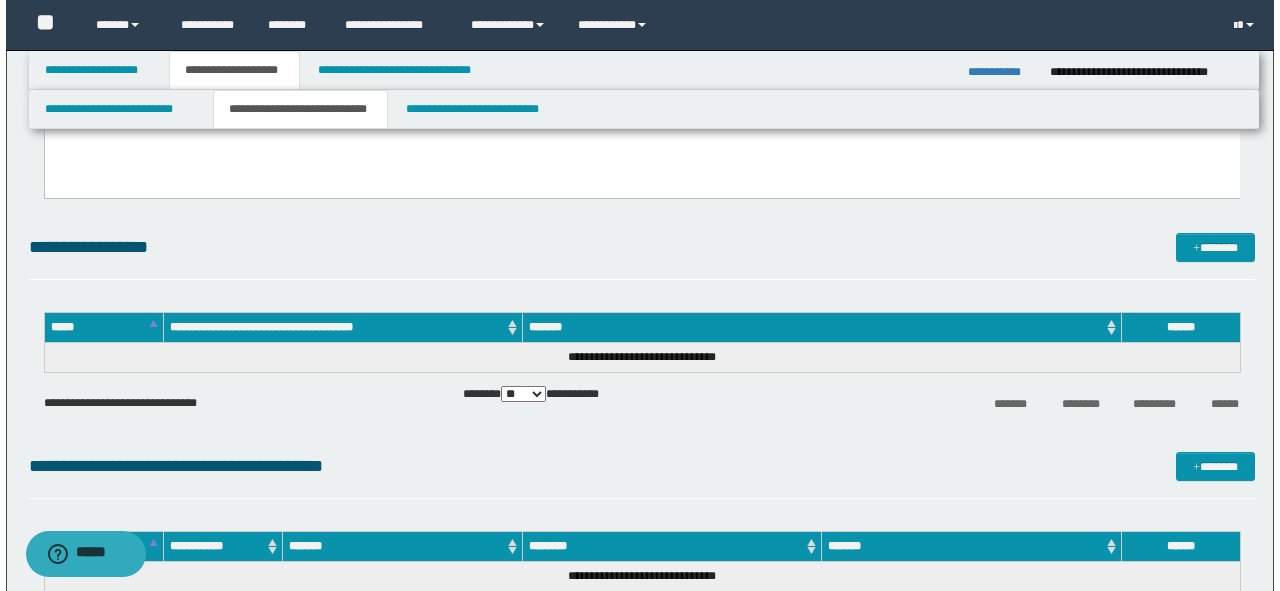 scroll, scrollTop: 480, scrollLeft: 0, axis: vertical 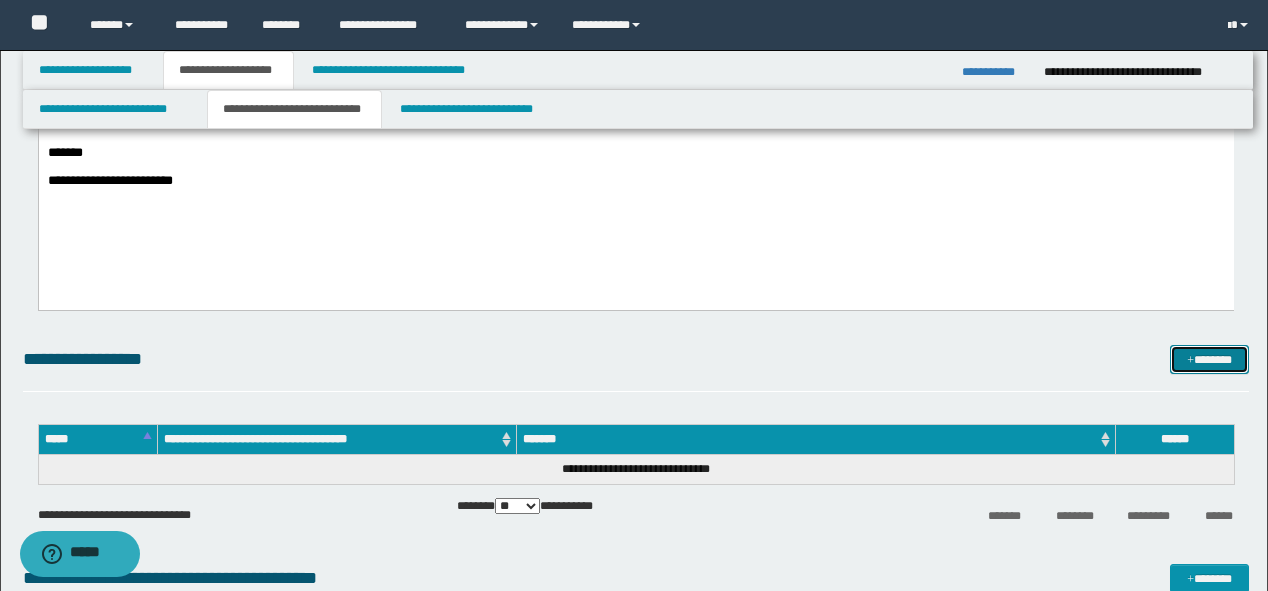 click at bounding box center (1190, 361) 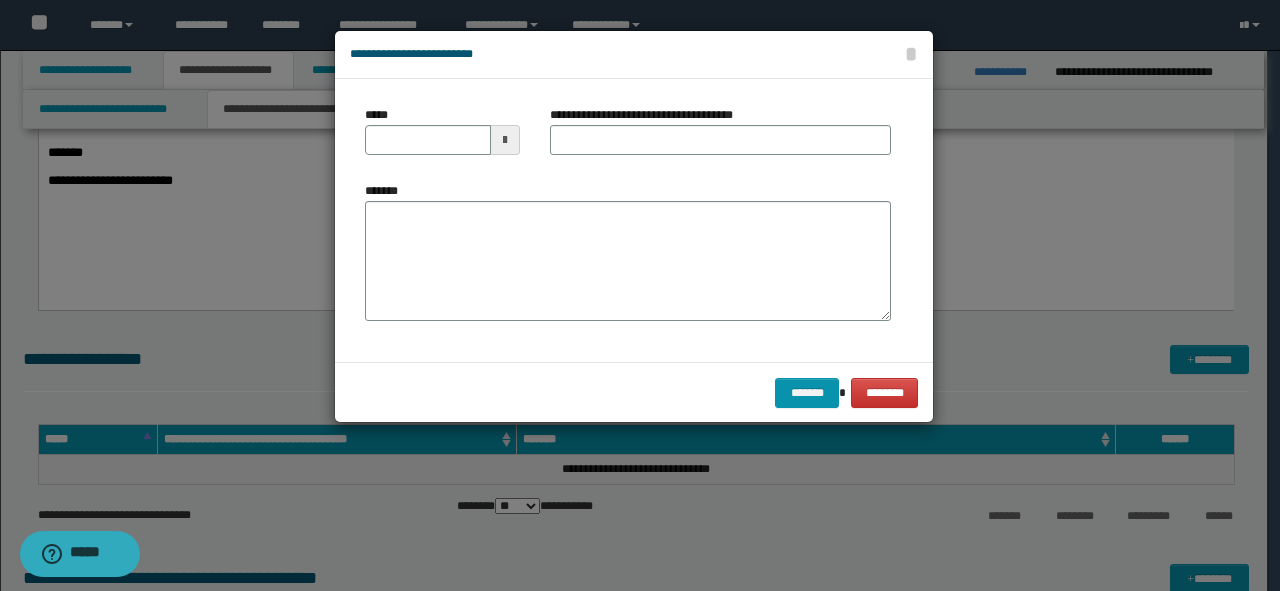 click on "*******" at bounding box center (628, 261) 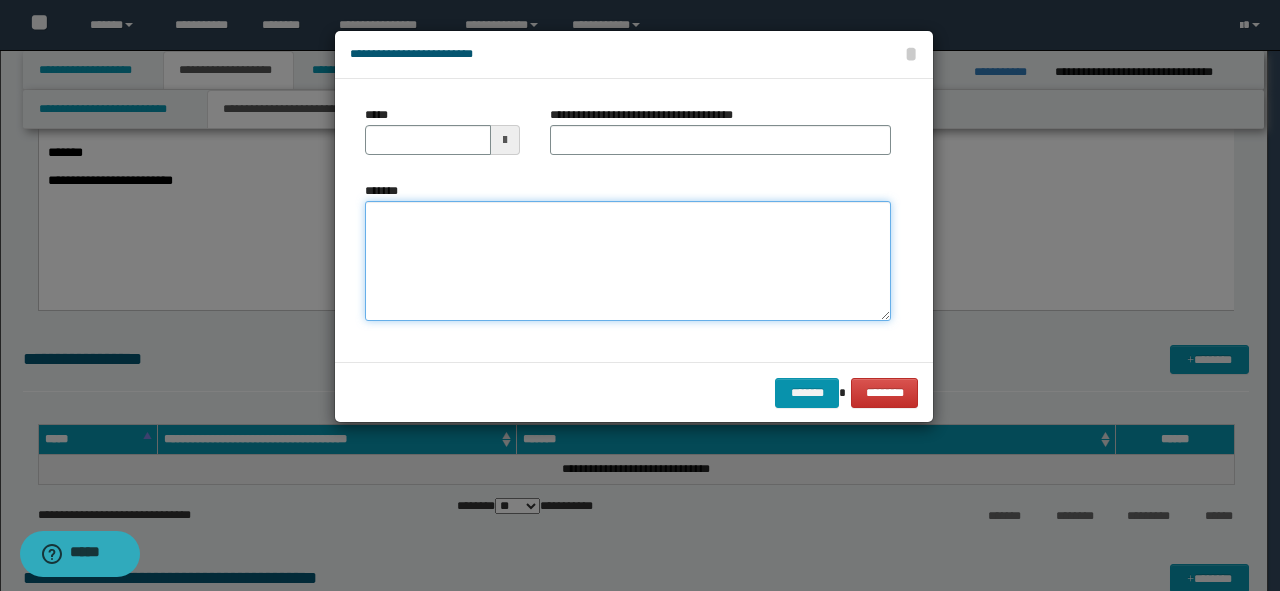 click on "*******" at bounding box center (628, 261) 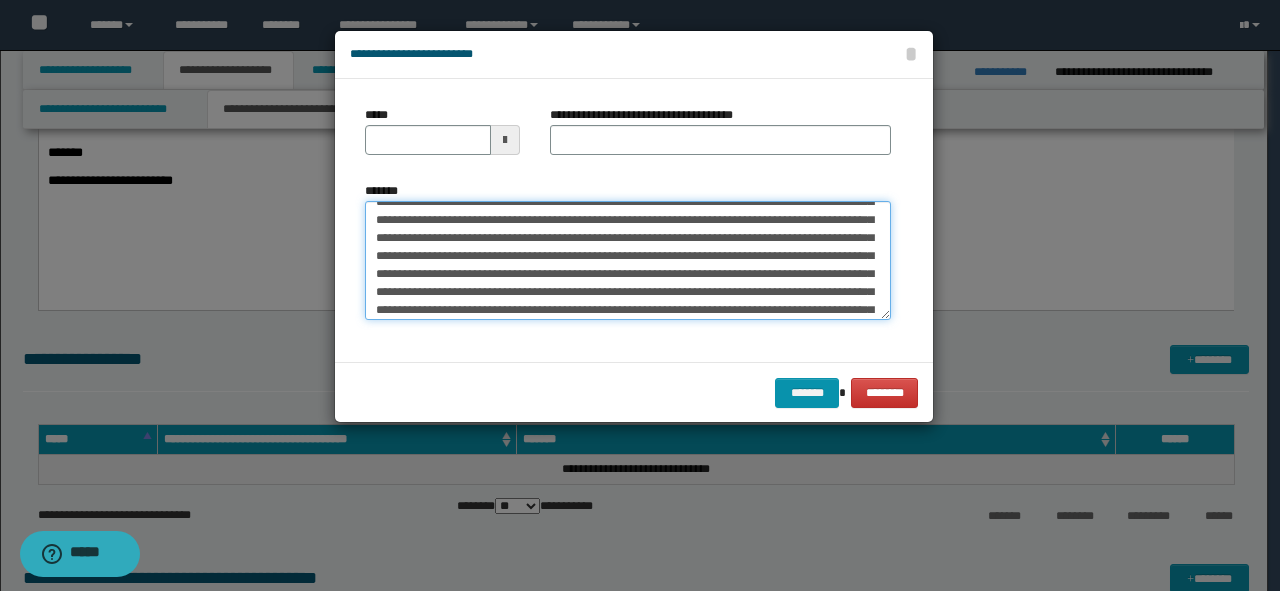 scroll, scrollTop: 0, scrollLeft: 0, axis: both 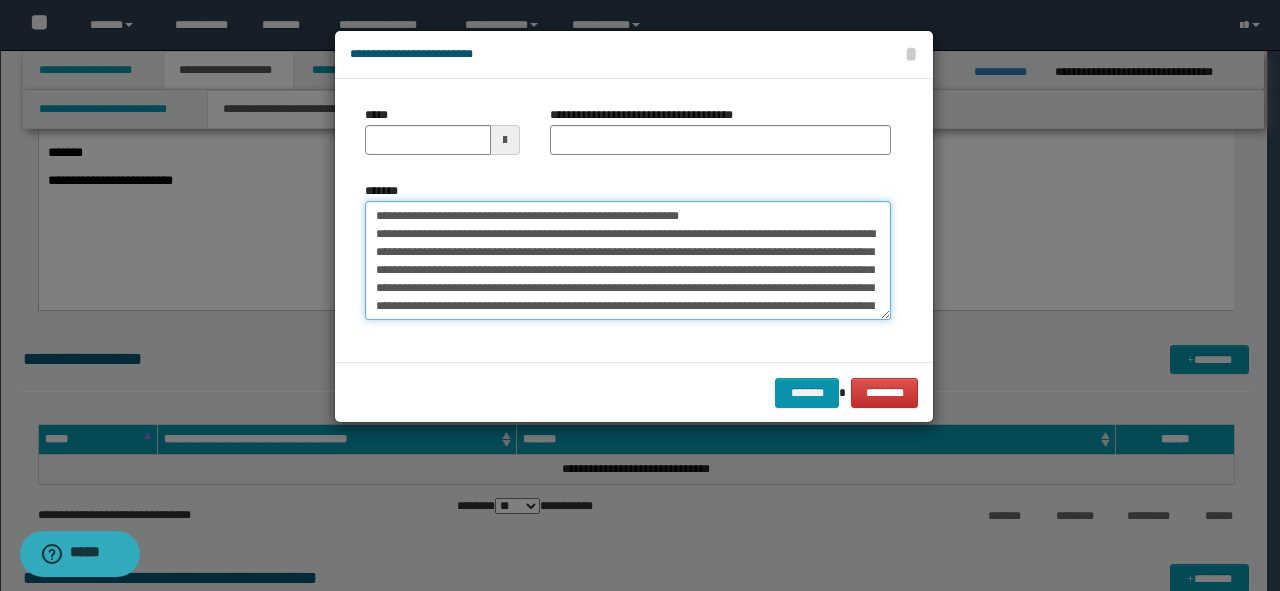 drag, startPoint x: 678, startPoint y: 206, endPoint x: 0, endPoint y: 206, distance: 678 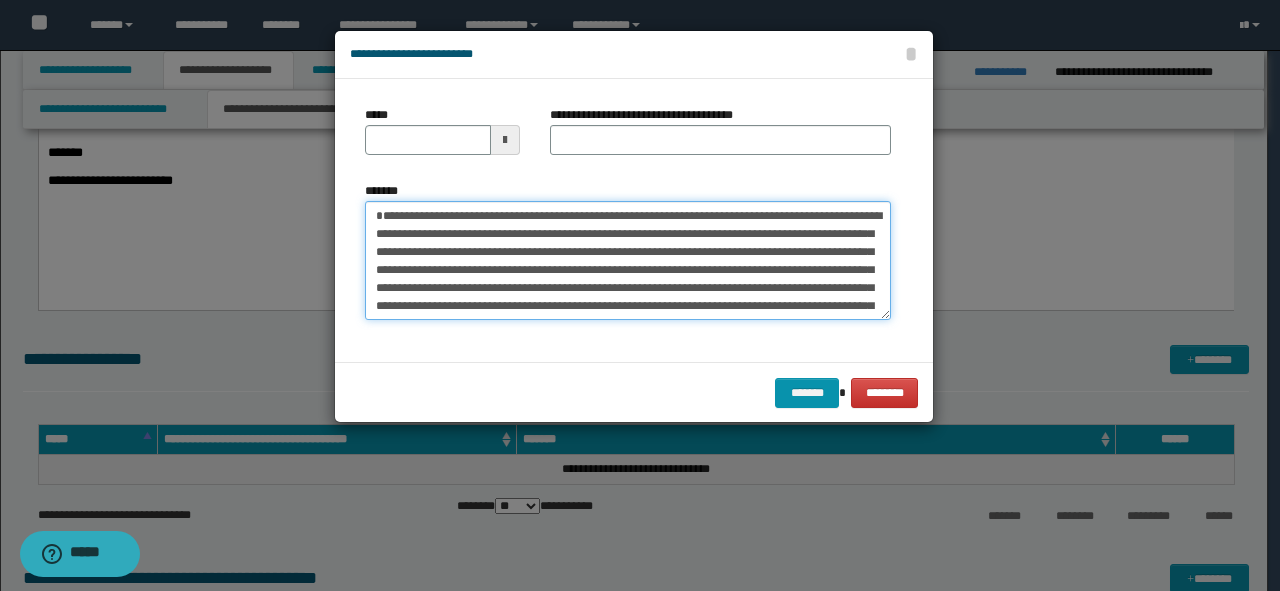 type on "**********" 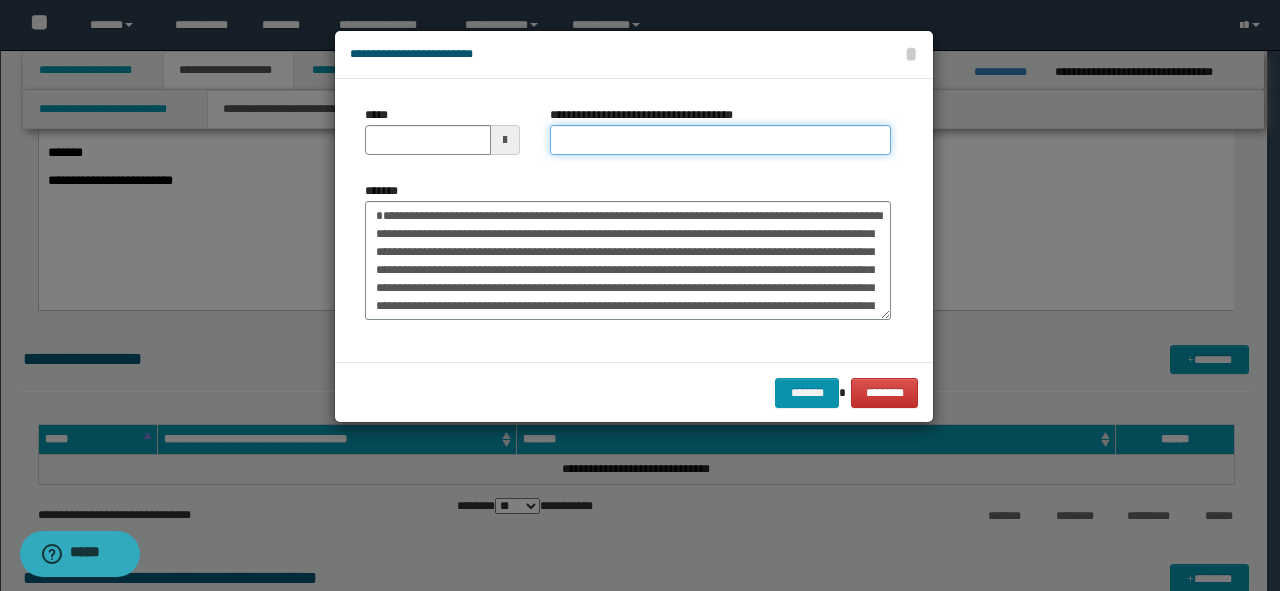 click on "**********" at bounding box center [720, 140] 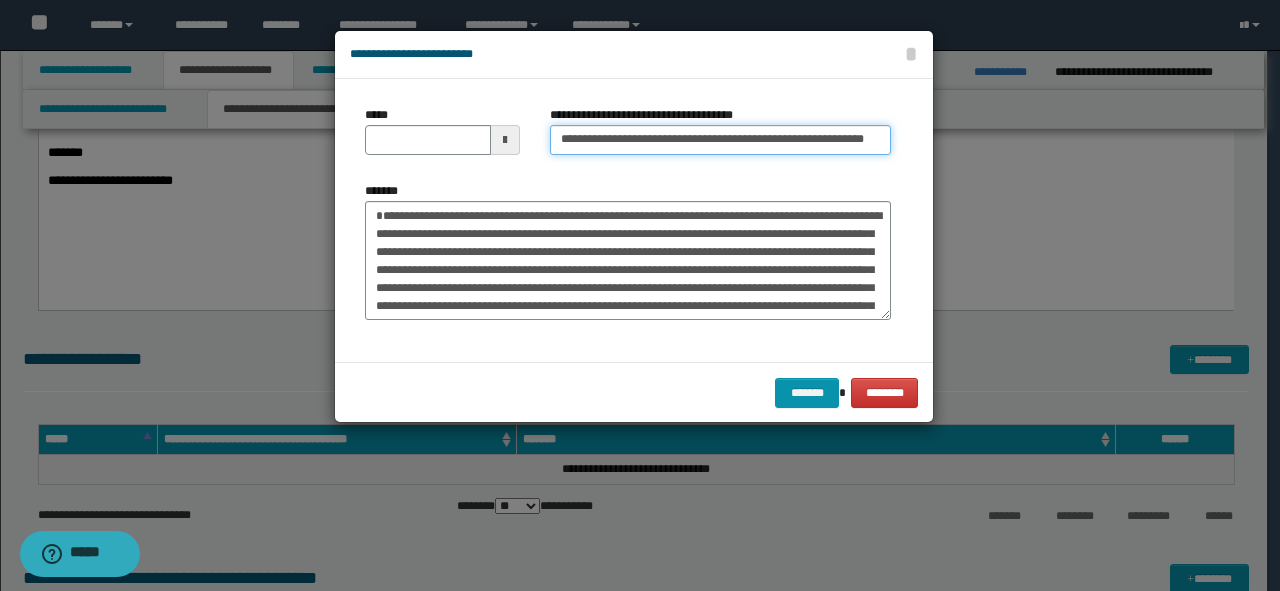 scroll, scrollTop: 0, scrollLeft: 19, axis: horizontal 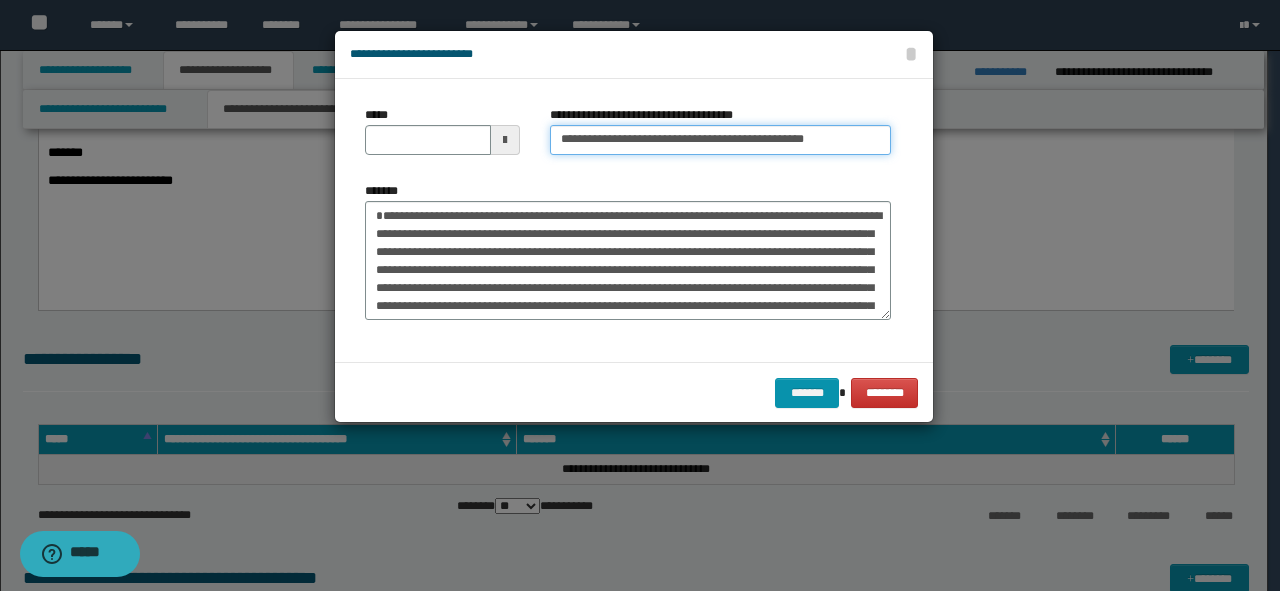 type 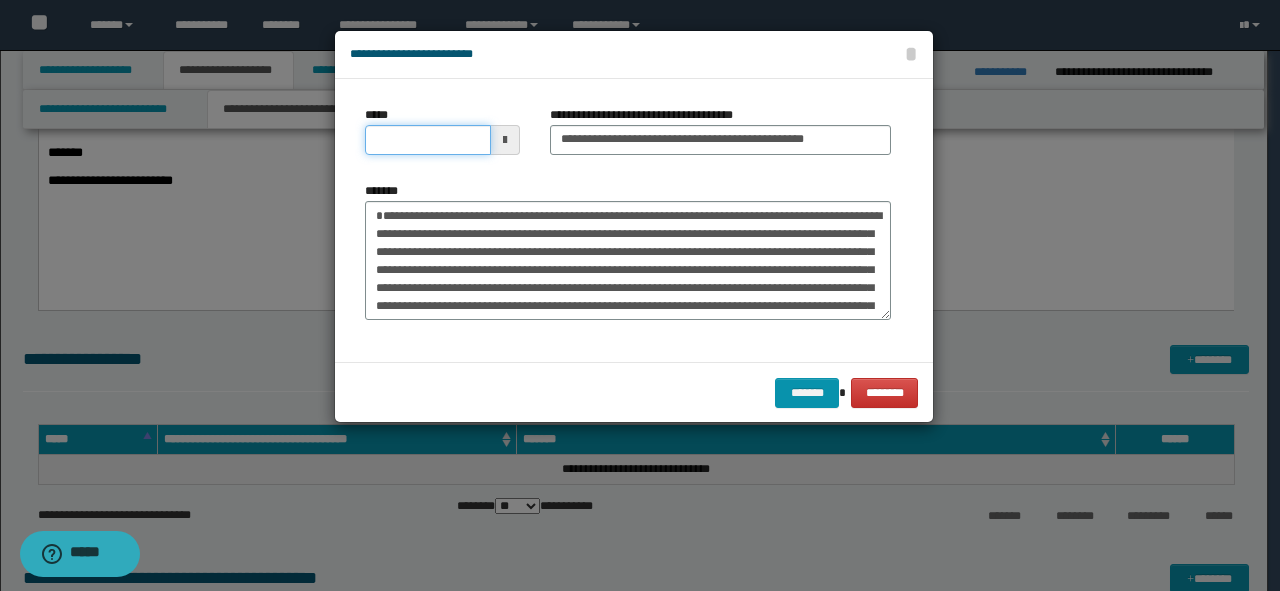 click on "*****" at bounding box center (428, 140) 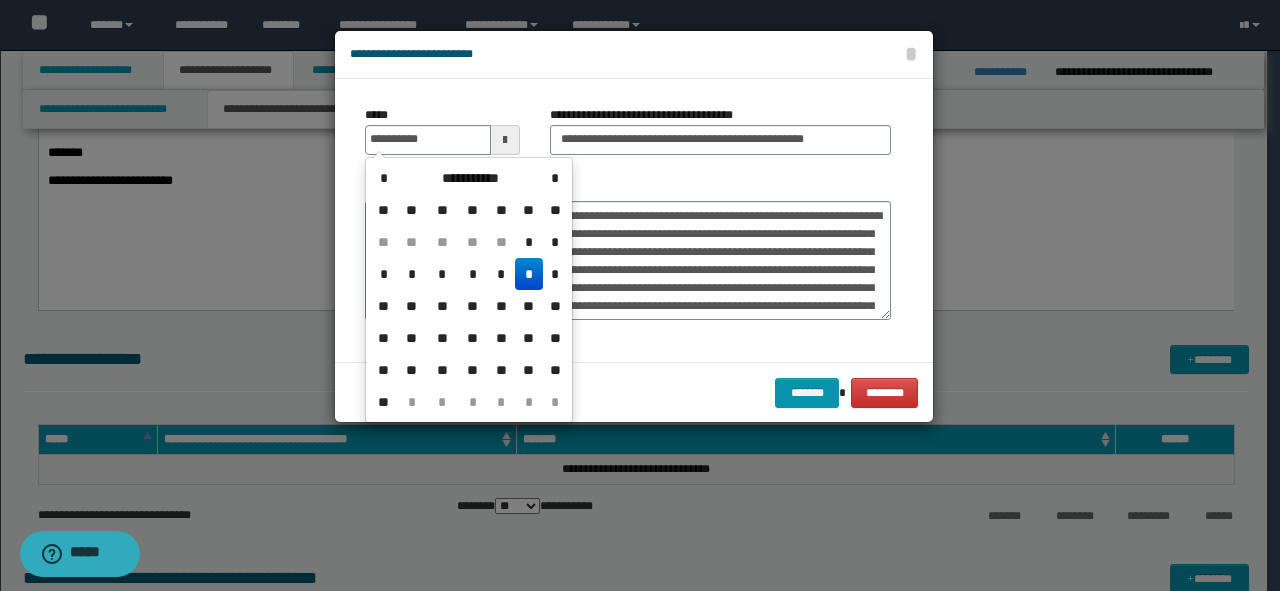 type on "**********" 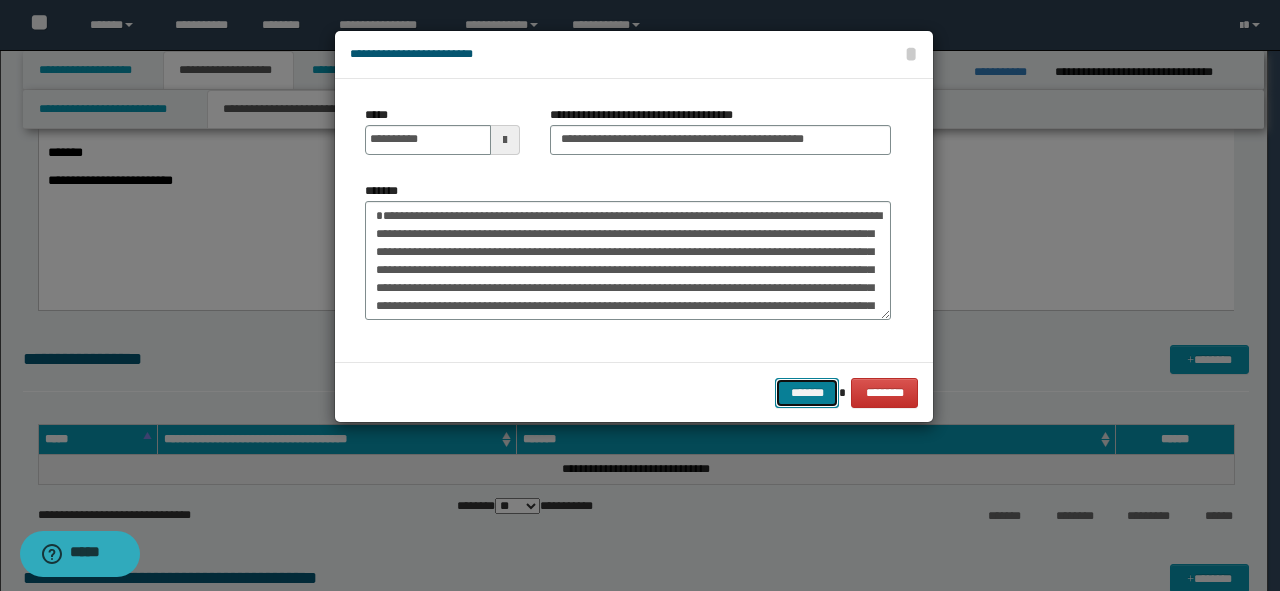 click on "*******" at bounding box center (807, 393) 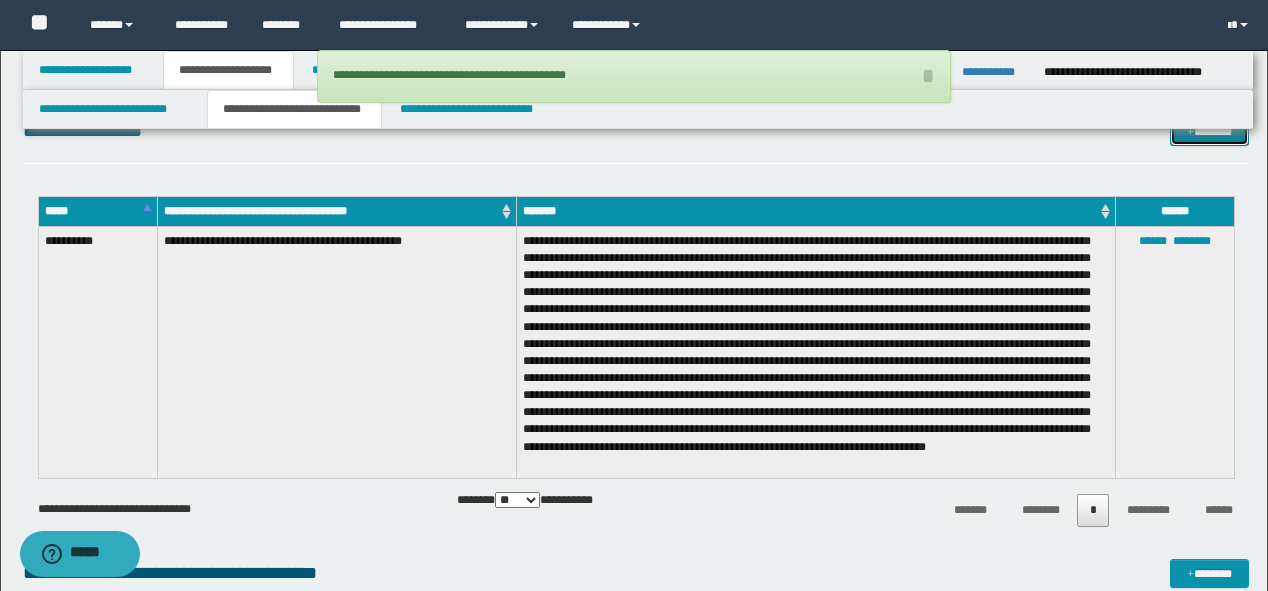 scroll, scrollTop: 720, scrollLeft: 0, axis: vertical 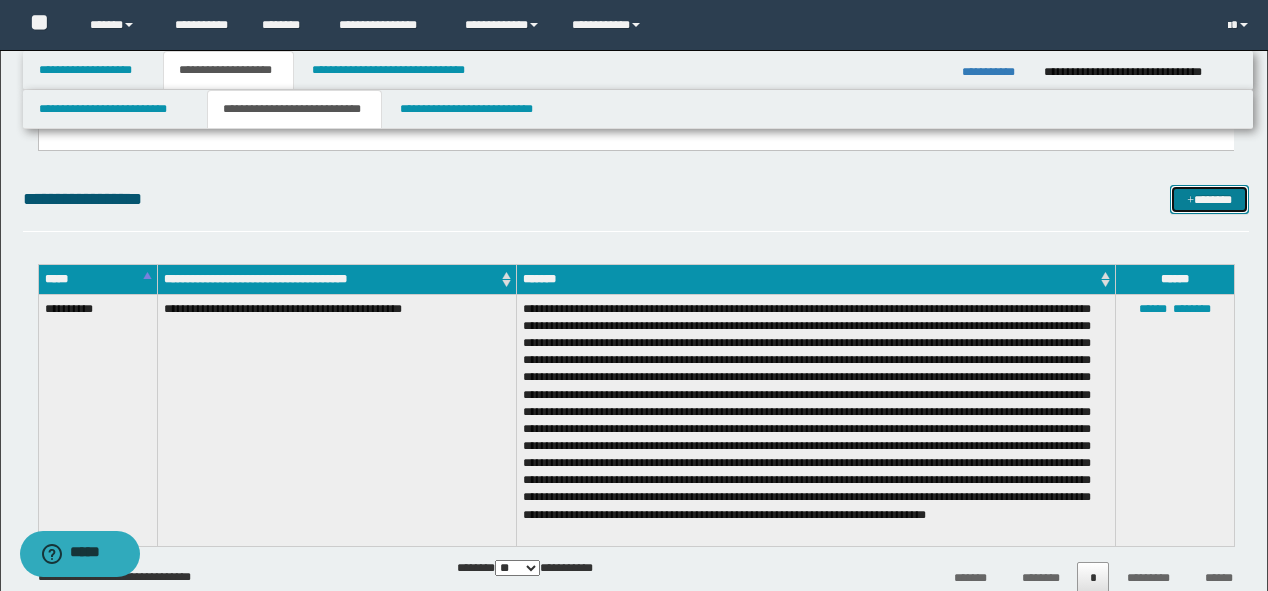 drag, startPoint x: 1200, startPoint y: 197, endPoint x: 1059, endPoint y: 198, distance: 141.00354 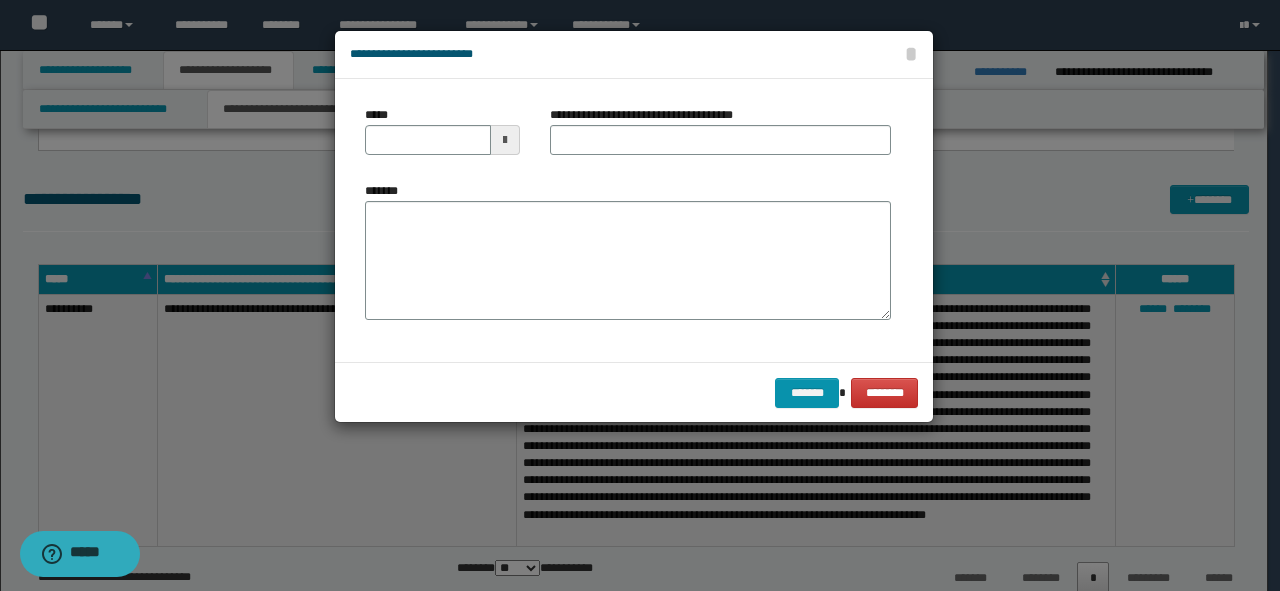 click on "*******" at bounding box center [628, 261] 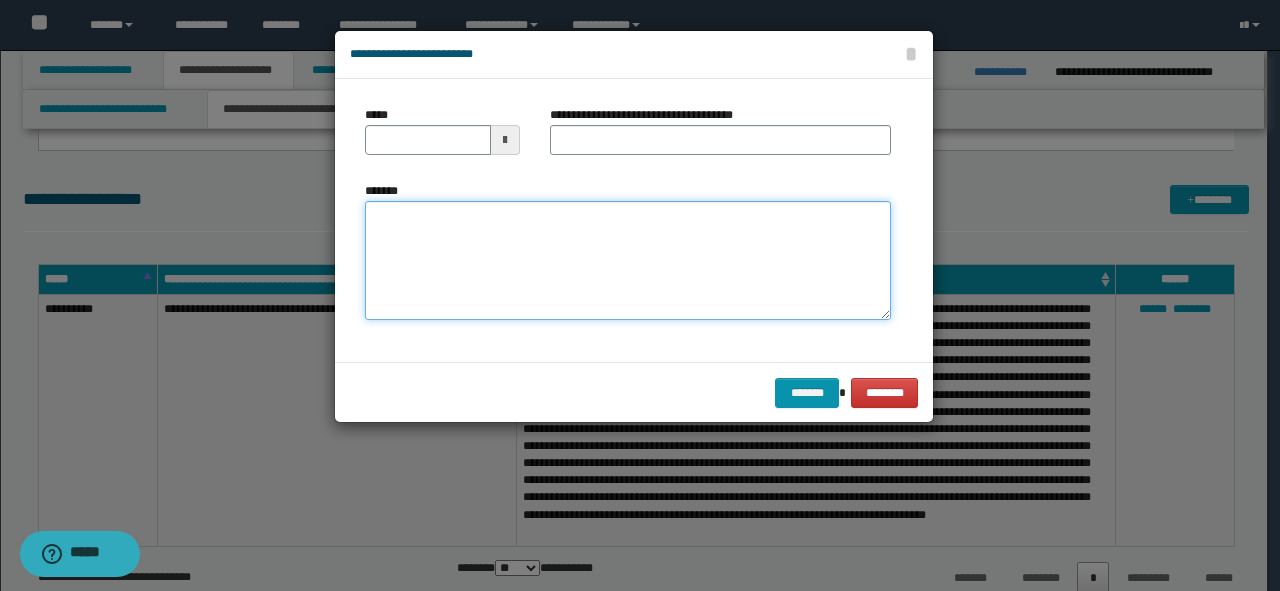 click on "*******" at bounding box center [628, 261] 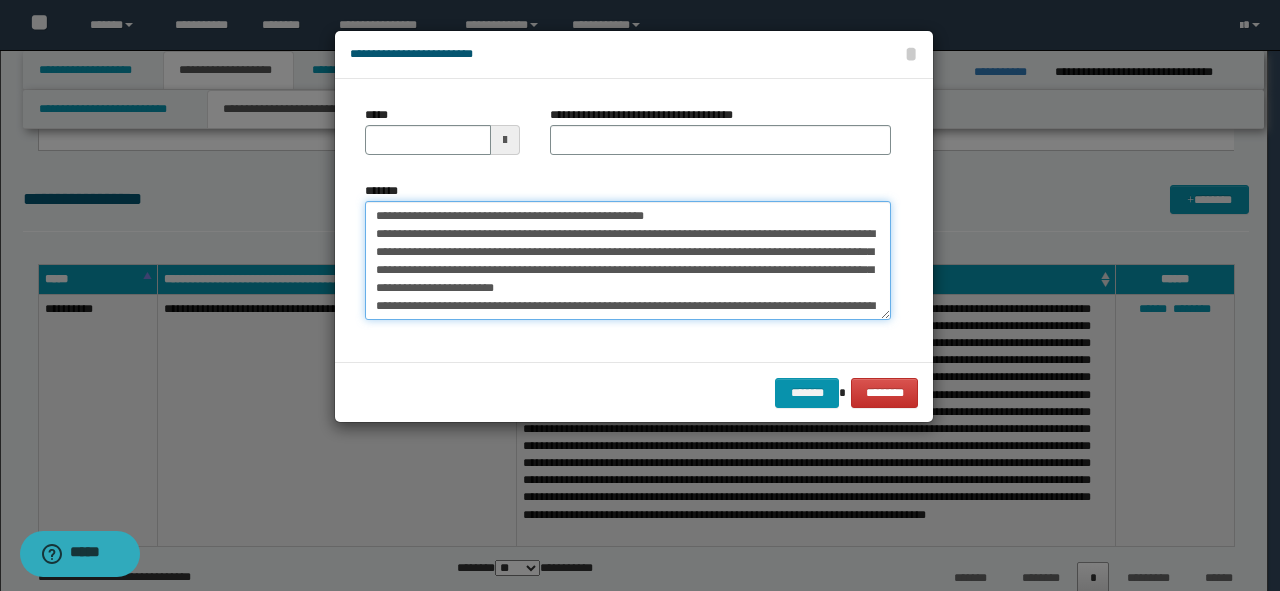 scroll, scrollTop: 0, scrollLeft: 0, axis: both 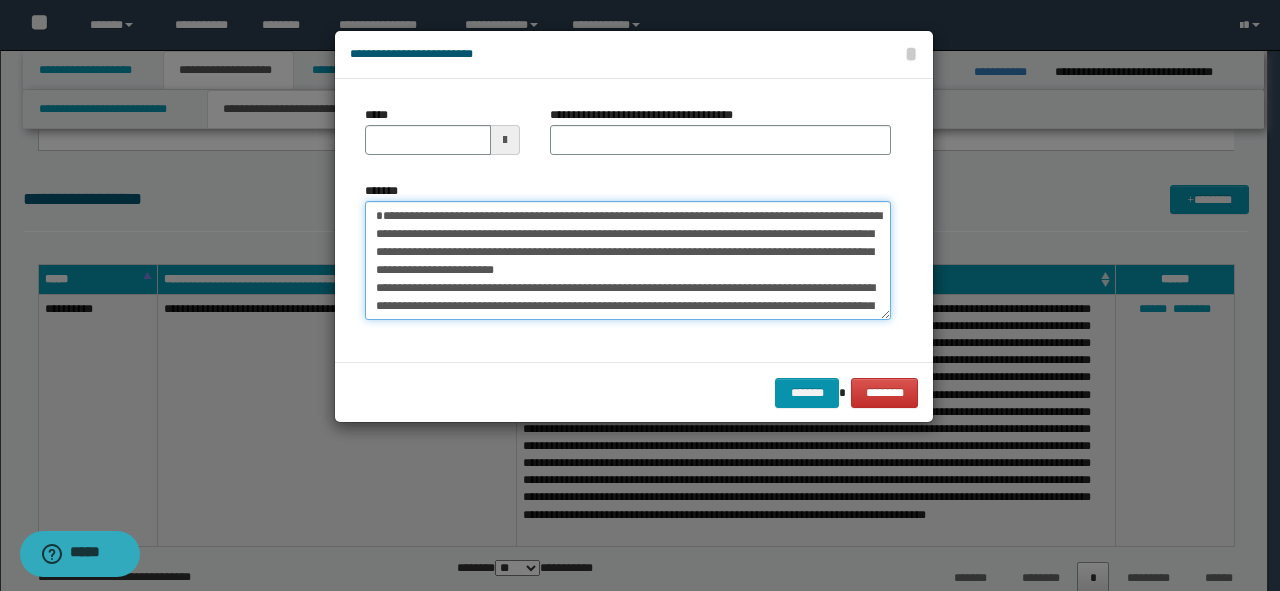 type on "**********" 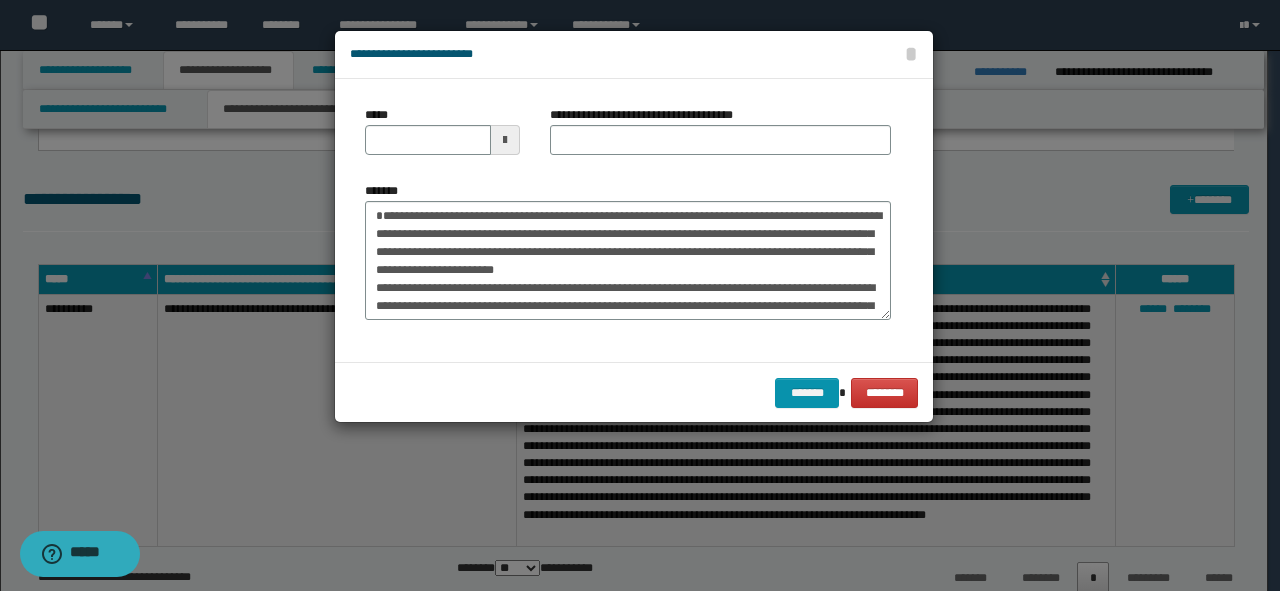 click on "**********" at bounding box center [720, 138] 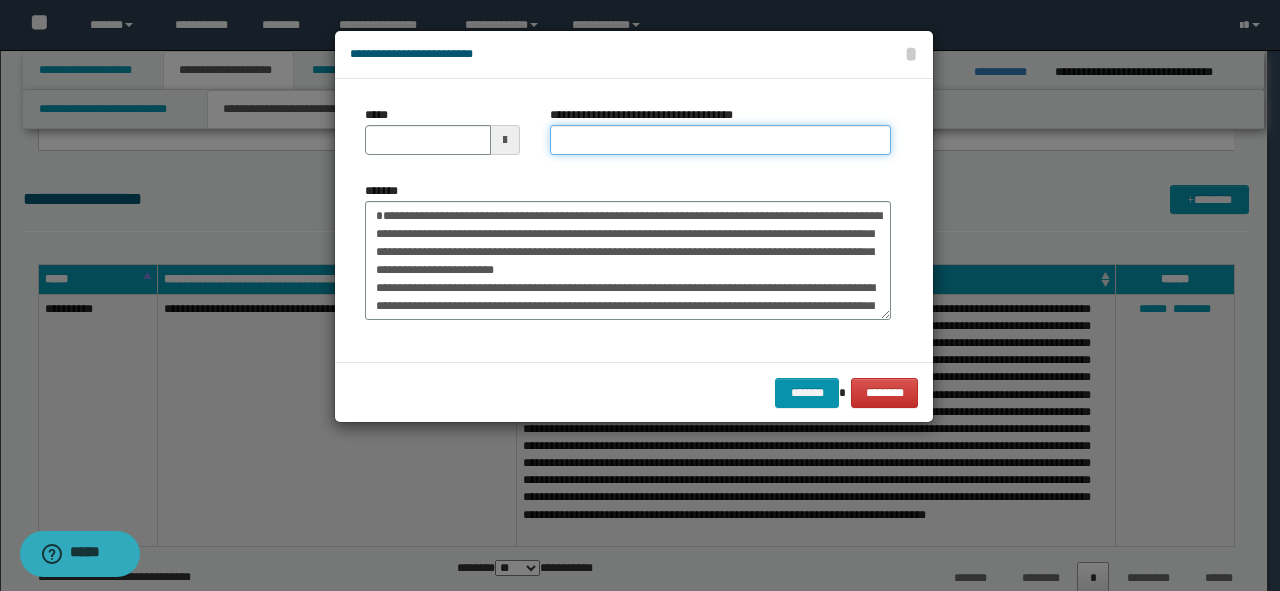 drag, startPoint x: 693, startPoint y: 146, endPoint x: 704, endPoint y: 141, distance: 12.083046 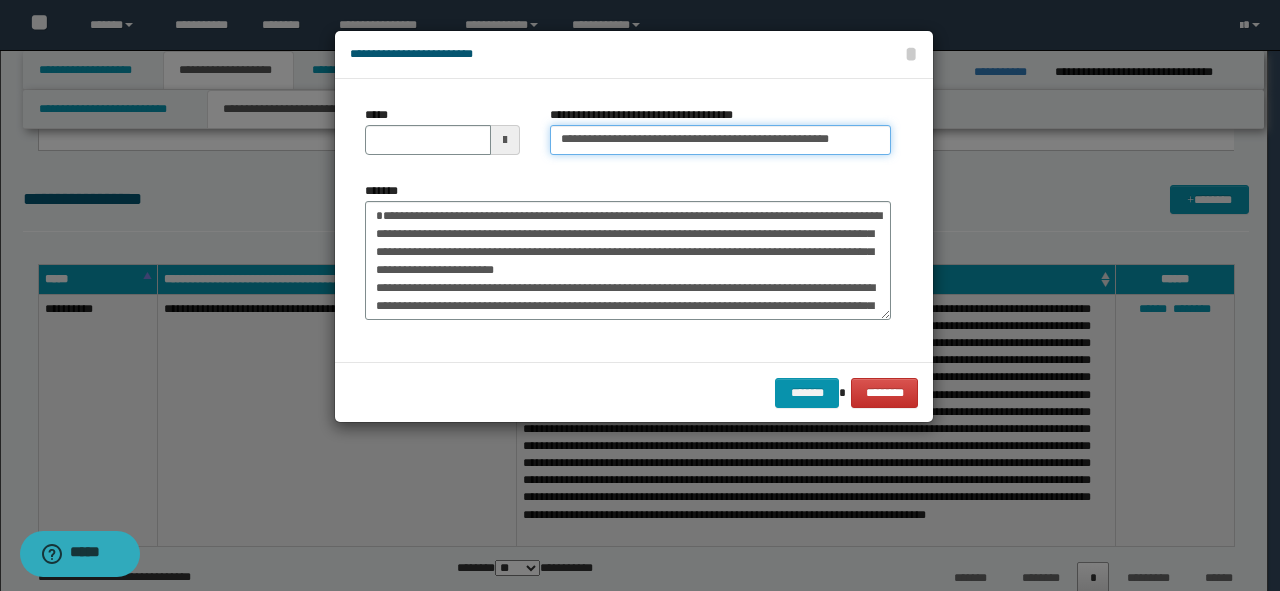 drag, startPoint x: 795, startPoint y: 134, endPoint x: 852, endPoint y: 139, distance: 57.21888 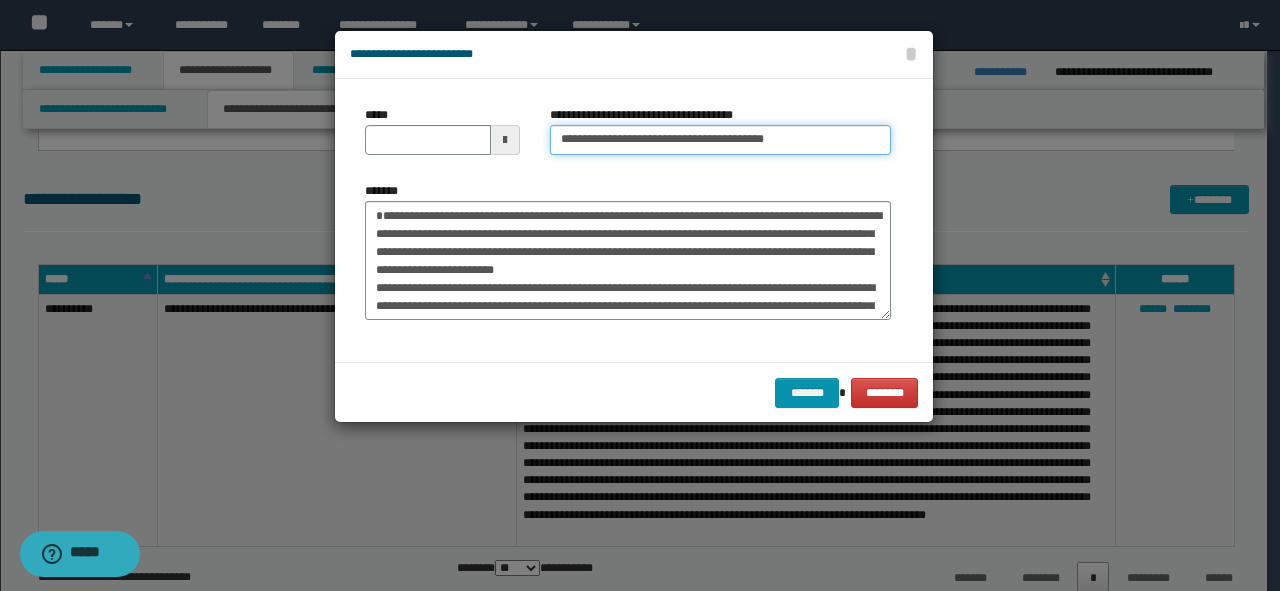 type 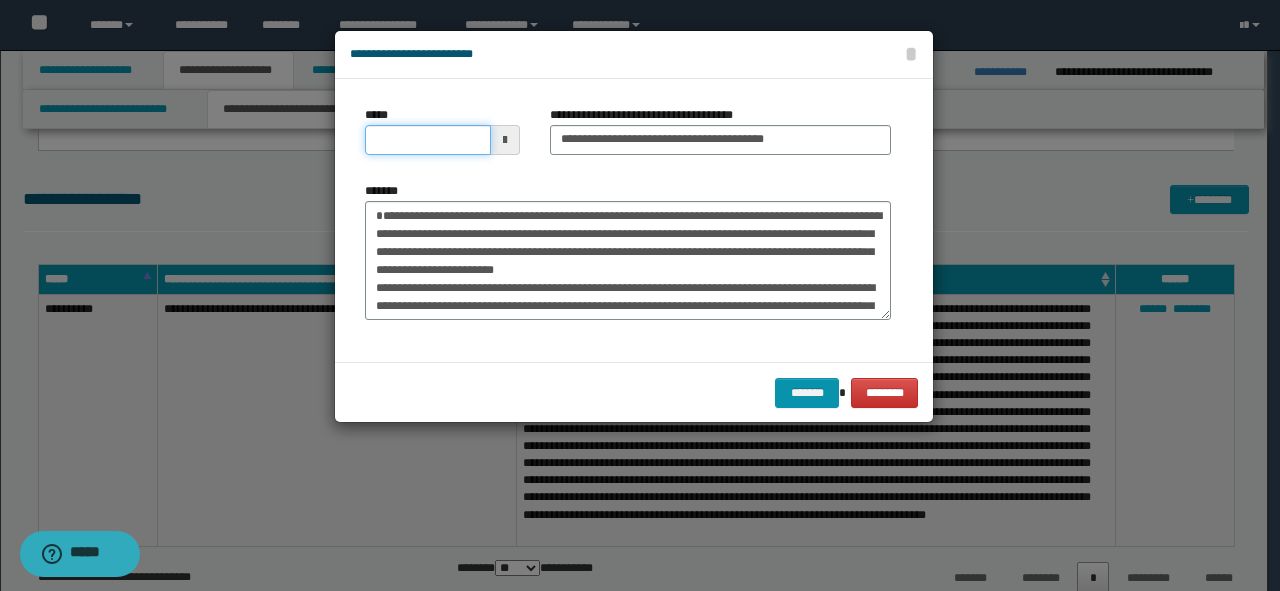 click on "*****" at bounding box center [428, 140] 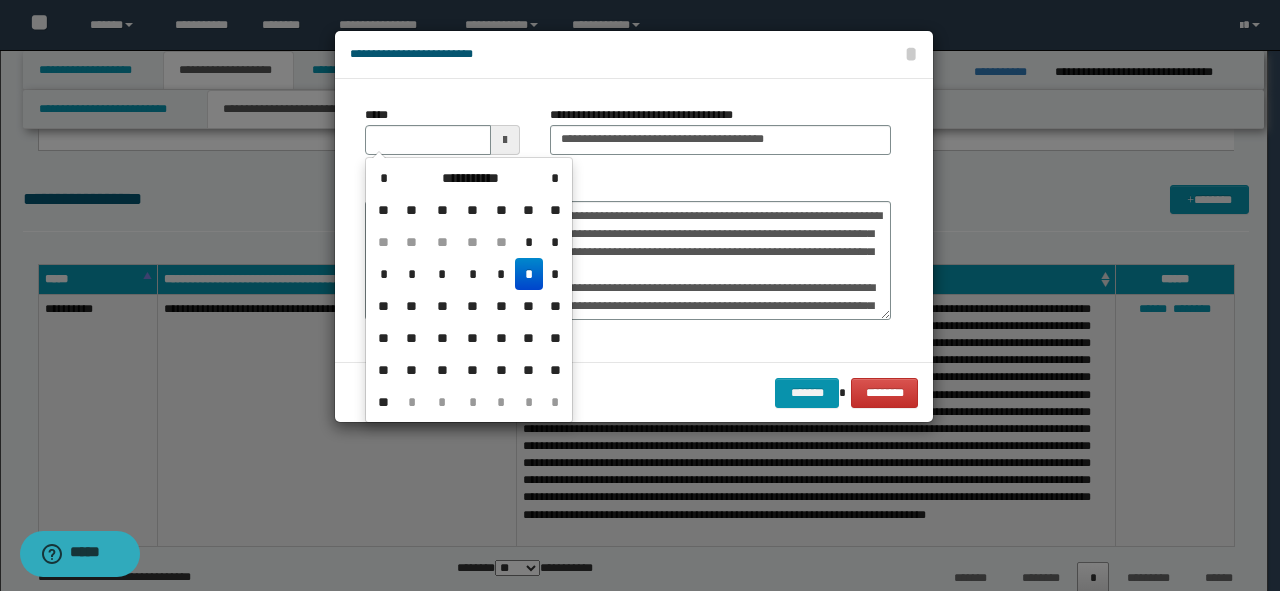 type 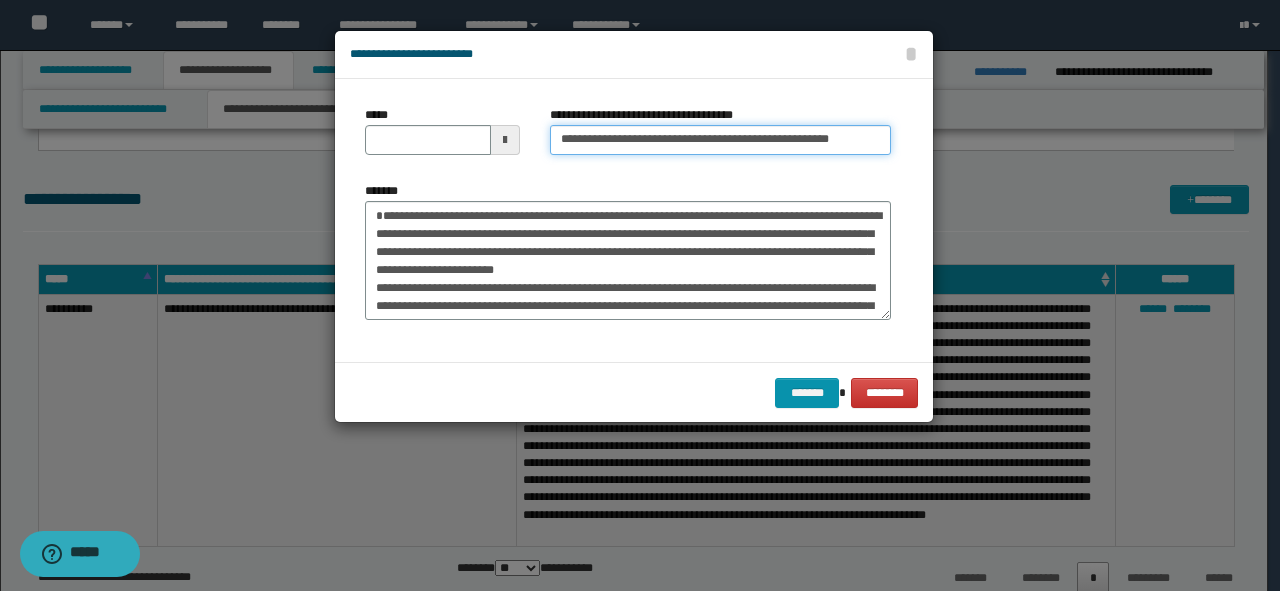 type on "**********" 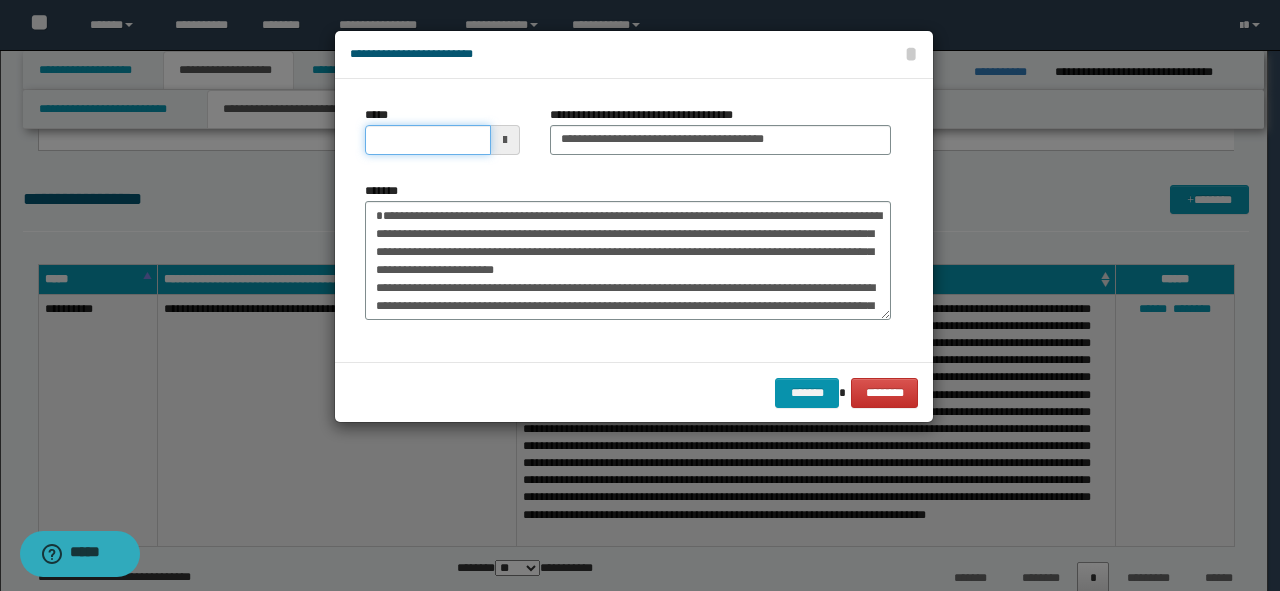click on "*****" at bounding box center [428, 140] 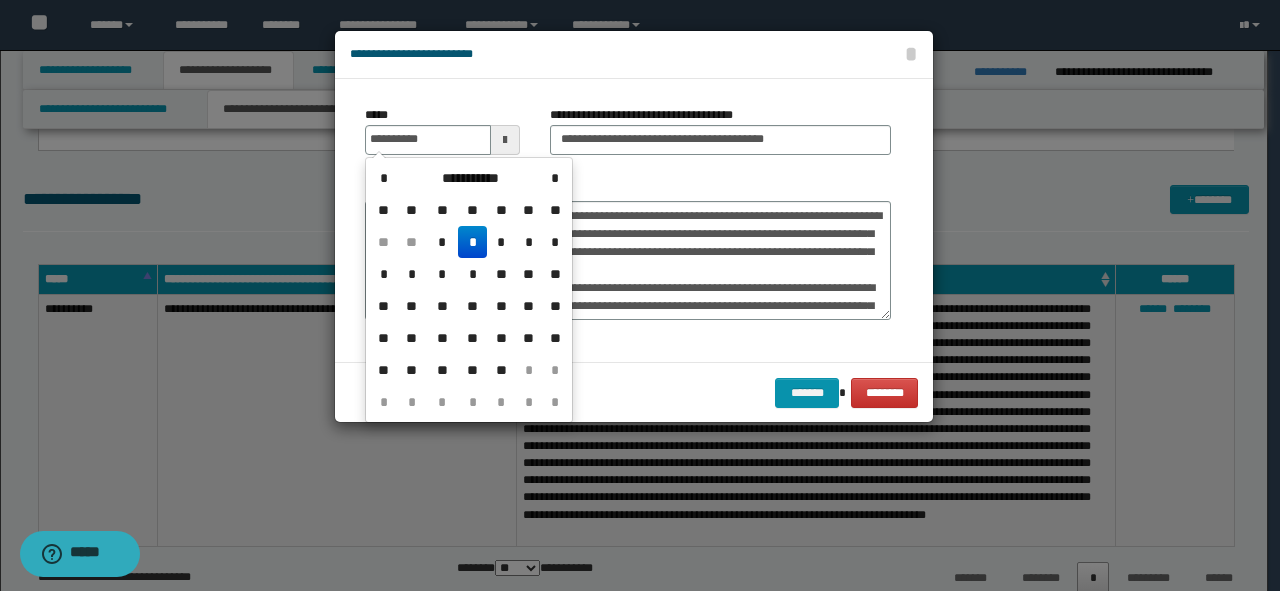 type on "**********" 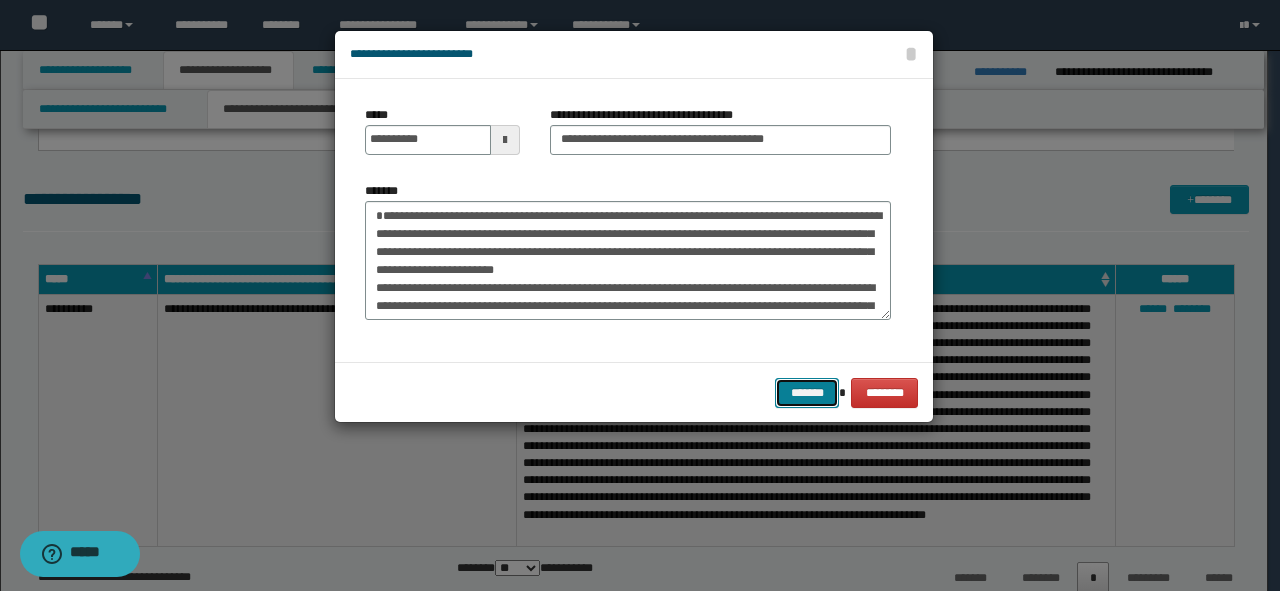 click on "*******" at bounding box center (807, 393) 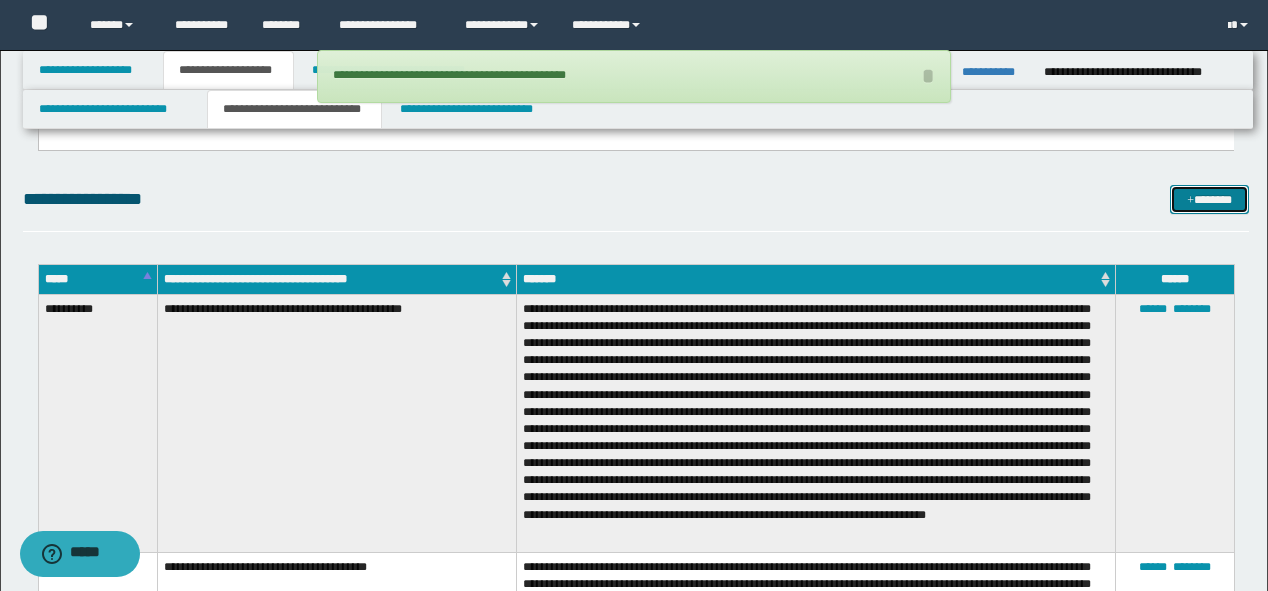 click on "*******" at bounding box center (1209, 200) 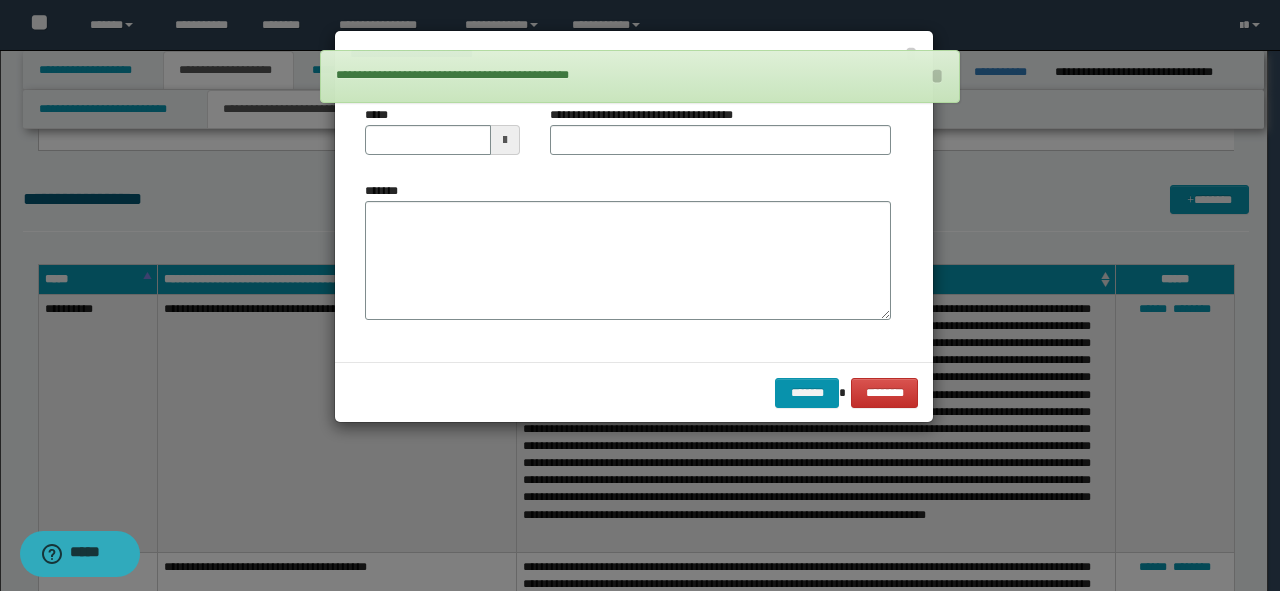 drag, startPoint x: 621, startPoint y: 181, endPoint x: 594, endPoint y: 213, distance: 41.868843 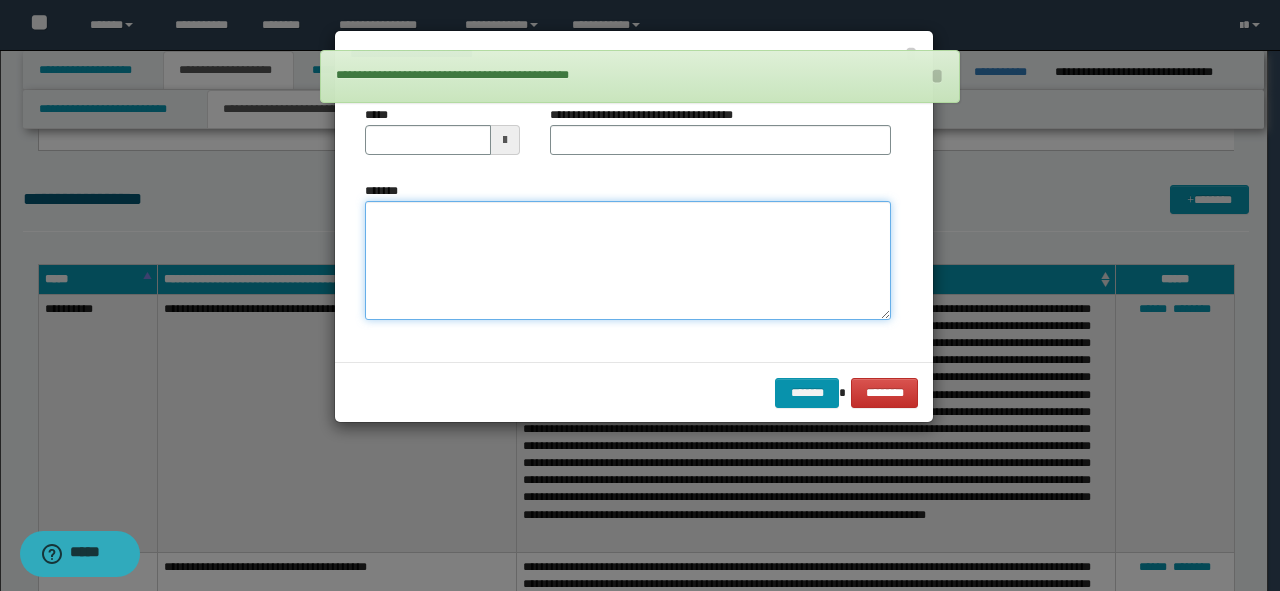 click on "*******" at bounding box center [628, 261] 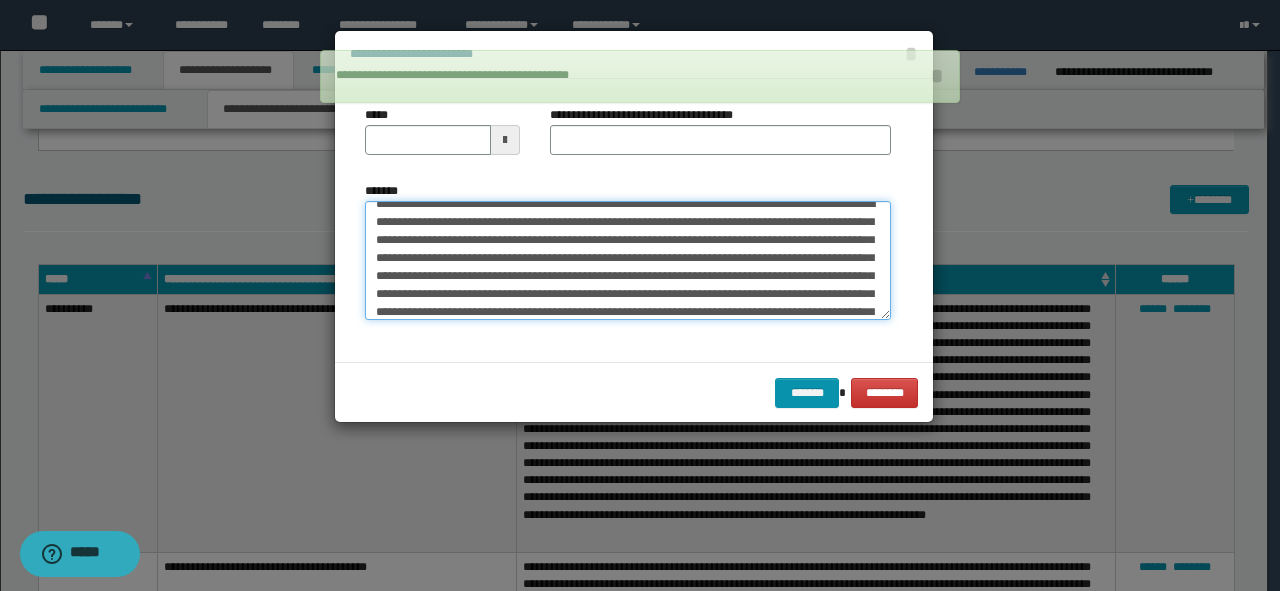 scroll, scrollTop: 0, scrollLeft: 0, axis: both 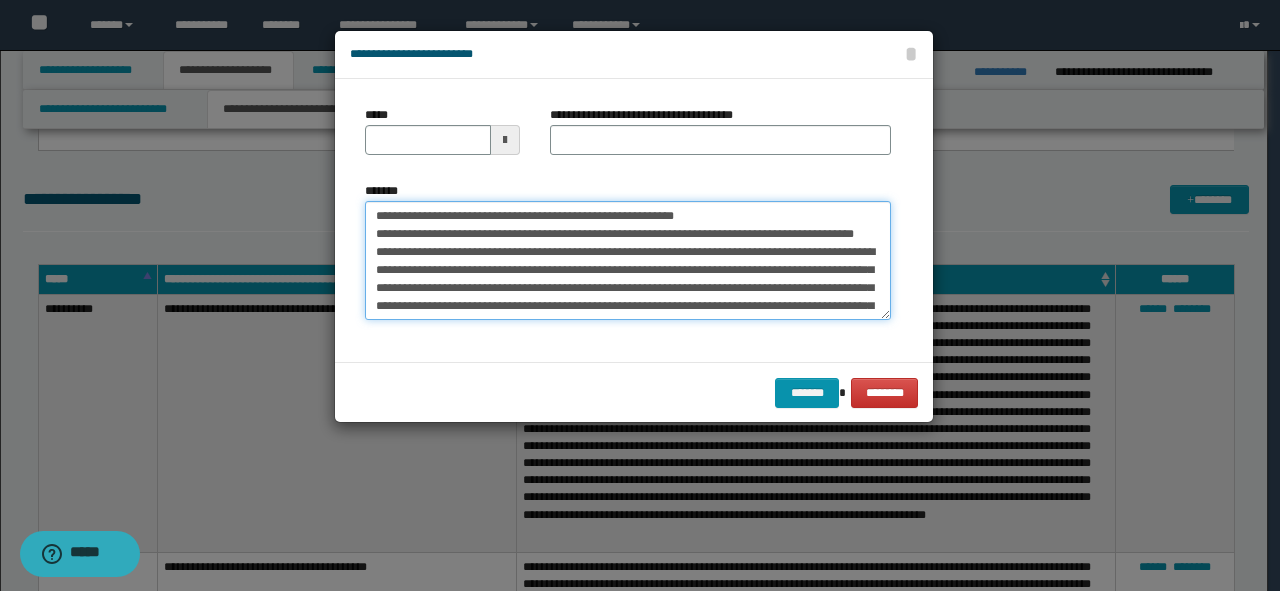drag, startPoint x: 716, startPoint y: 212, endPoint x: 0, endPoint y: 214, distance: 716.0028 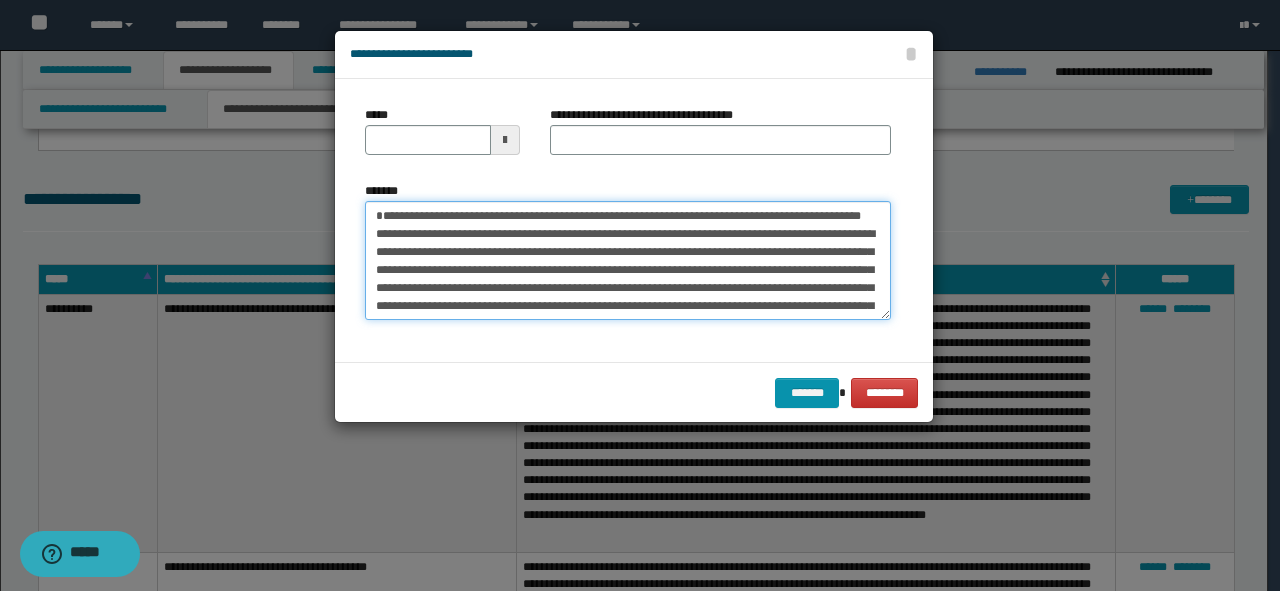type on "**********" 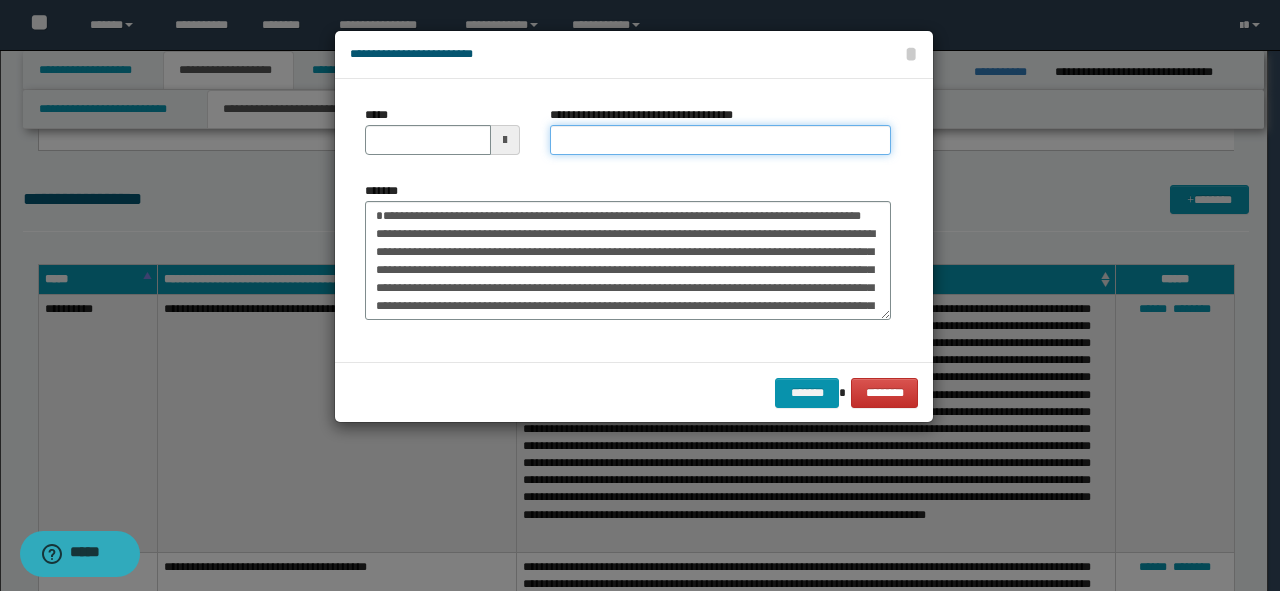 click on "**********" at bounding box center (720, 140) 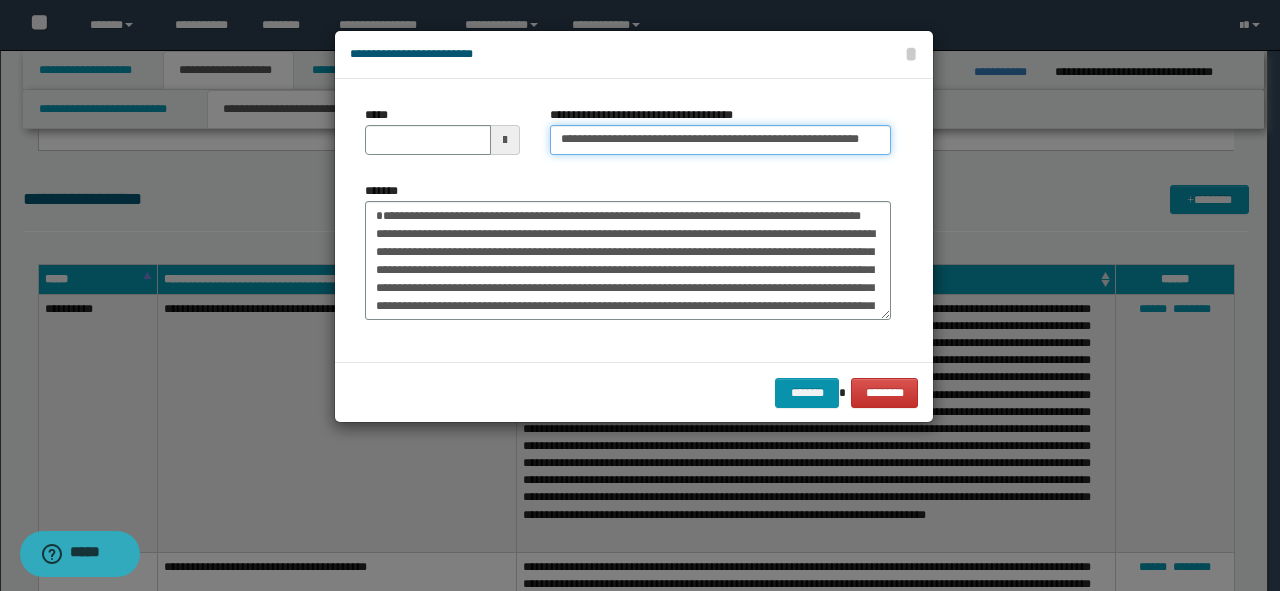 scroll, scrollTop: 0, scrollLeft: 12, axis: horizontal 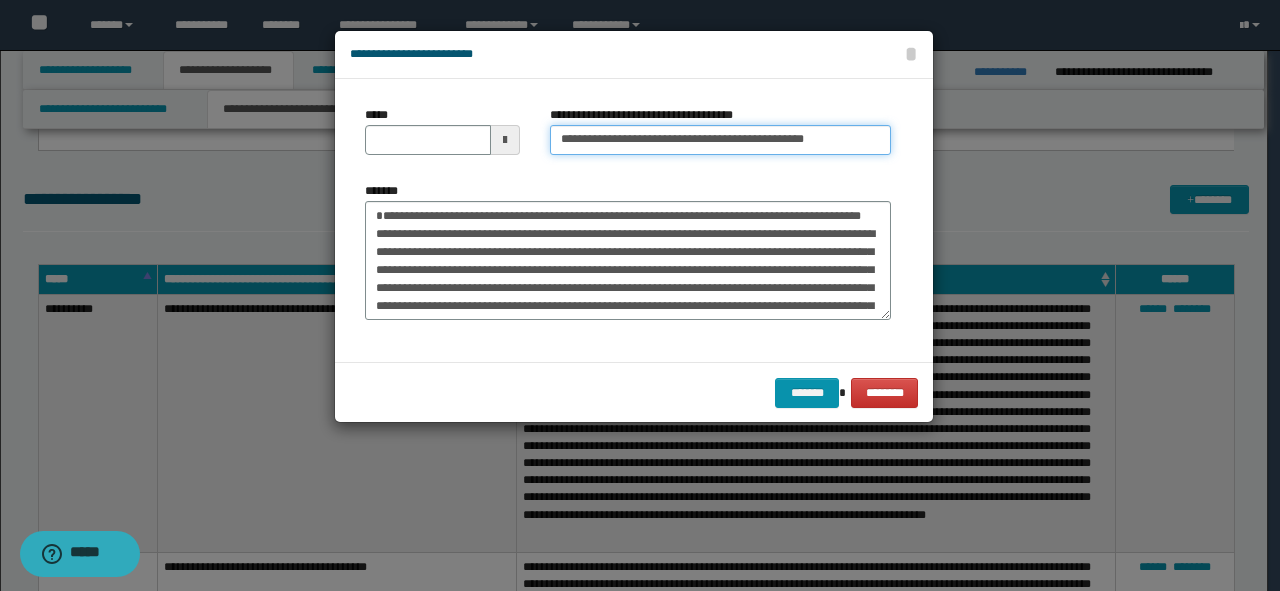 type 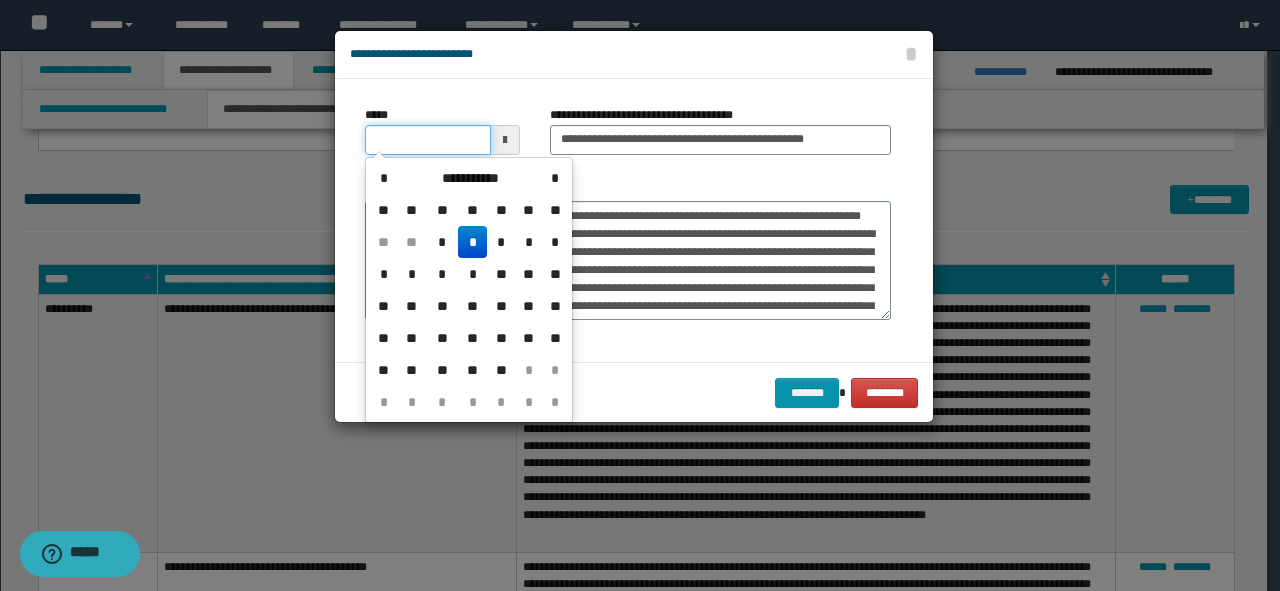 click on "*****" at bounding box center [428, 140] 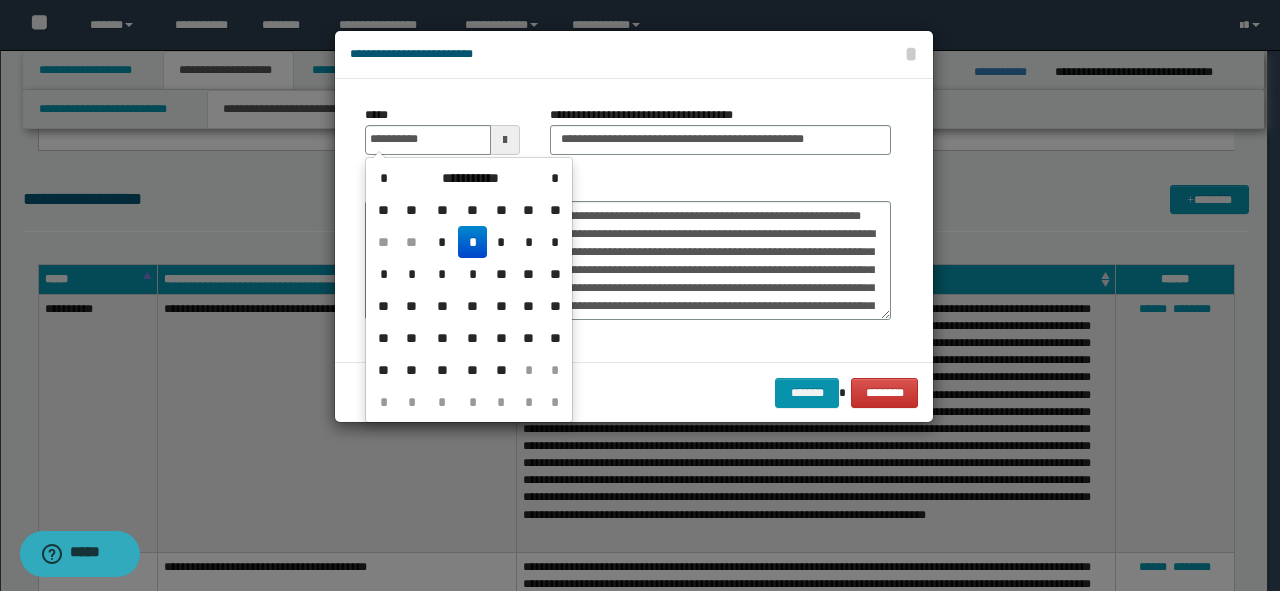 type on "**********" 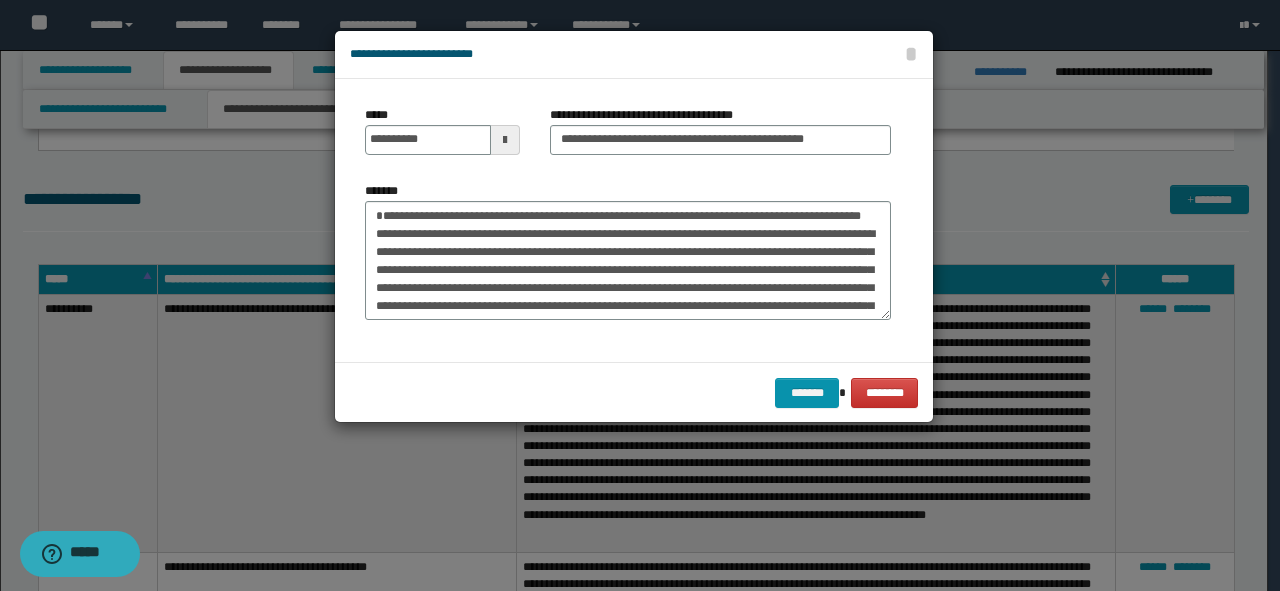click on "**********" at bounding box center (628, 220) 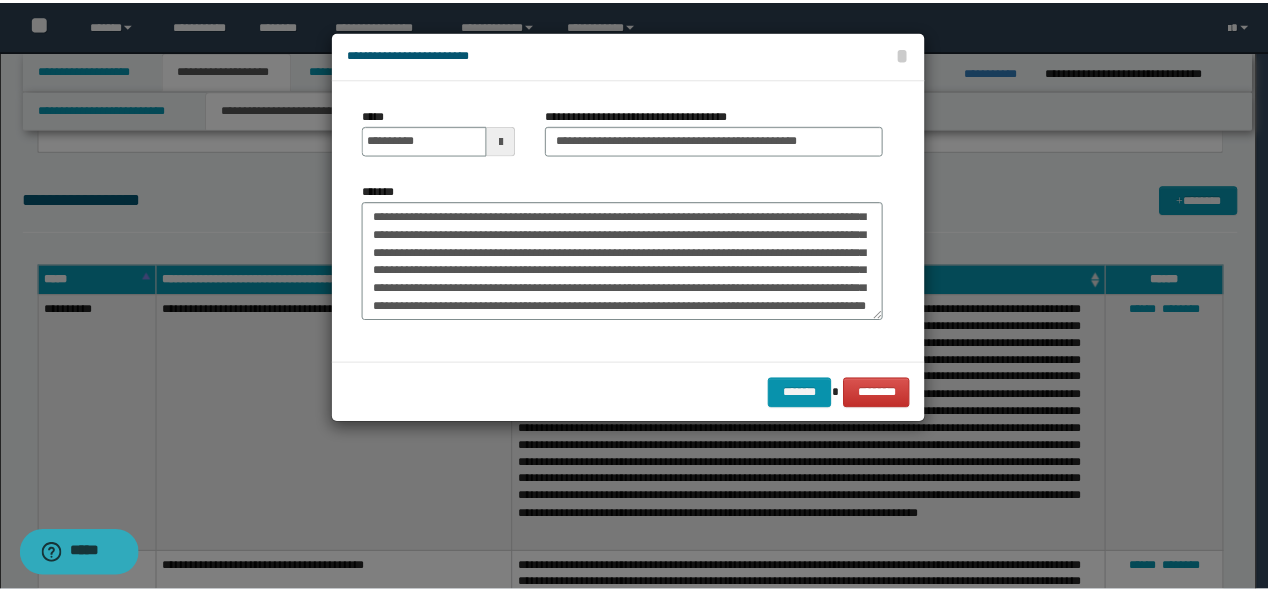 scroll, scrollTop: 180, scrollLeft: 0, axis: vertical 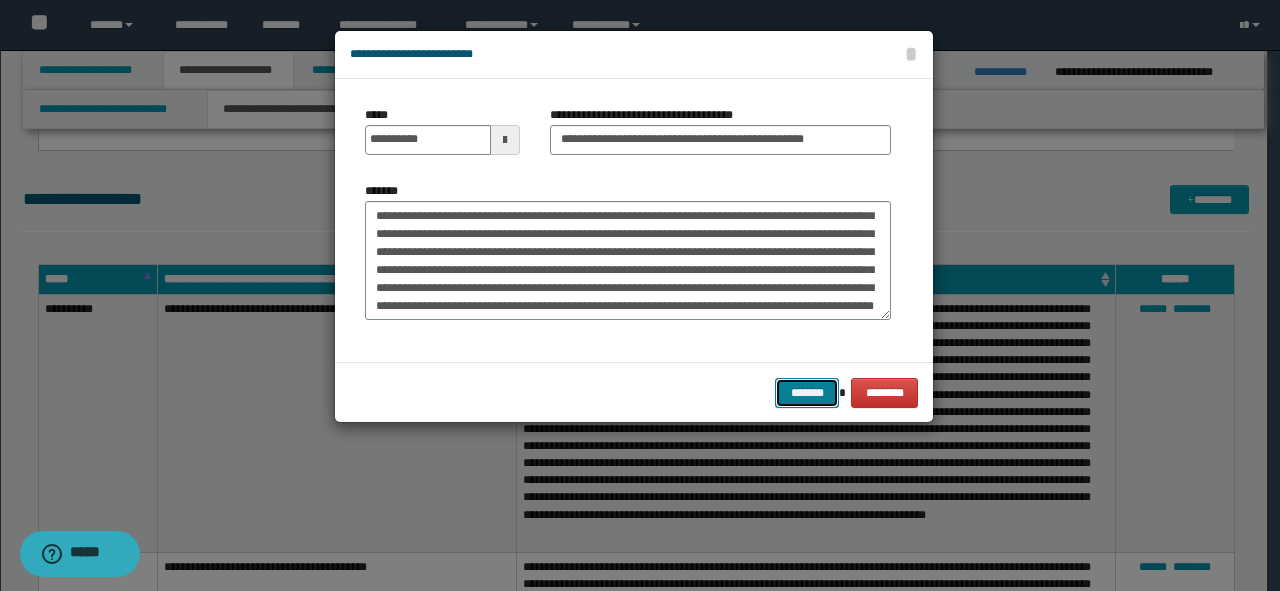 click on "*******" at bounding box center (807, 393) 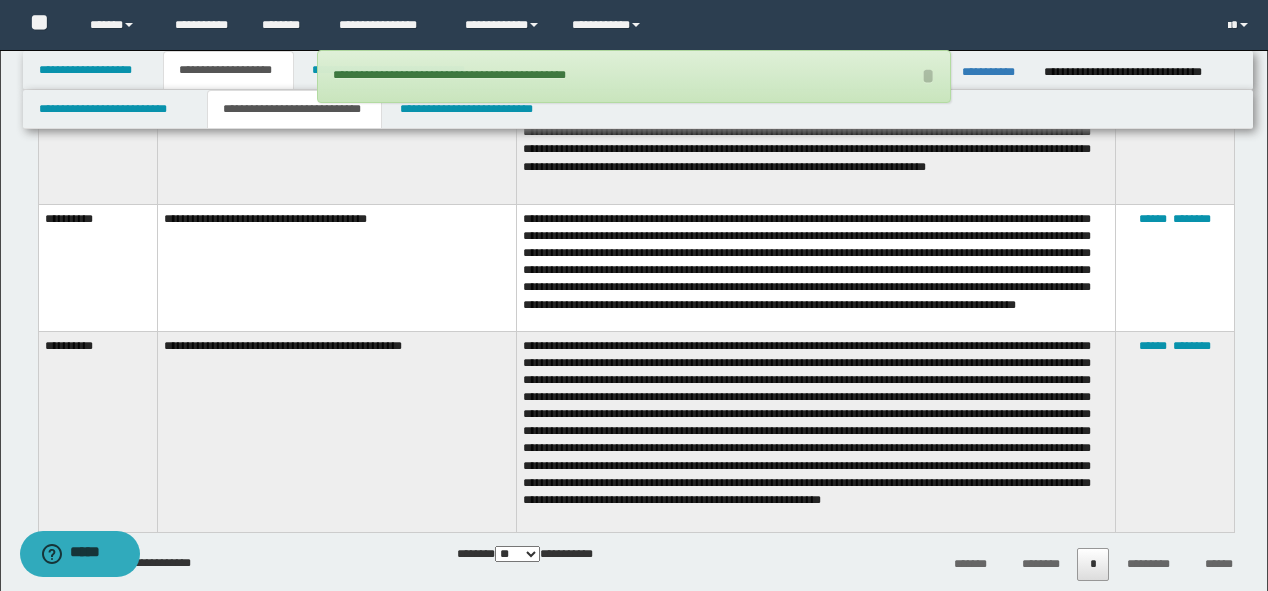 scroll, scrollTop: 1120, scrollLeft: 0, axis: vertical 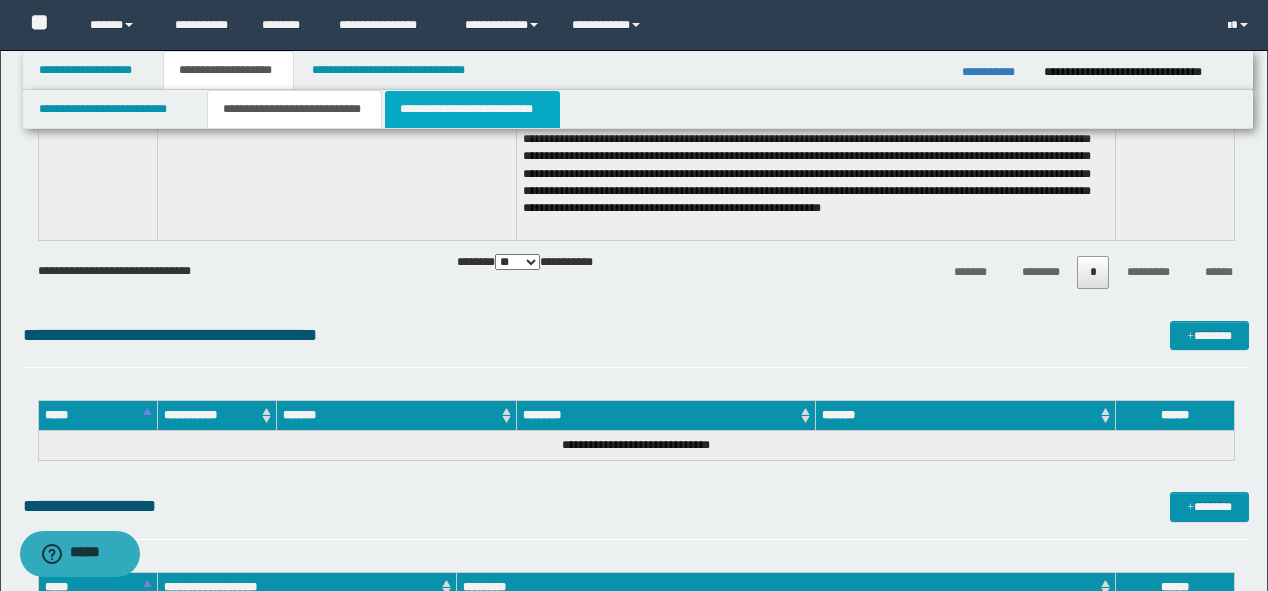 click on "**********" at bounding box center [472, 109] 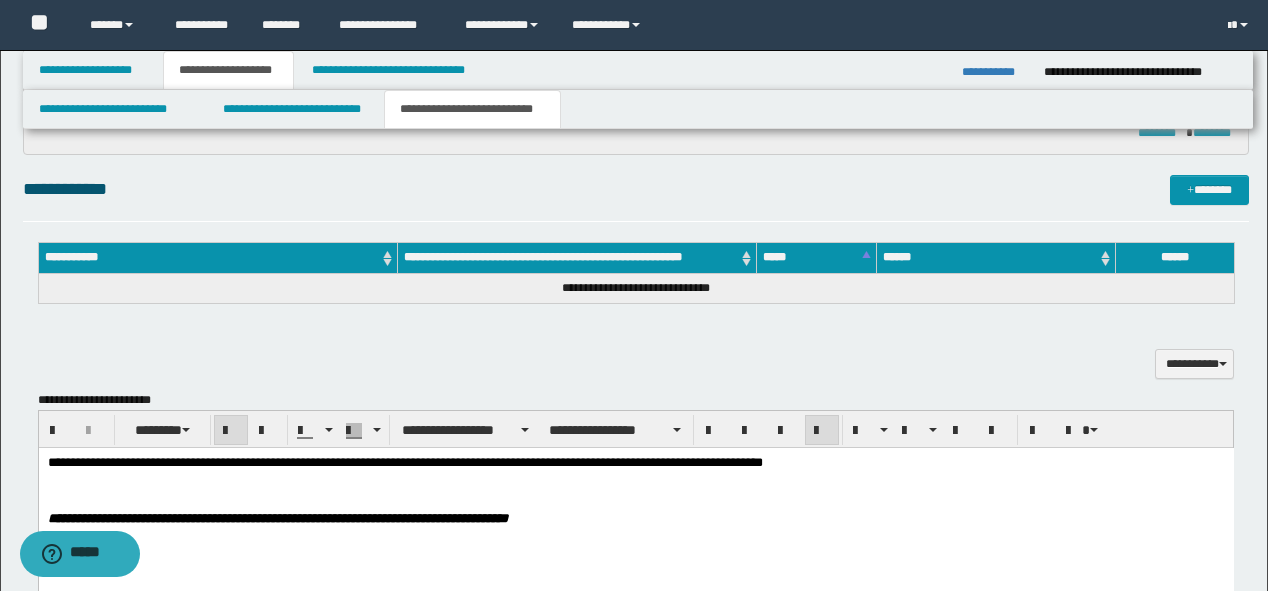scroll, scrollTop: 376, scrollLeft: 0, axis: vertical 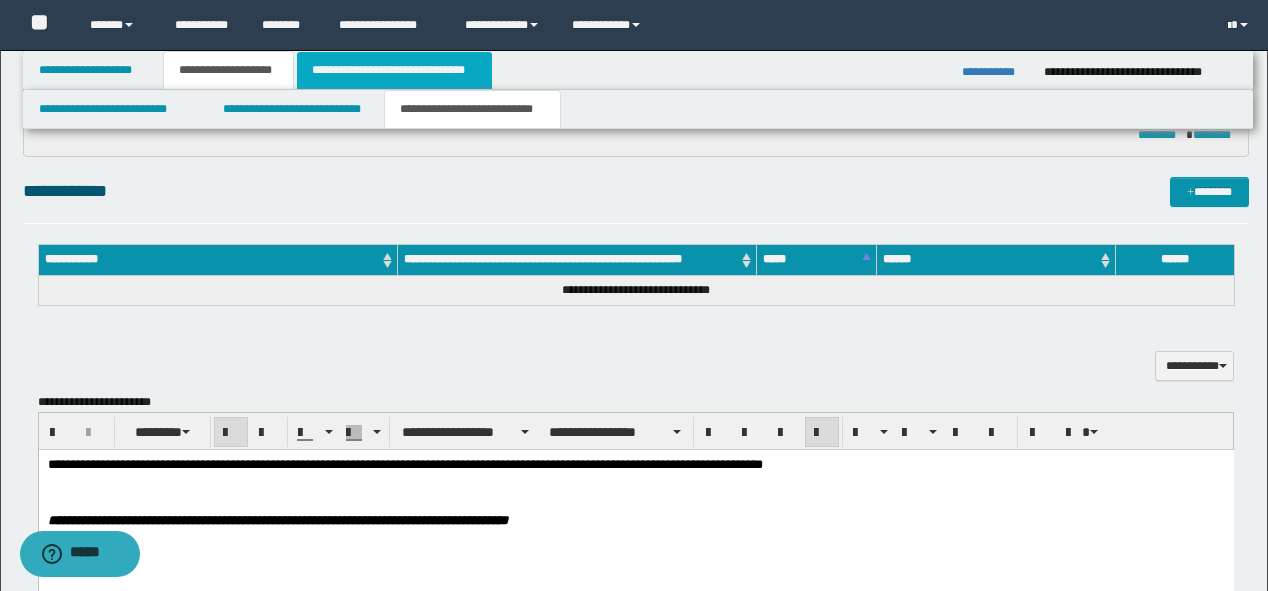 click on "**********" at bounding box center [394, 70] 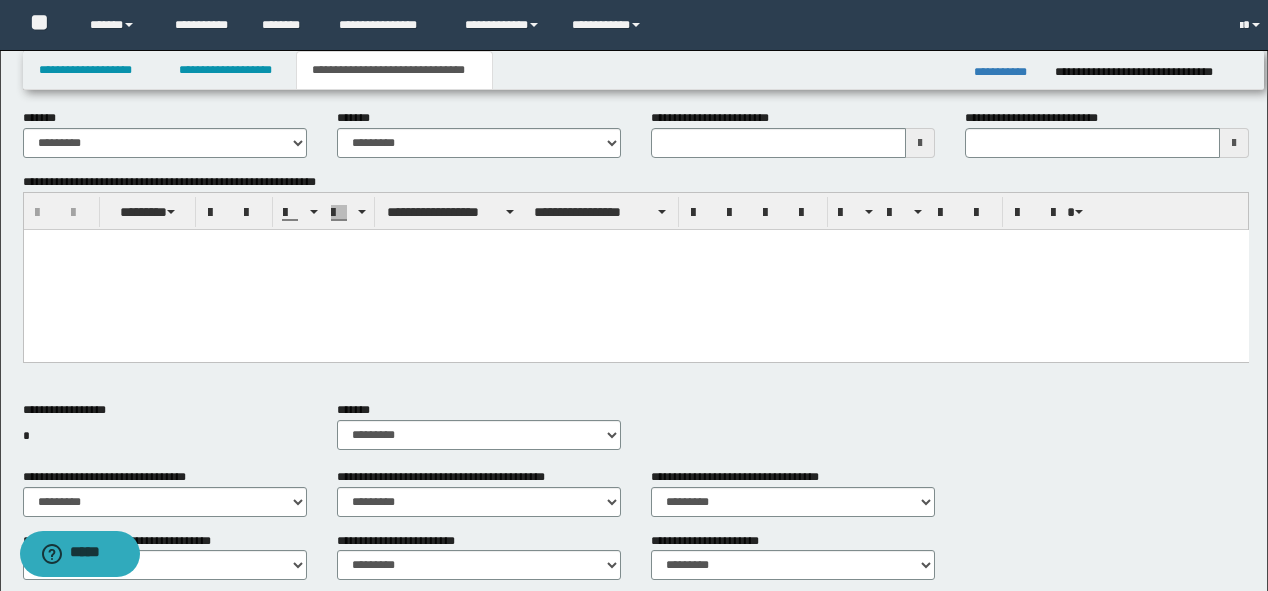 scroll, scrollTop: 345, scrollLeft: 0, axis: vertical 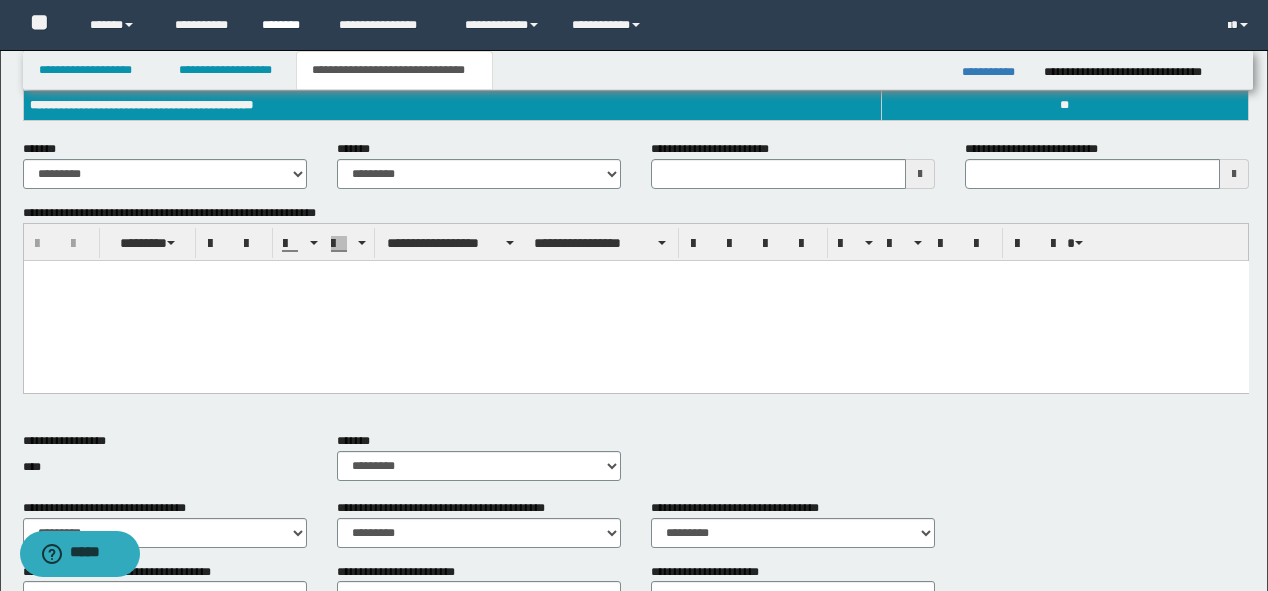 click on "********" at bounding box center (285, 25) 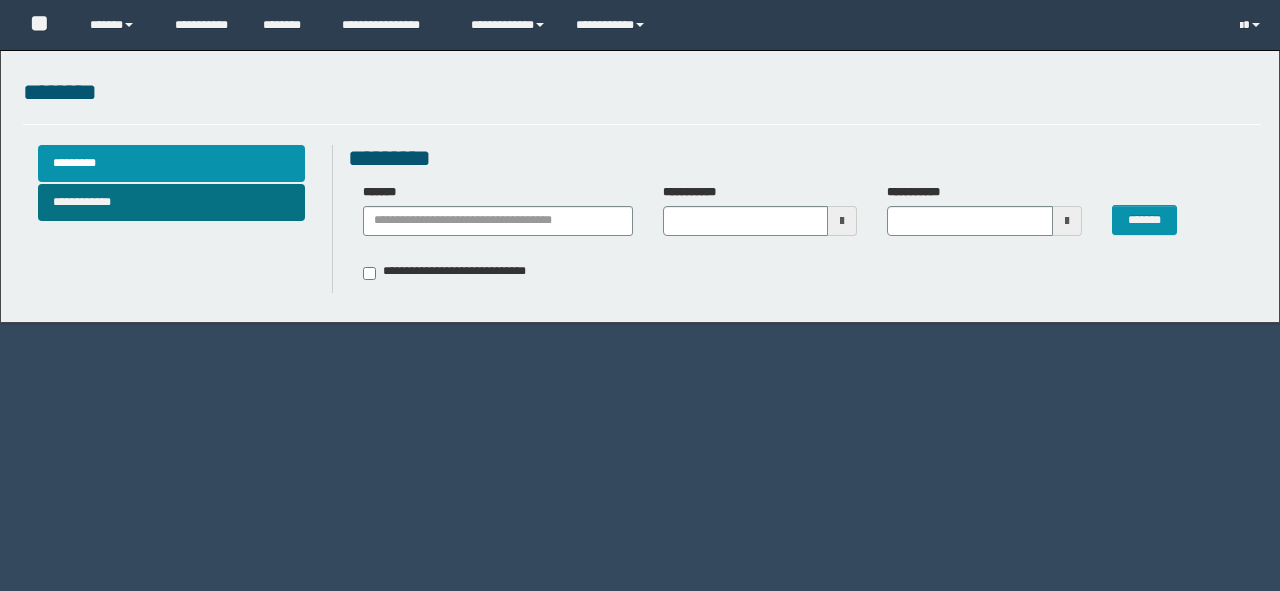 scroll, scrollTop: 0, scrollLeft: 0, axis: both 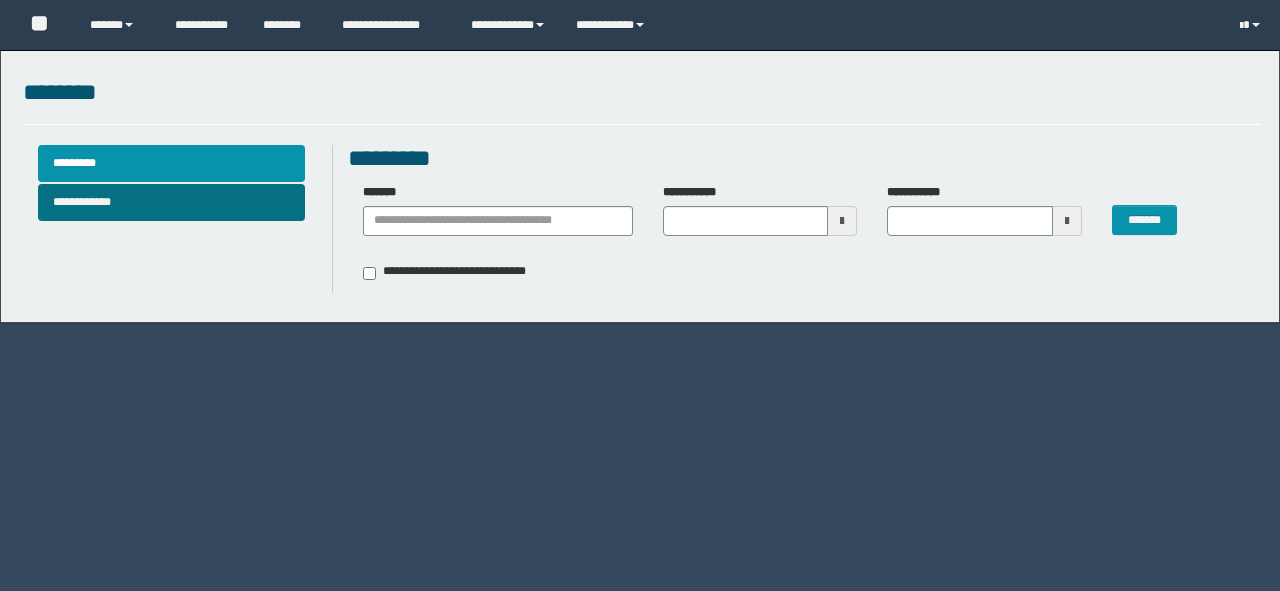type 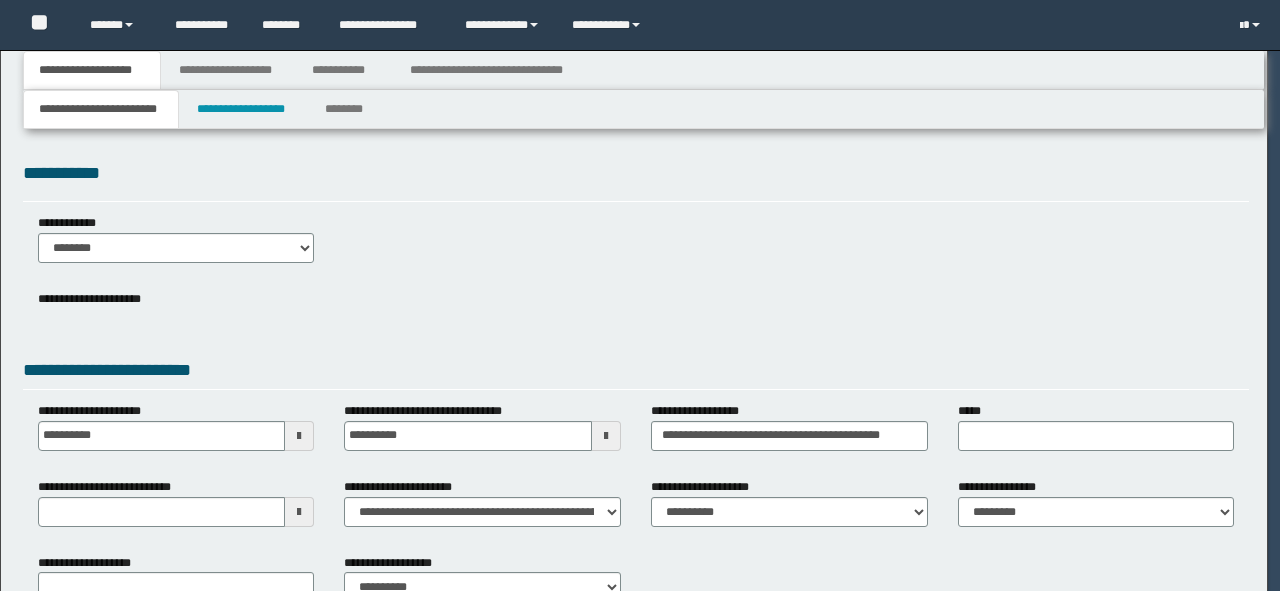 scroll, scrollTop: 134, scrollLeft: 0, axis: vertical 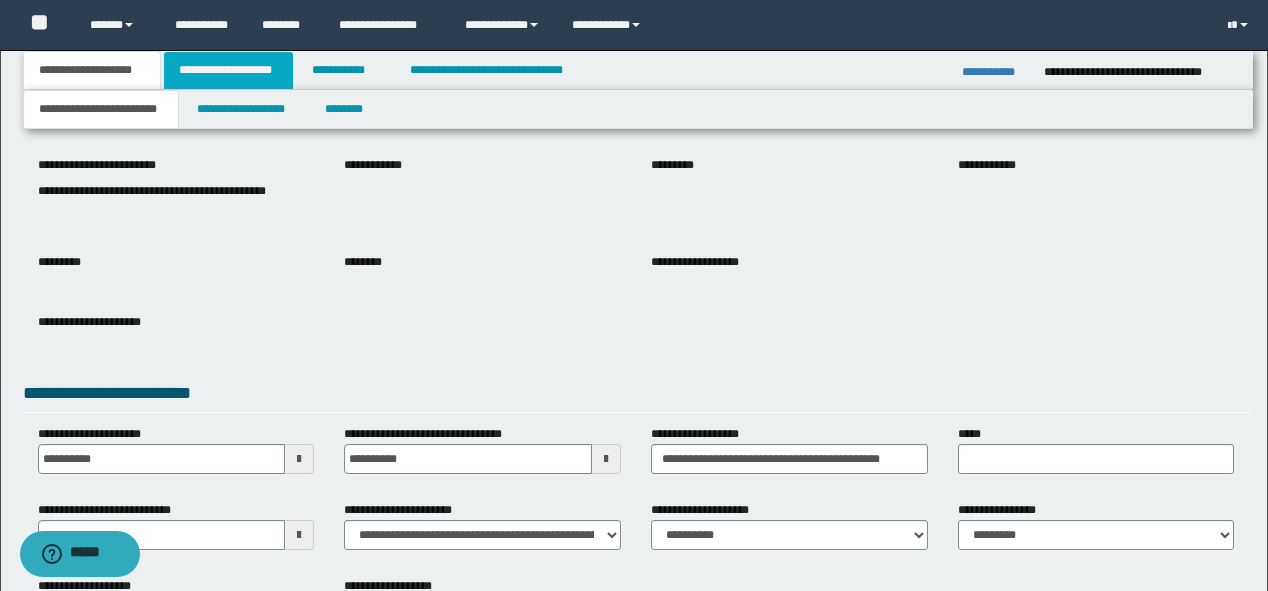click on "**********" at bounding box center (228, 70) 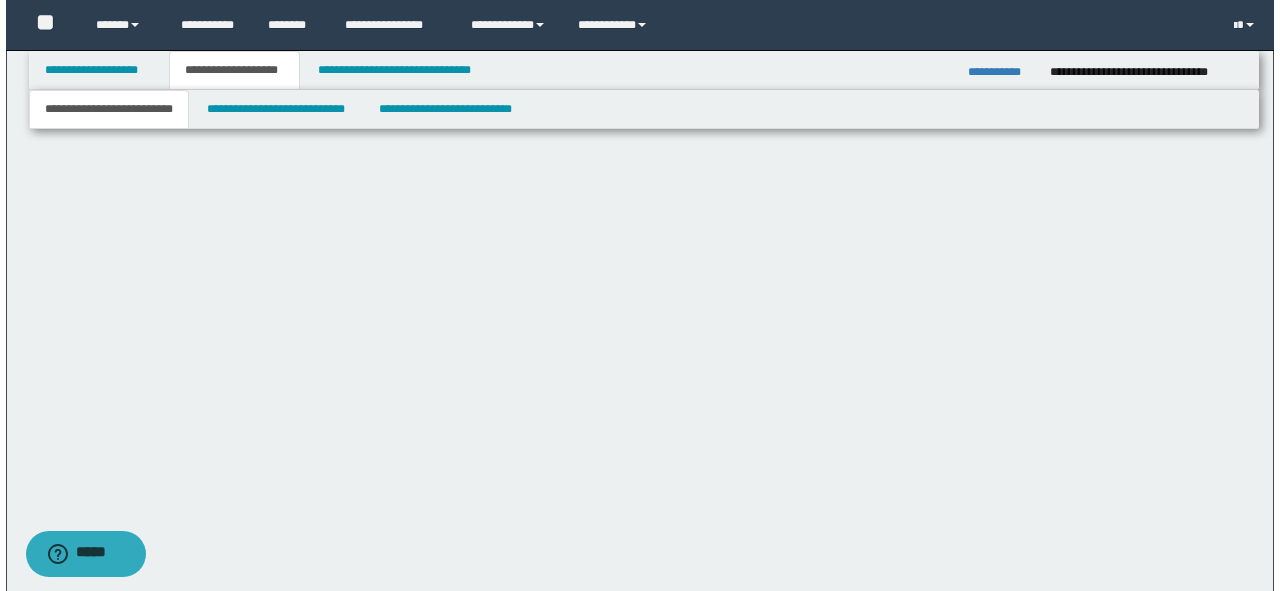 scroll, scrollTop: 0, scrollLeft: 0, axis: both 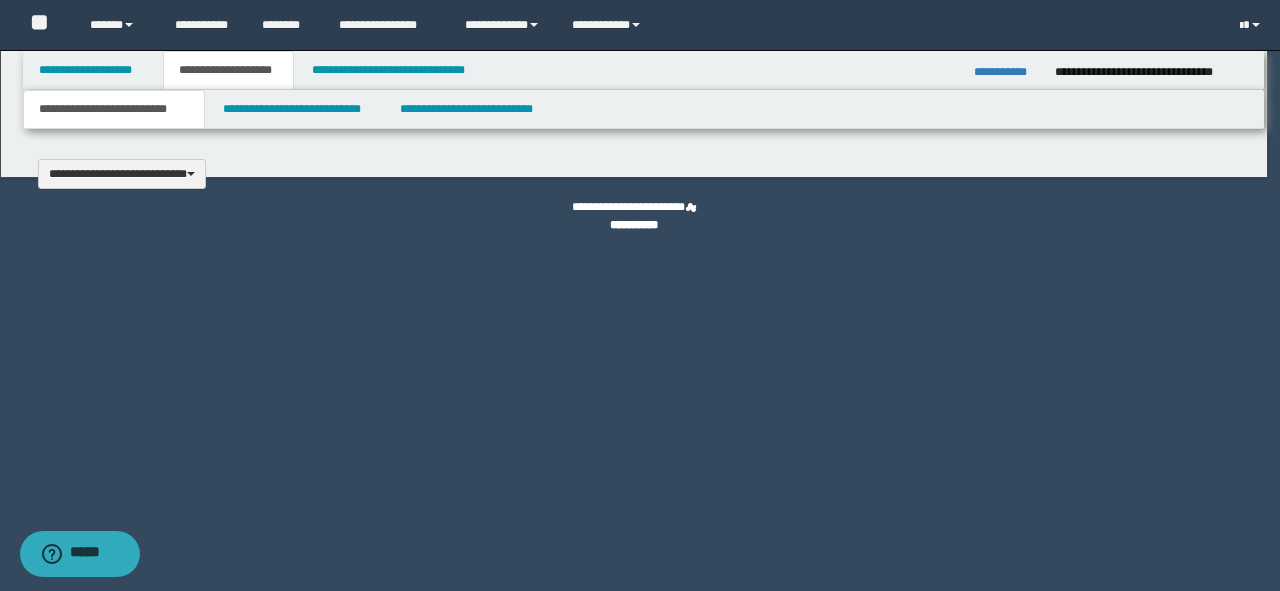 click at bounding box center [640, 295] 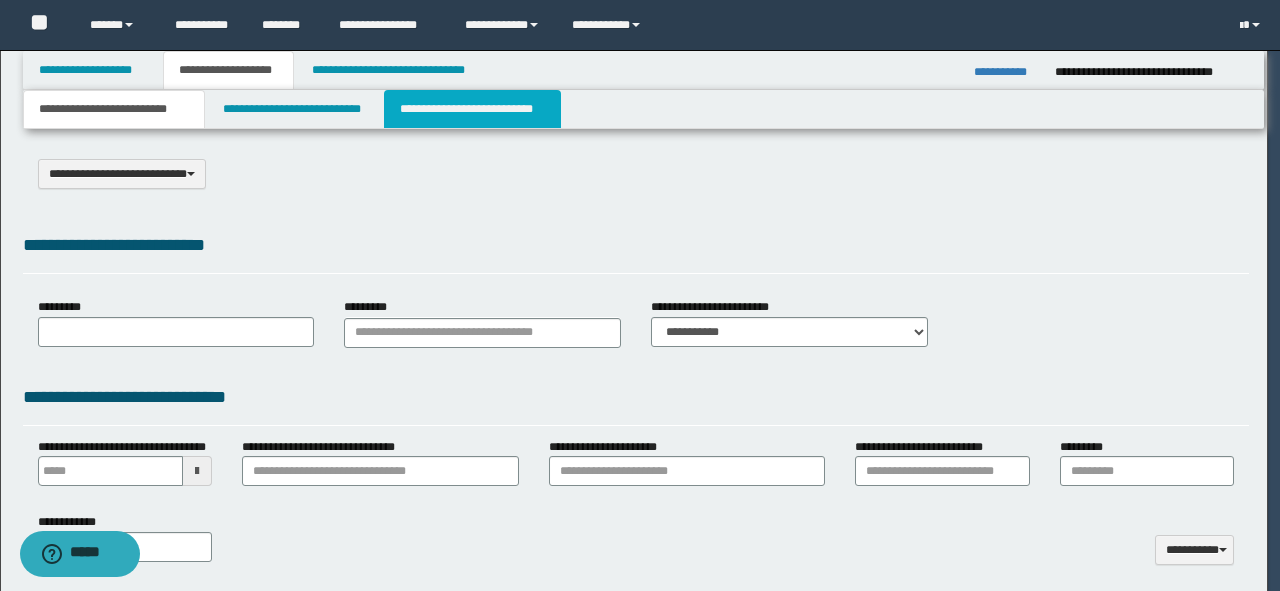 click on "**********" at bounding box center (472, 109) 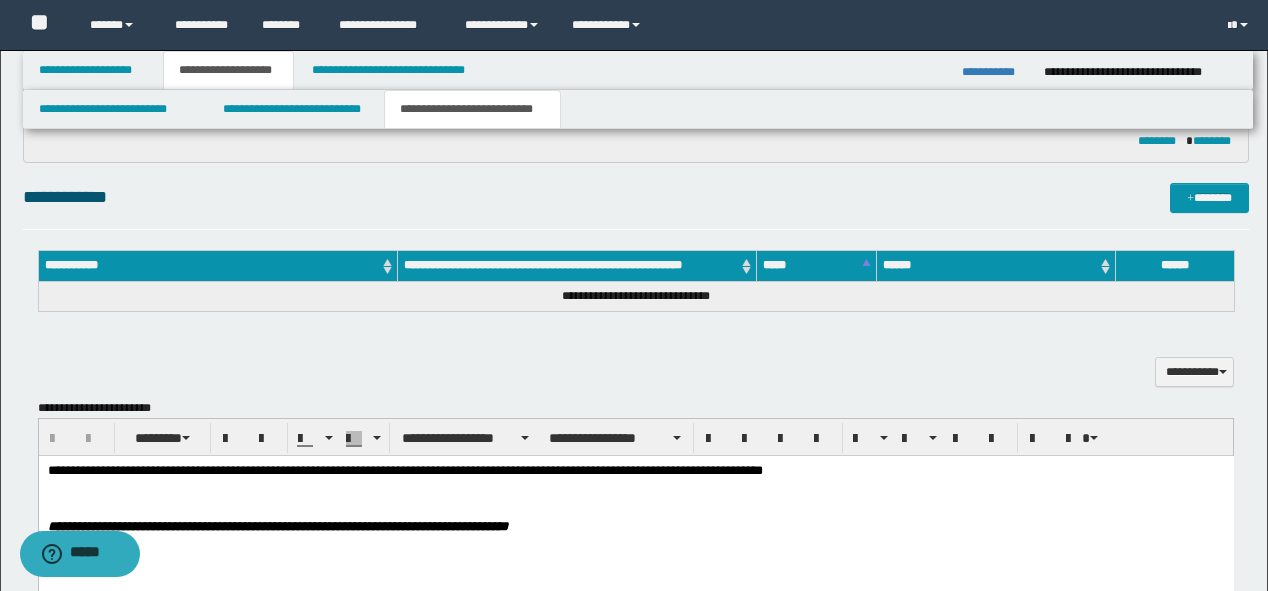 scroll, scrollTop: 400, scrollLeft: 0, axis: vertical 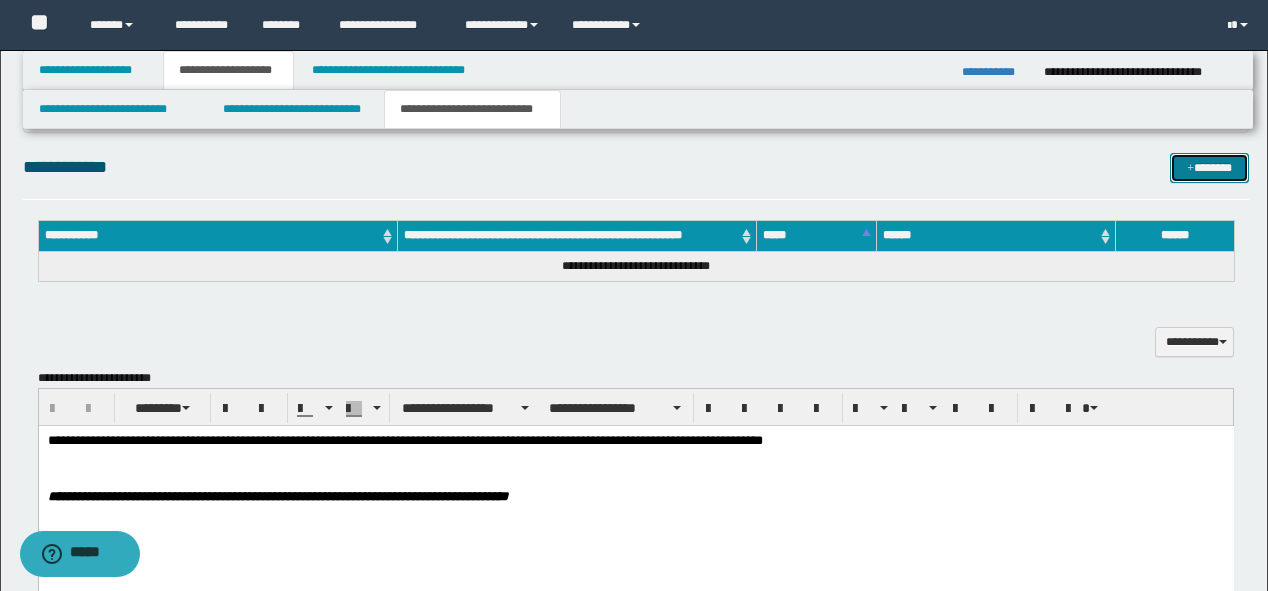 click on "*******" at bounding box center [1209, 168] 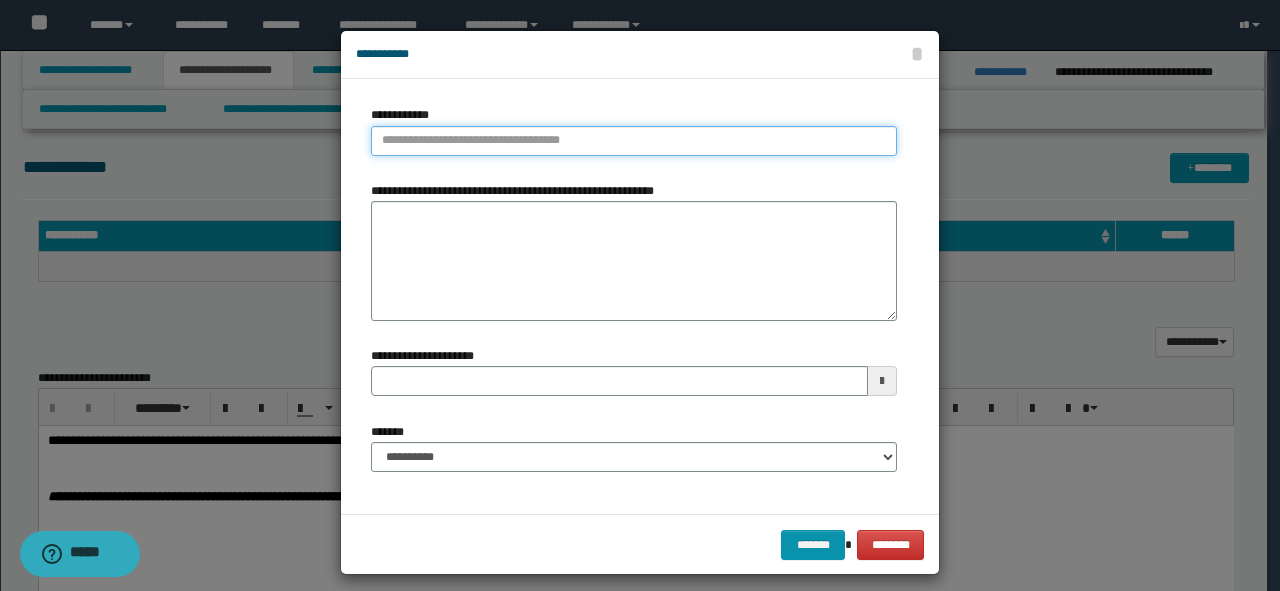 click on "**********" at bounding box center (634, 141) 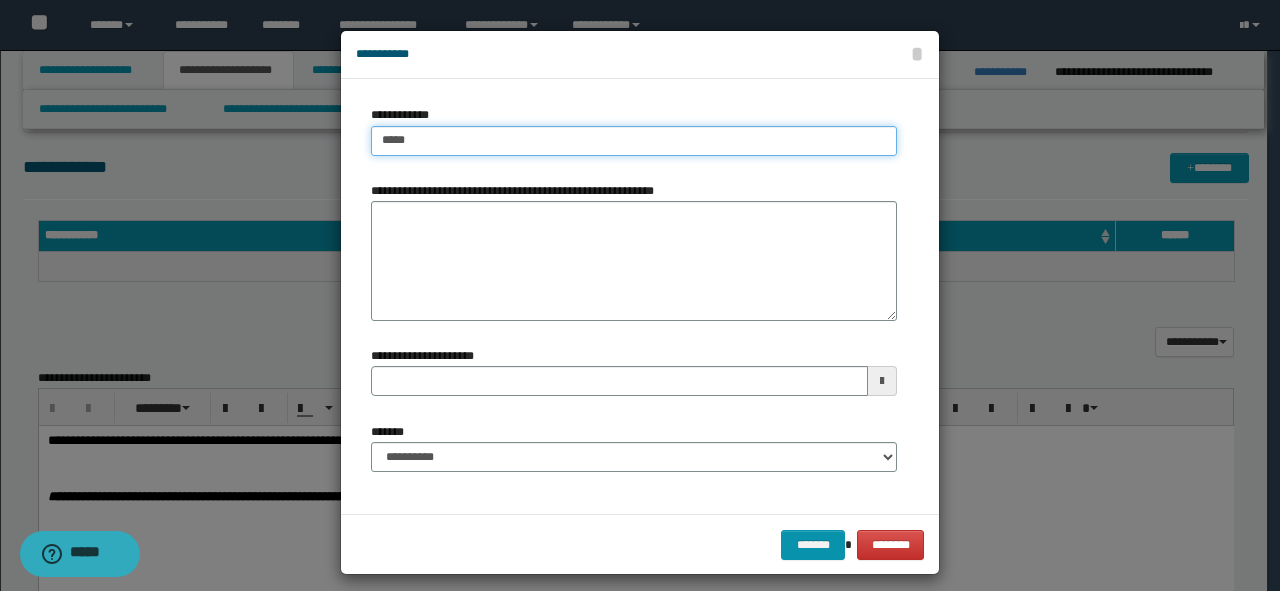 type on "****" 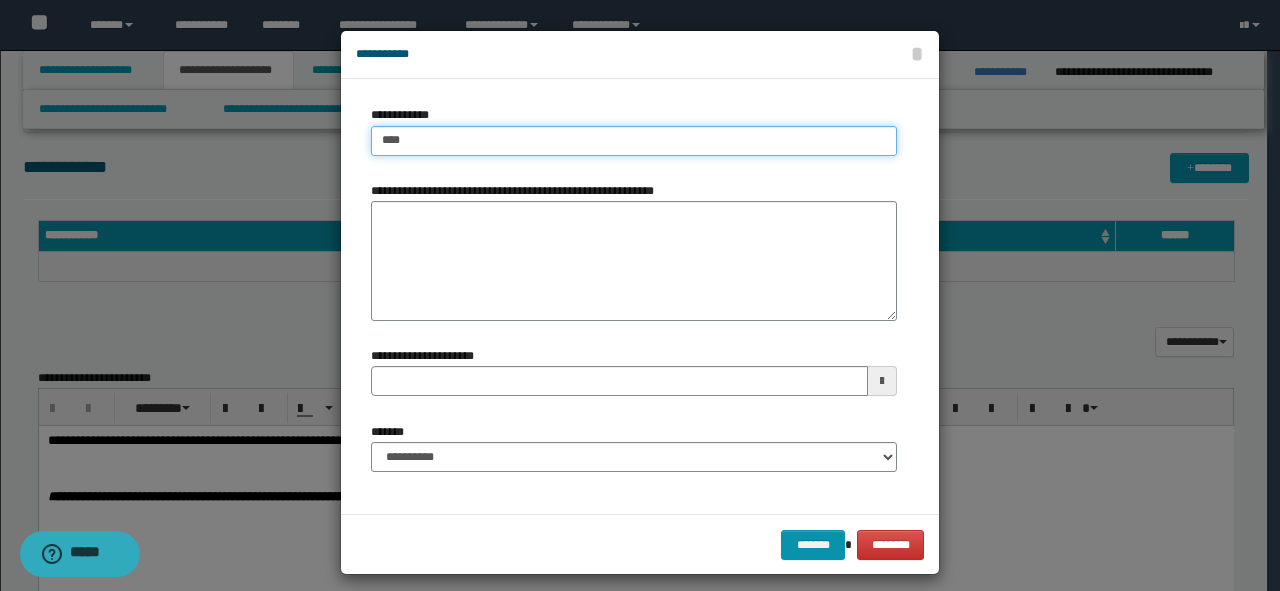 type on "****" 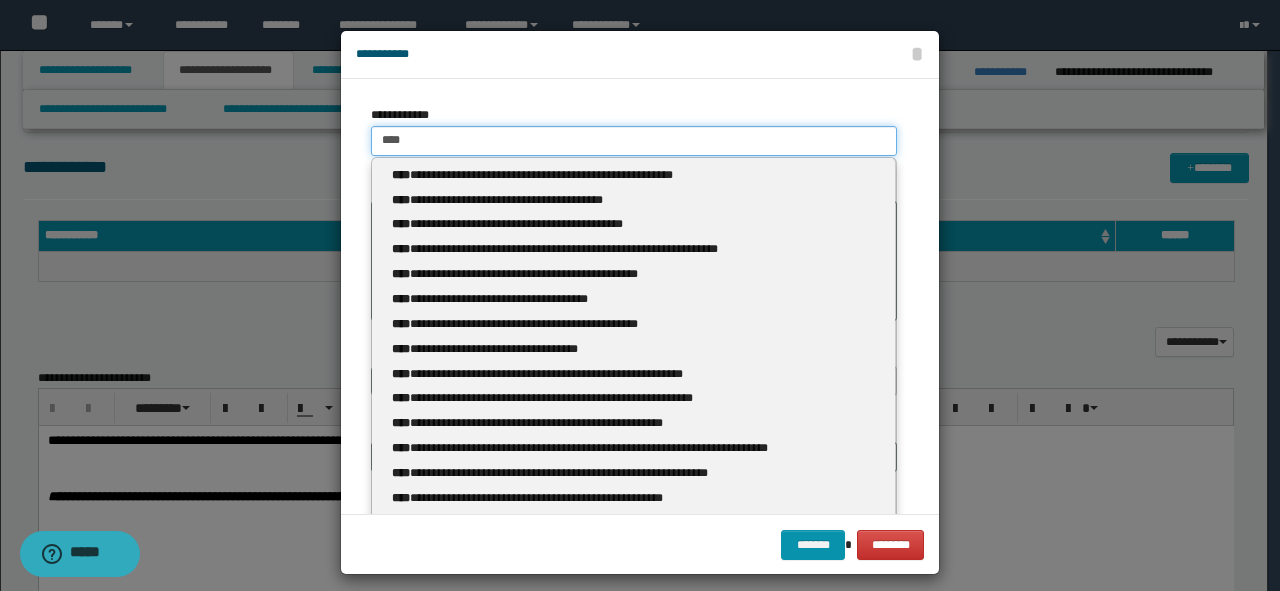 type 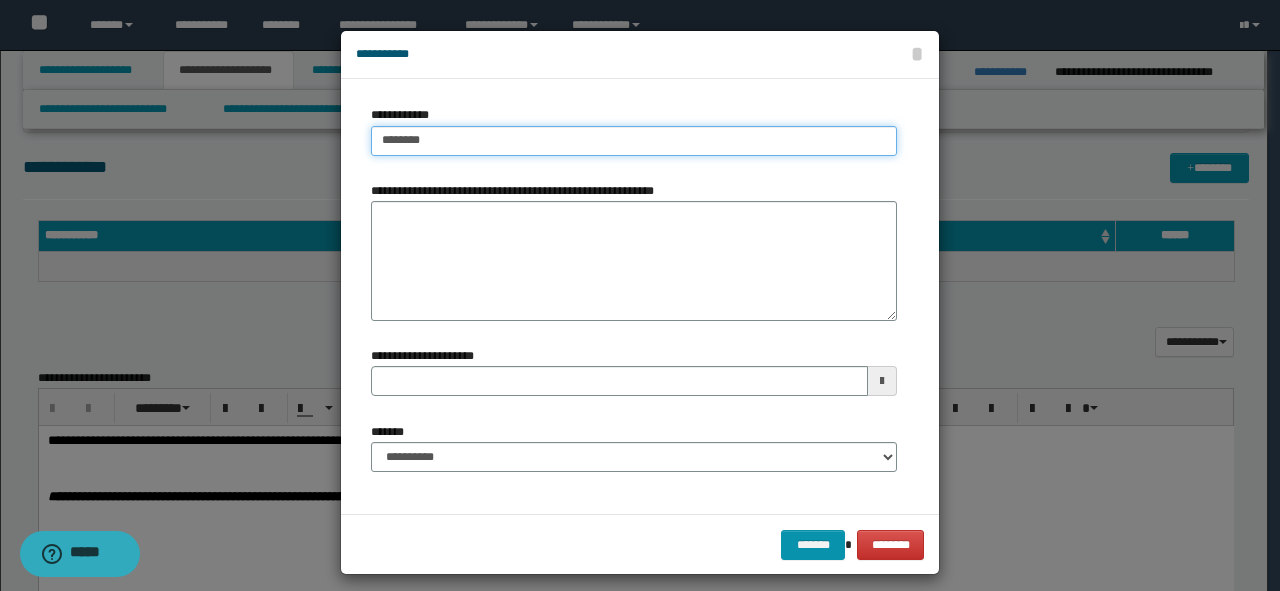 type on "********" 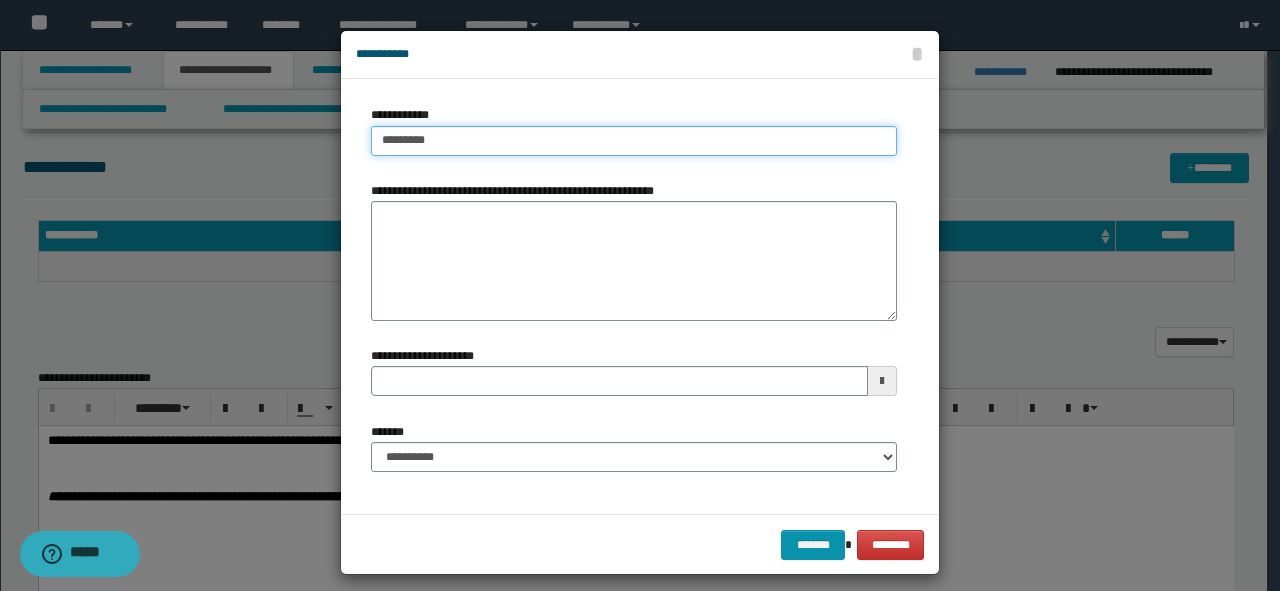 type on "**********" 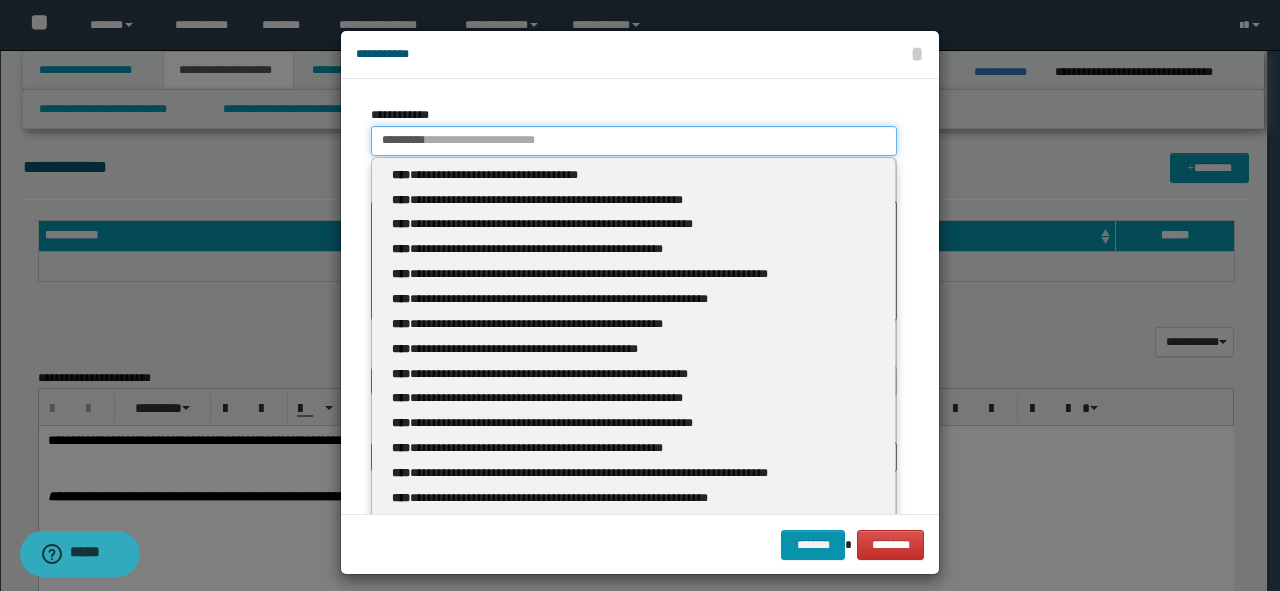 type 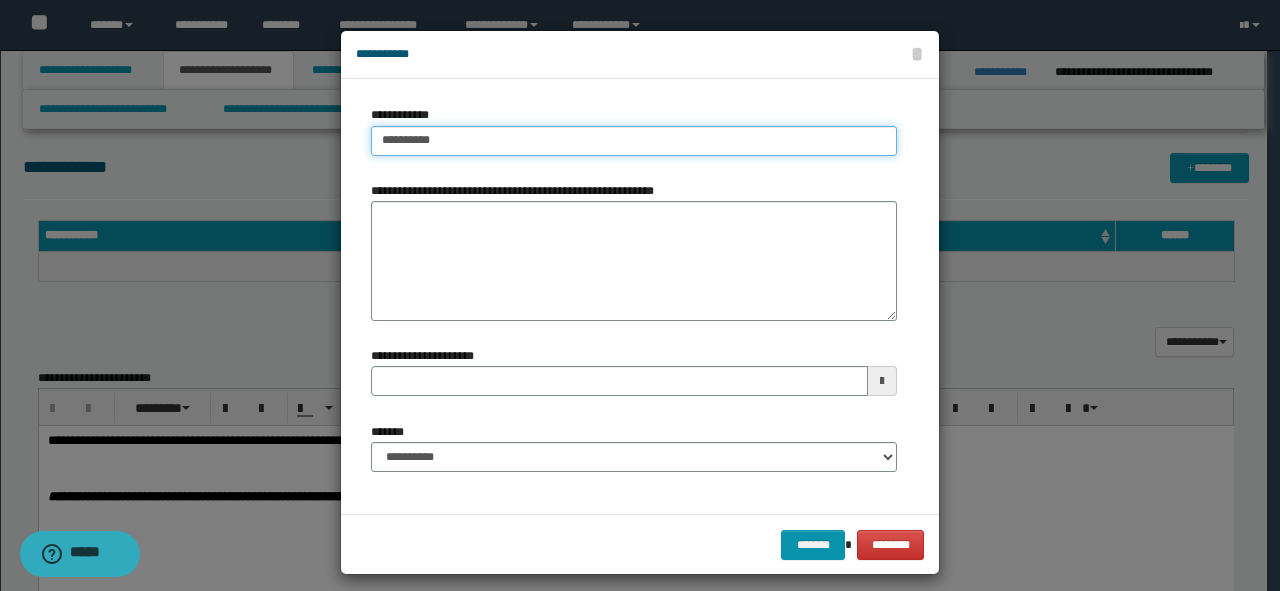 type on "********" 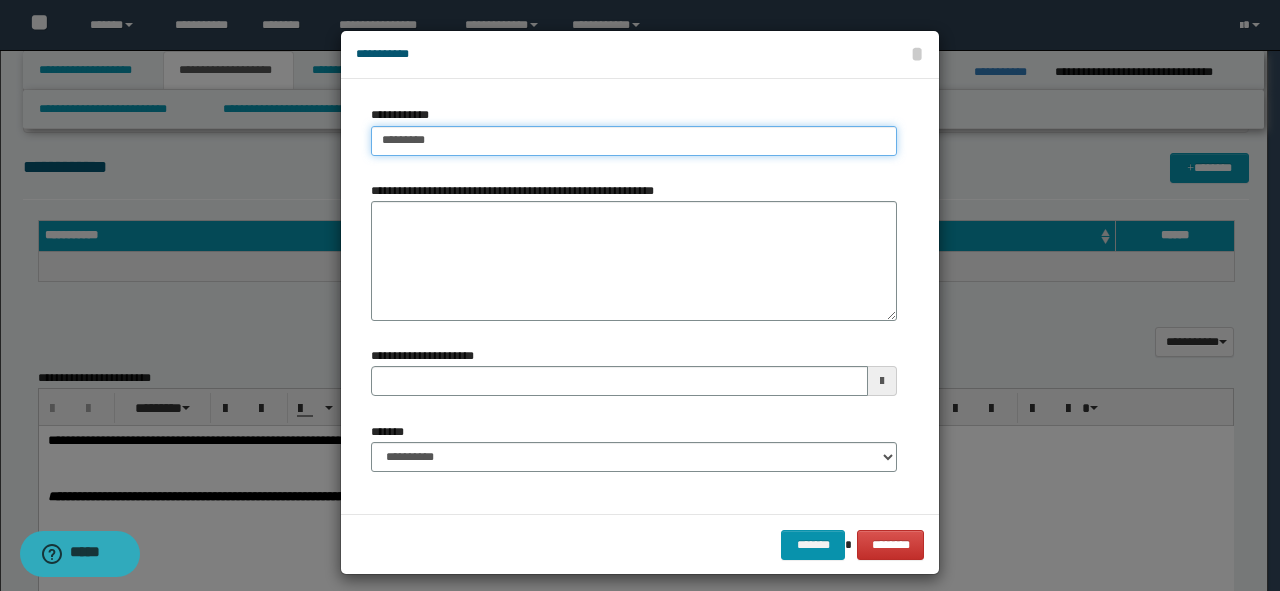 type on "**********" 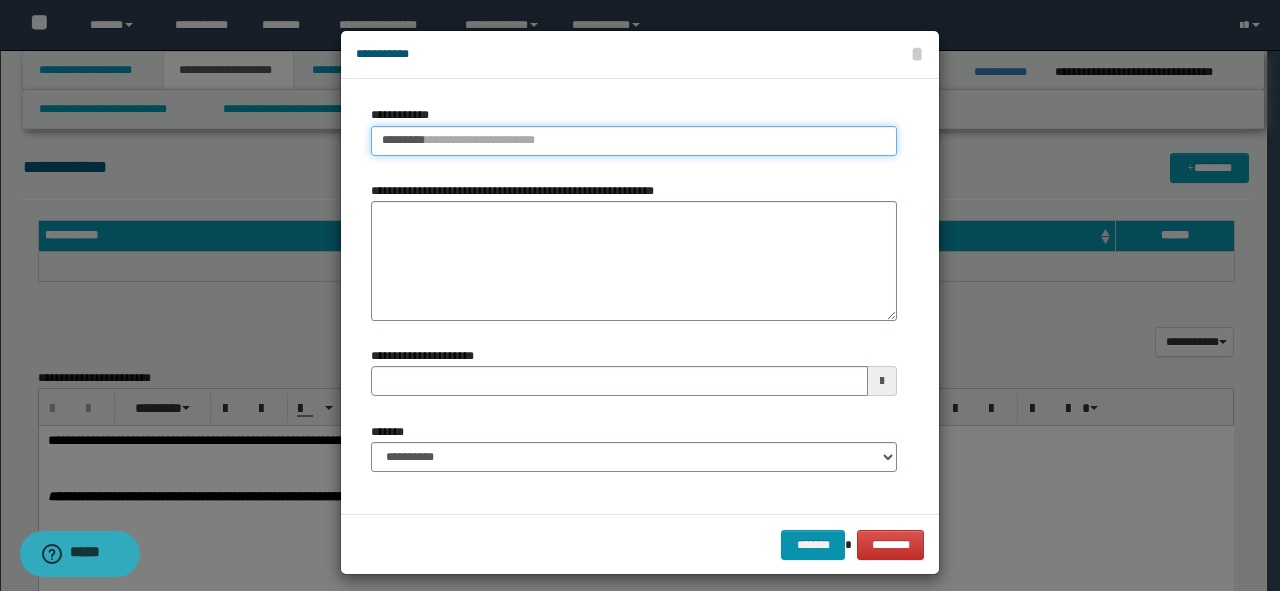 type 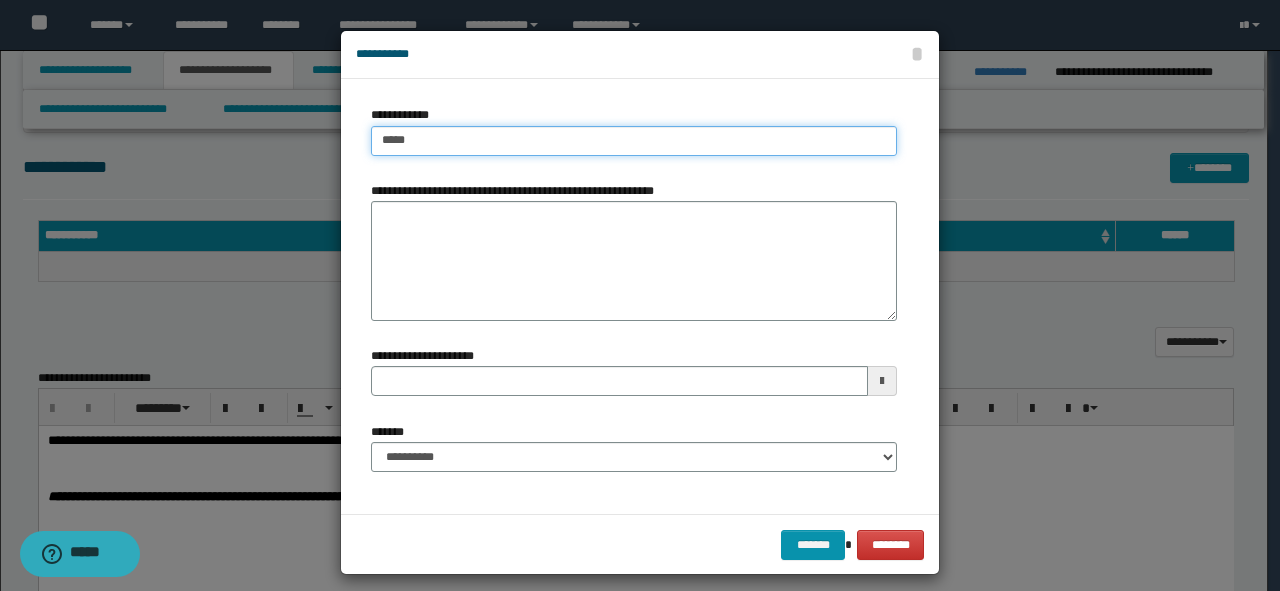 type on "****" 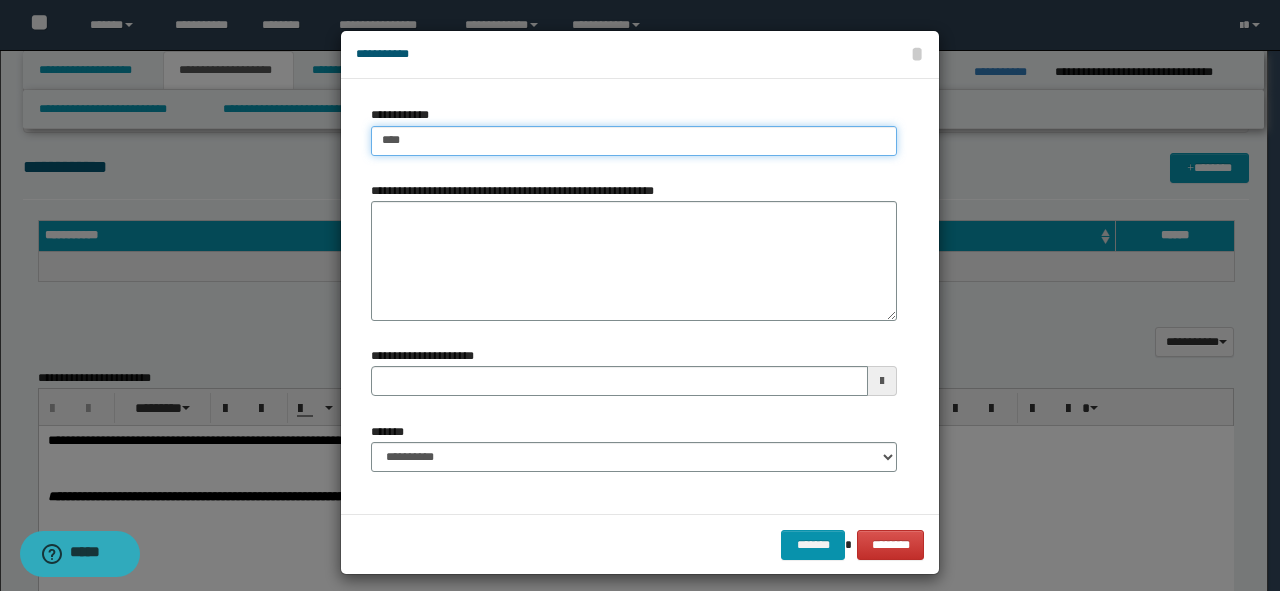 type on "****" 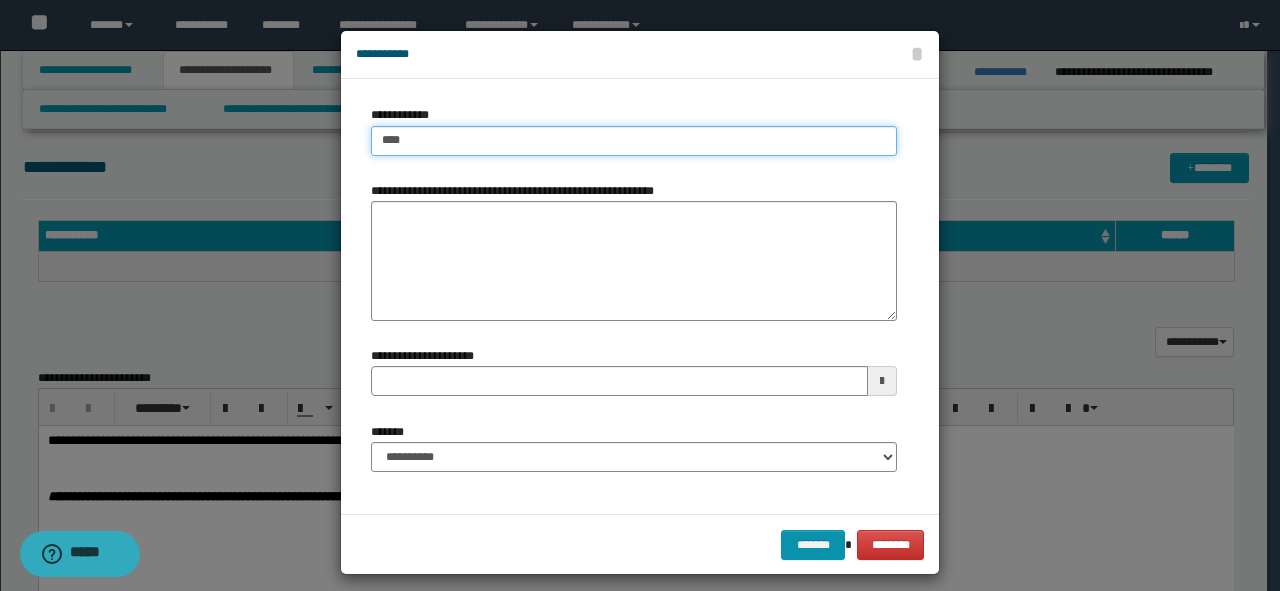 type 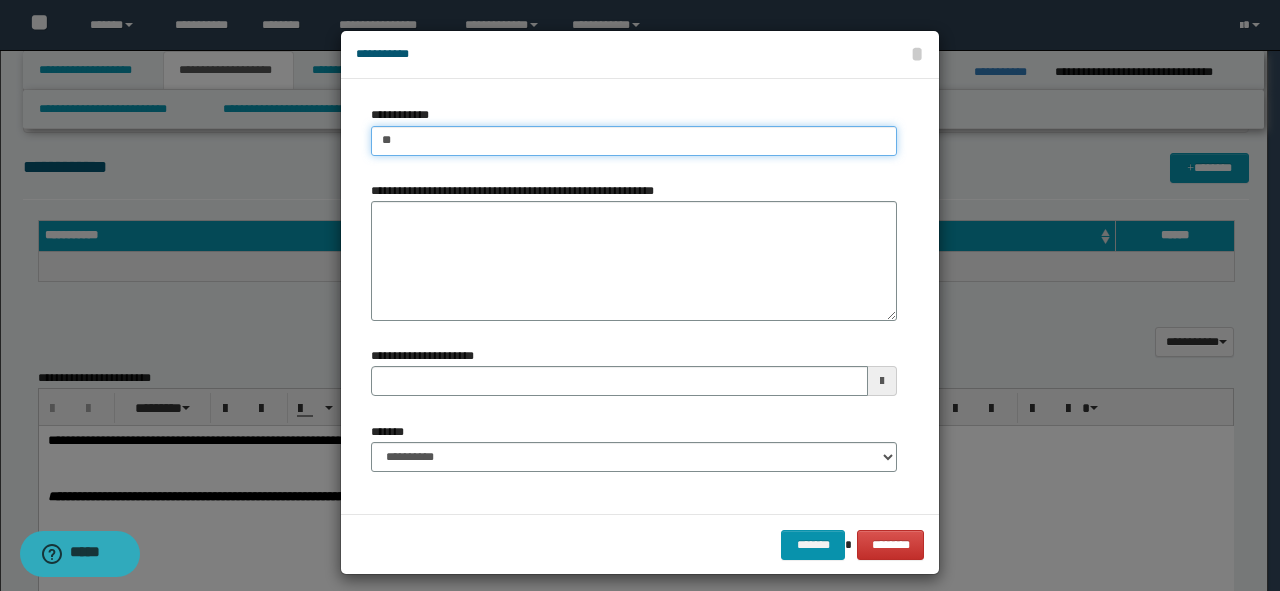 type on "*" 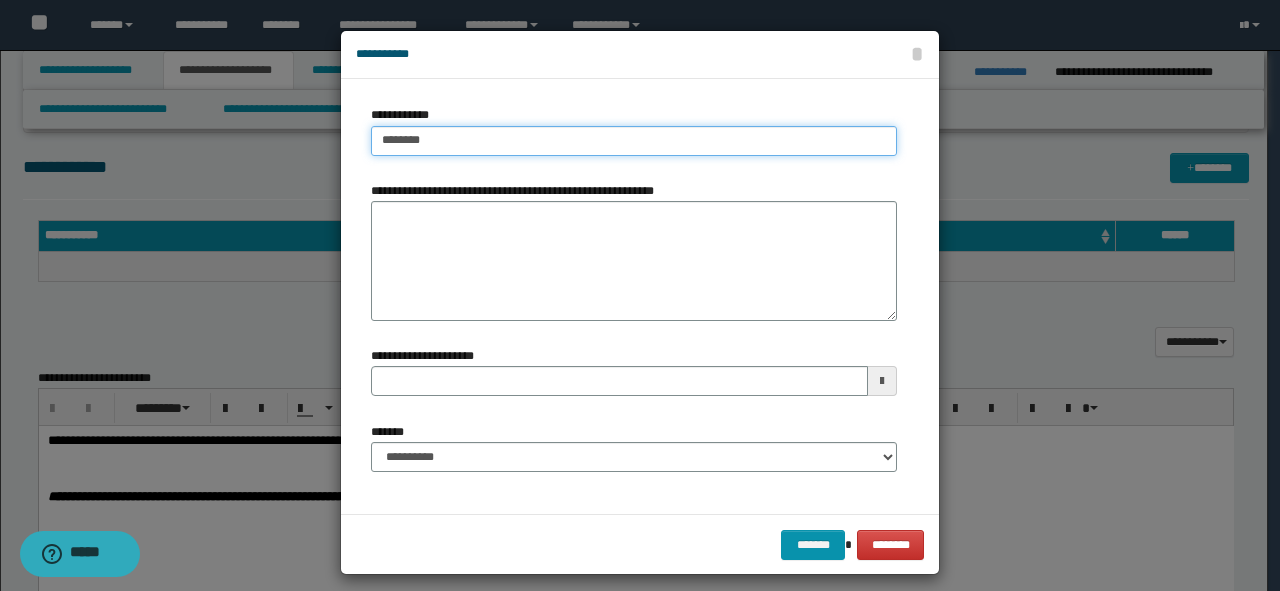 type on "********" 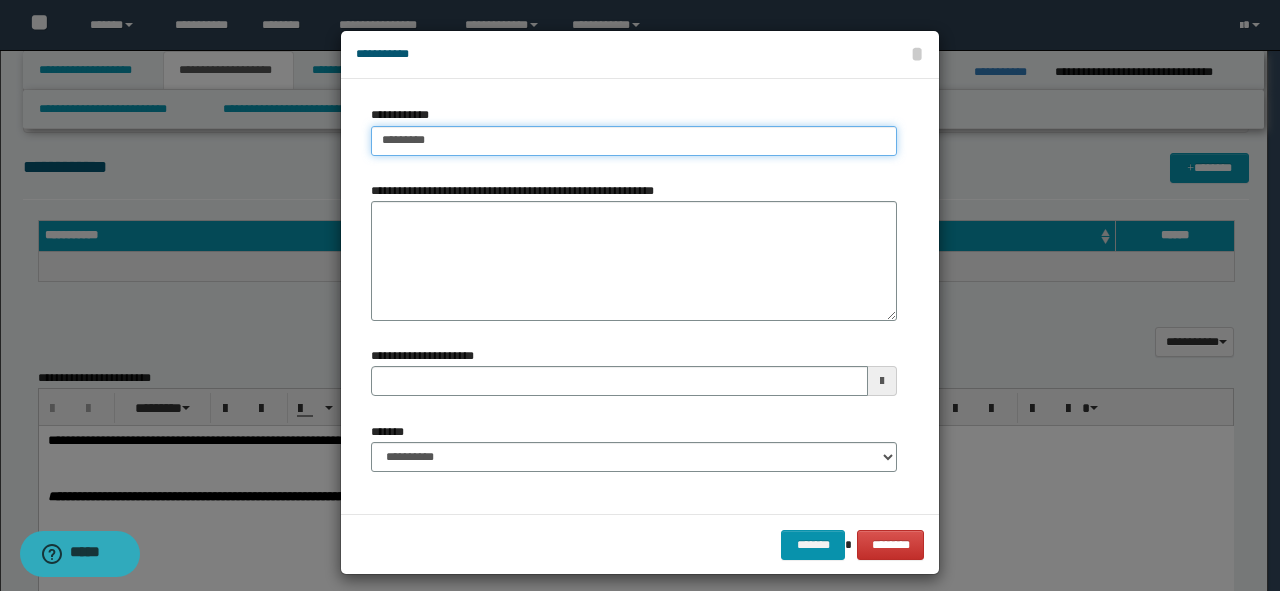 type on "**********" 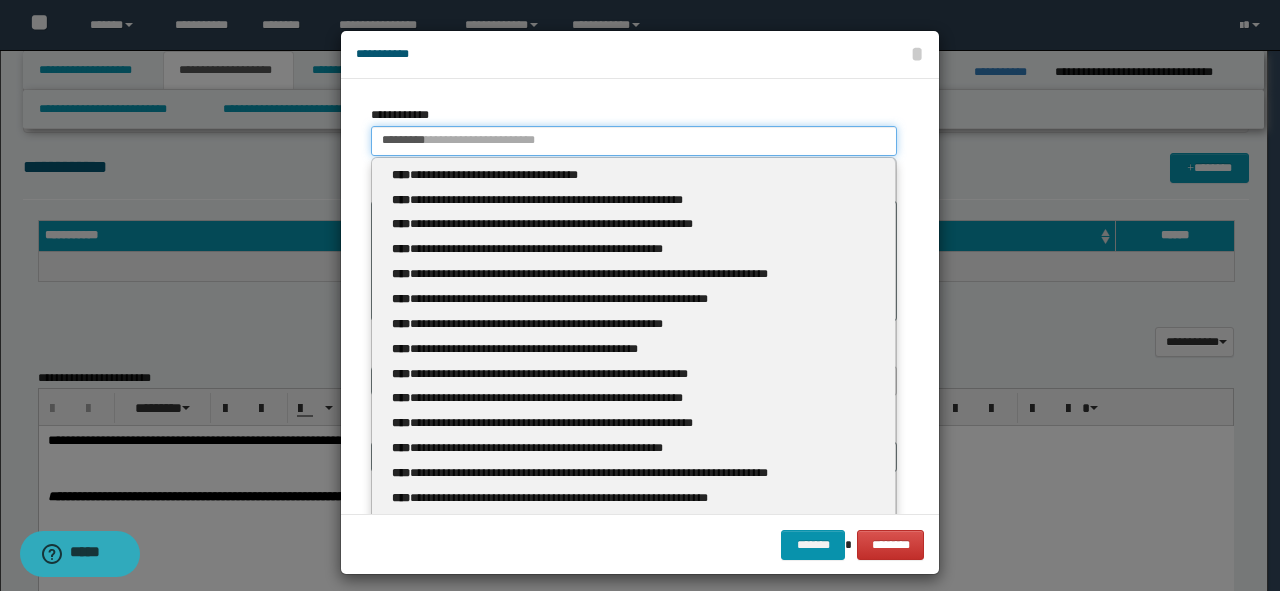 type 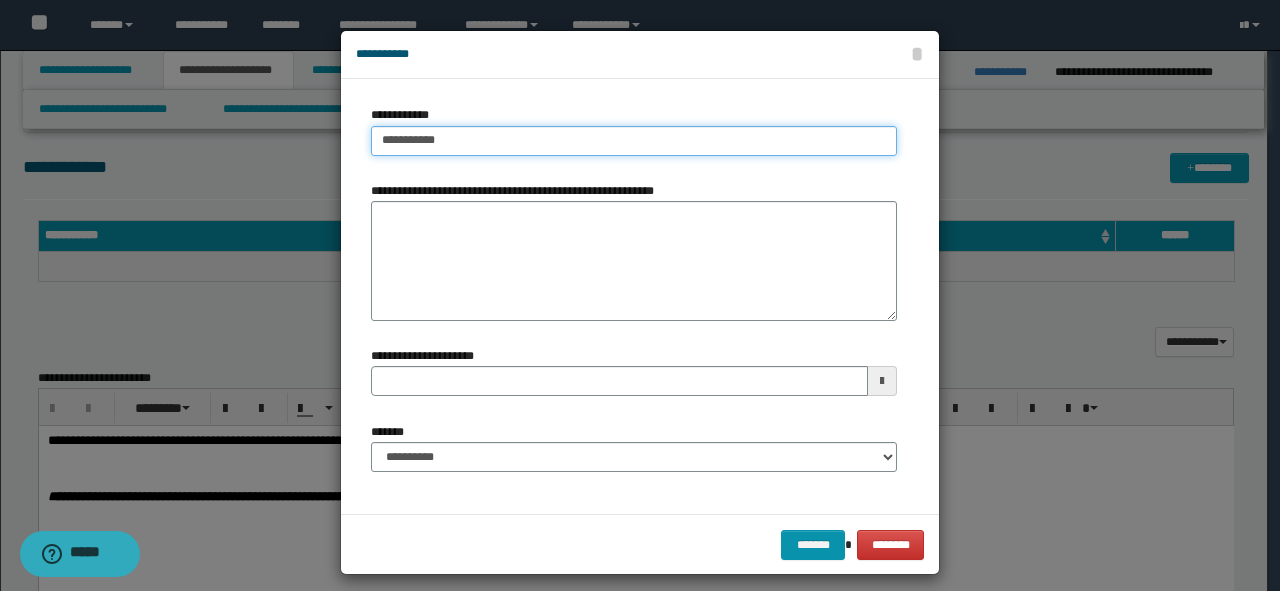 type on "**********" 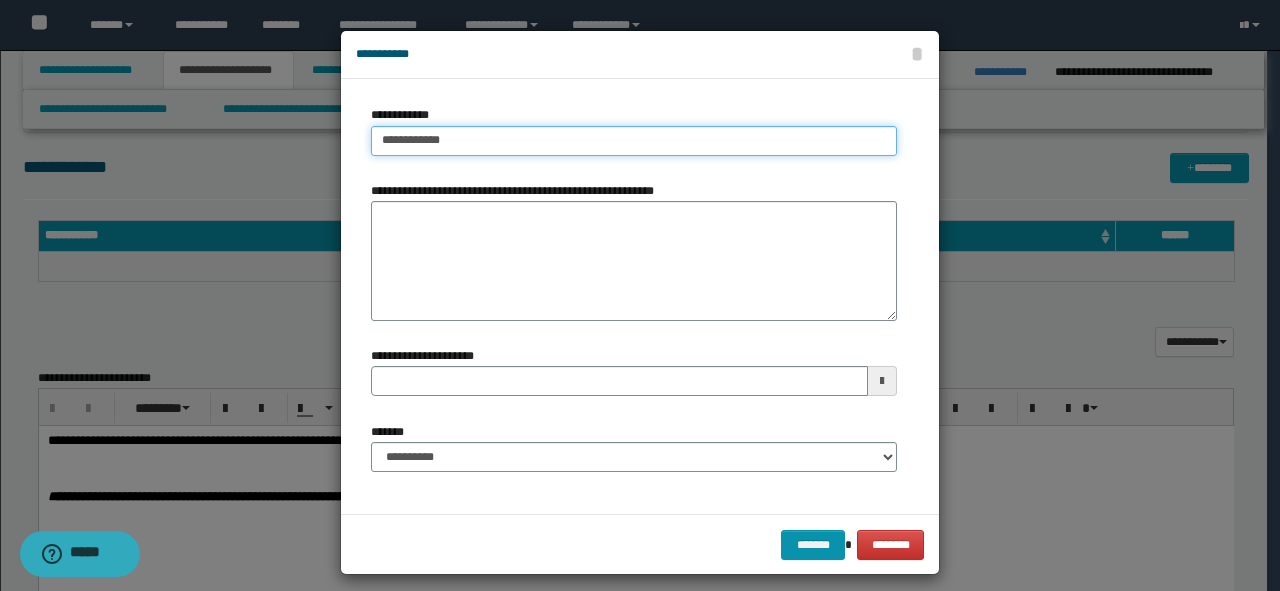 type on "**********" 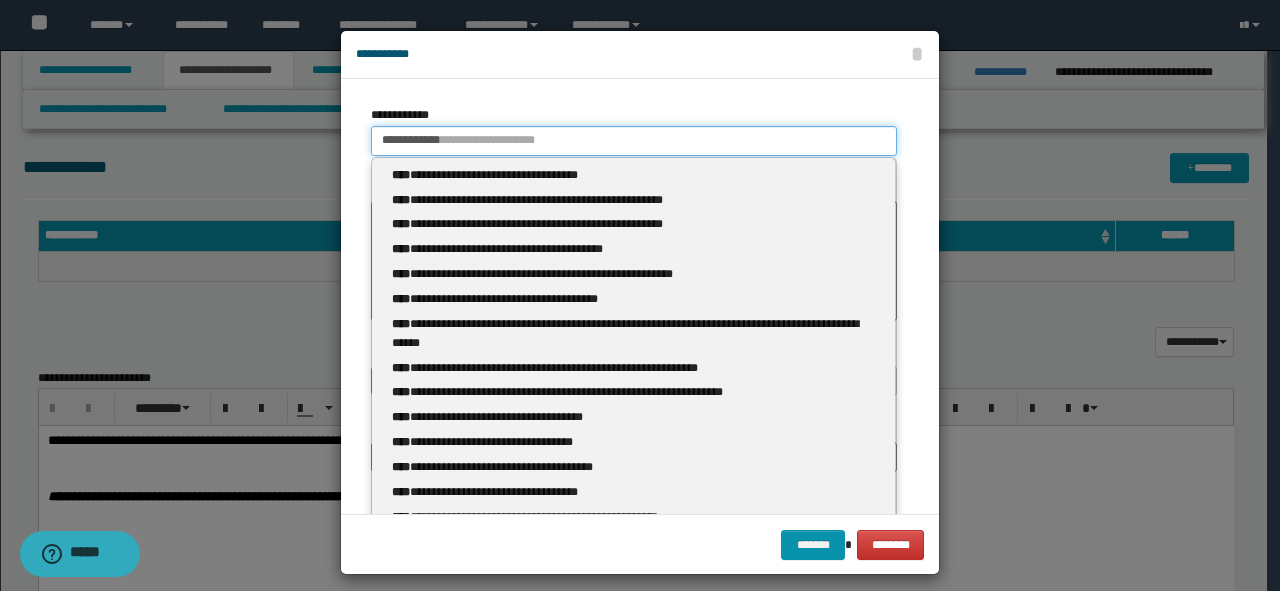 type 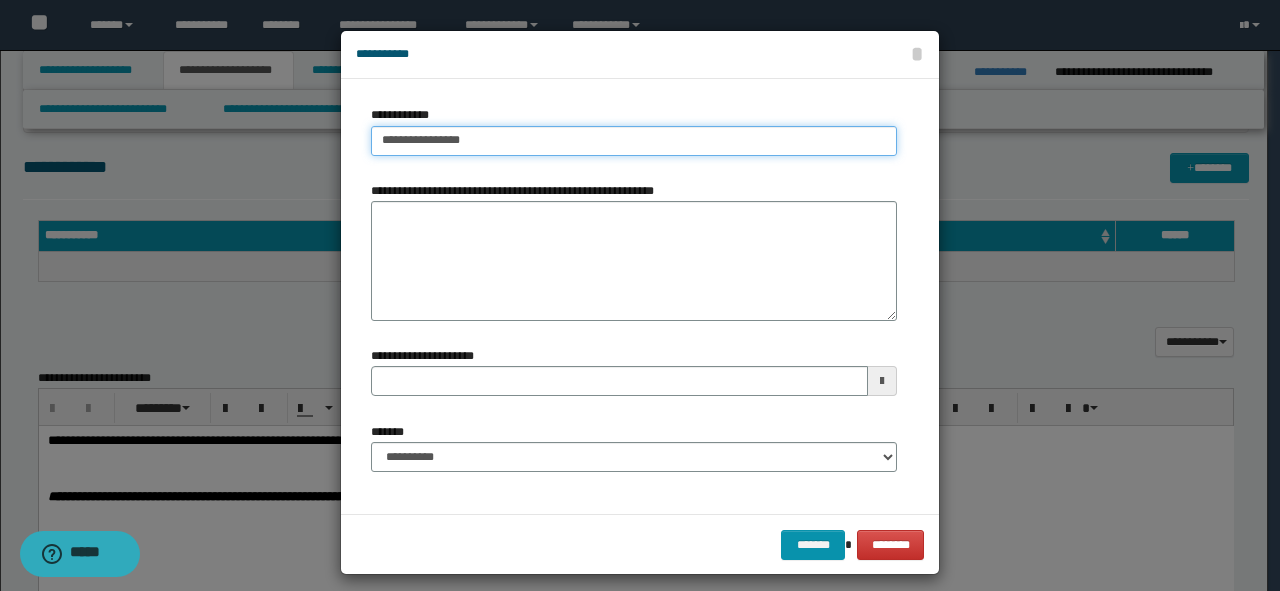 type on "**********" 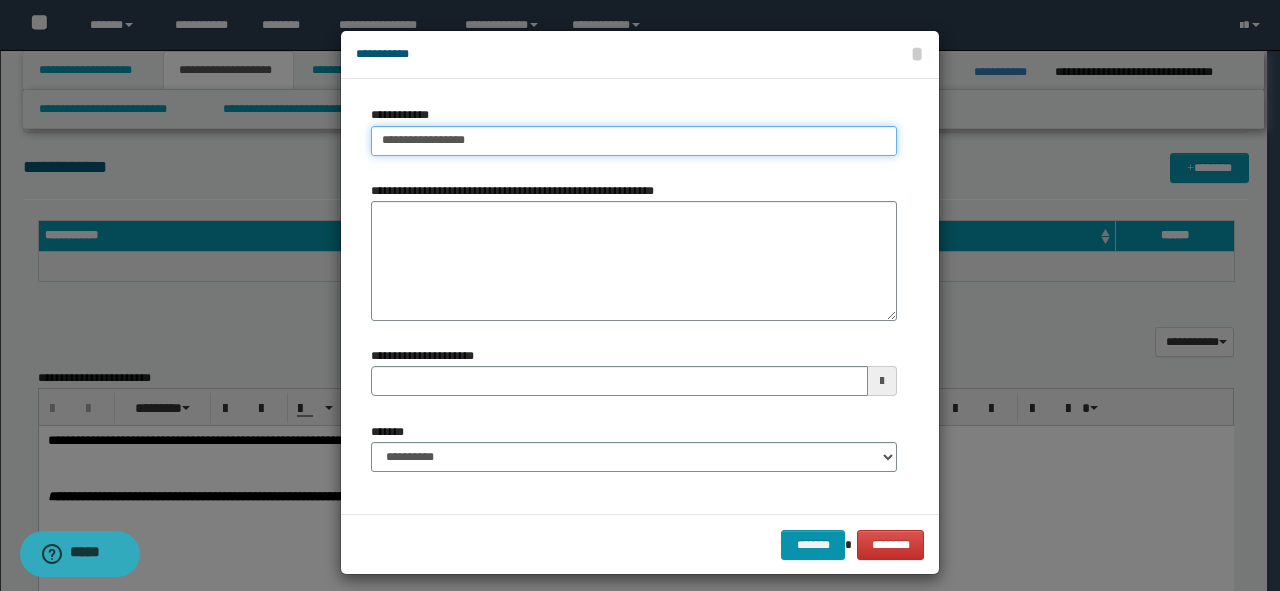 type on "**********" 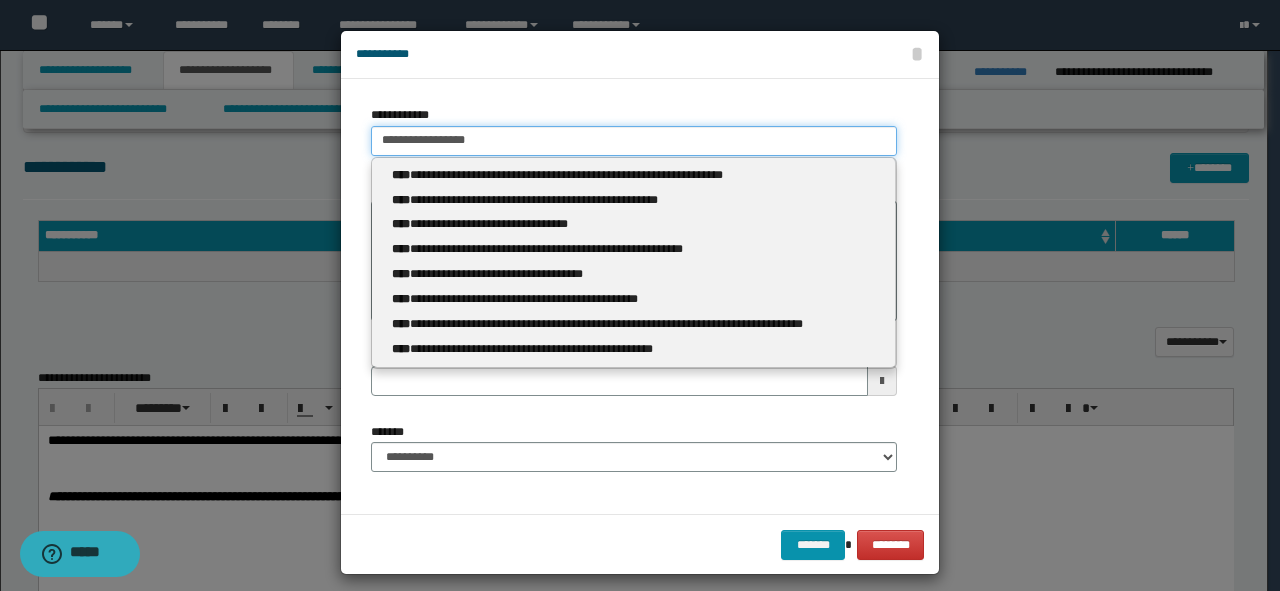 type 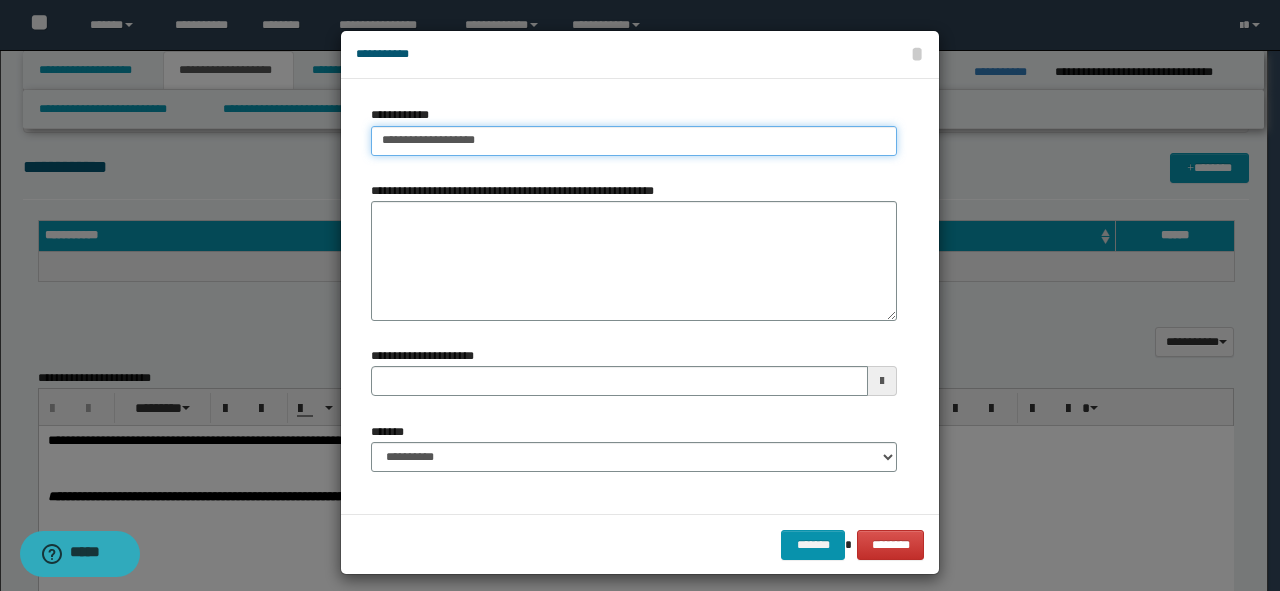 type on "**********" 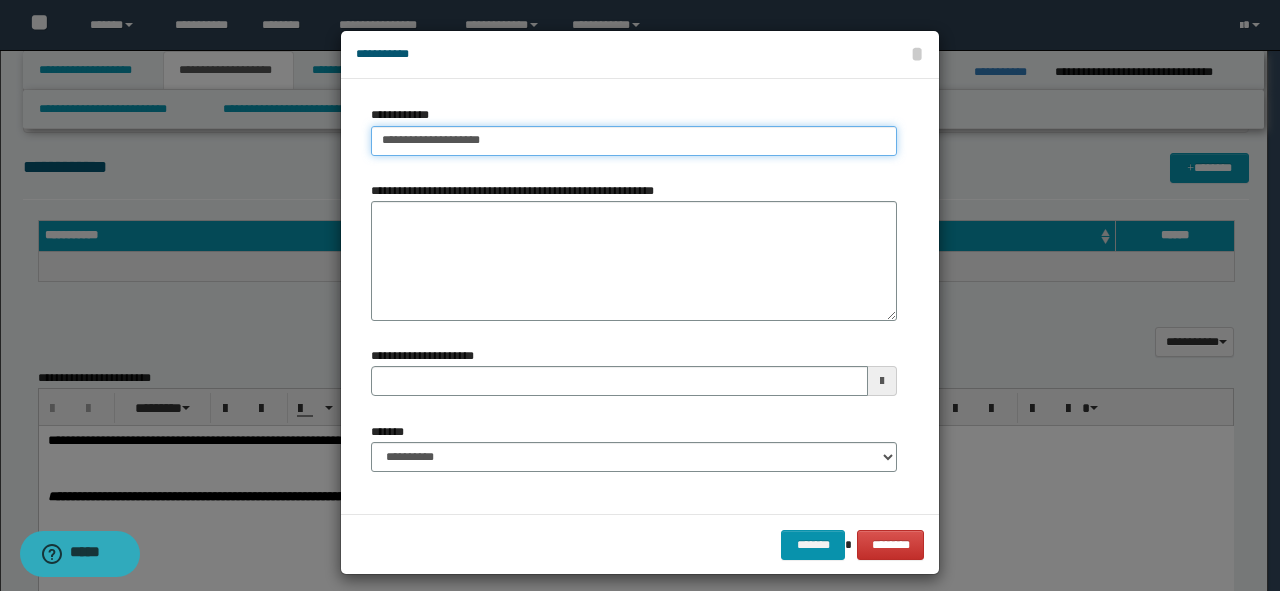 type on "**********" 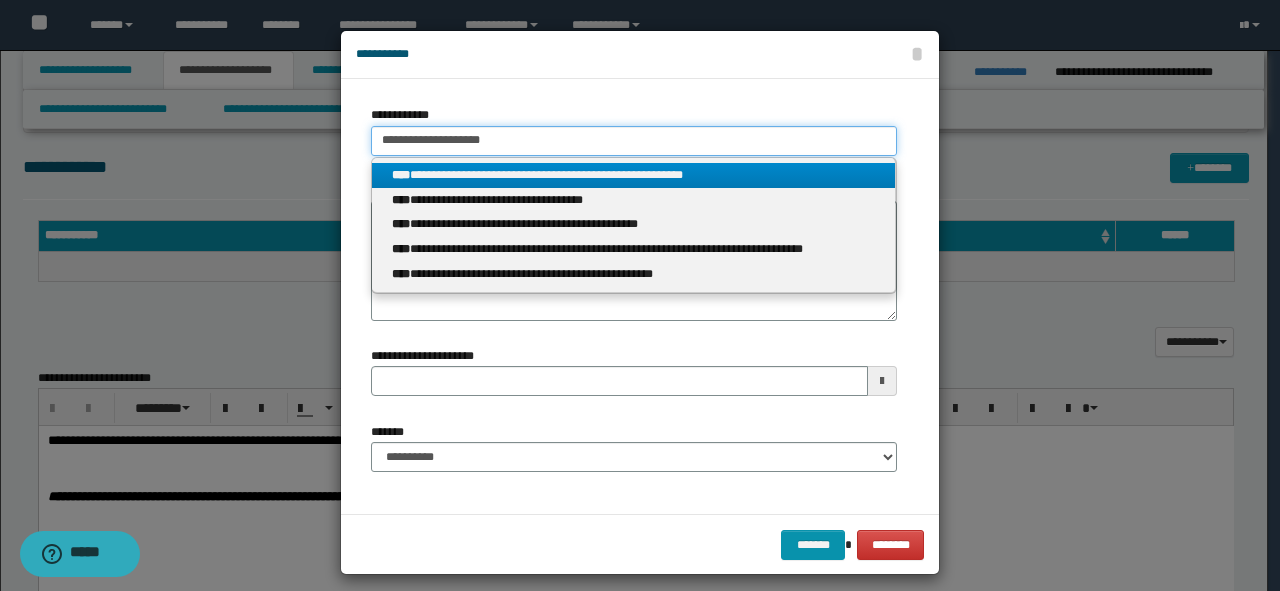 type 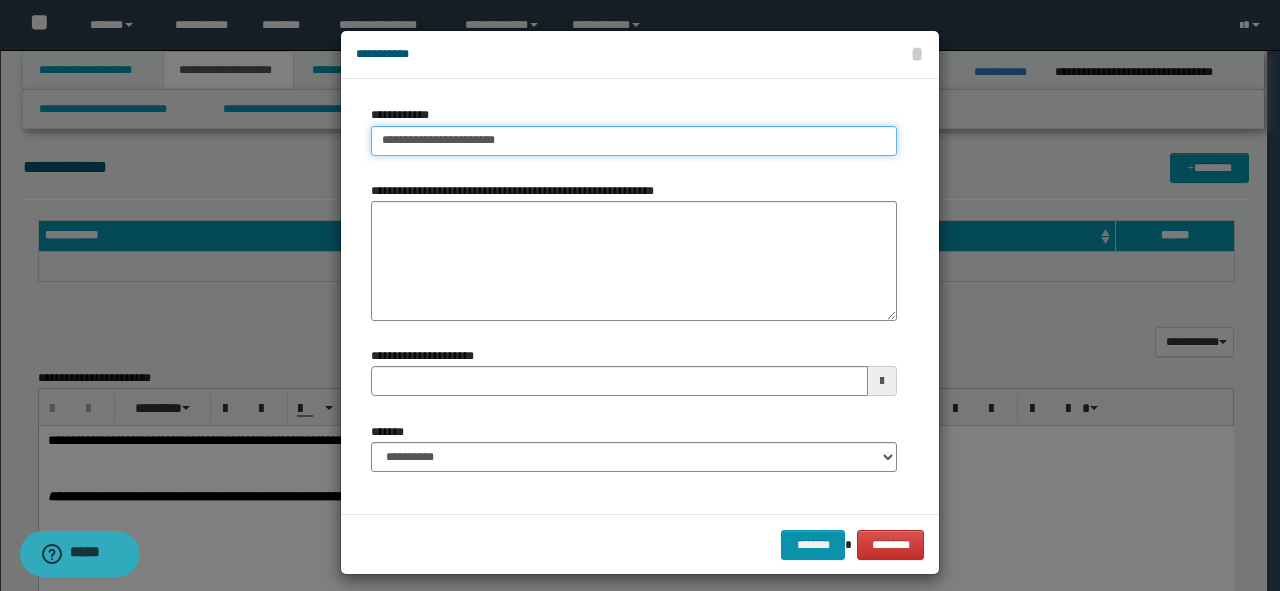 type on "**********" 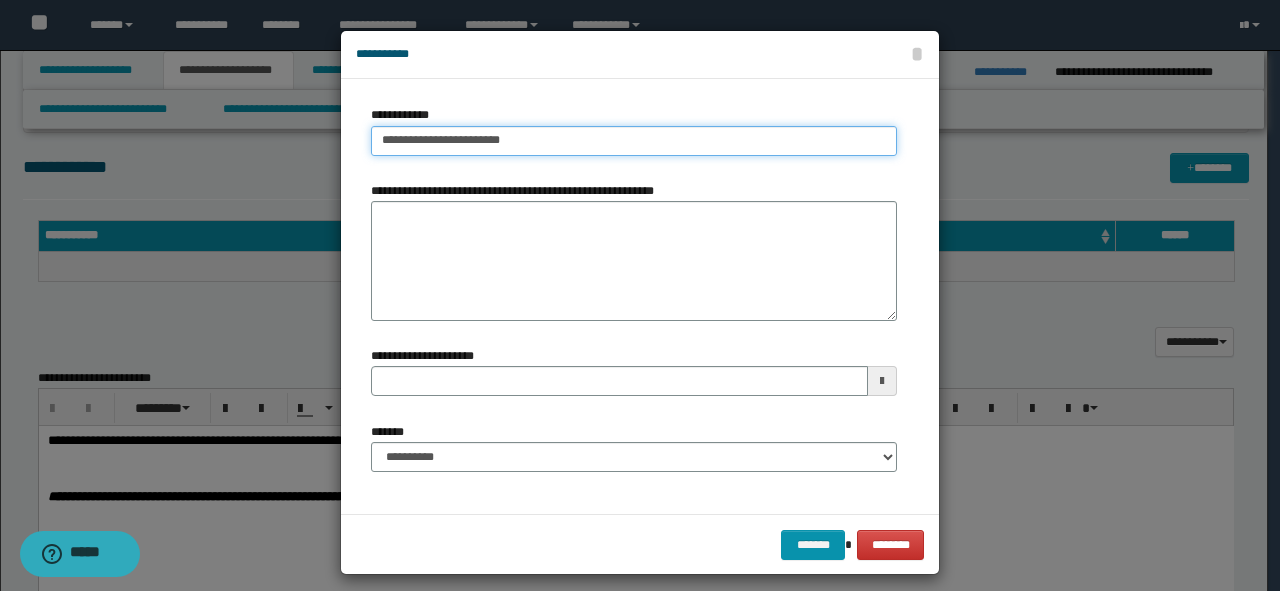 type on "**********" 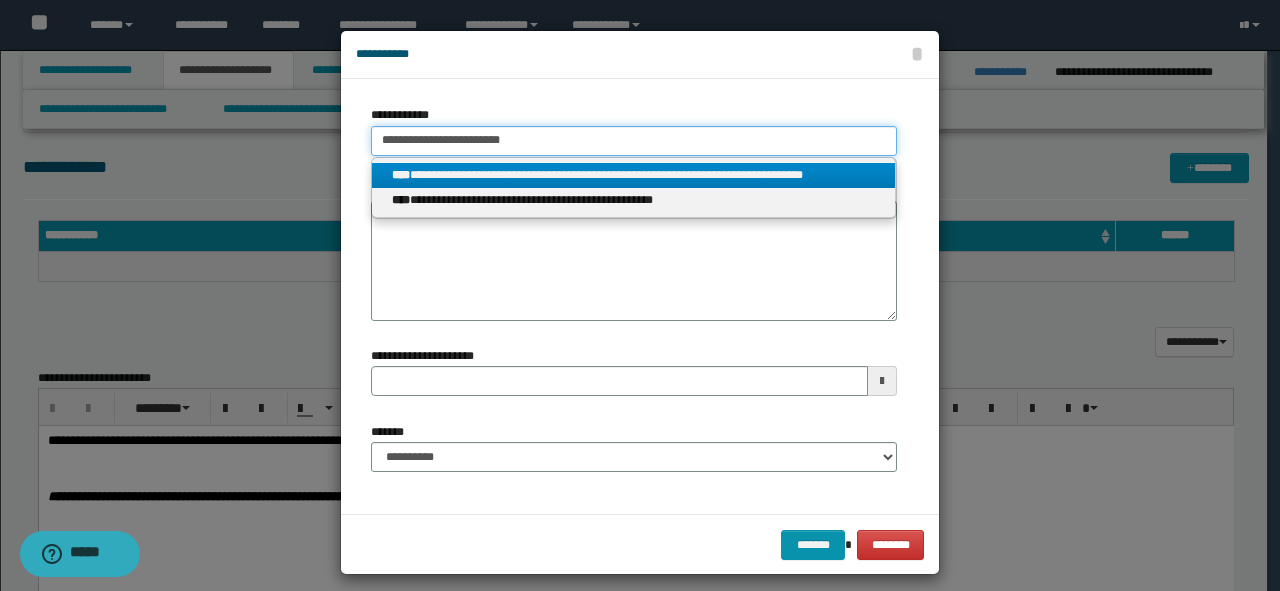 type on "**********" 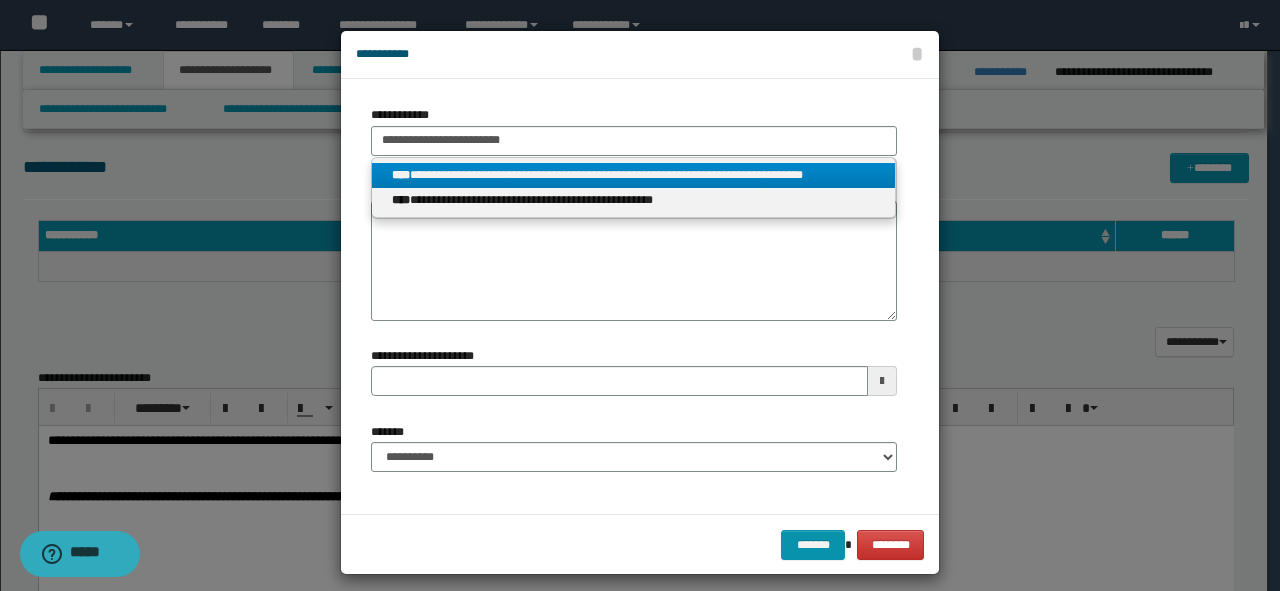 click on "**********" at bounding box center [634, 175] 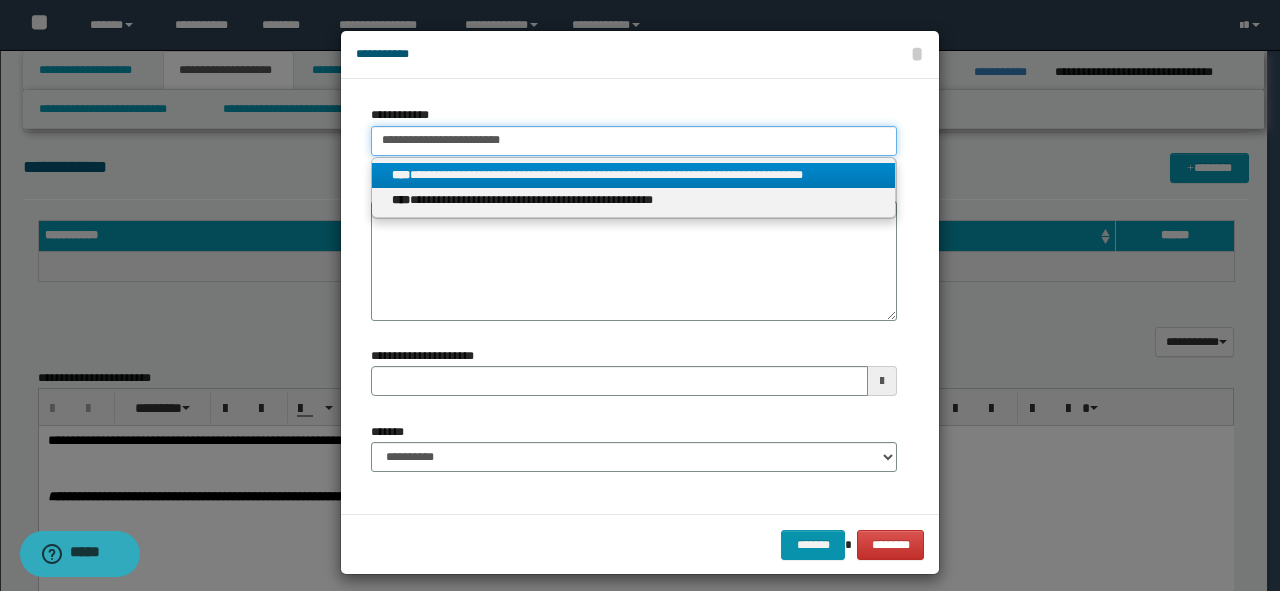type 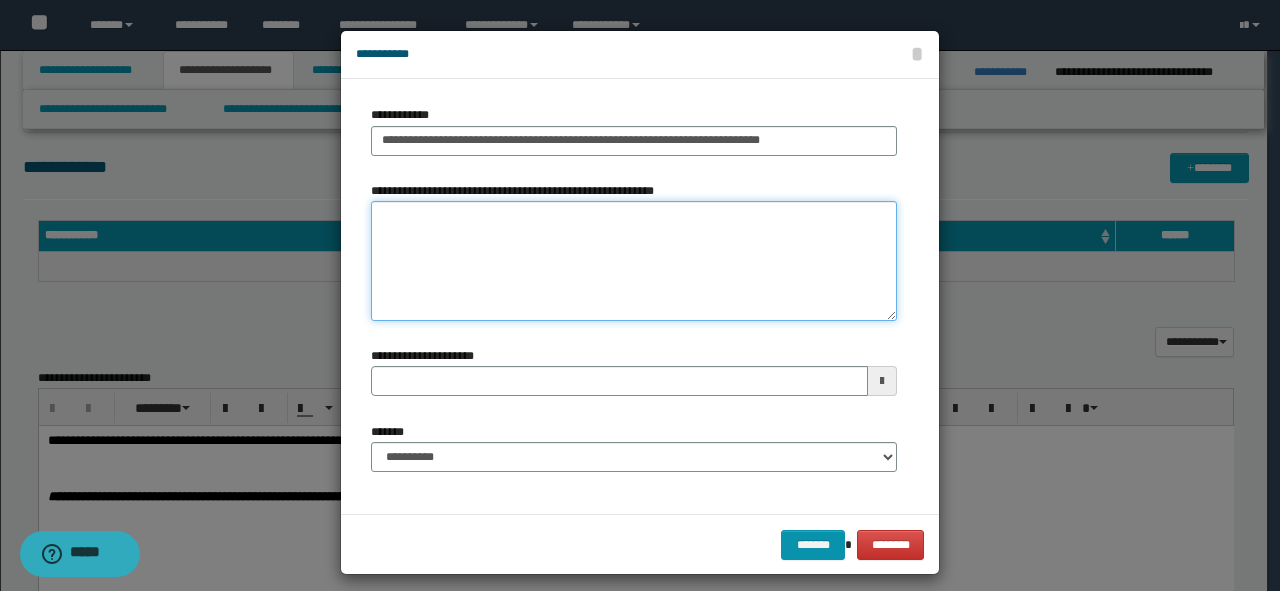 click on "**********" at bounding box center [634, 261] 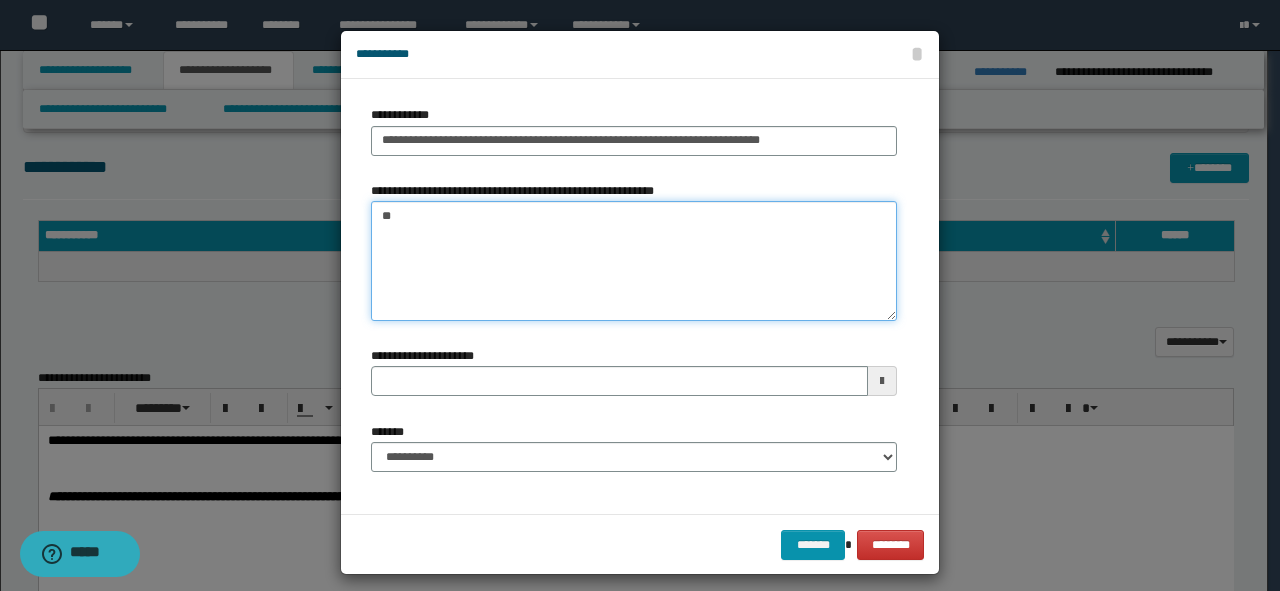 type on "*" 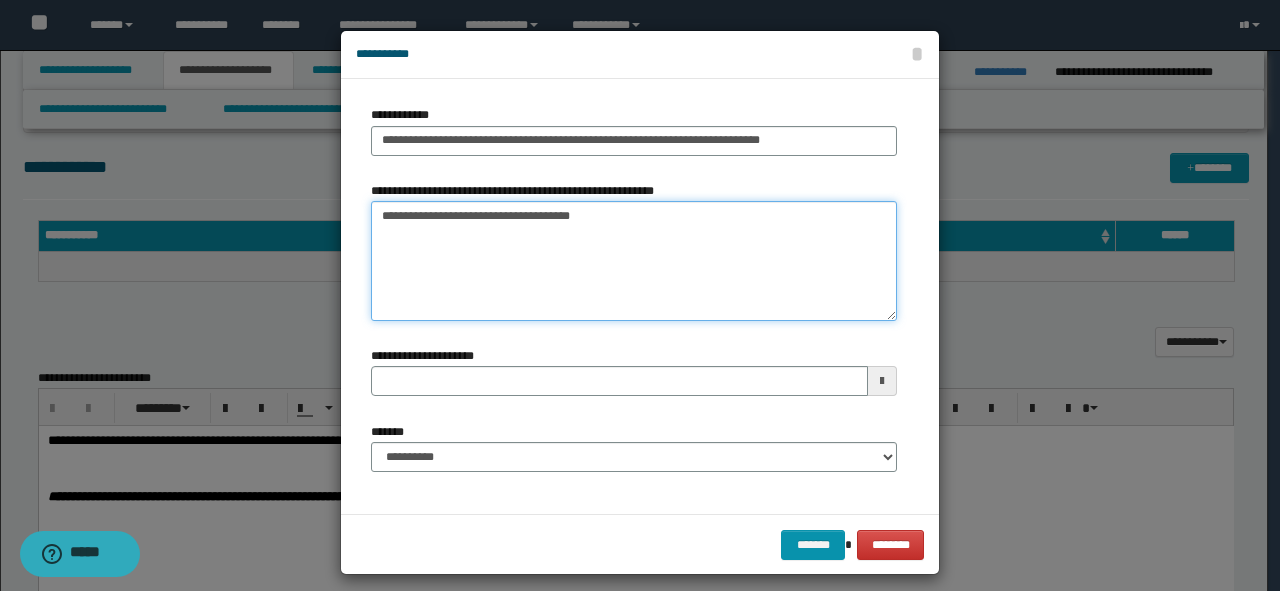 type on "**********" 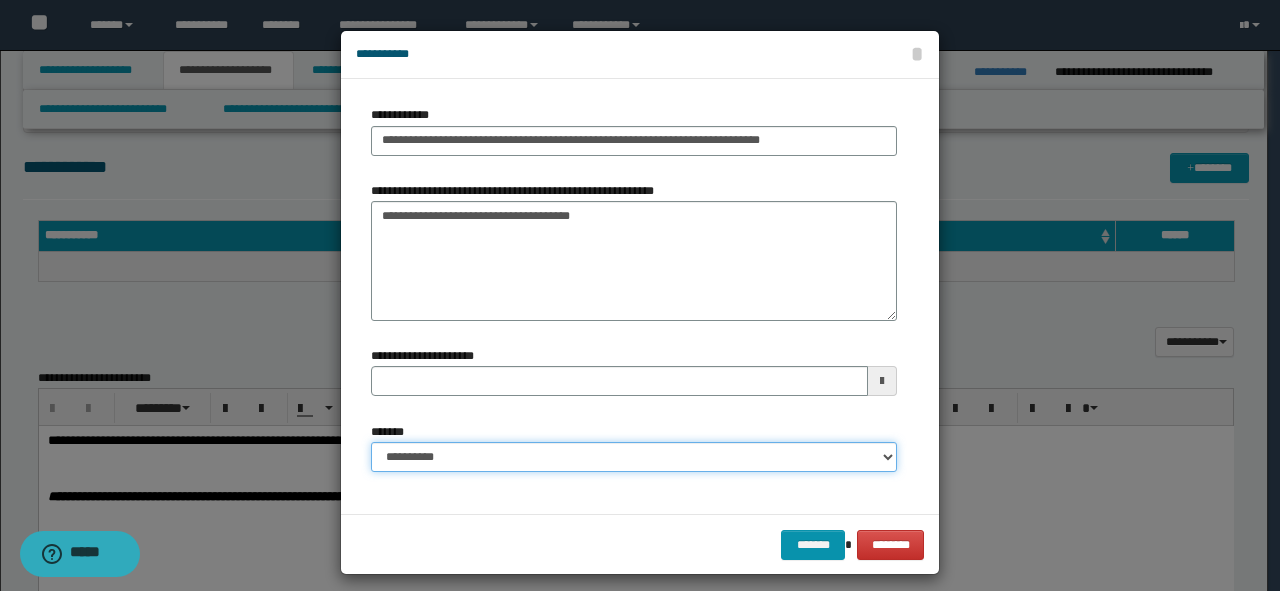 click on "**********" at bounding box center (634, 457) 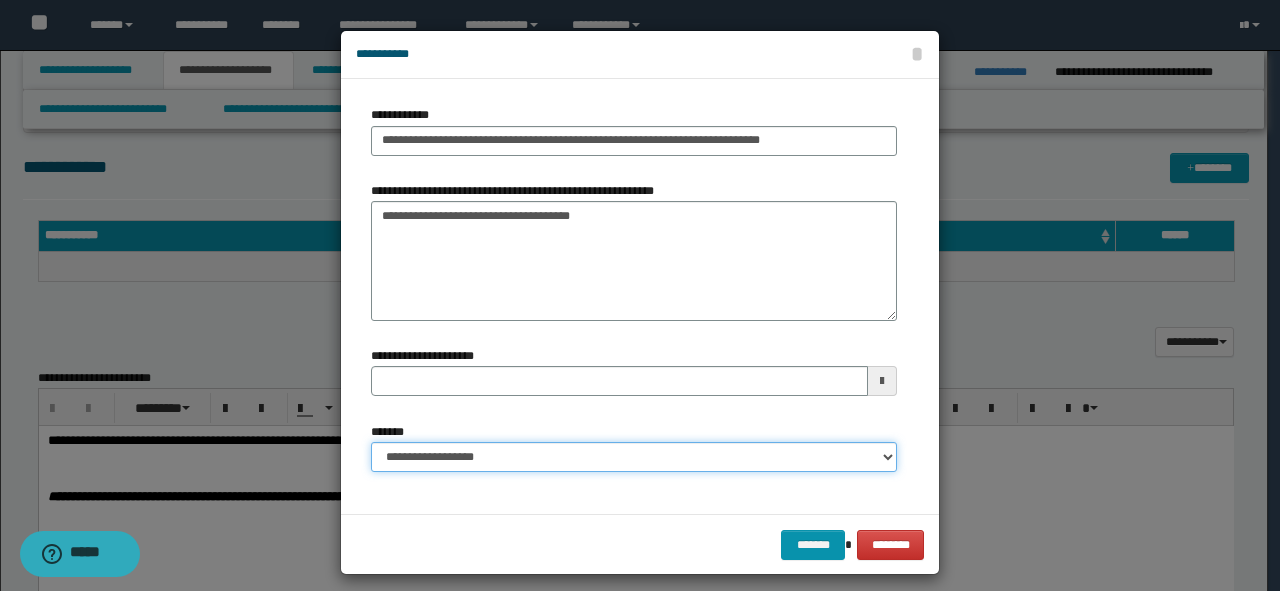 click on "**********" at bounding box center [634, 457] 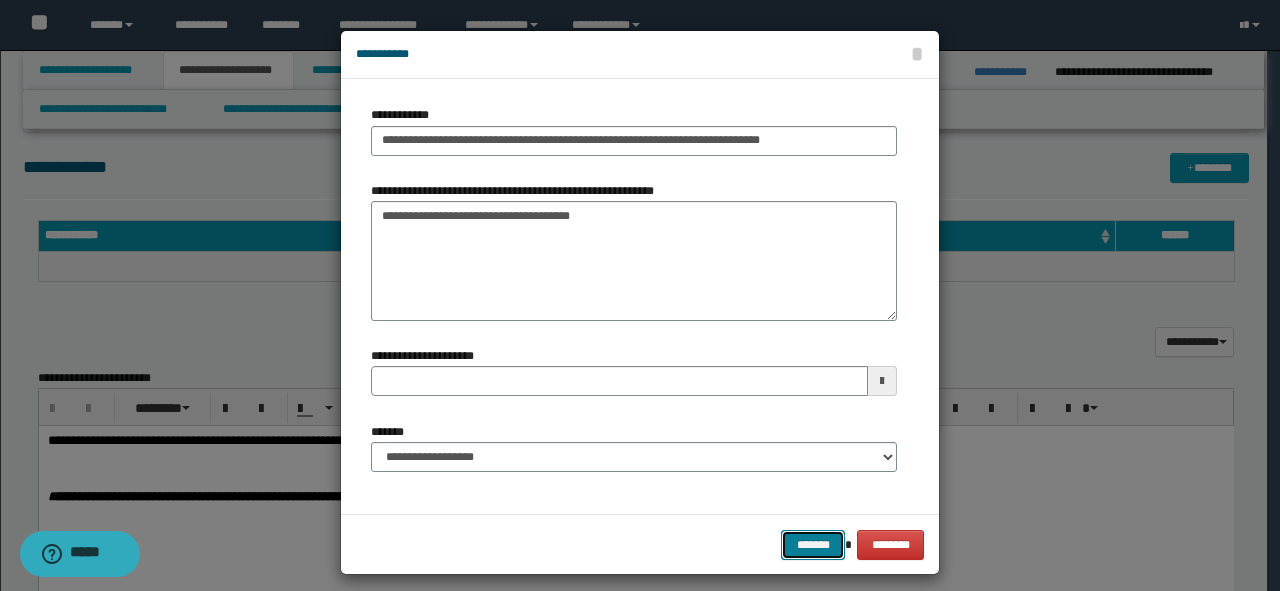click on "*******" at bounding box center [813, 545] 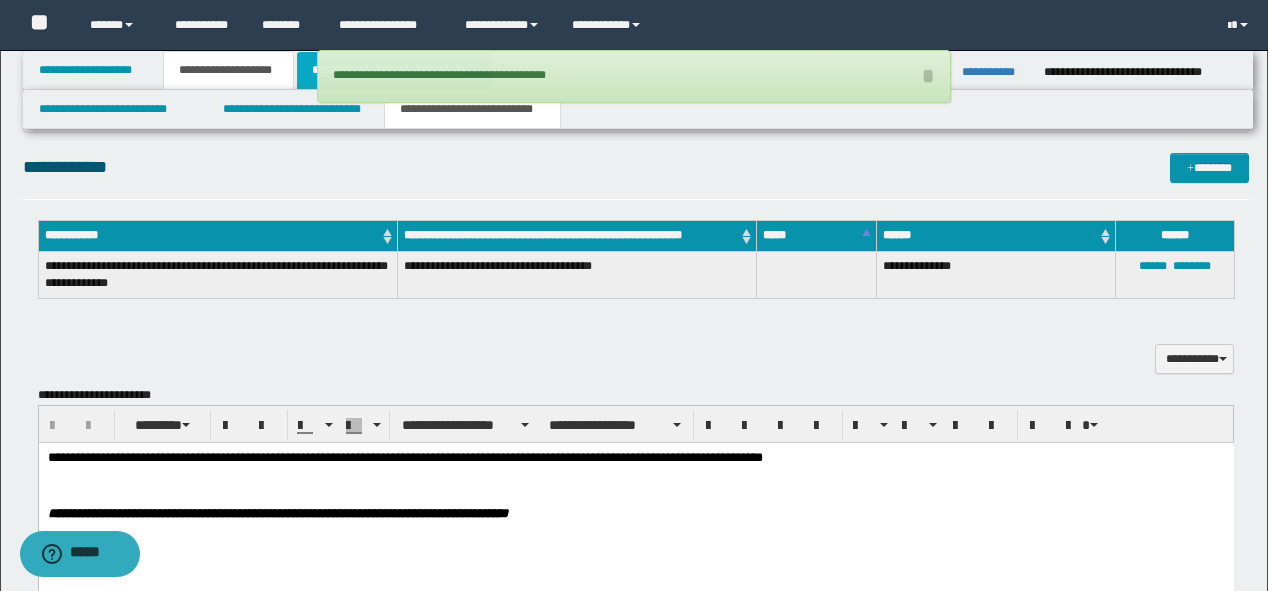 click on "**********" at bounding box center (394, 70) 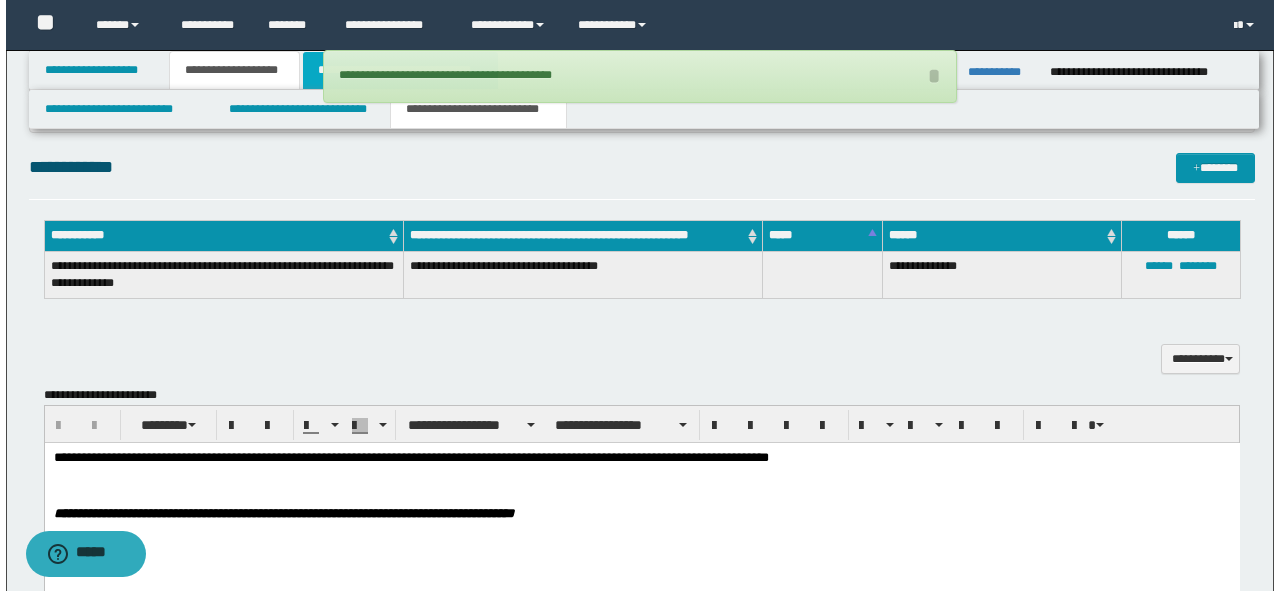 scroll, scrollTop: 0, scrollLeft: 0, axis: both 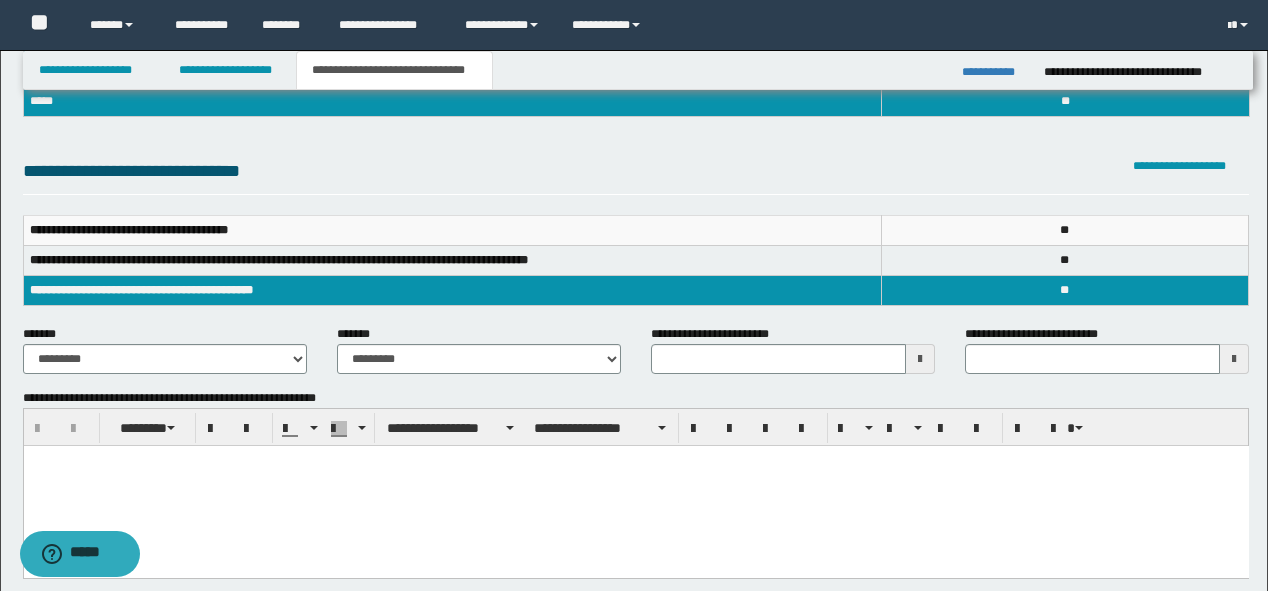 click on "**********" at bounding box center [165, 357] 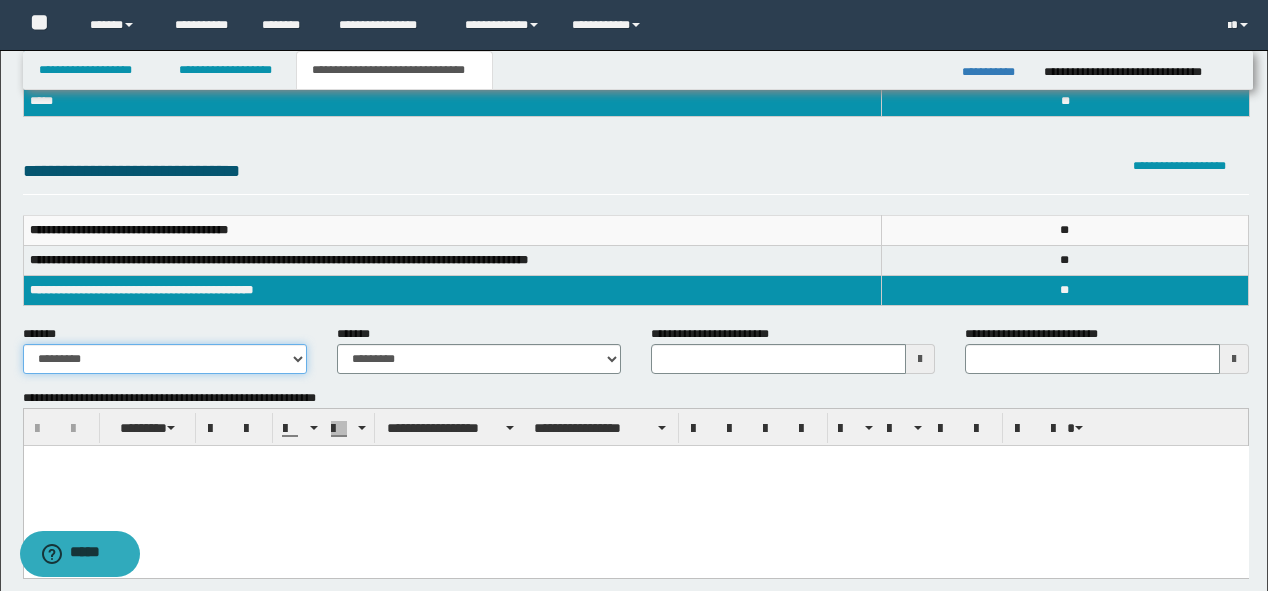 click on "**********" at bounding box center (165, 359) 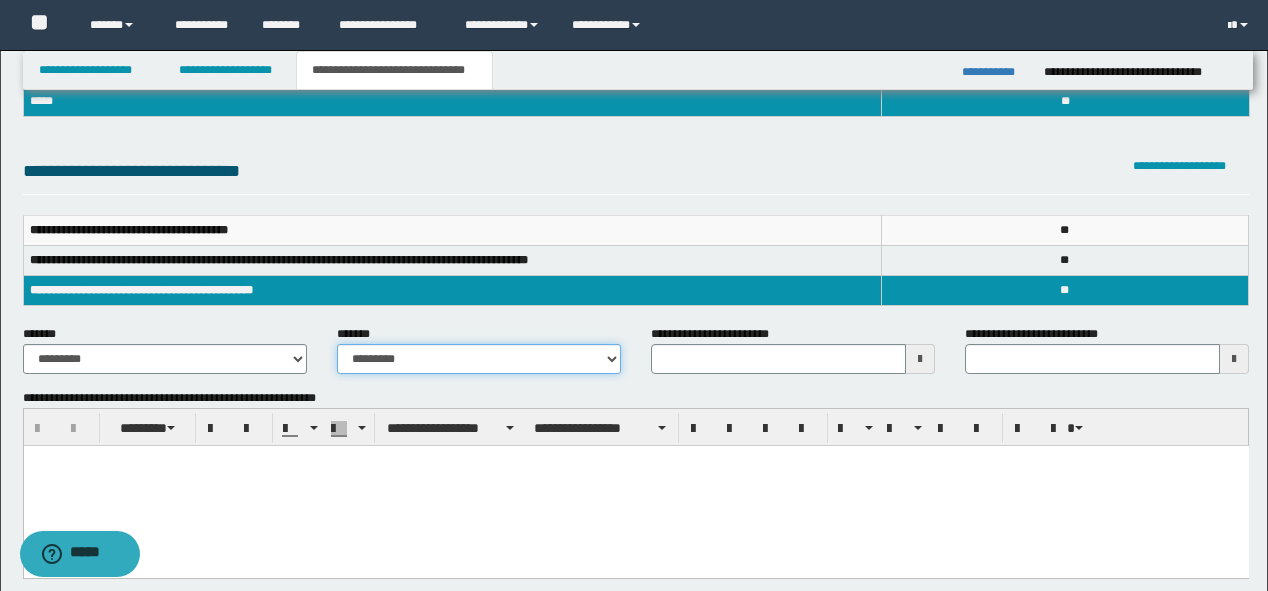 click on "**********" at bounding box center (479, 359) 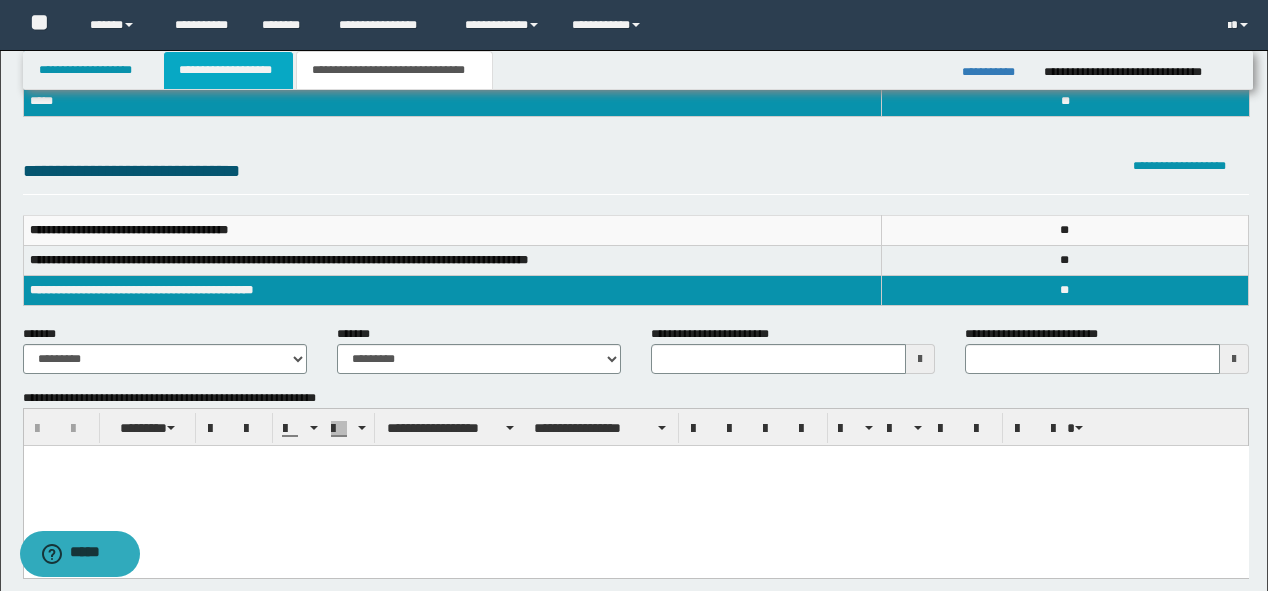 click on "**********" at bounding box center (228, 70) 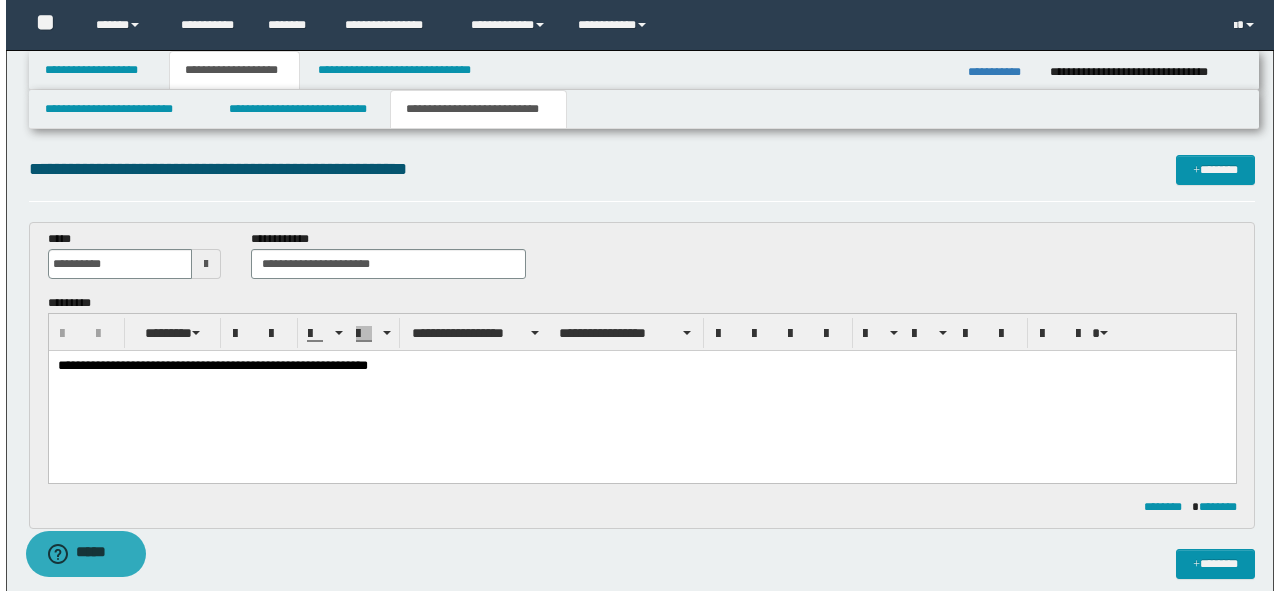 scroll, scrollTop: 0, scrollLeft: 0, axis: both 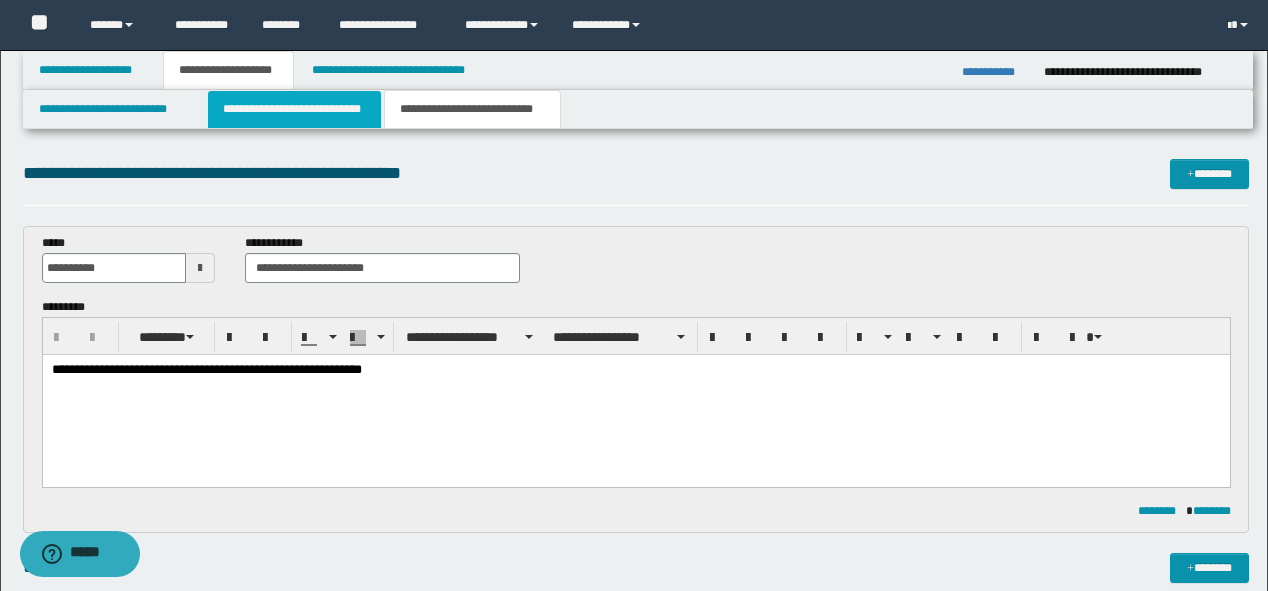 click on "**********" at bounding box center [294, 109] 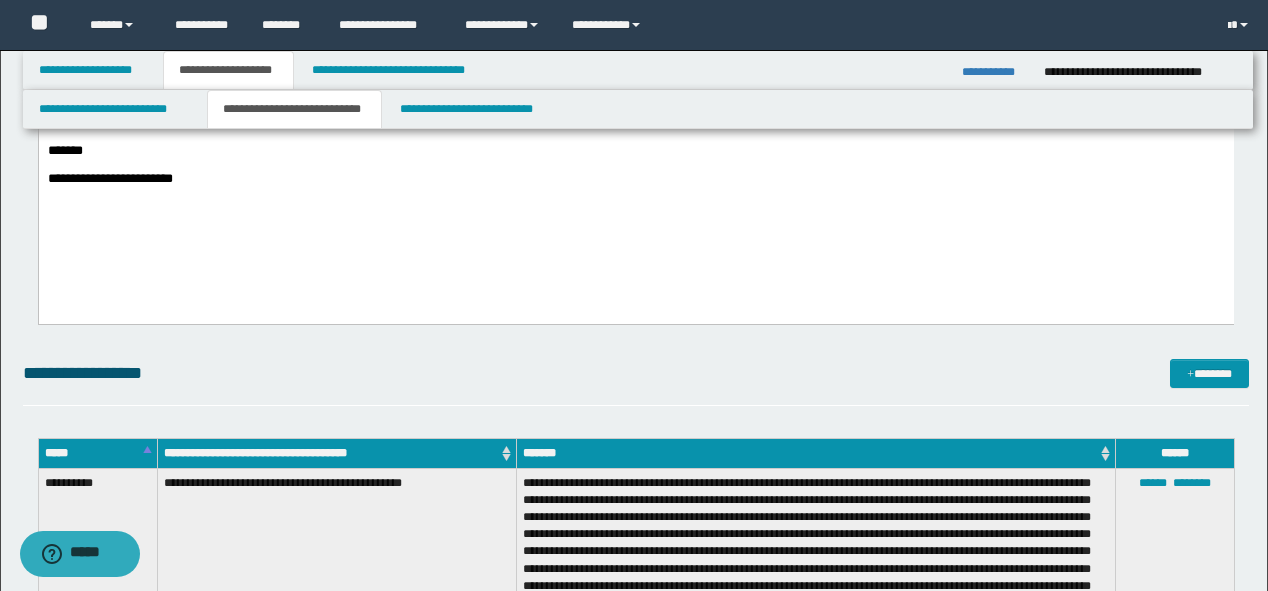 scroll, scrollTop: 400, scrollLeft: 0, axis: vertical 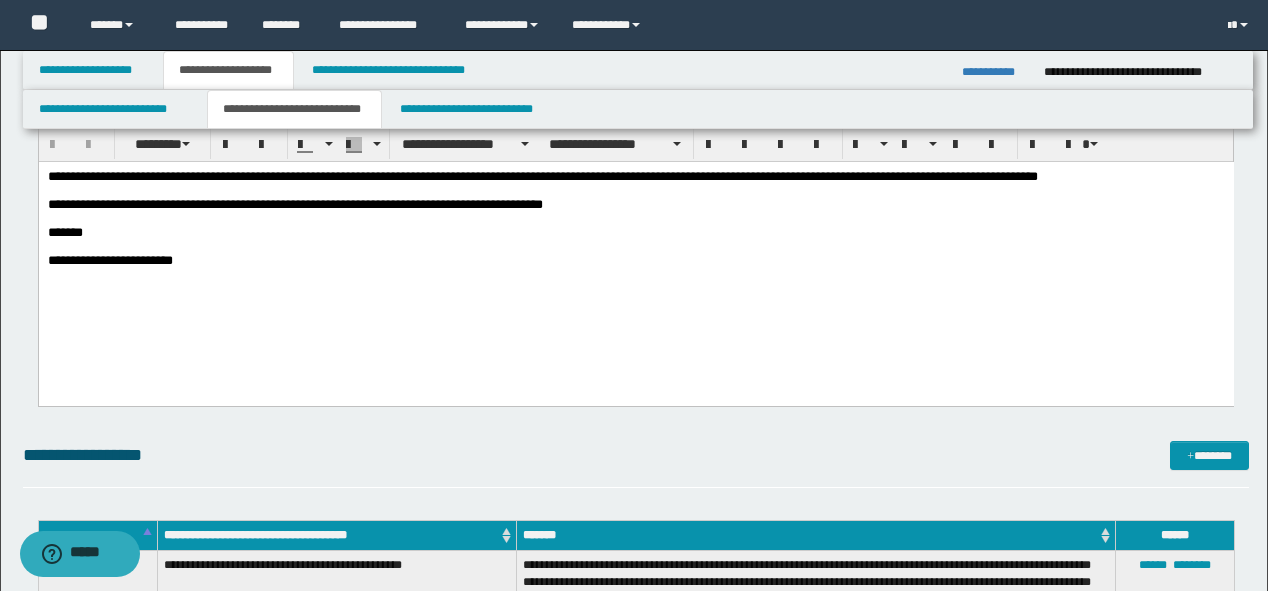 click on "**********" at bounding box center (995, 72) 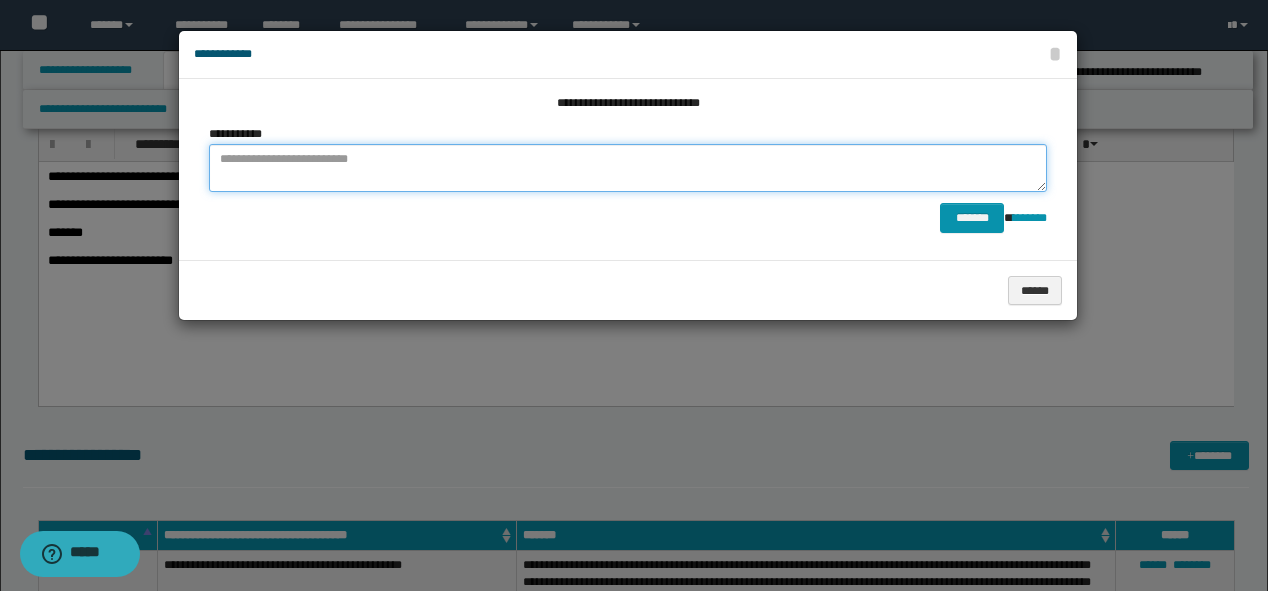 click at bounding box center [628, 168] 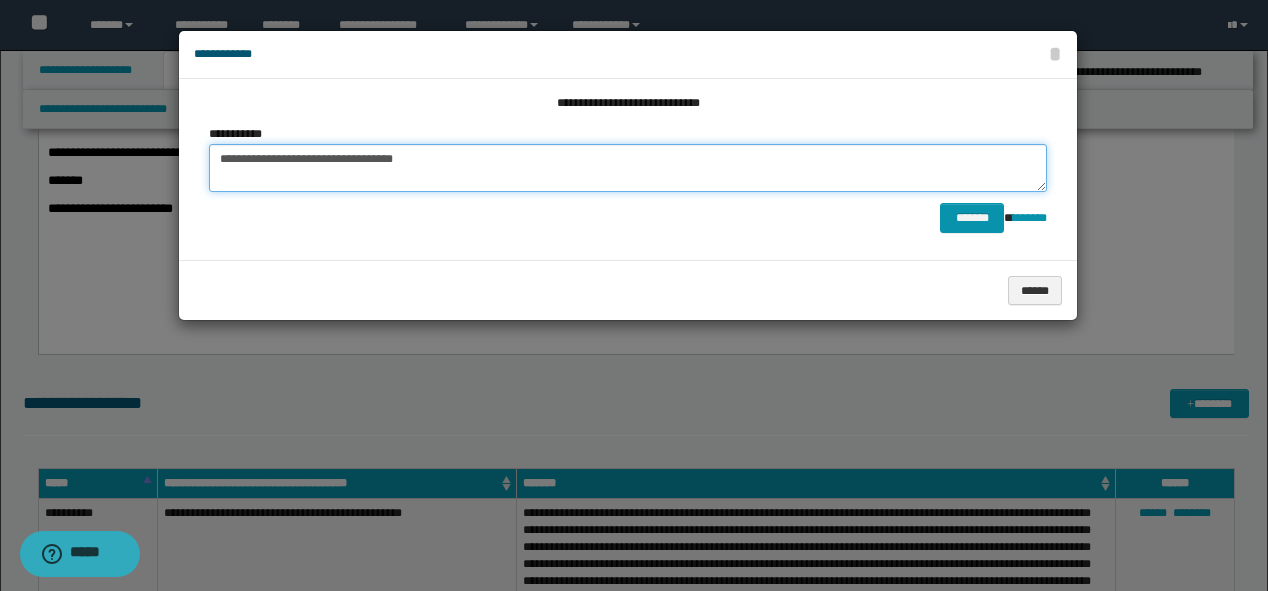 scroll, scrollTop: 480, scrollLeft: 0, axis: vertical 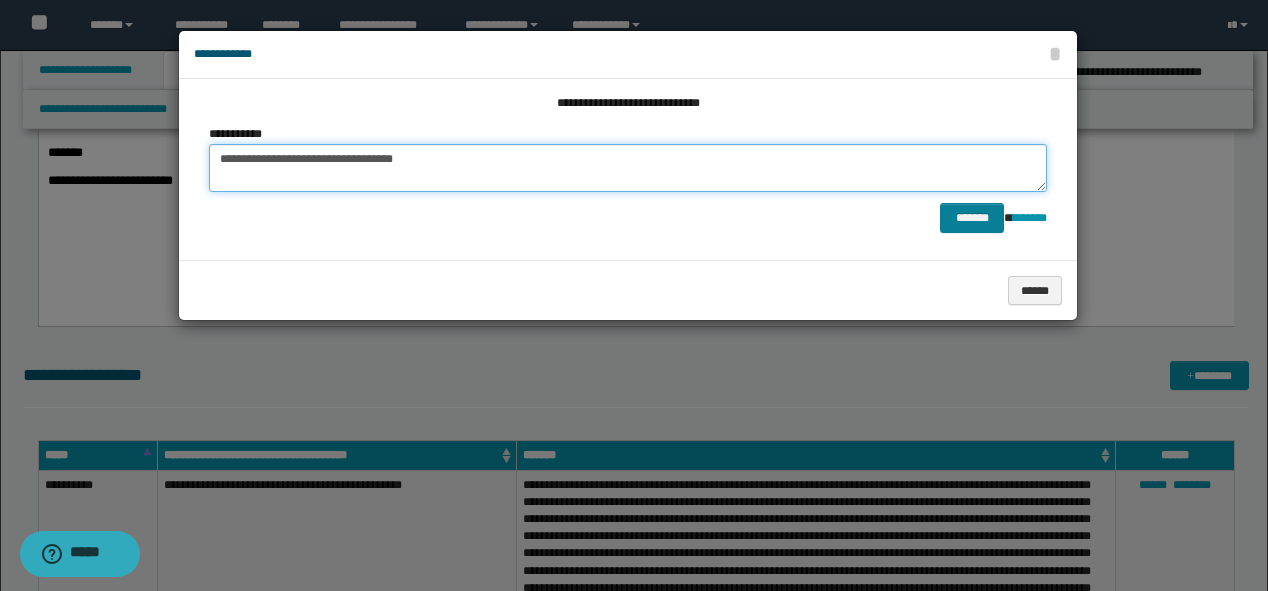 type on "**********" 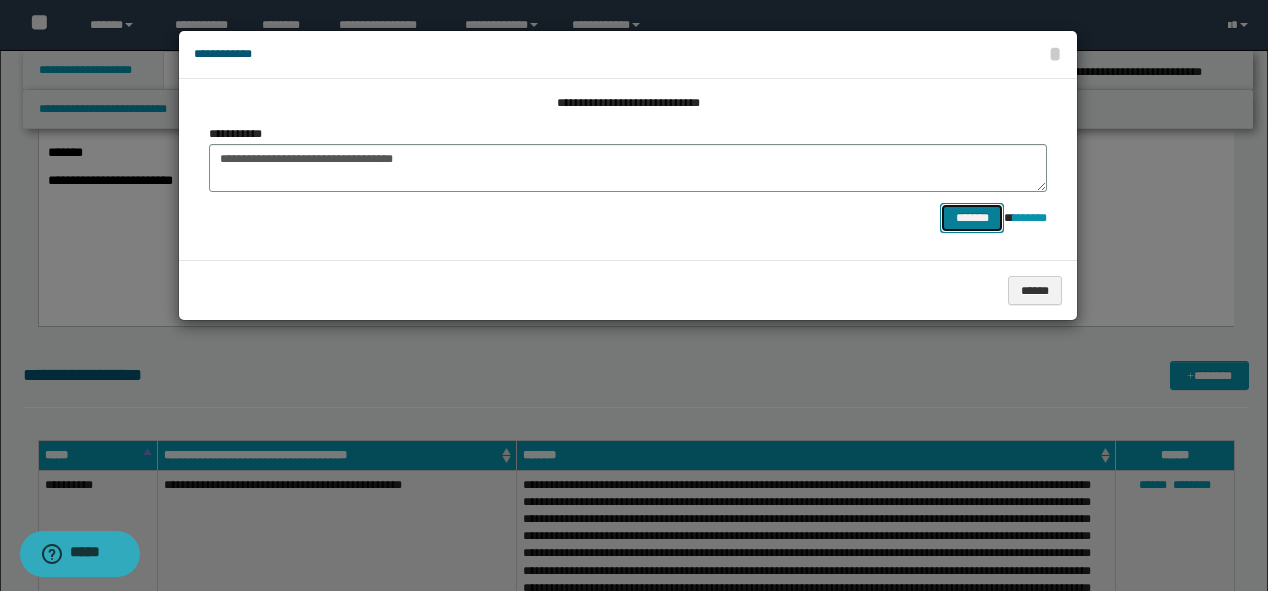 click on "*******" at bounding box center (972, 218) 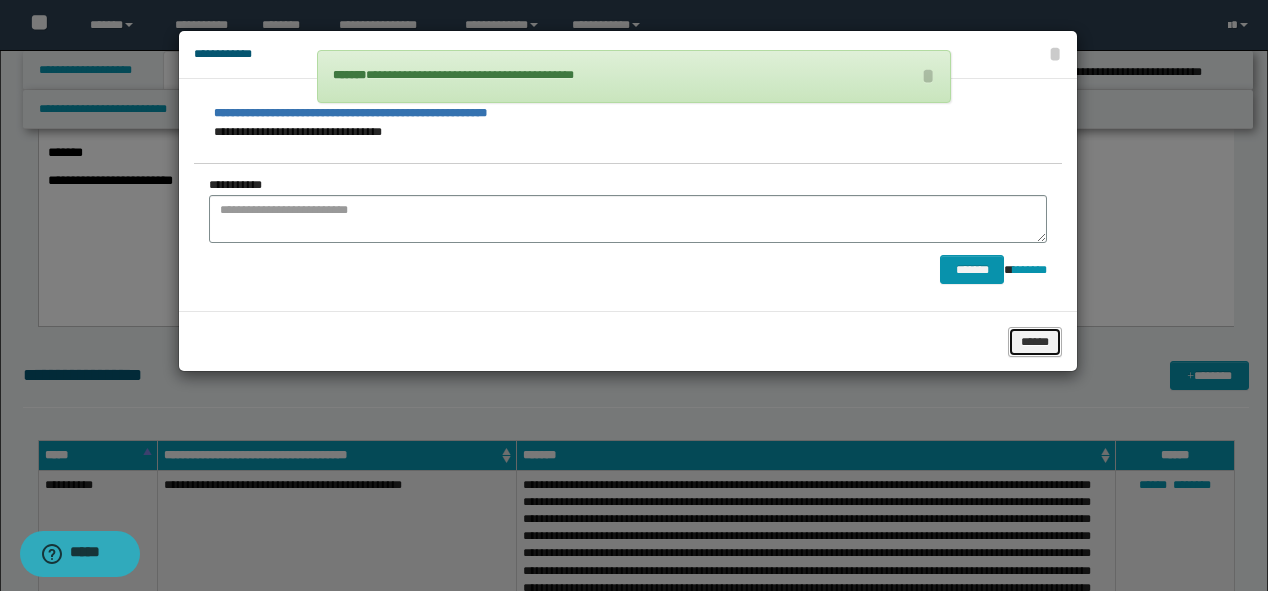 click on "******" at bounding box center [1035, 342] 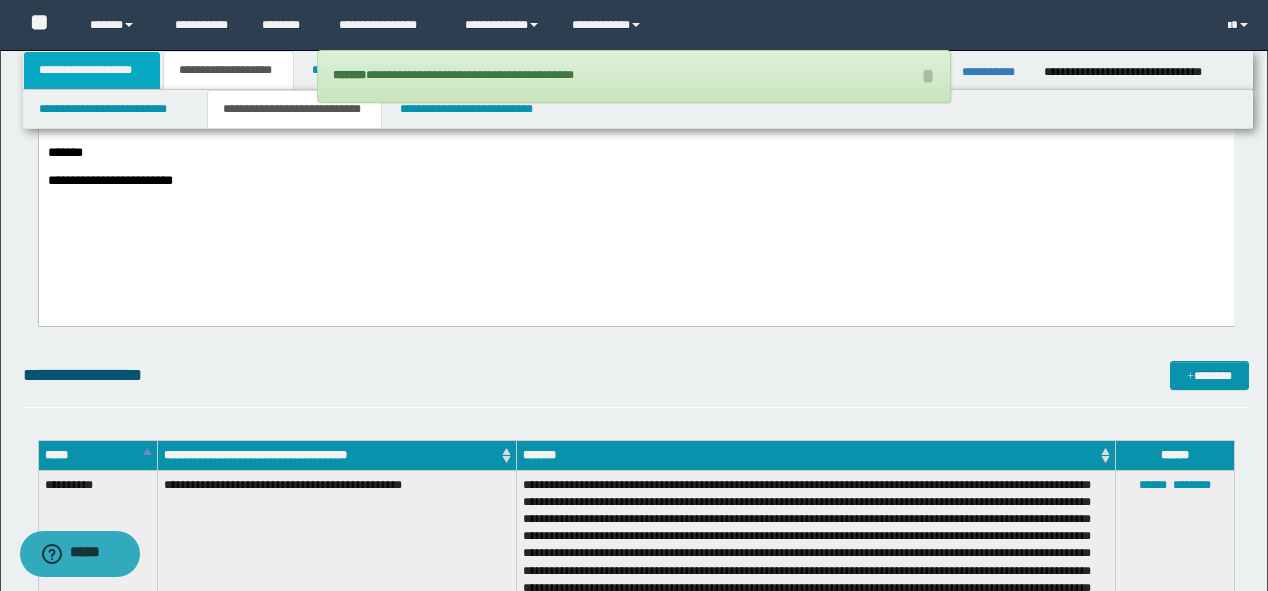 click on "**********" at bounding box center [92, 70] 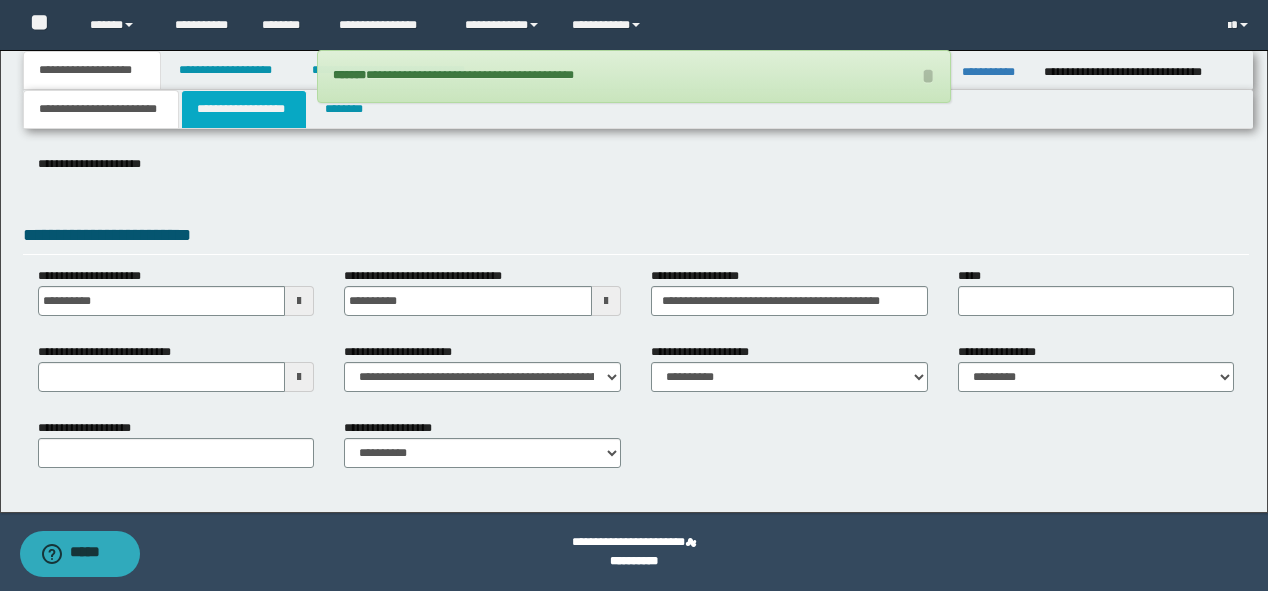 click on "**********" at bounding box center (244, 109) 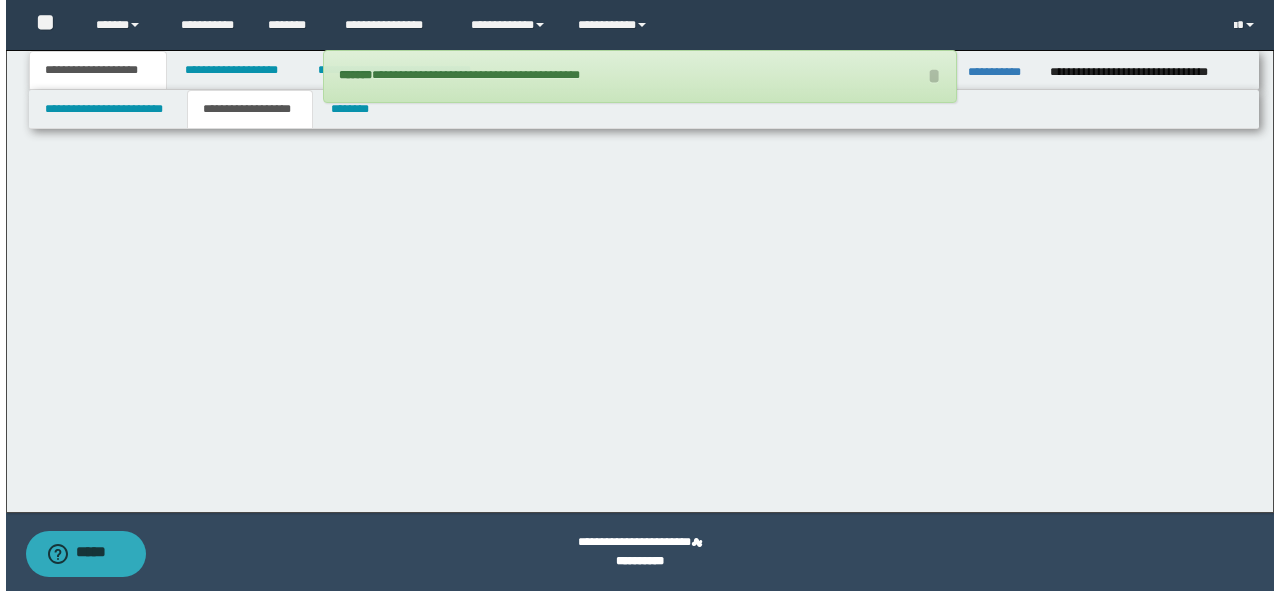 scroll, scrollTop: 0, scrollLeft: 0, axis: both 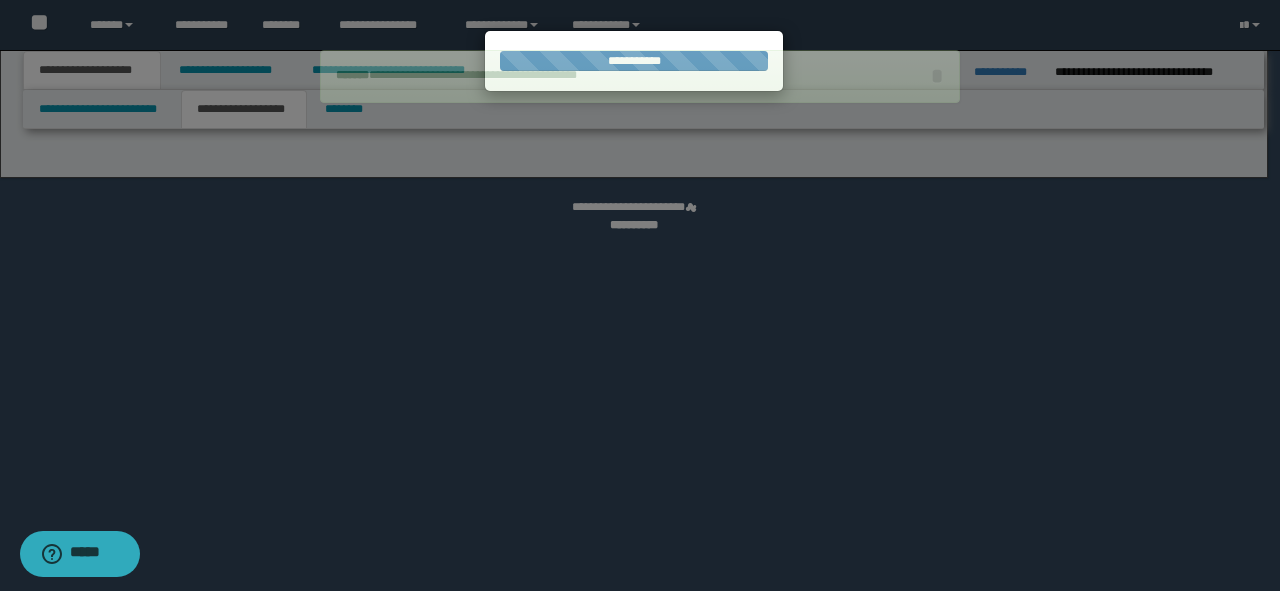 select on "*" 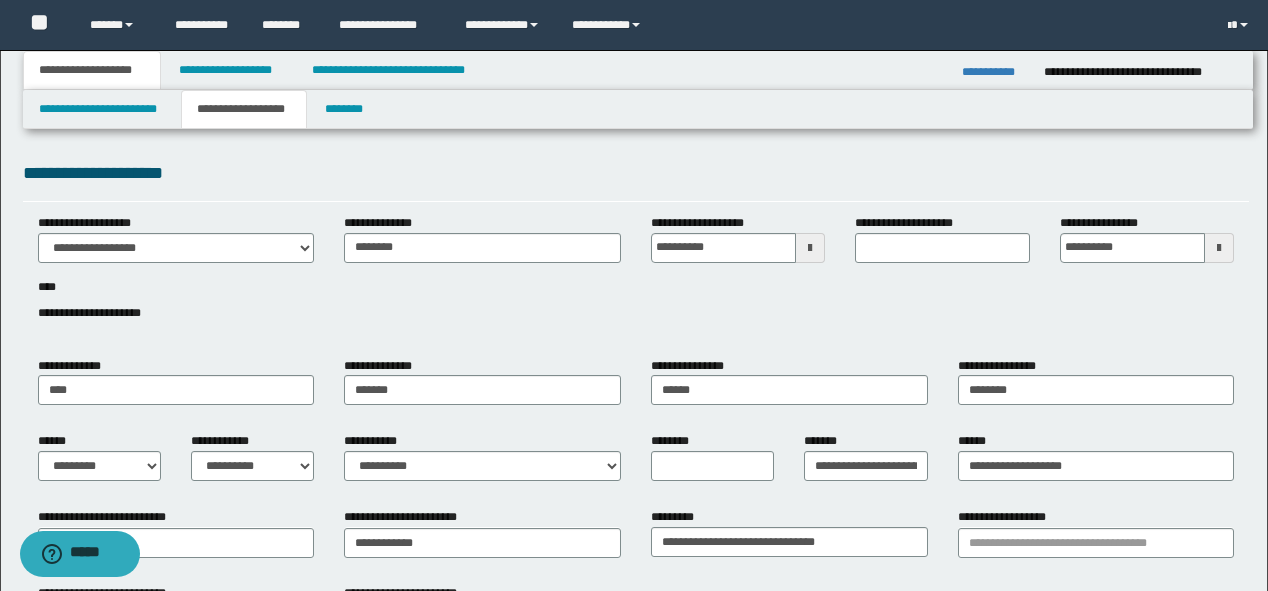 drag, startPoint x: 894, startPoint y: 484, endPoint x: 949, endPoint y: 458, distance: 60.835846 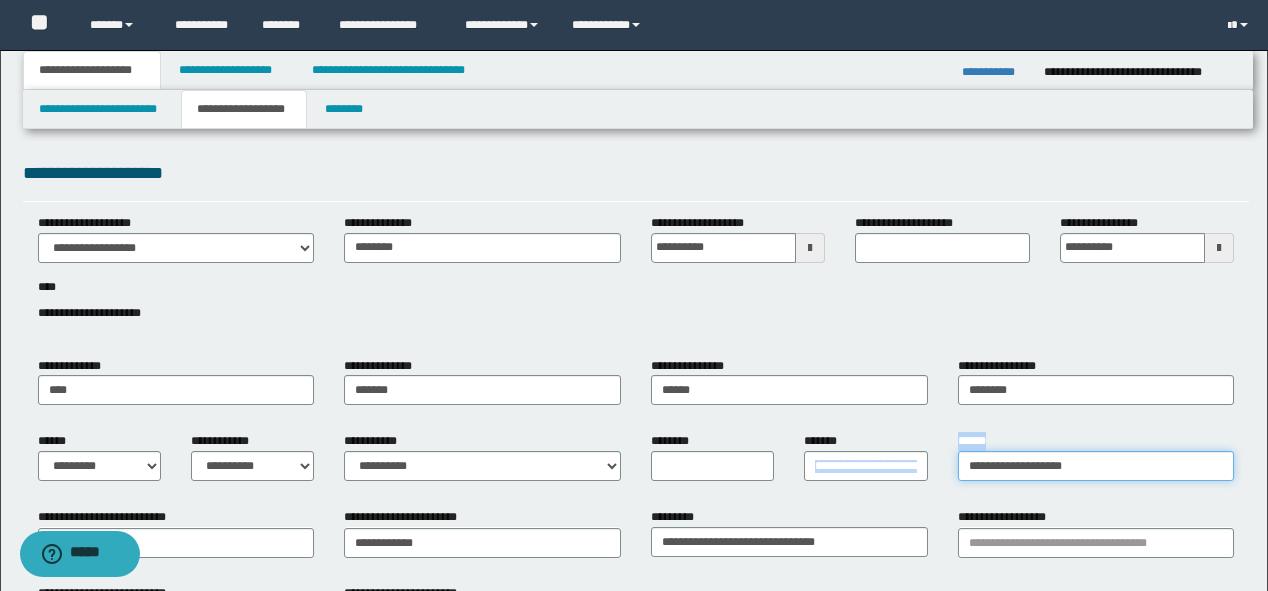 click on "**********" at bounding box center (1096, 466) 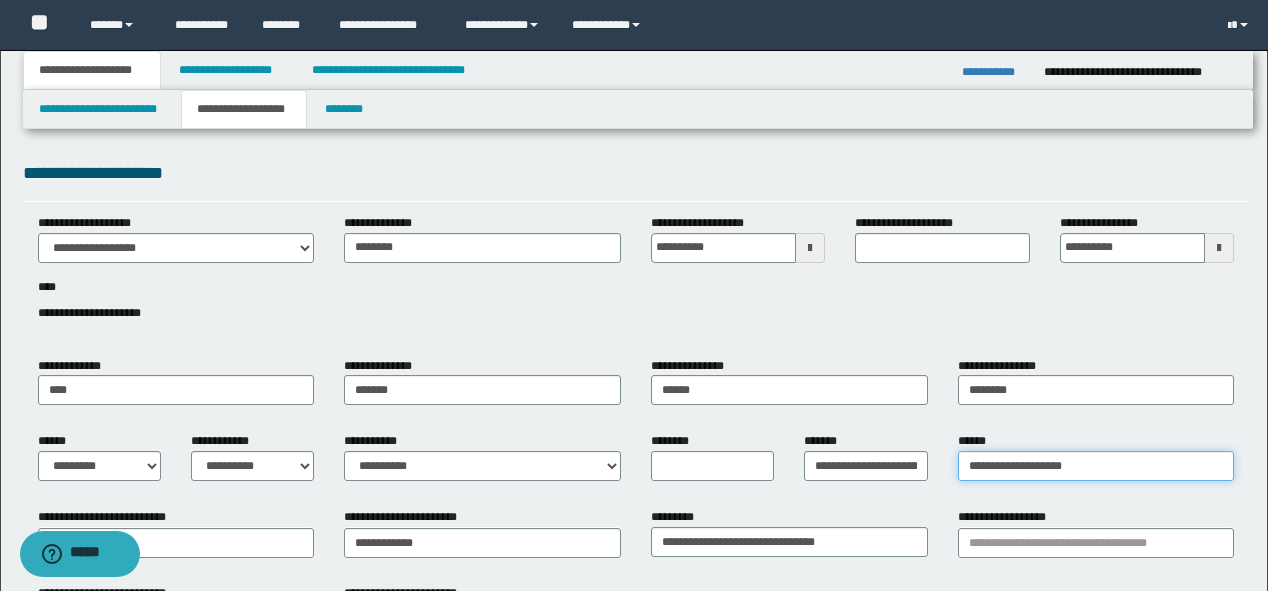 drag, startPoint x: 1107, startPoint y: 467, endPoint x: 588, endPoint y: 455, distance: 519.13873 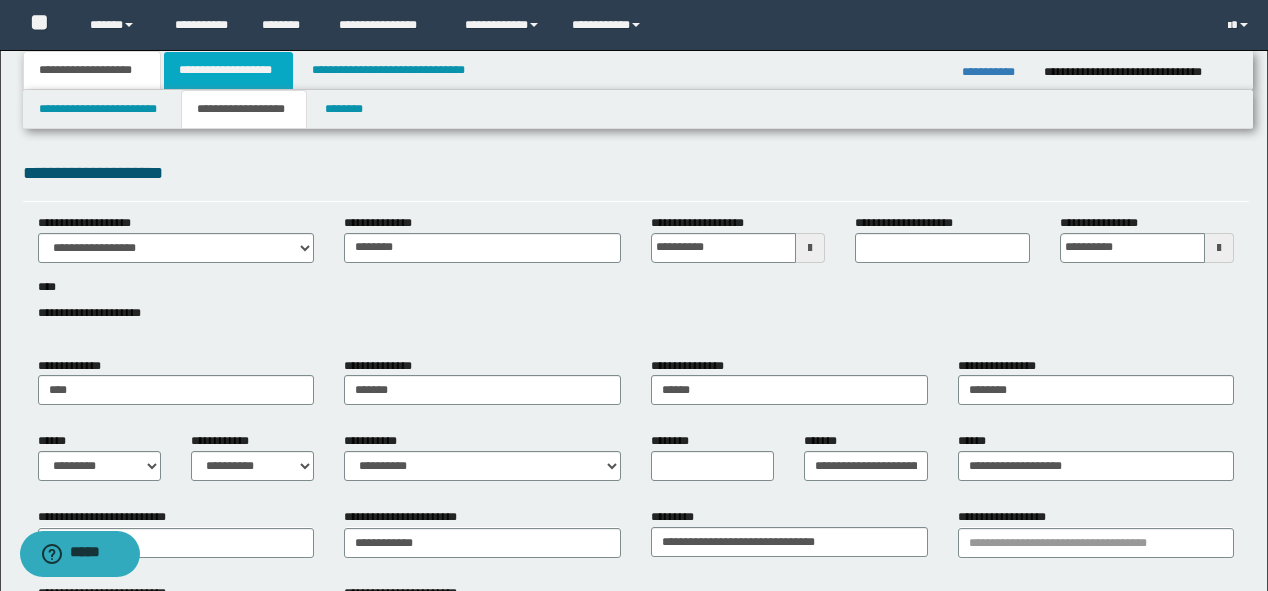 click on "**********" at bounding box center (228, 70) 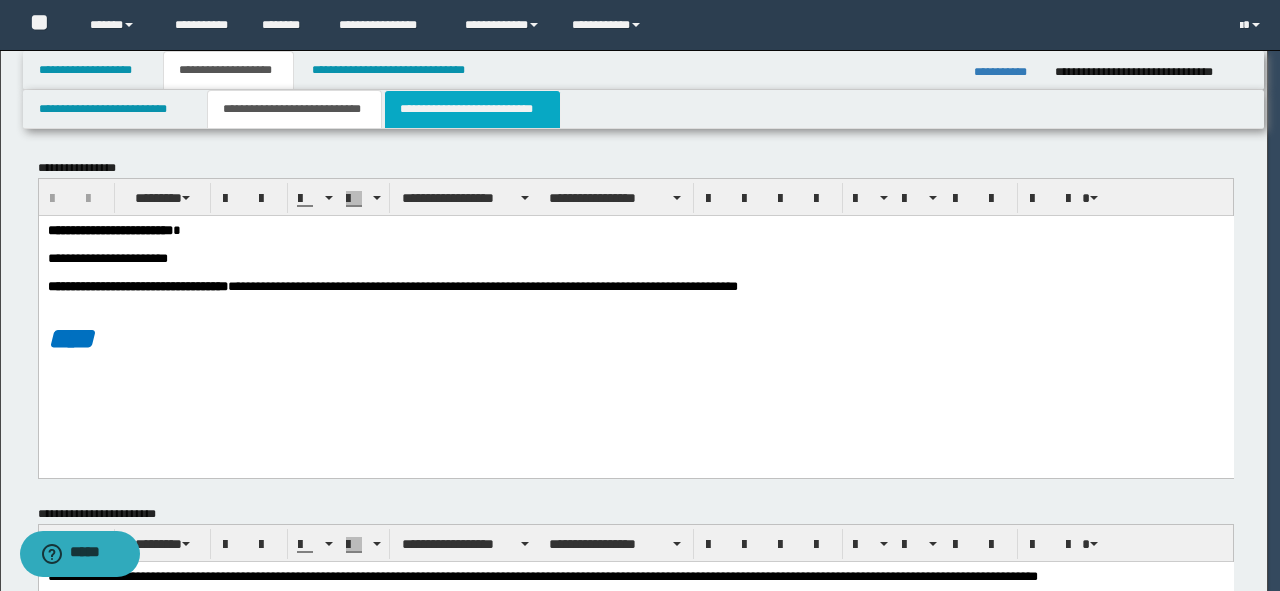 click on "**********" at bounding box center [472, 109] 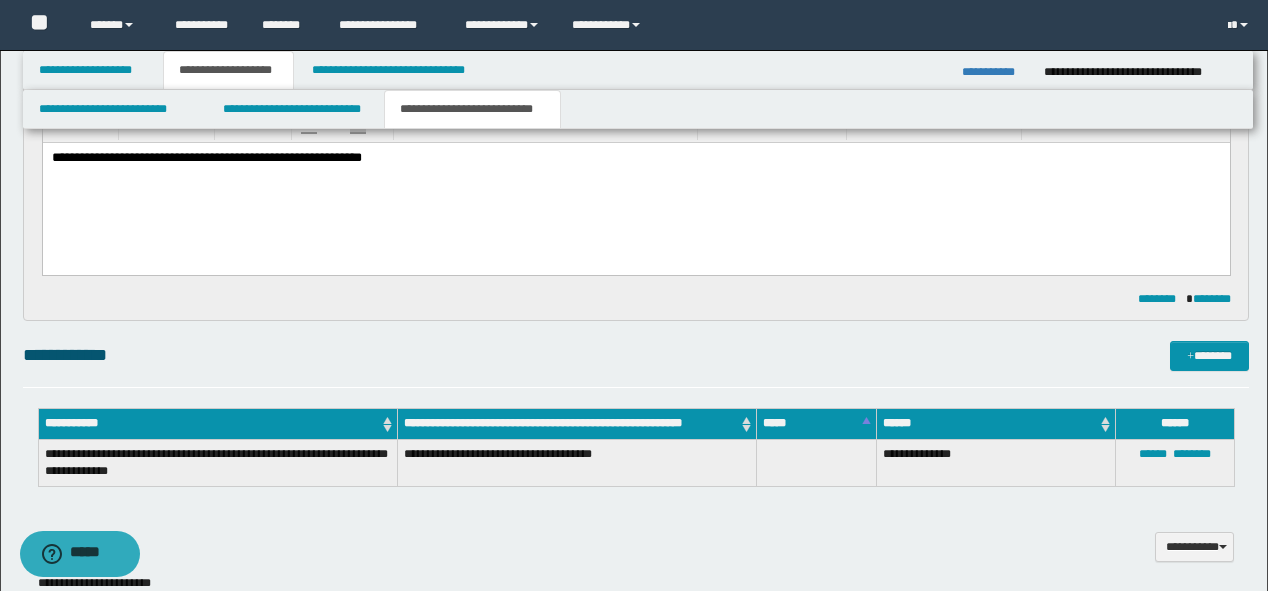 scroll, scrollTop: 240, scrollLeft: 0, axis: vertical 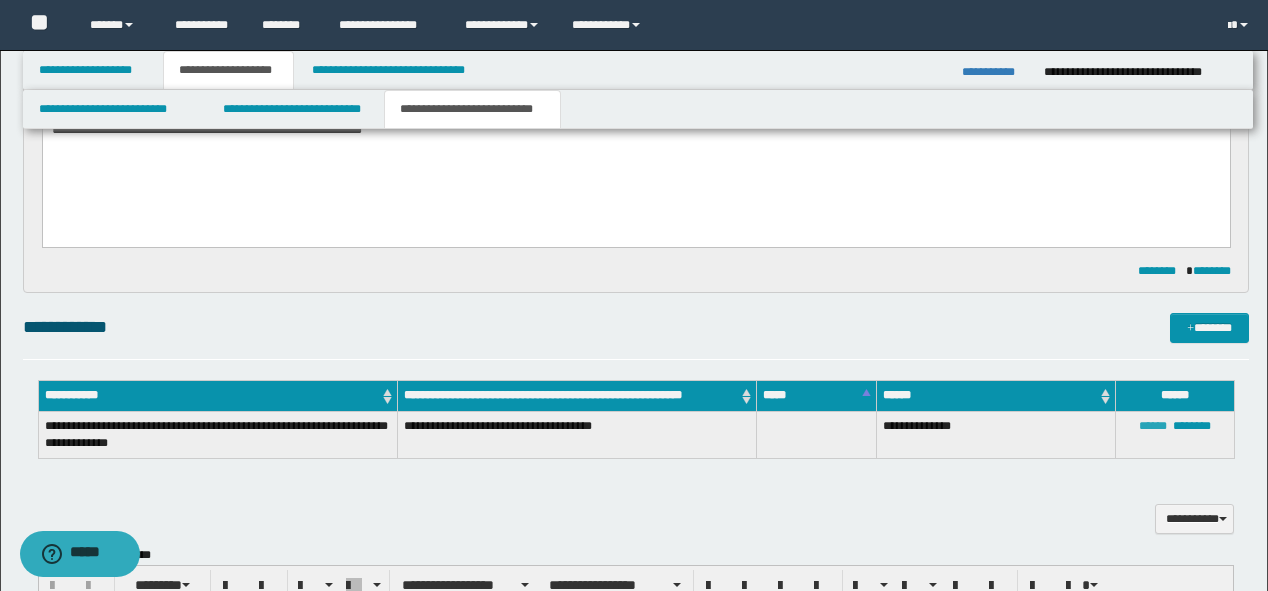 click on "******" at bounding box center (1153, 426) 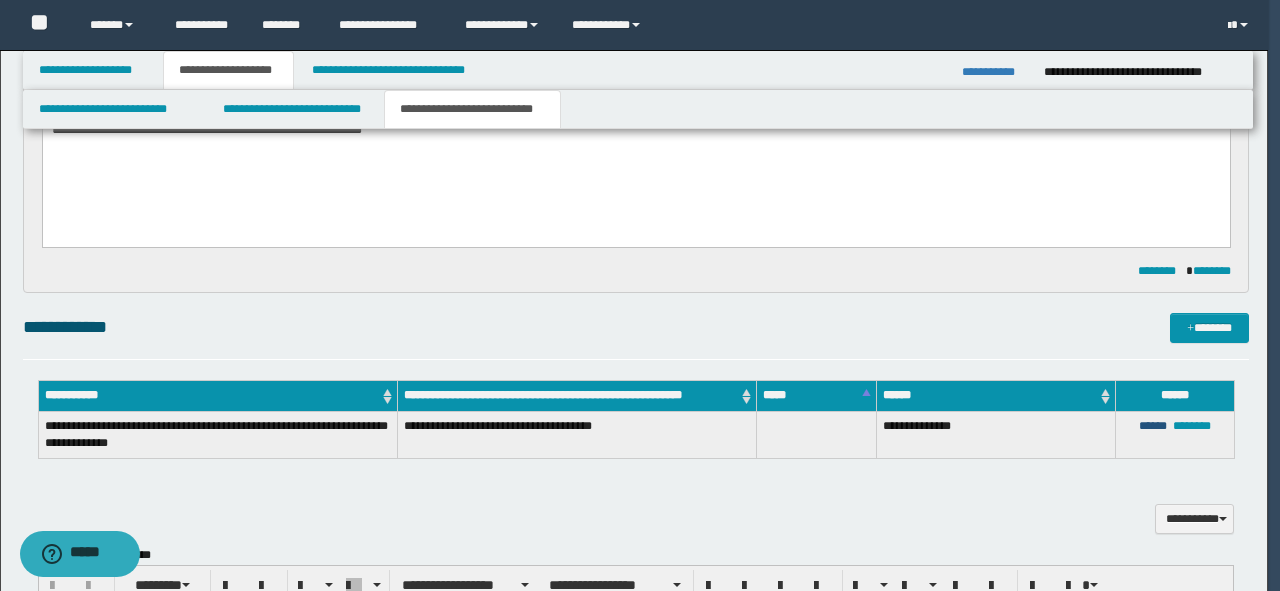 type 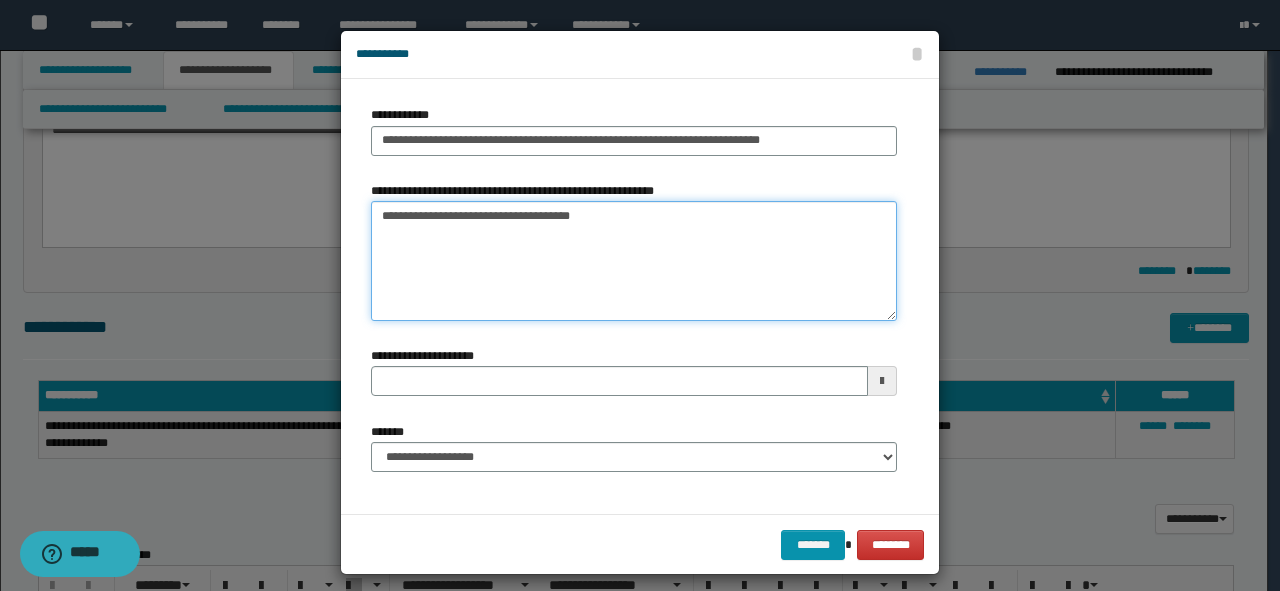 click on "**********" at bounding box center [634, 261] 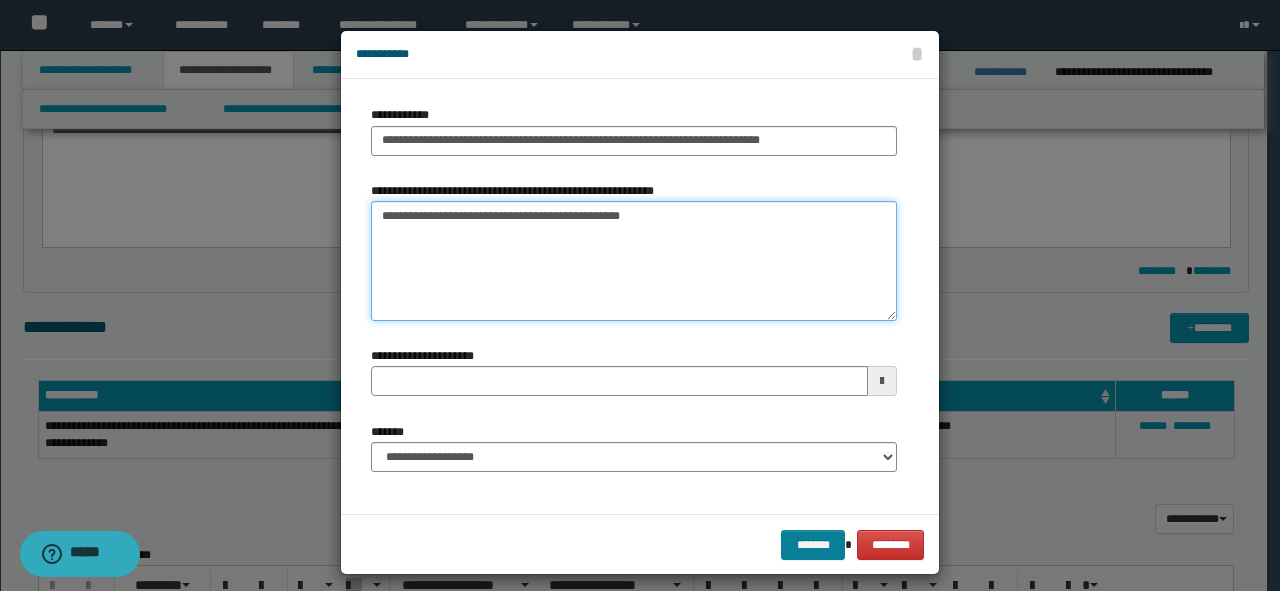 type on "**********" 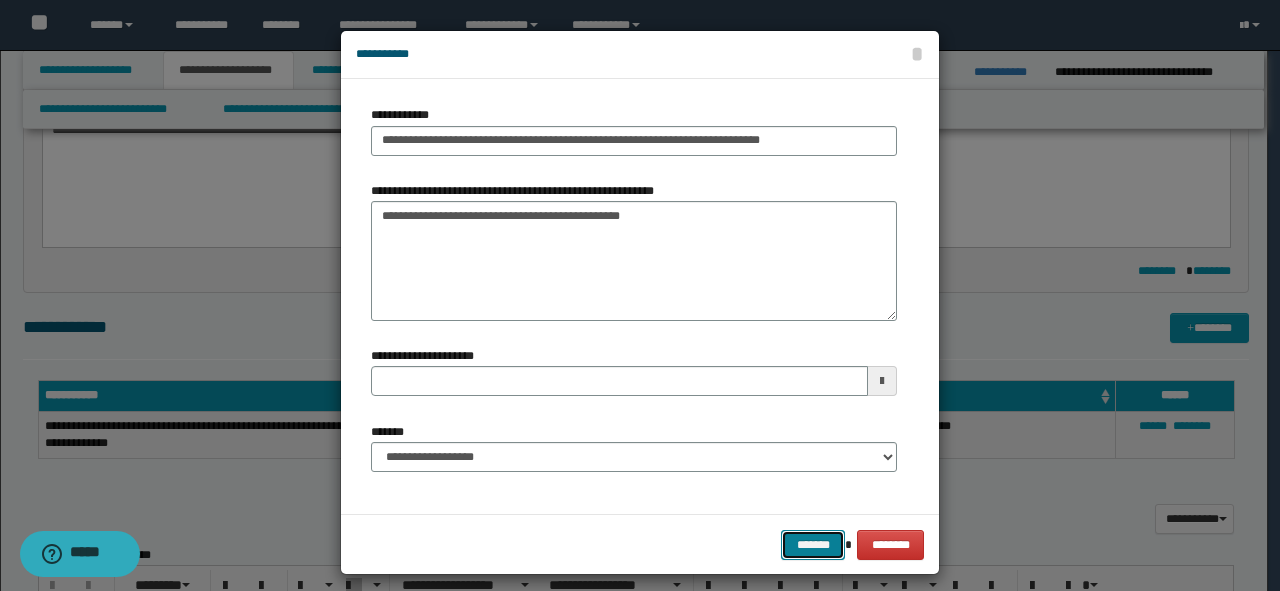 click on "*******" at bounding box center [813, 545] 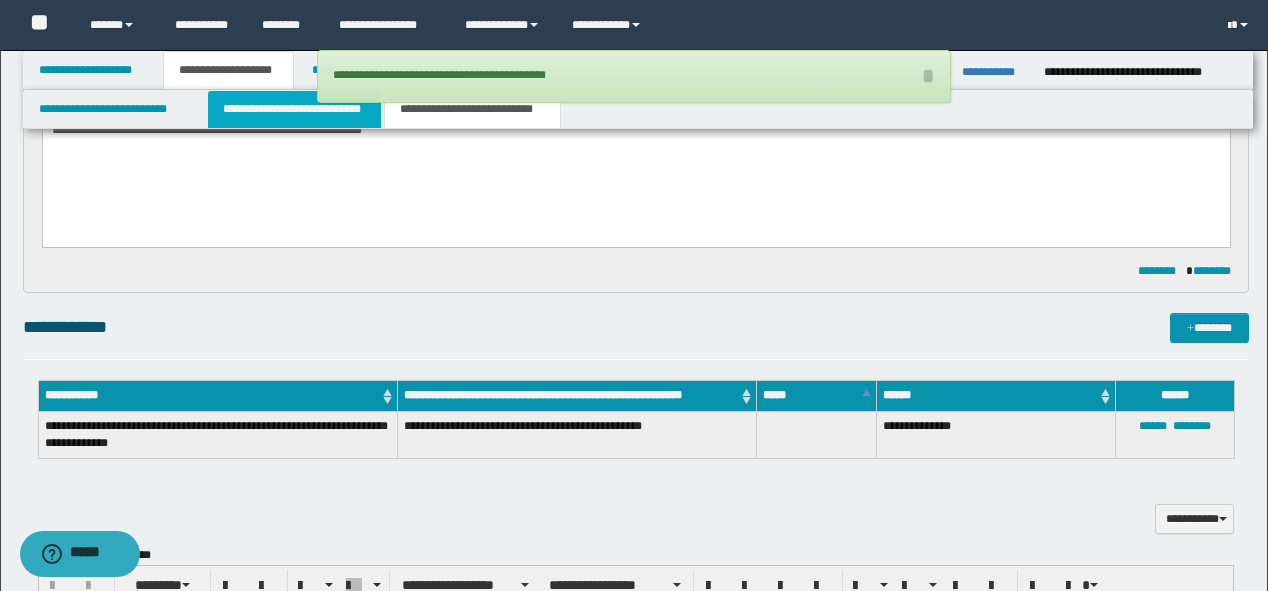 click on "**********" at bounding box center (294, 109) 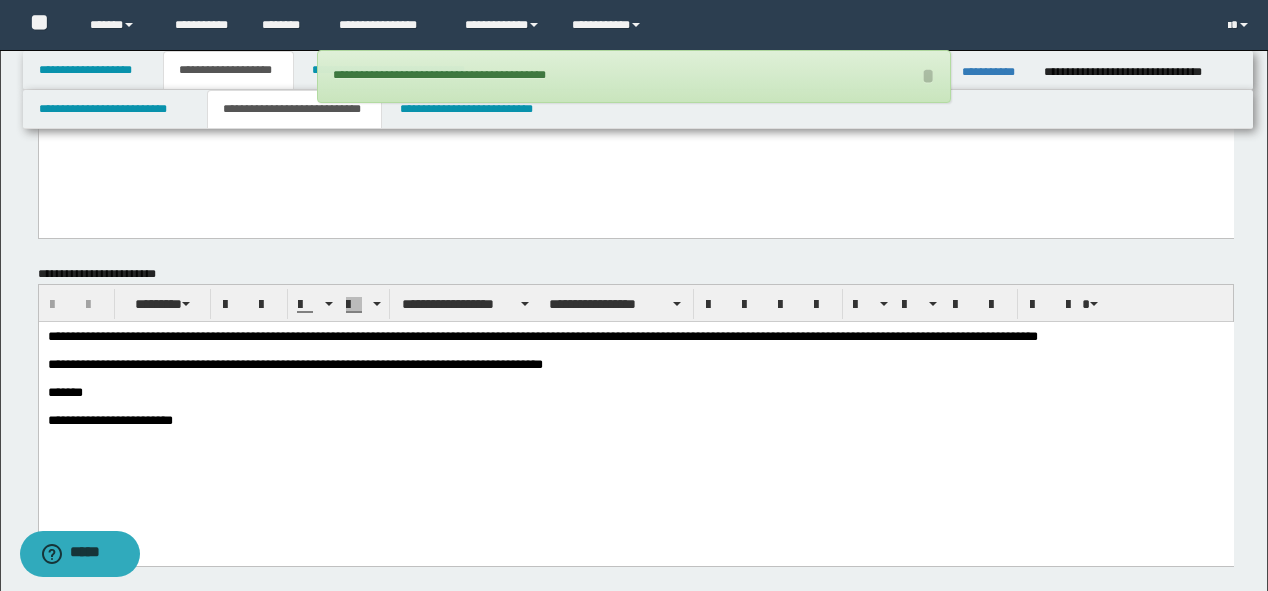 click on "**********" at bounding box center (635, 420) 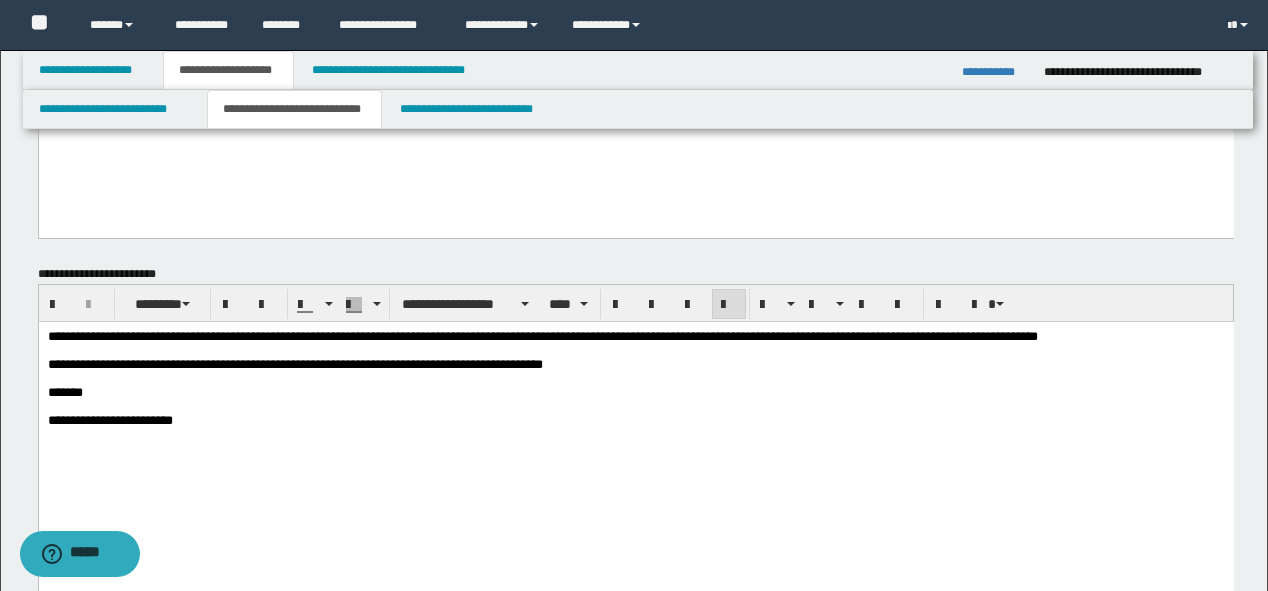 type 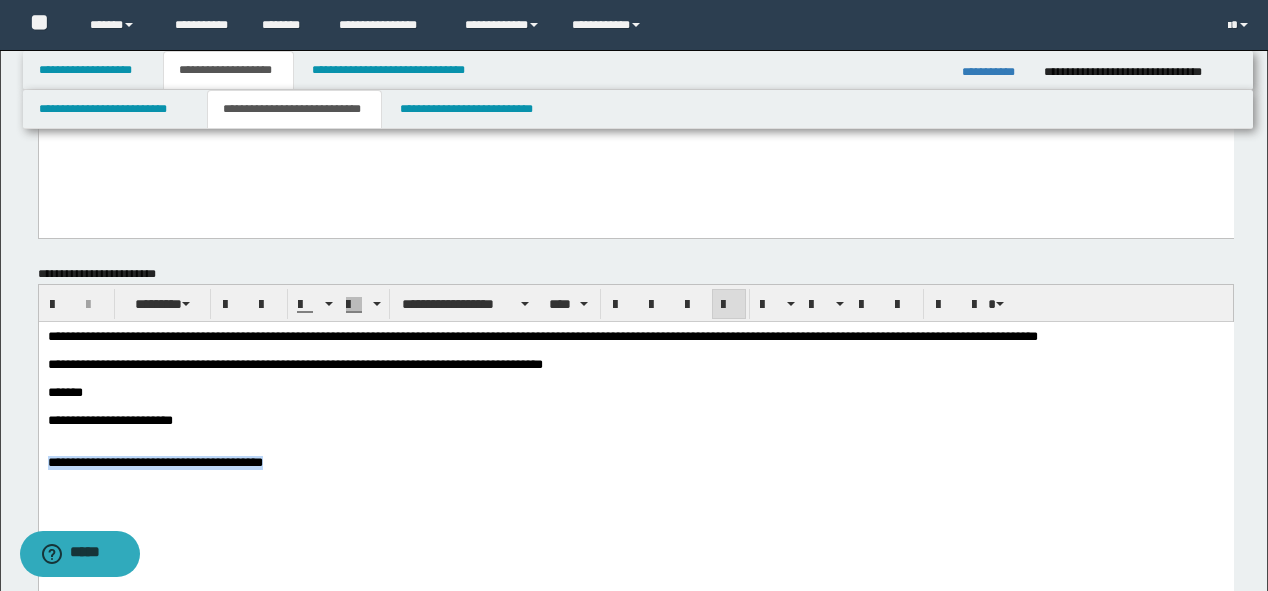 drag, startPoint x: 406, startPoint y: 484, endPoint x: 37, endPoint y: 484, distance: 369 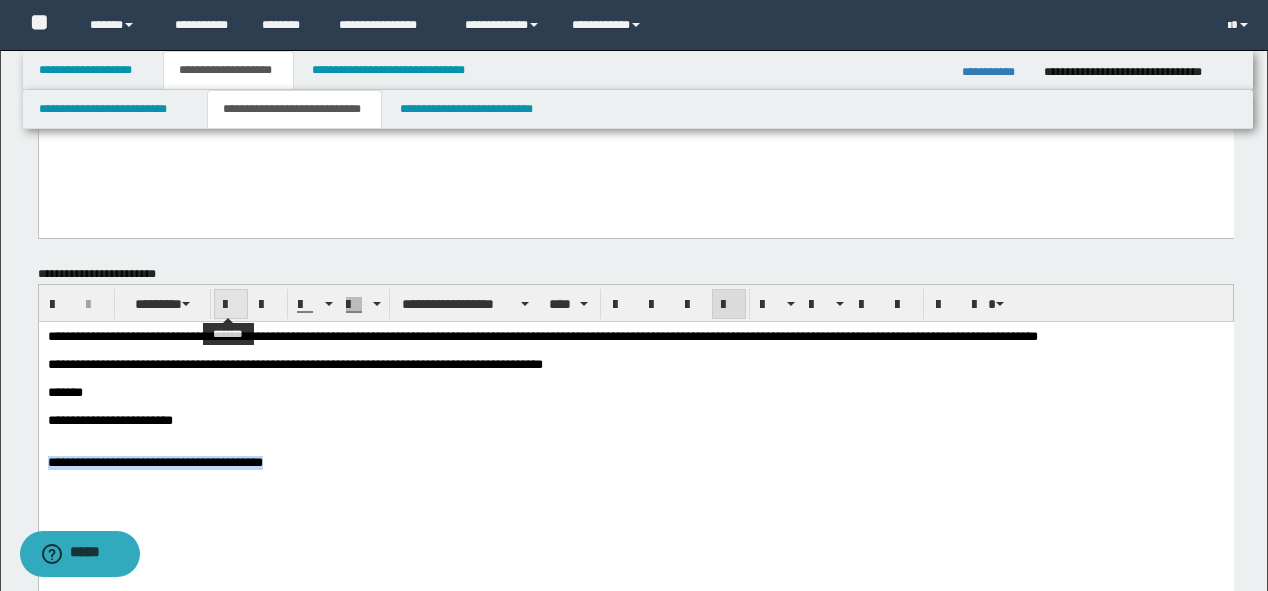 click at bounding box center (231, 304) 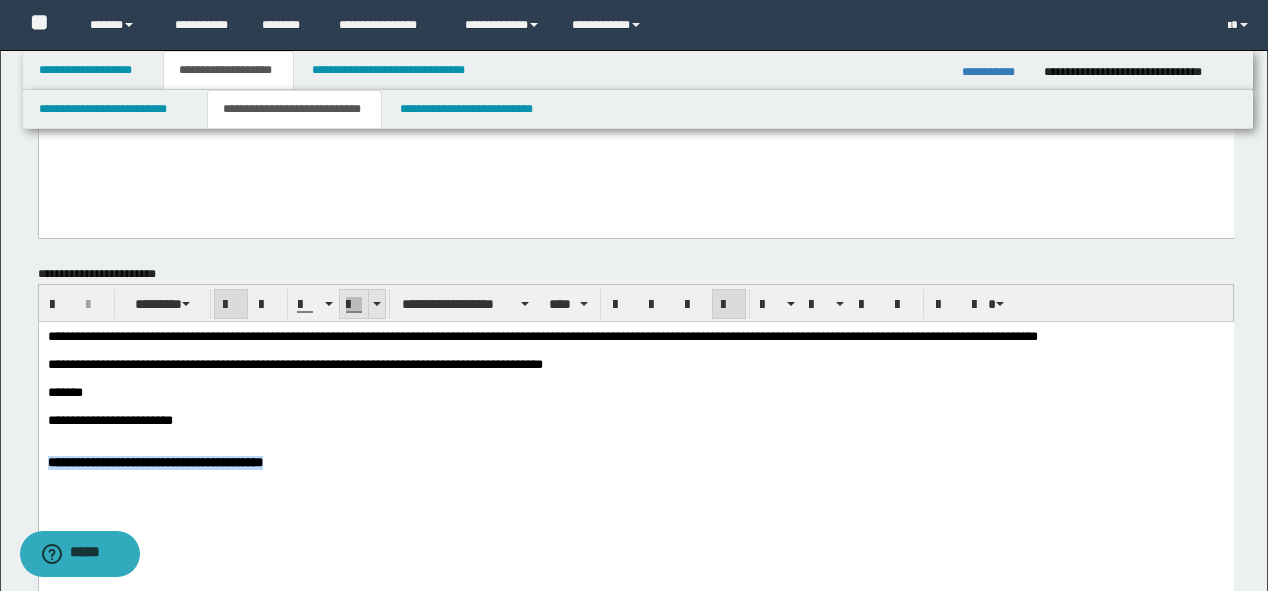 click at bounding box center (376, 304) 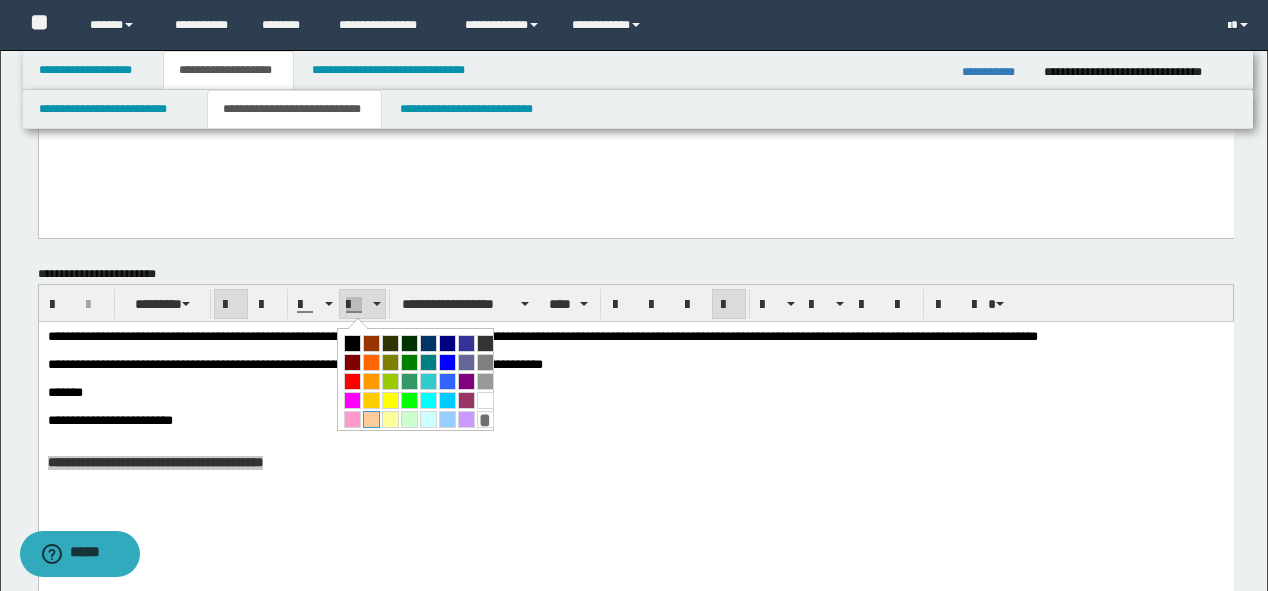 click at bounding box center [371, 419] 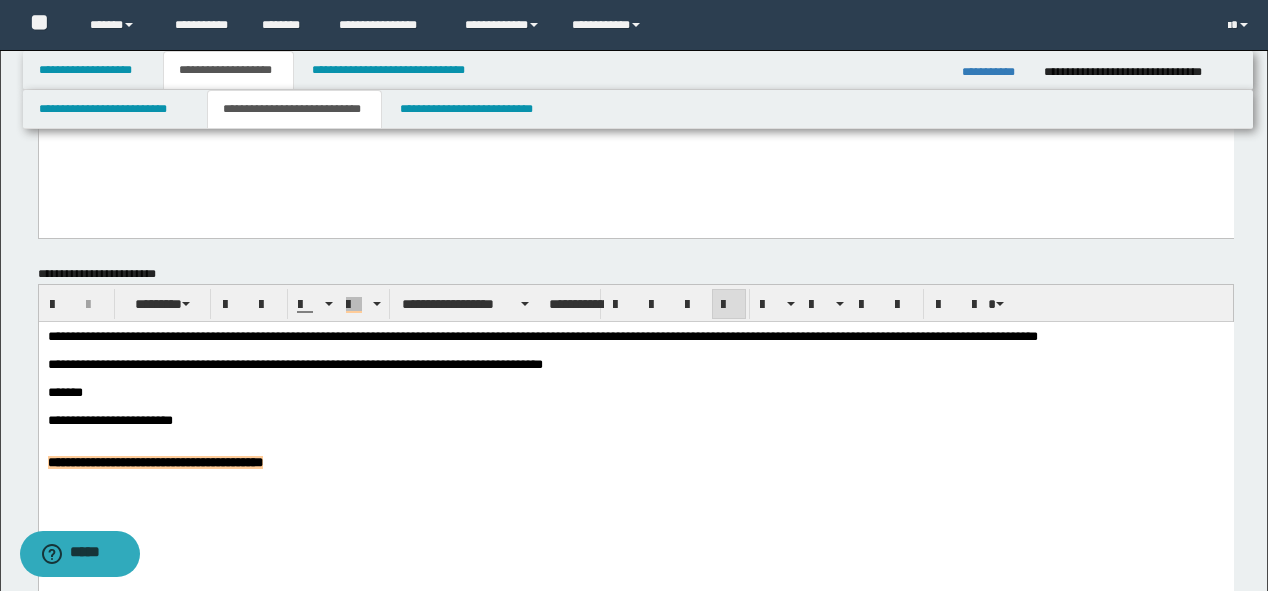 click at bounding box center (635, 477) 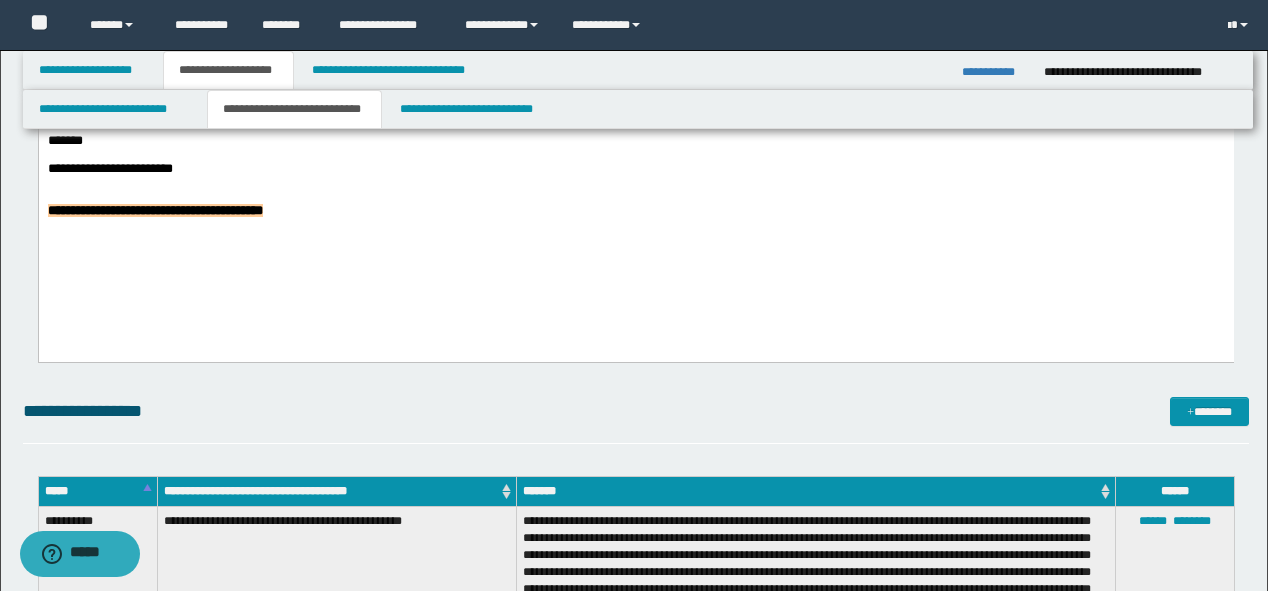 scroll, scrollTop: 400, scrollLeft: 0, axis: vertical 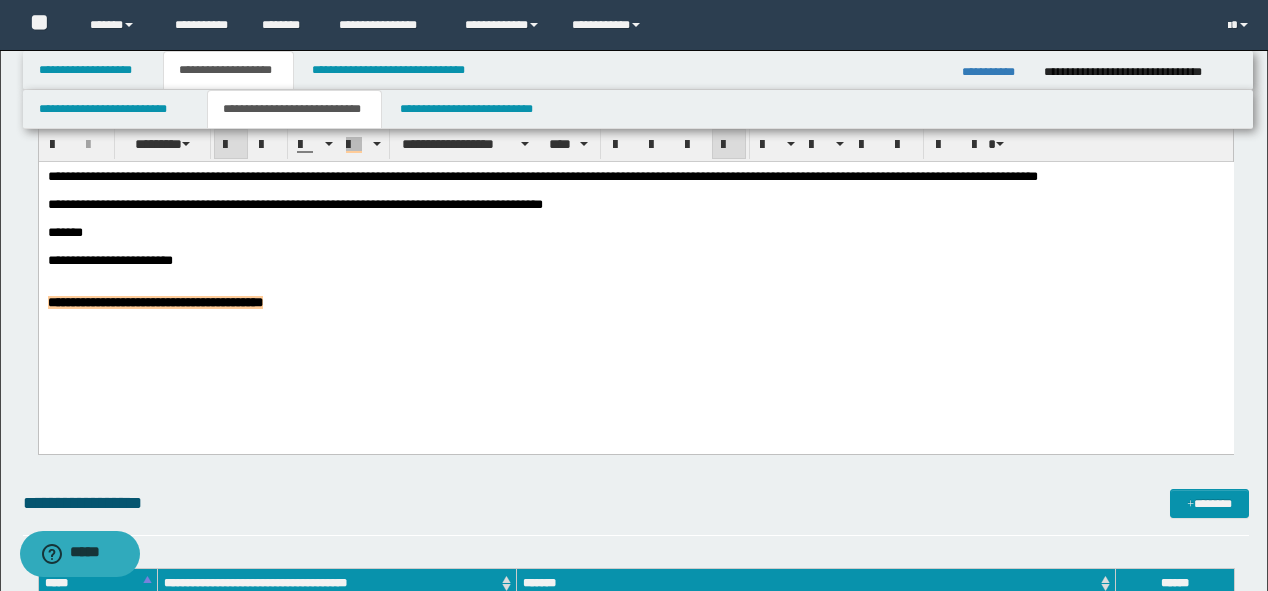 click on "**********" at bounding box center (635, 302) 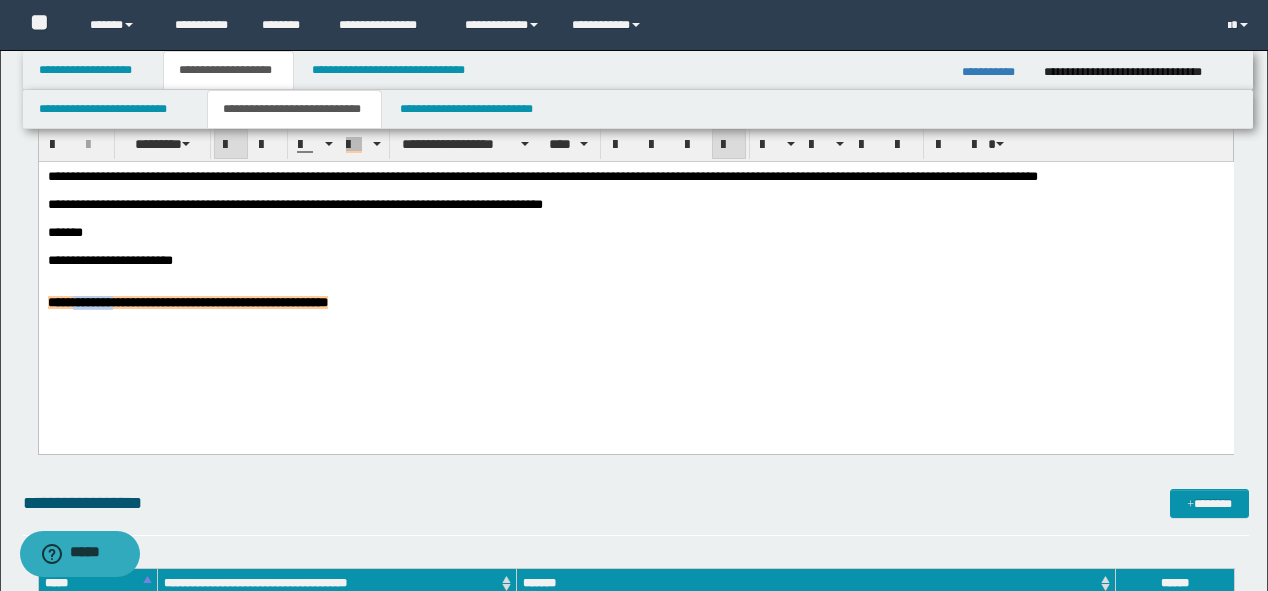 drag, startPoint x: 152, startPoint y: 325, endPoint x: 87, endPoint y: 325, distance: 65 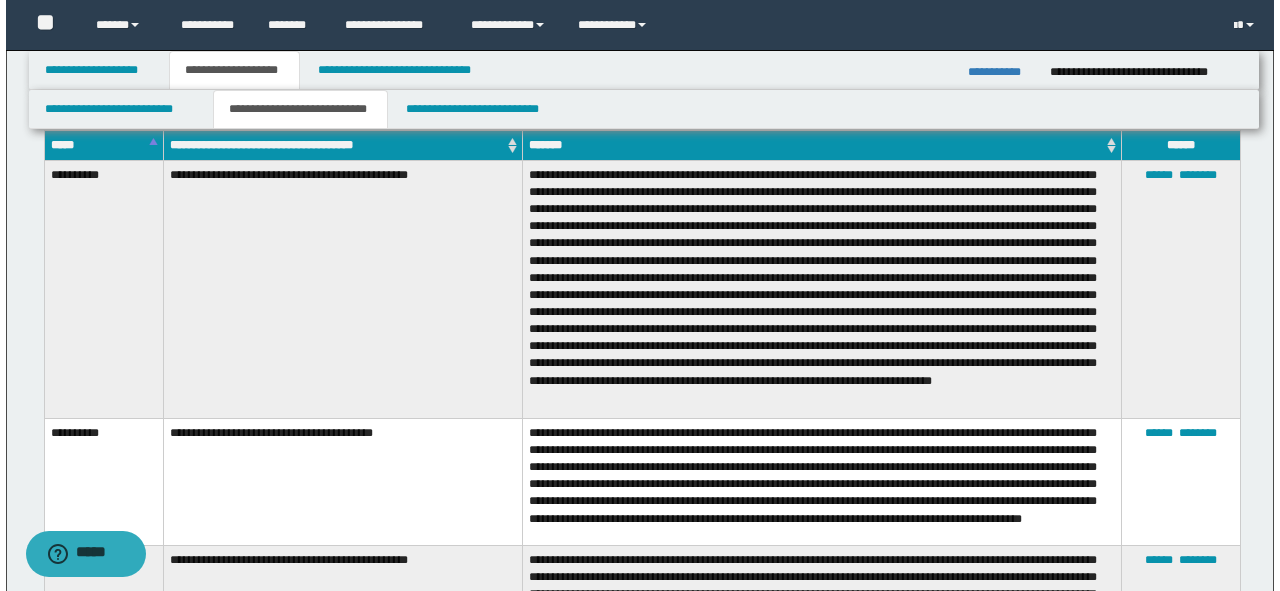 scroll, scrollTop: 800, scrollLeft: 0, axis: vertical 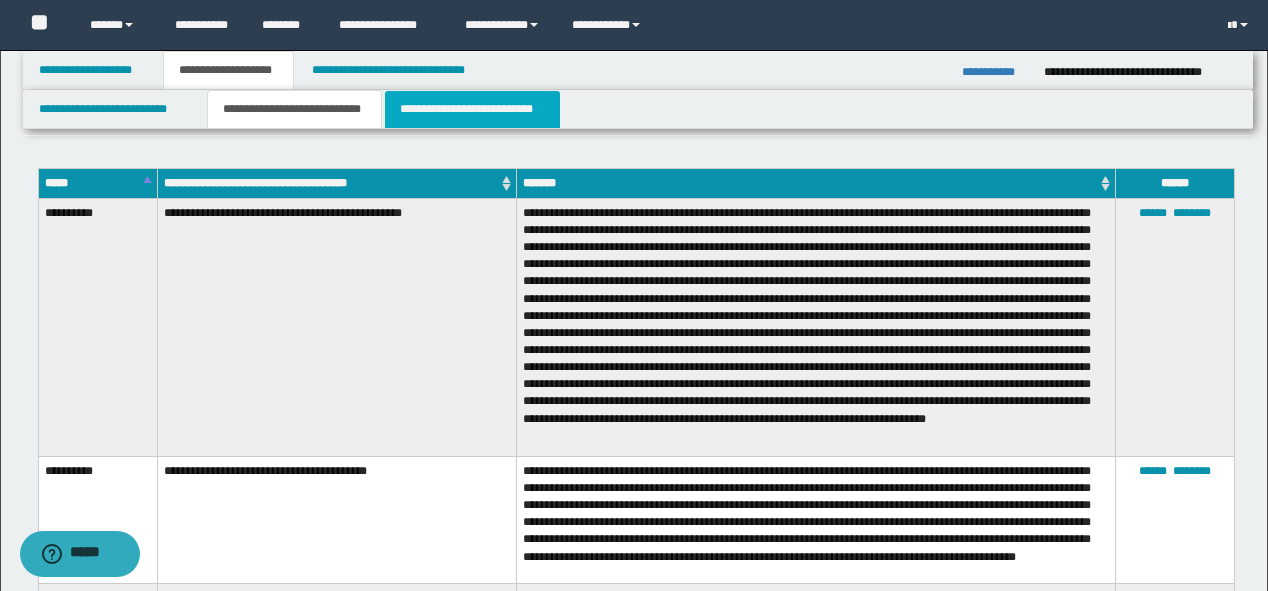 click on "**********" at bounding box center (472, 109) 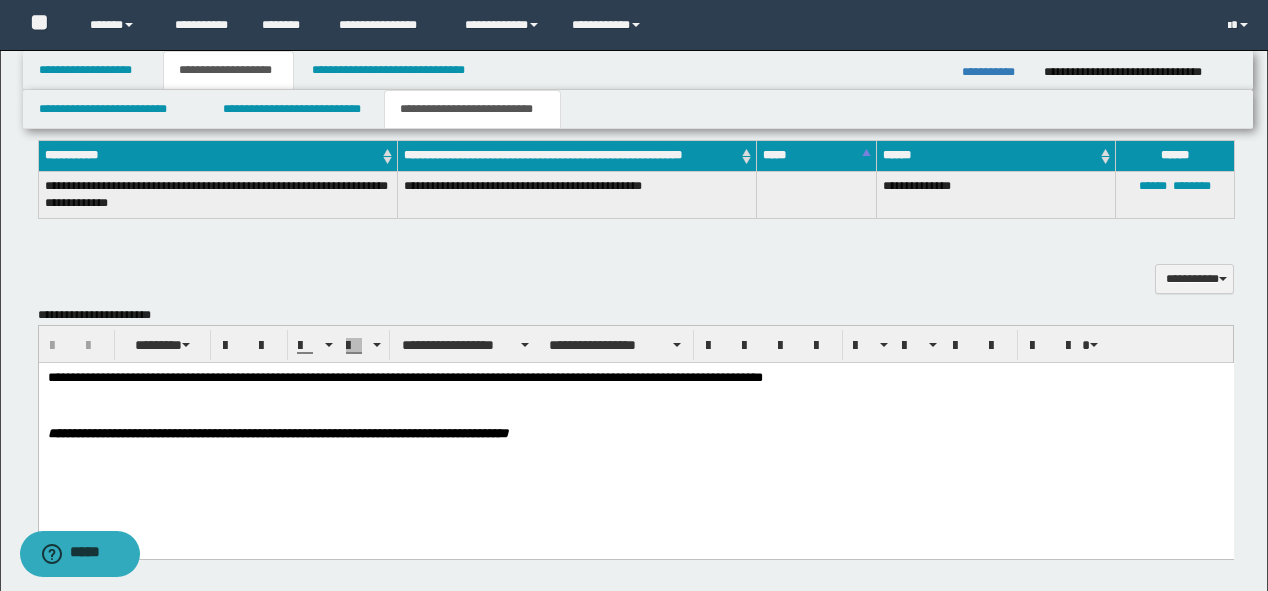 scroll, scrollTop: 400, scrollLeft: 0, axis: vertical 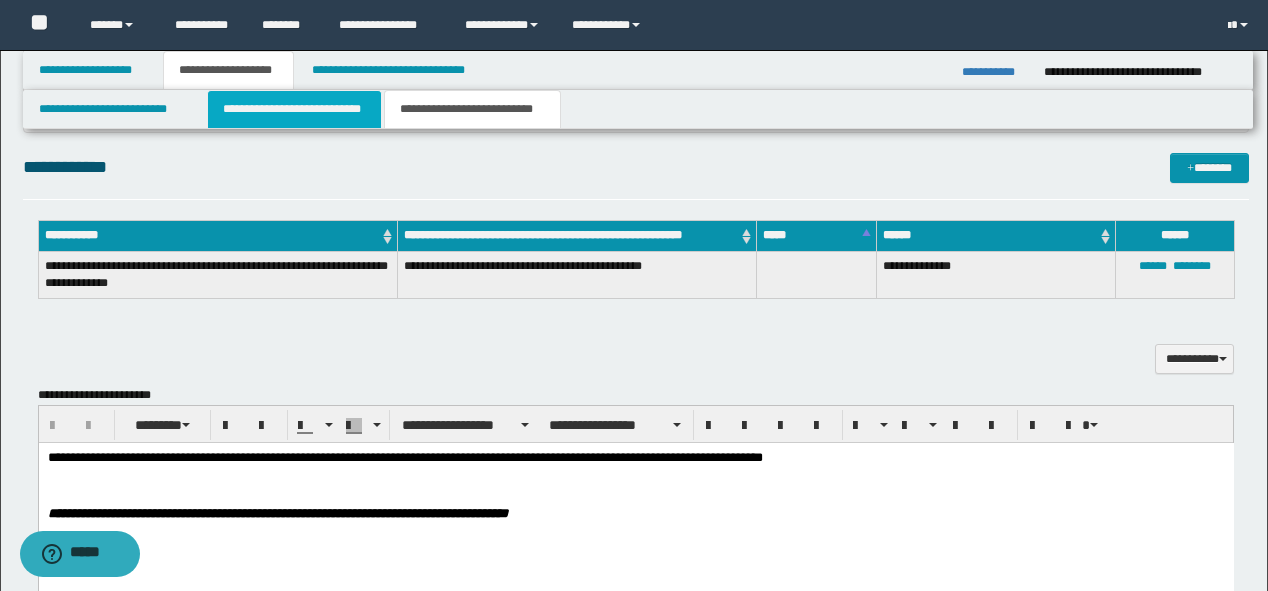 click on "**********" at bounding box center (294, 109) 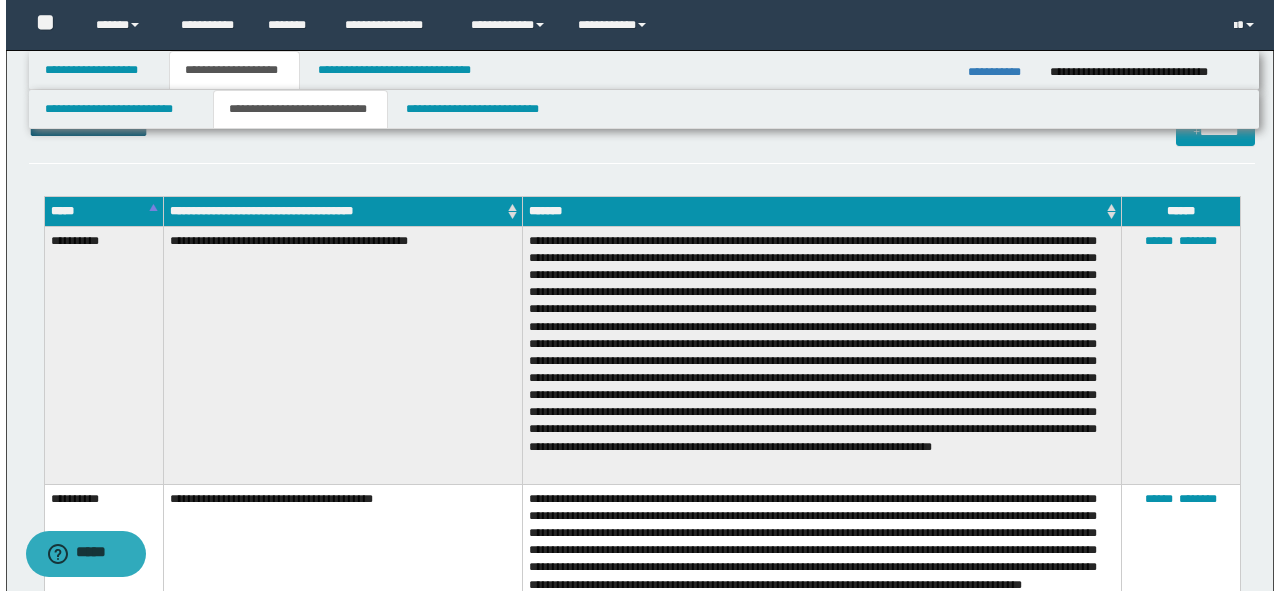 scroll, scrollTop: 800, scrollLeft: 0, axis: vertical 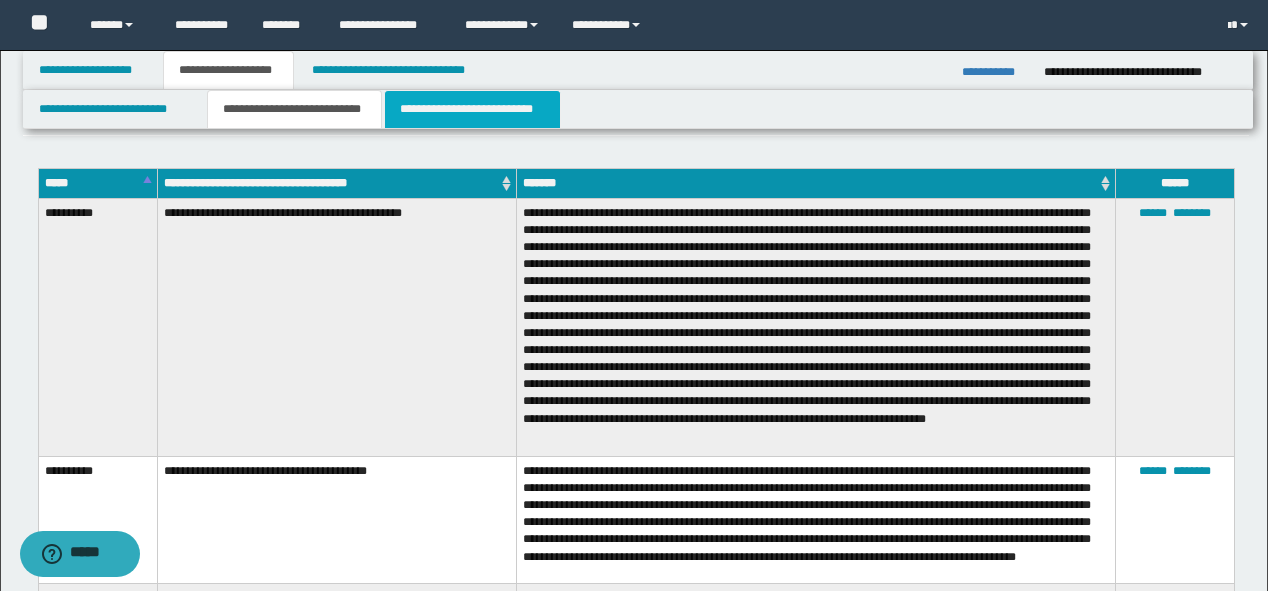 click on "**********" at bounding box center (472, 109) 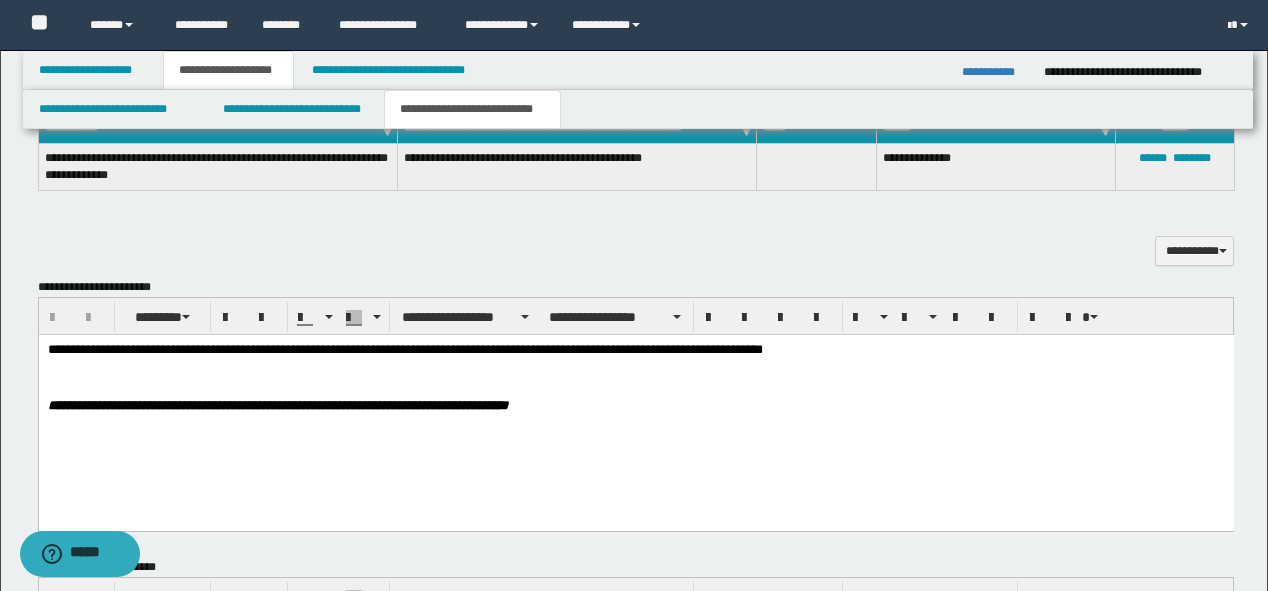scroll, scrollTop: 480, scrollLeft: 0, axis: vertical 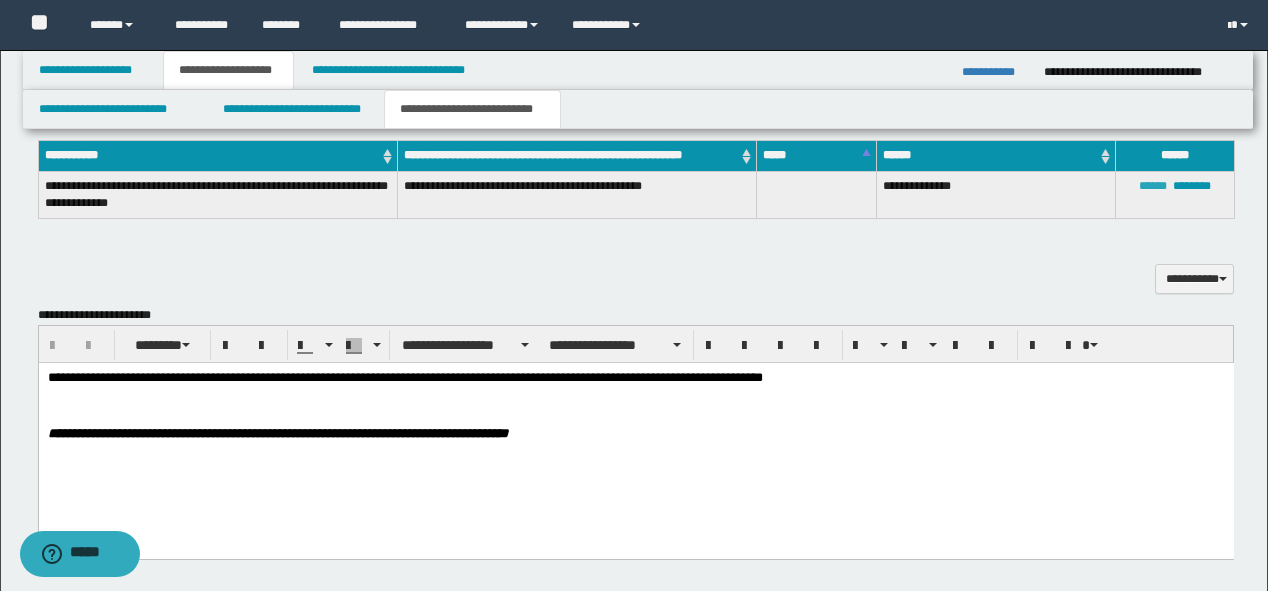 click on "******" at bounding box center [1153, 186] 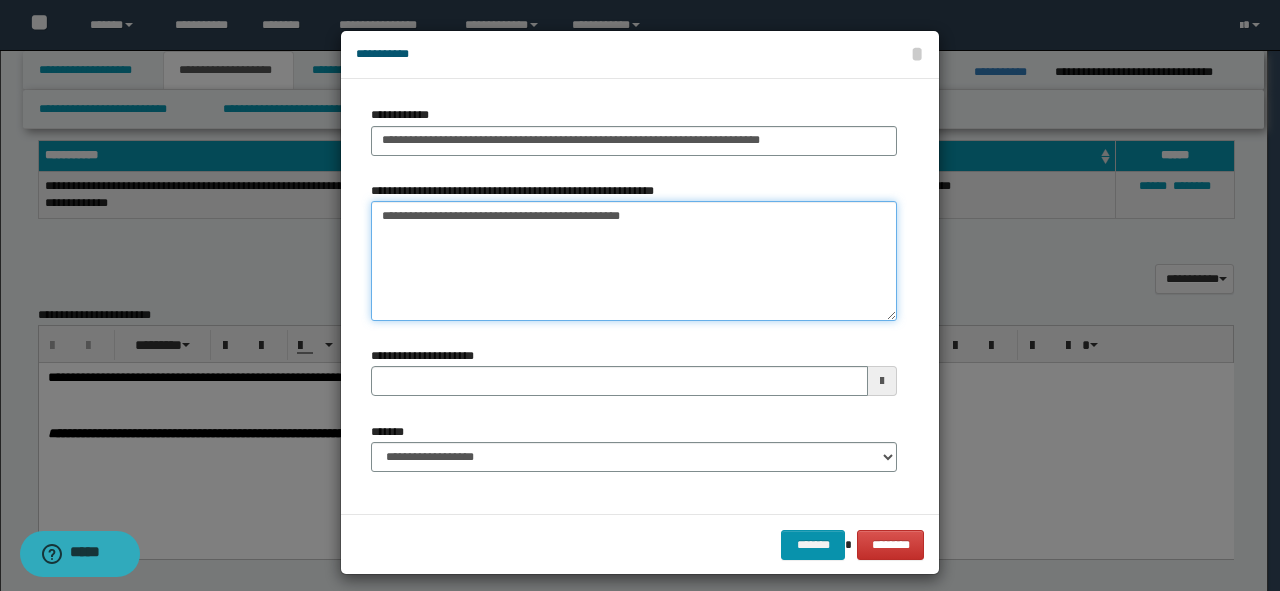 drag, startPoint x: 656, startPoint y: 212, endPoint x: 569, endPoint y: 213, distance: 87.005745 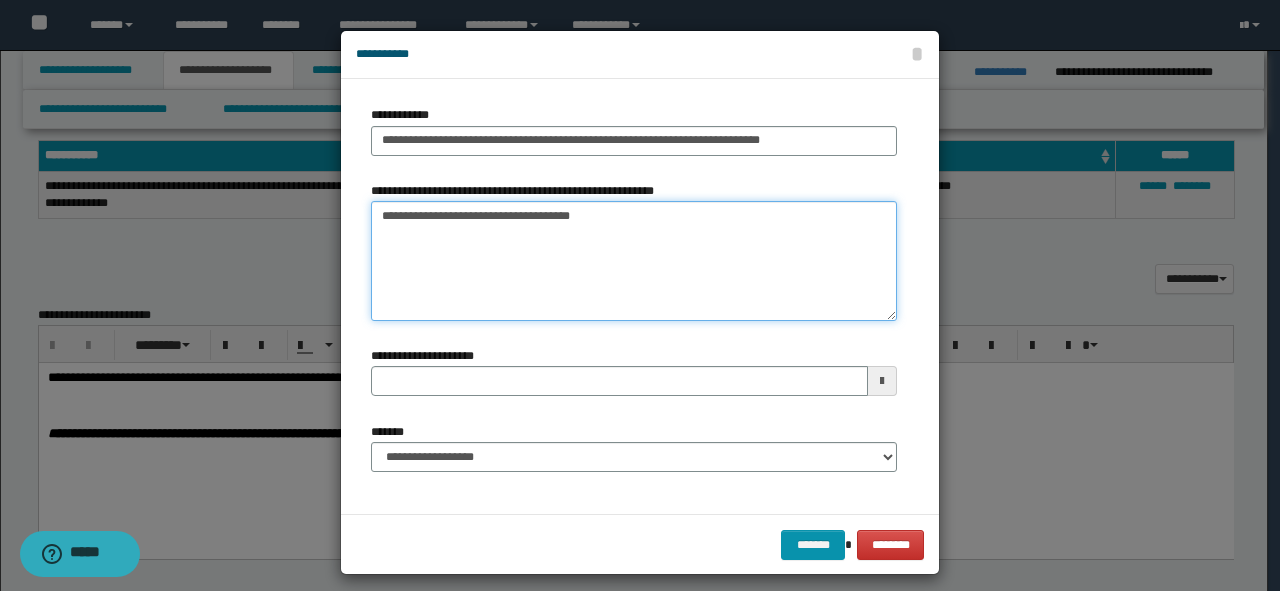 click on "**********" at bounding box center (634, 261) 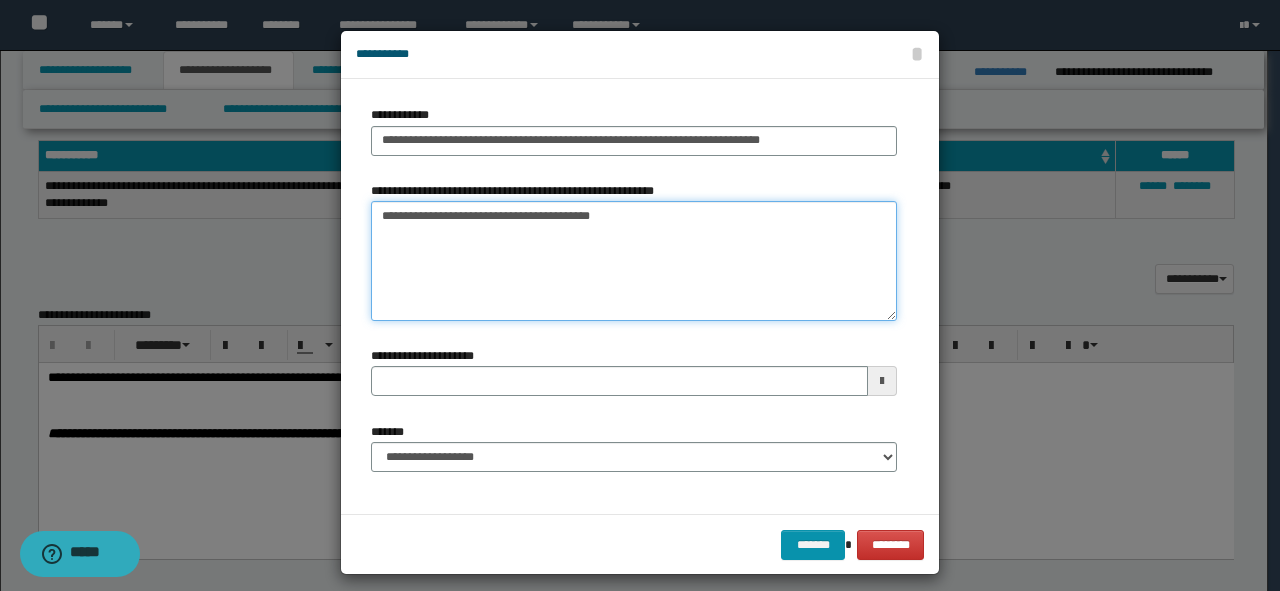 type on "**********" 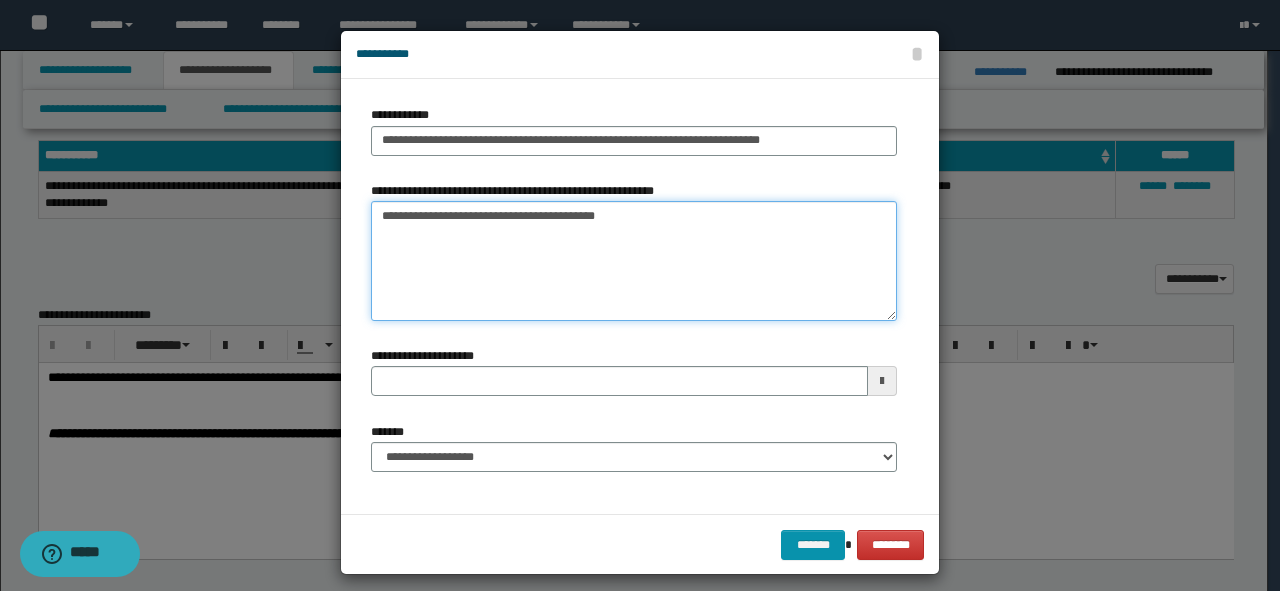 type 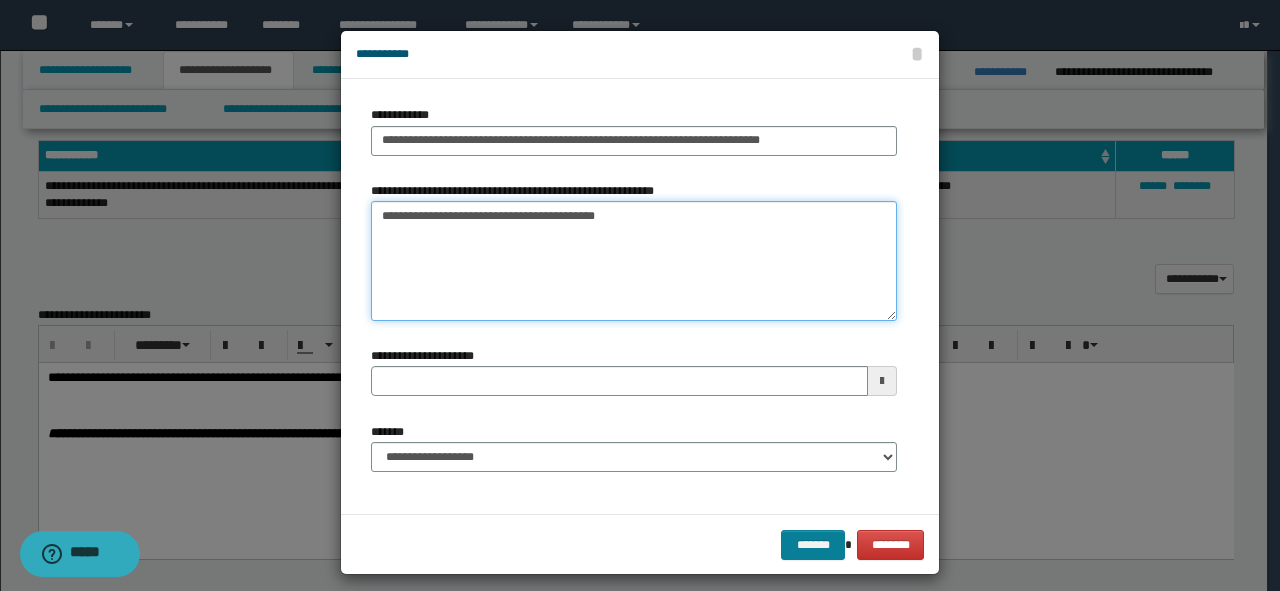 type on "**********" 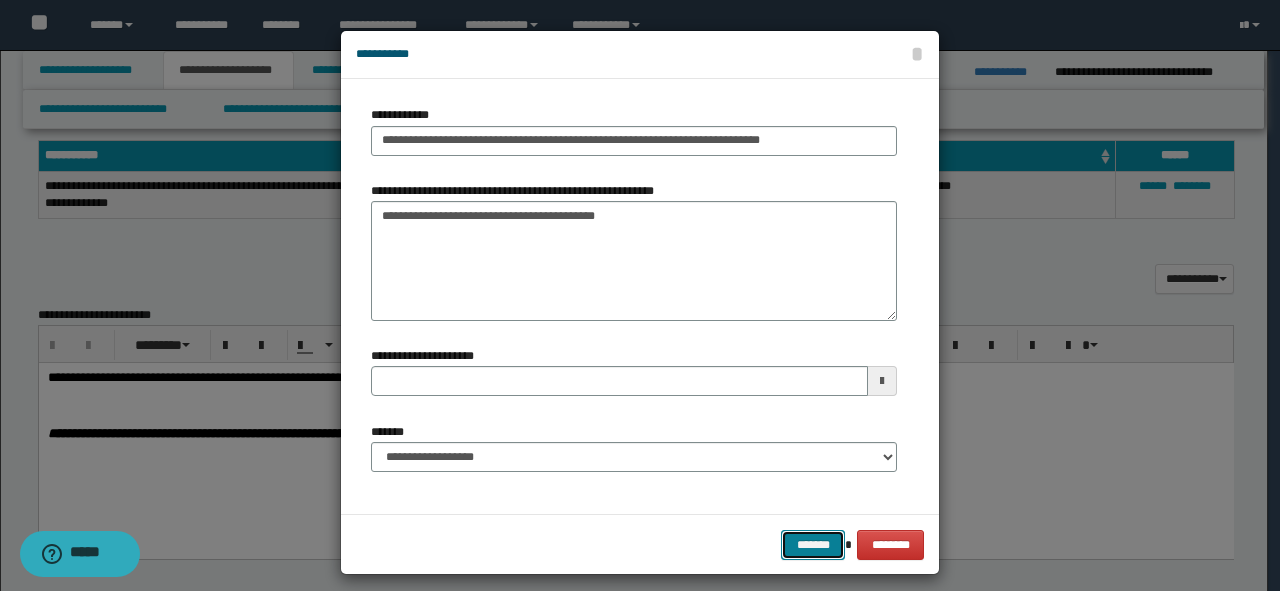 click on "*******" at bounding box center [813, 545] 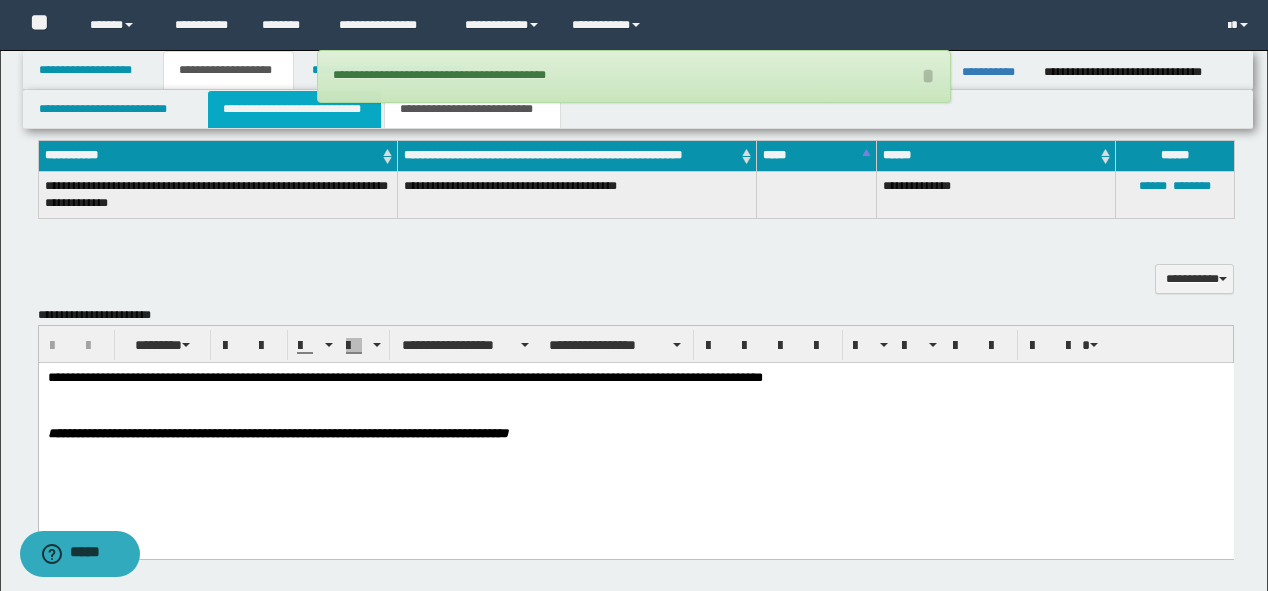 click on "**********" at bounding box center (294, 109) 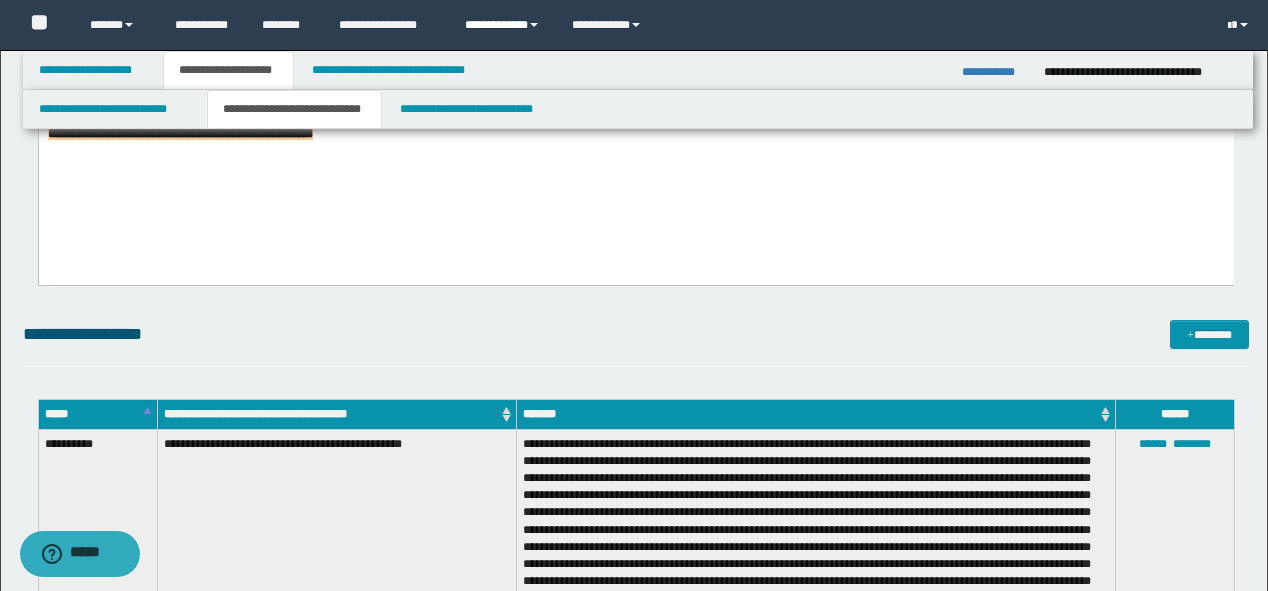 scroll, scrollTop: 560, scrollLeft: 0, axis: vertical 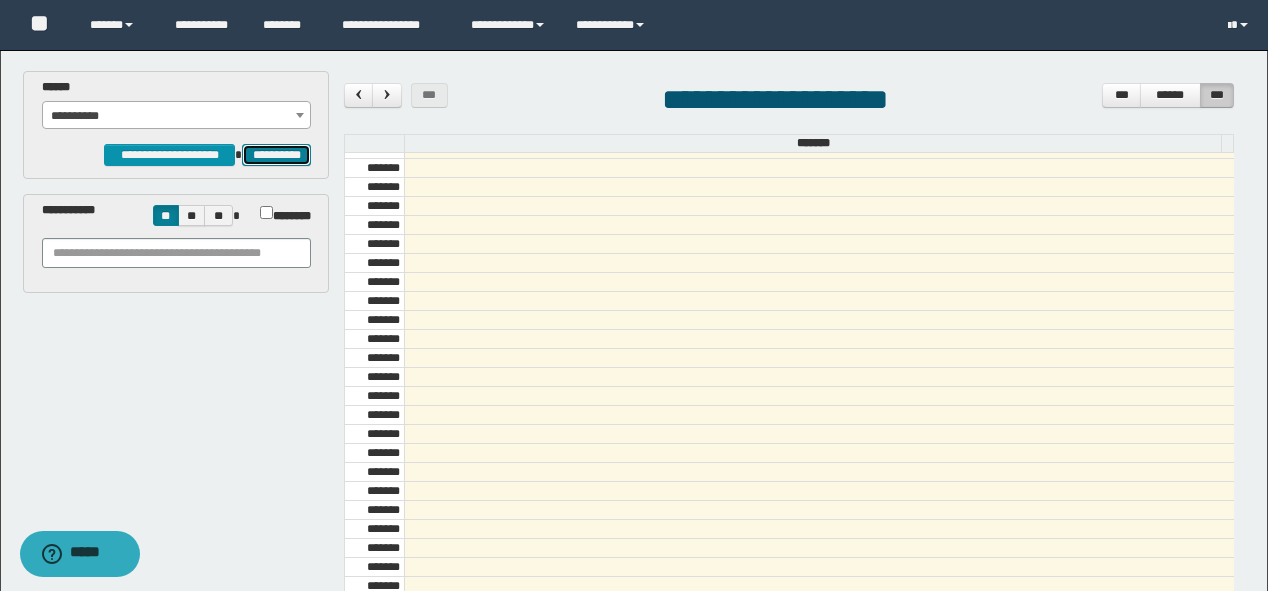 click on "**********" at bounding box center [276, 155] 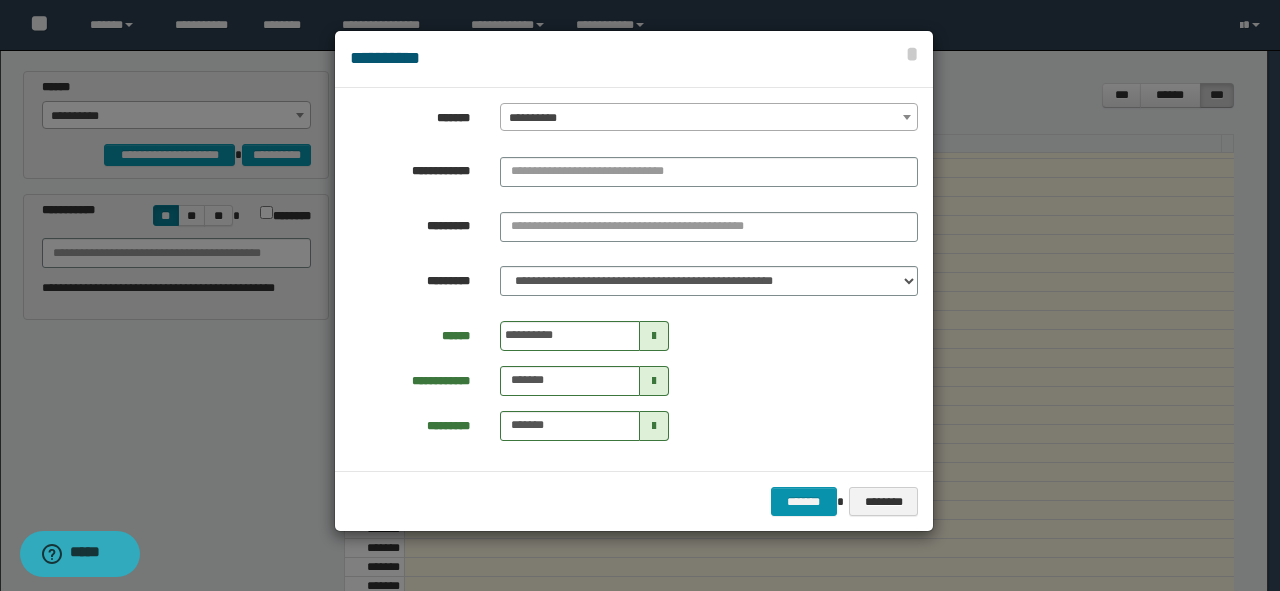 click on "**********" at bounding box center [709, 118] 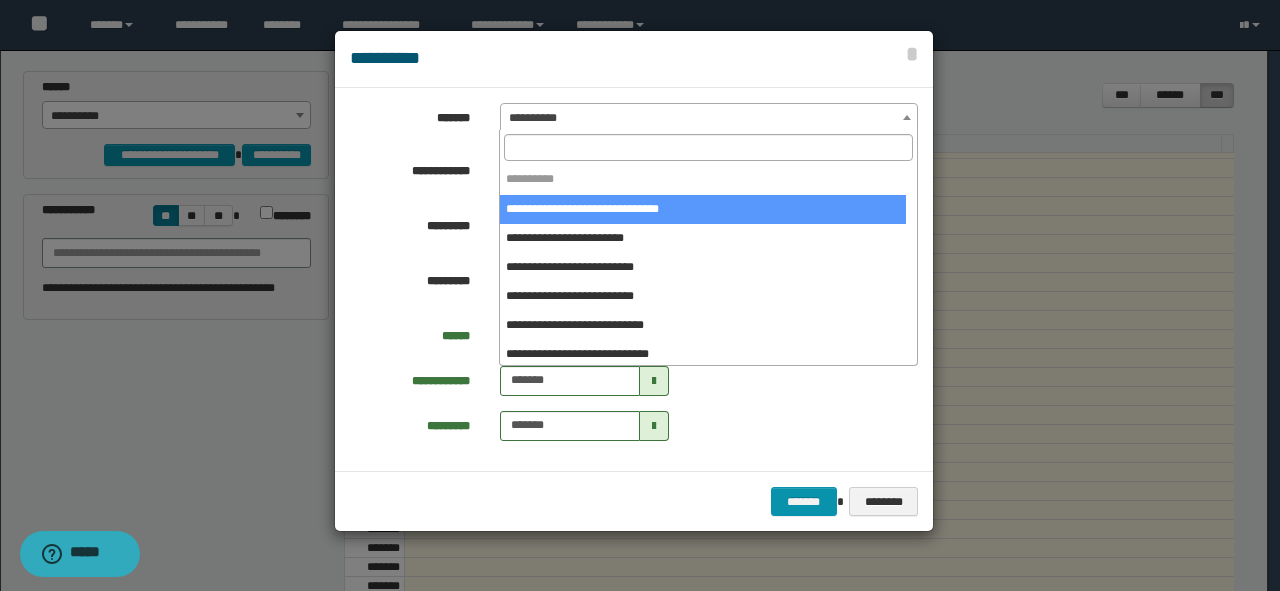 drag, startPoint x: 569, startPoint y: 236, endPoint x: 563, endPoint y: 214, distance: 22.803509 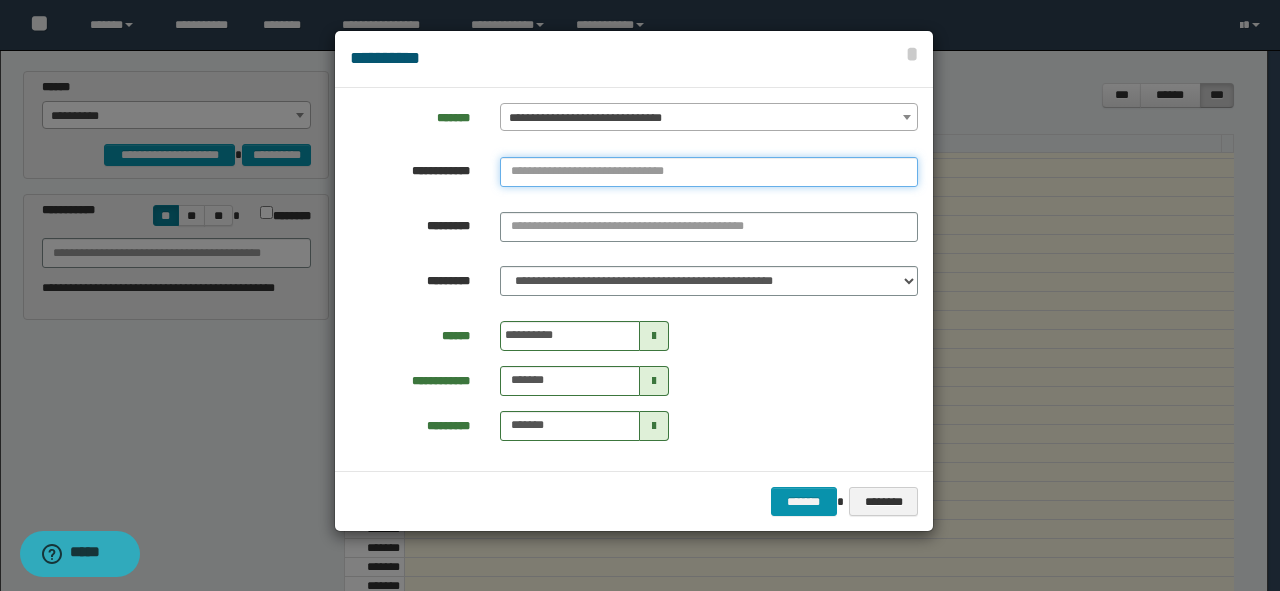 click at bounding box center [709, 172] 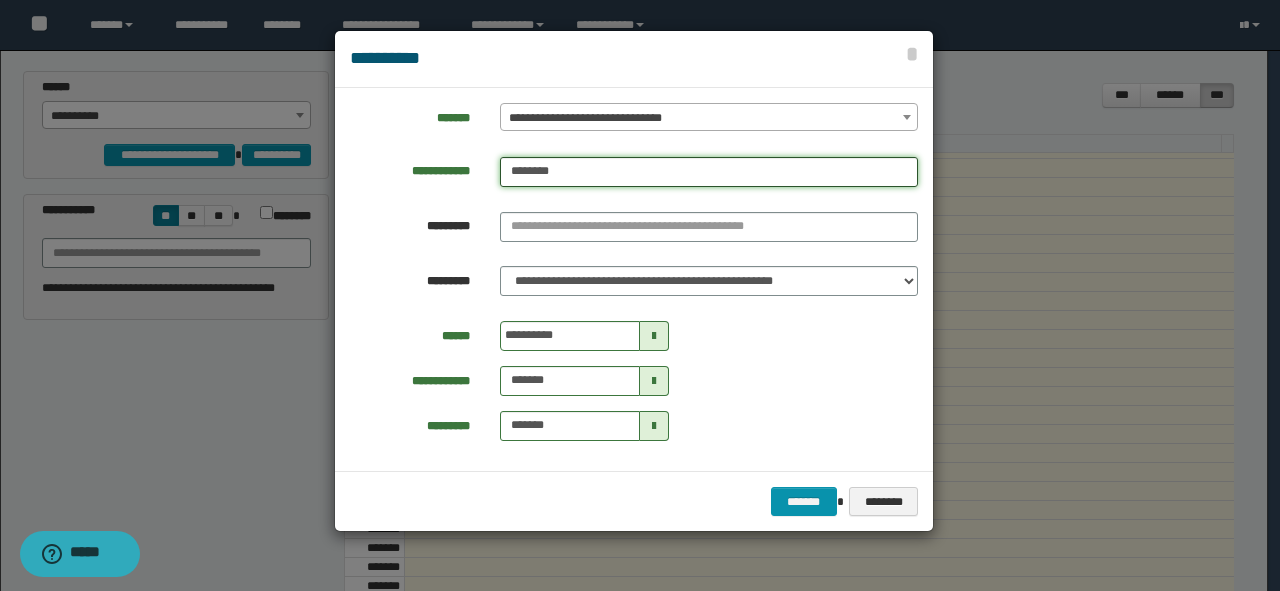 type on "********" 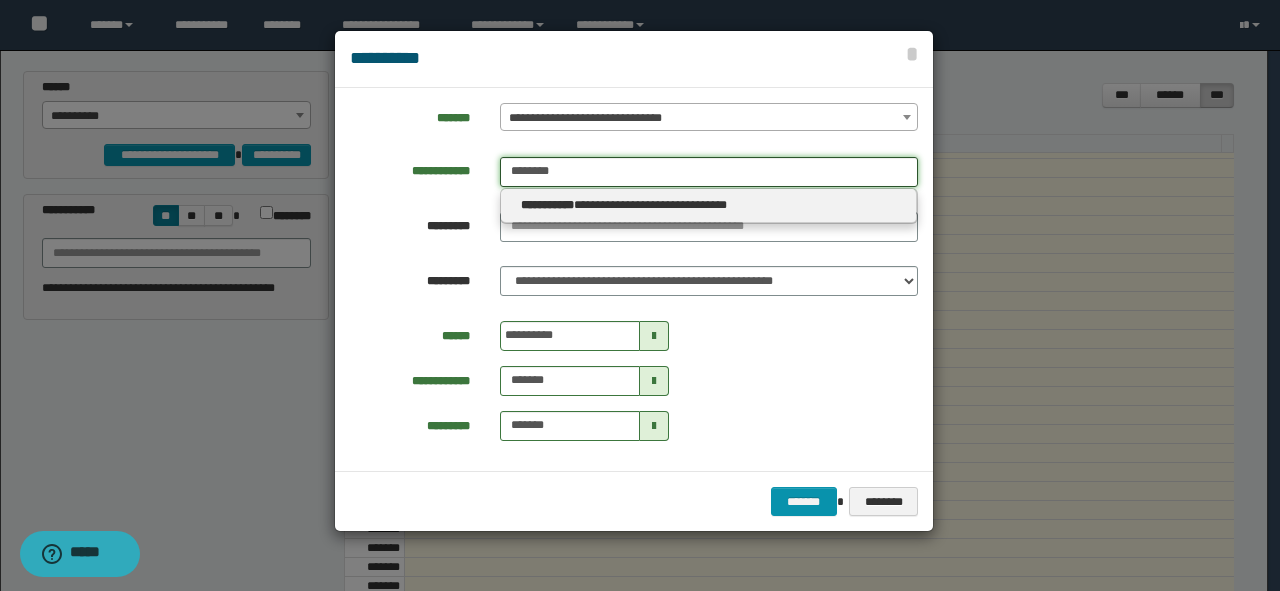 type on "********" 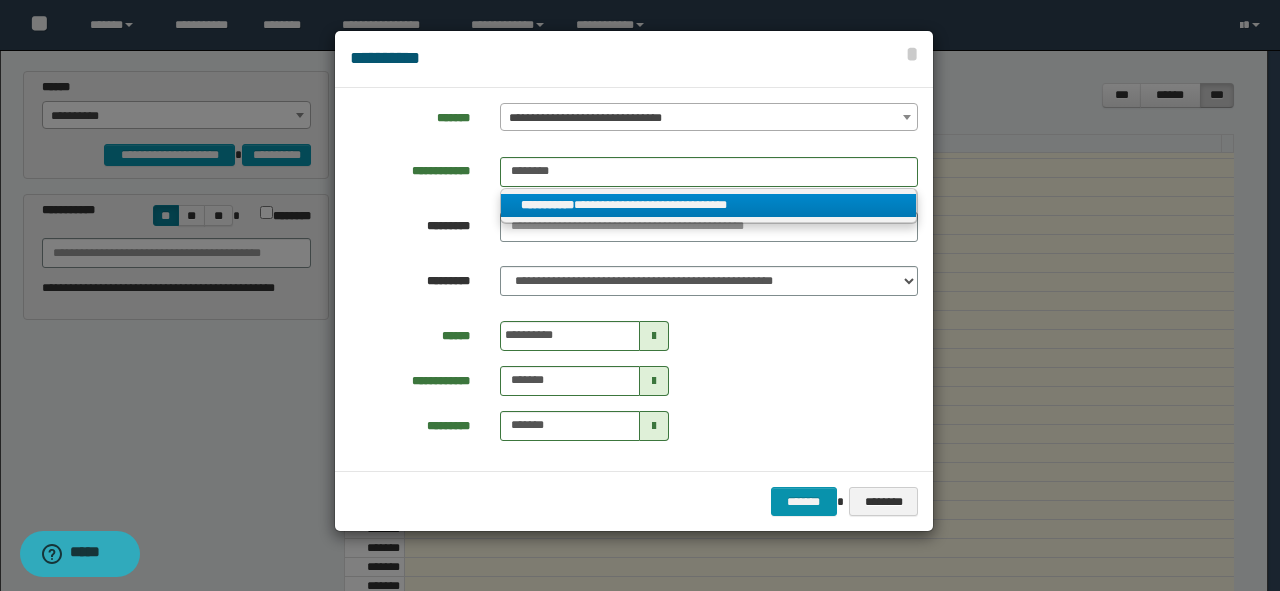 click on "**********" at bounding box center [709, 205] 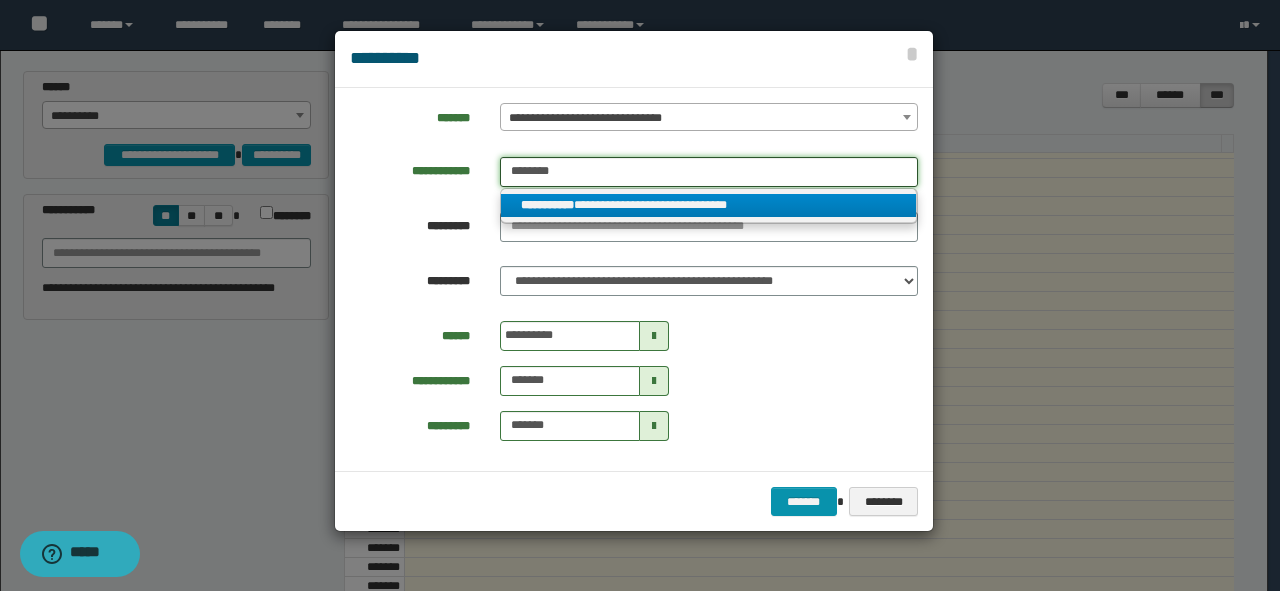 type 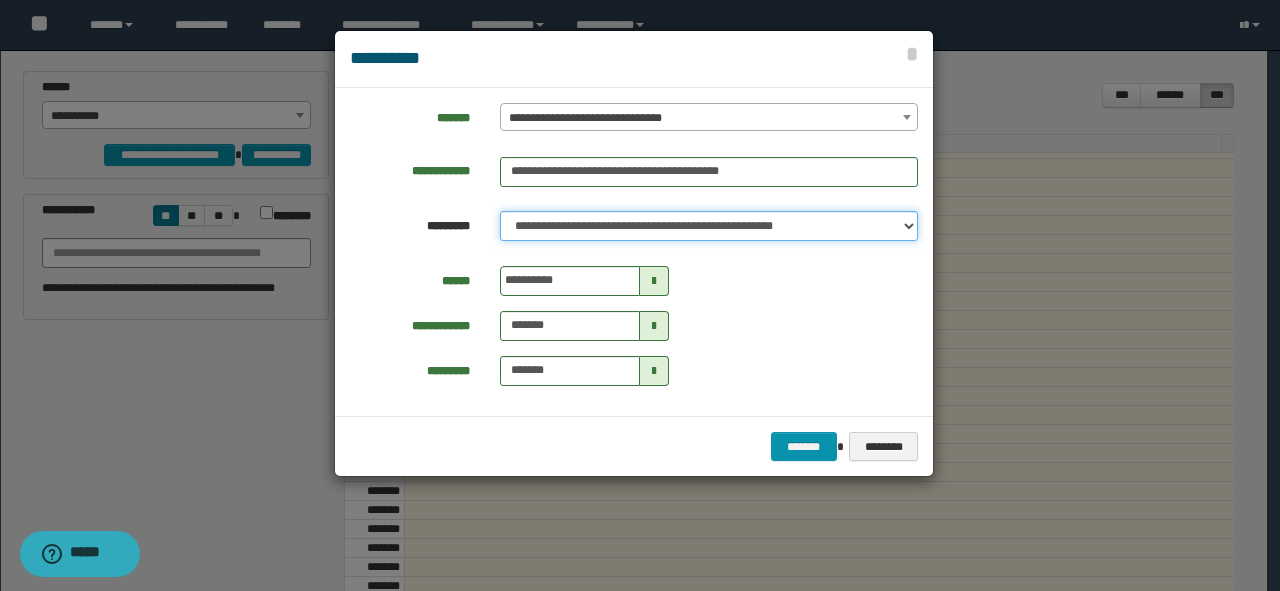 click on "**********" at bounding box center (709, 226) 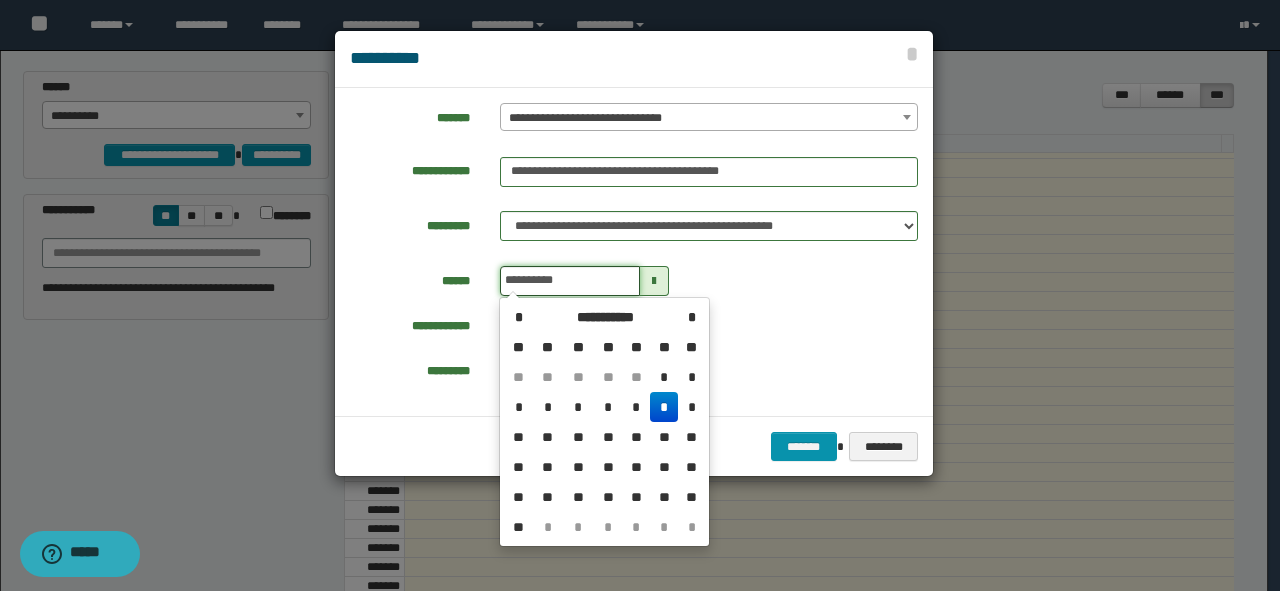 click on "**********" at bounding box center [570, 281] 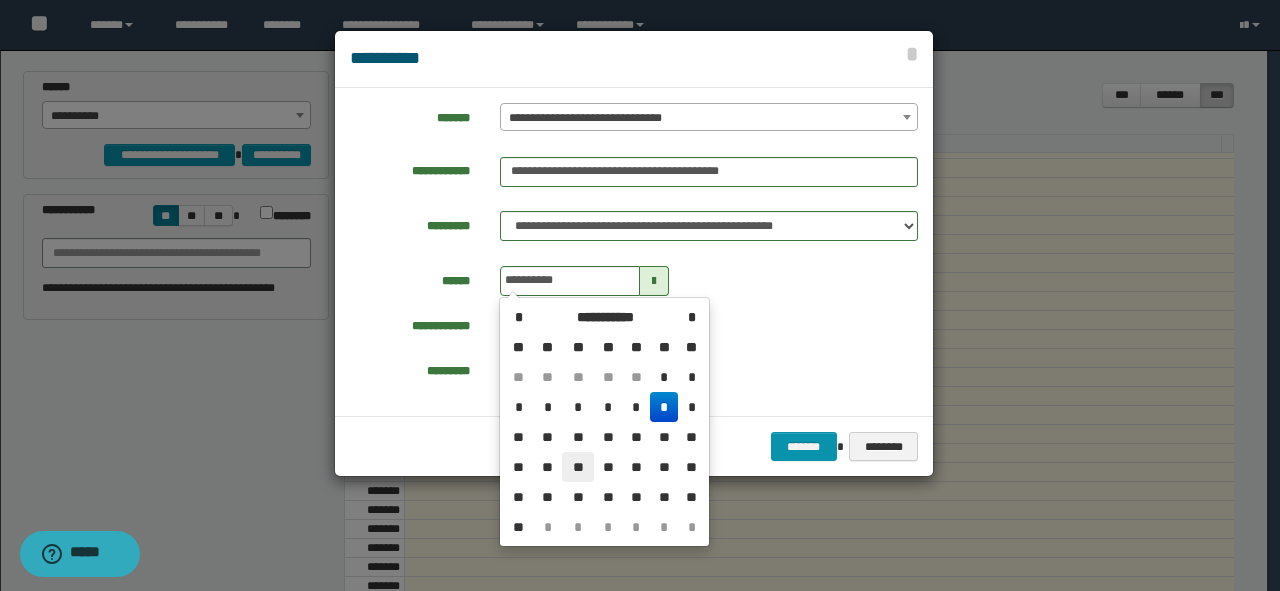 click on "**" at bounding box center [578, 467] 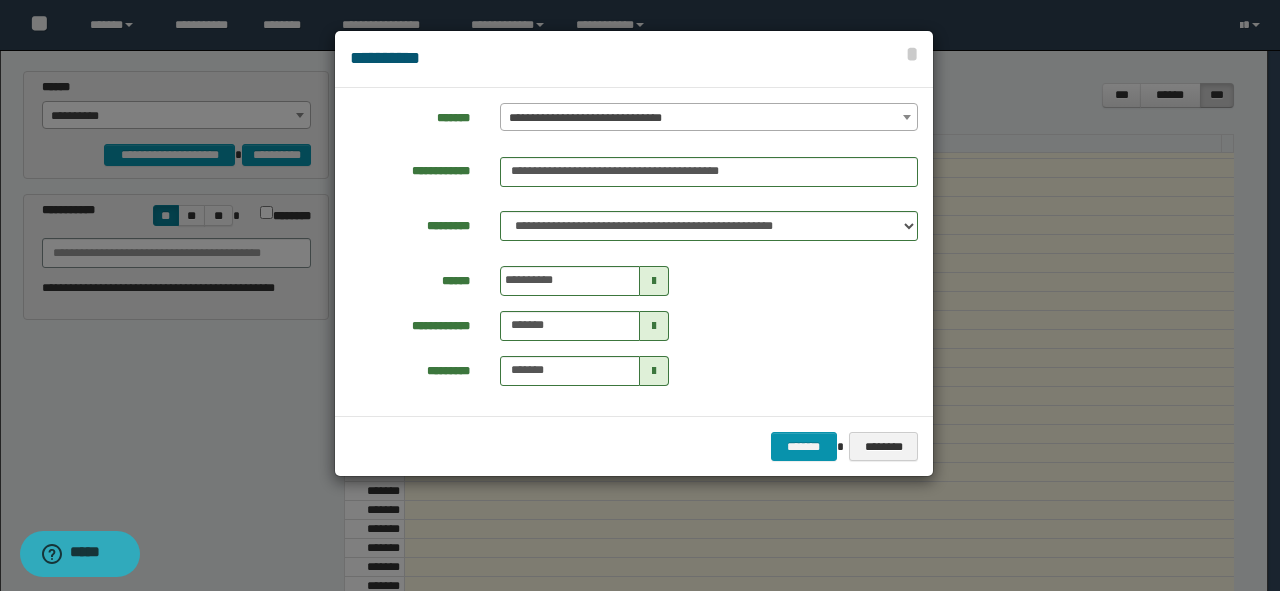 click on "**********" at bounding box center [634, 281] 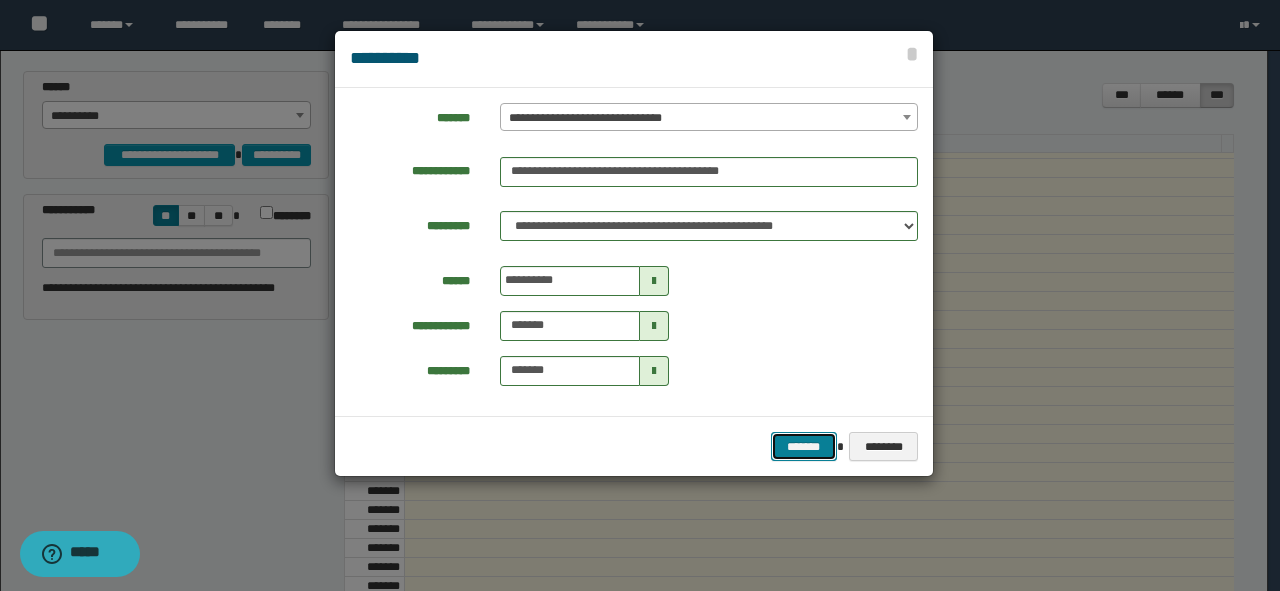 click on "*******" at bounding box center [804, 447] 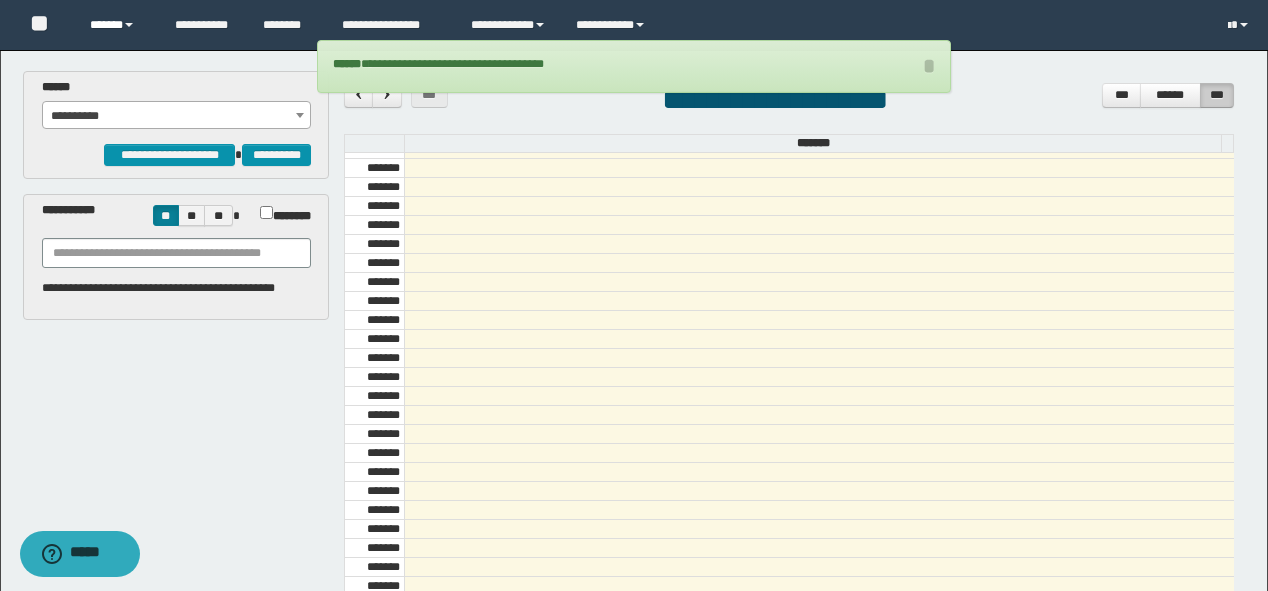 click on "******" at bounding box center [117, 25] 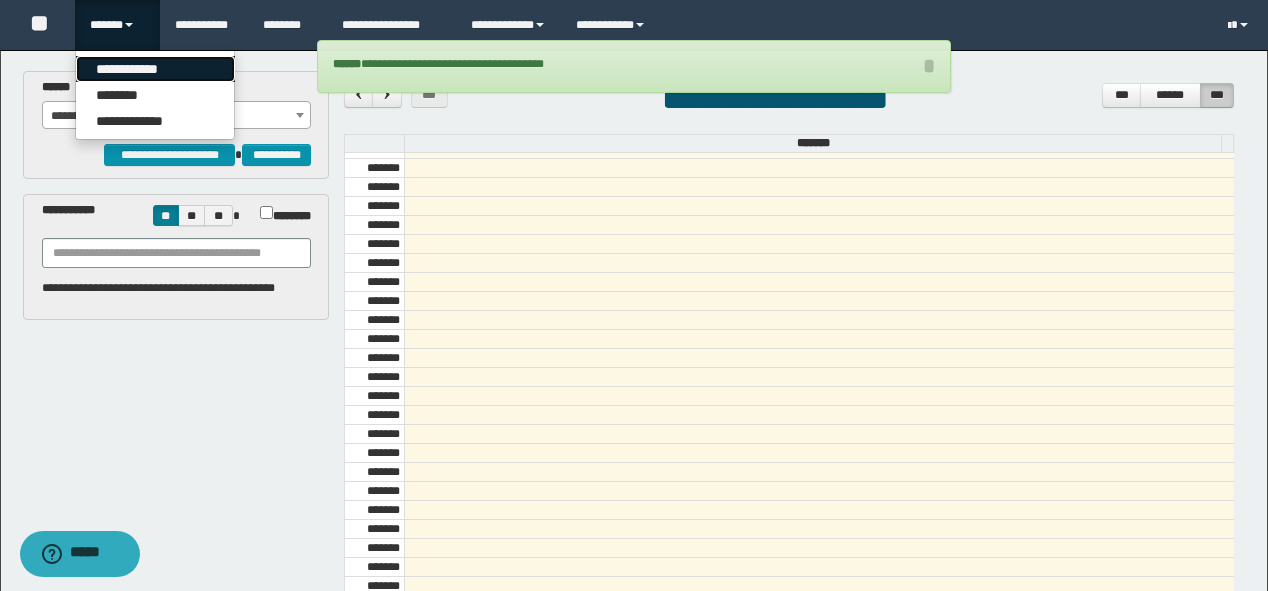 click on "**********" at bounding box center (155, 69) 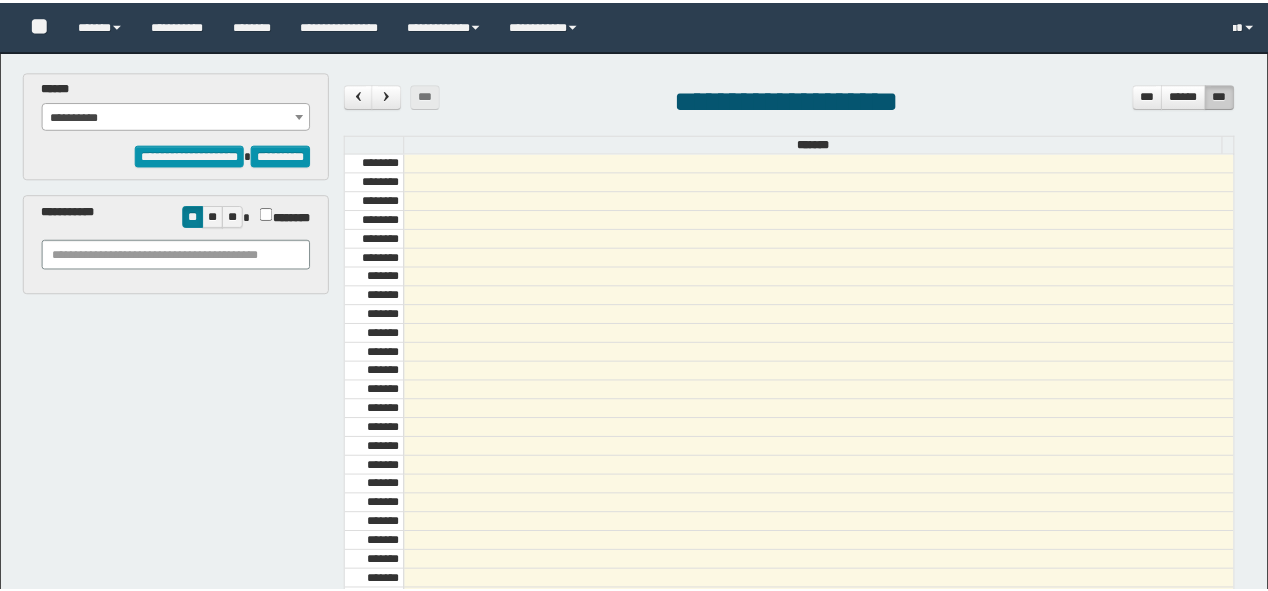 scroll, scrollTop: 0, scrollLeft: 0, axis: both 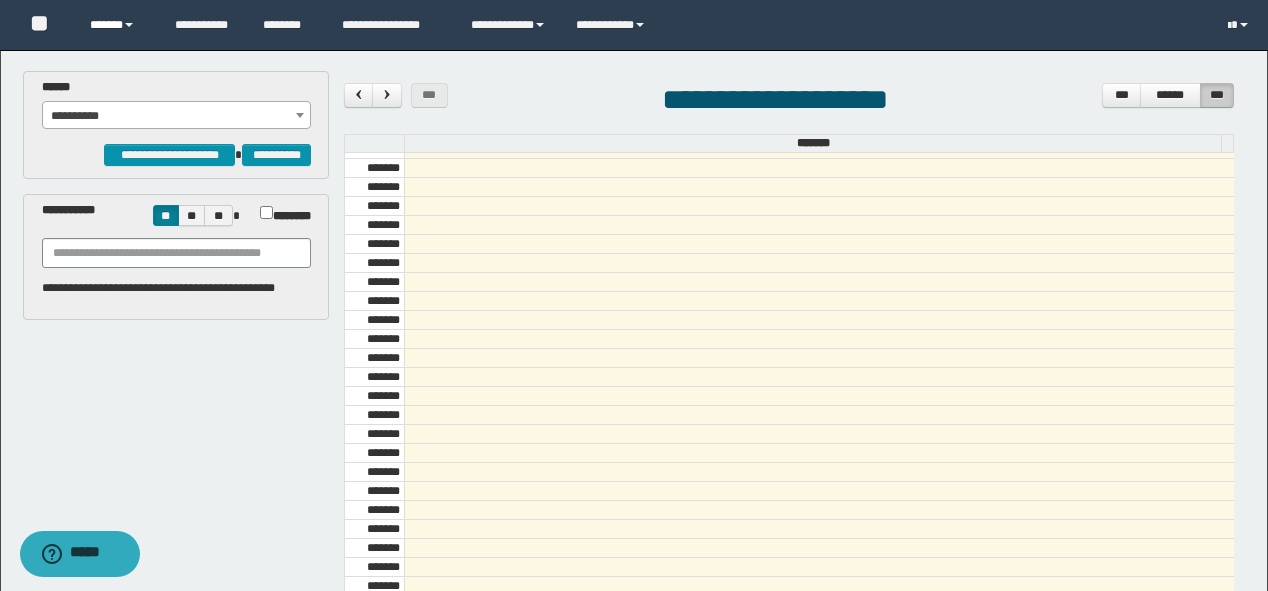 click on "******" at bounding box center [117, 25] 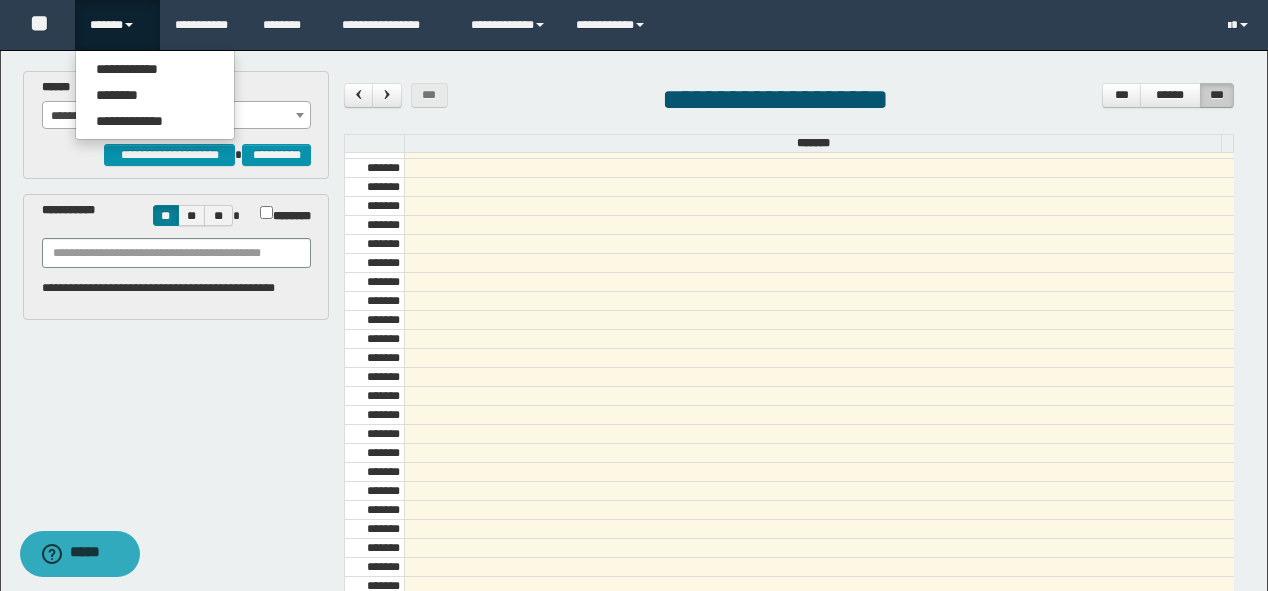 click on "**********" at bounding box center [634, 457] 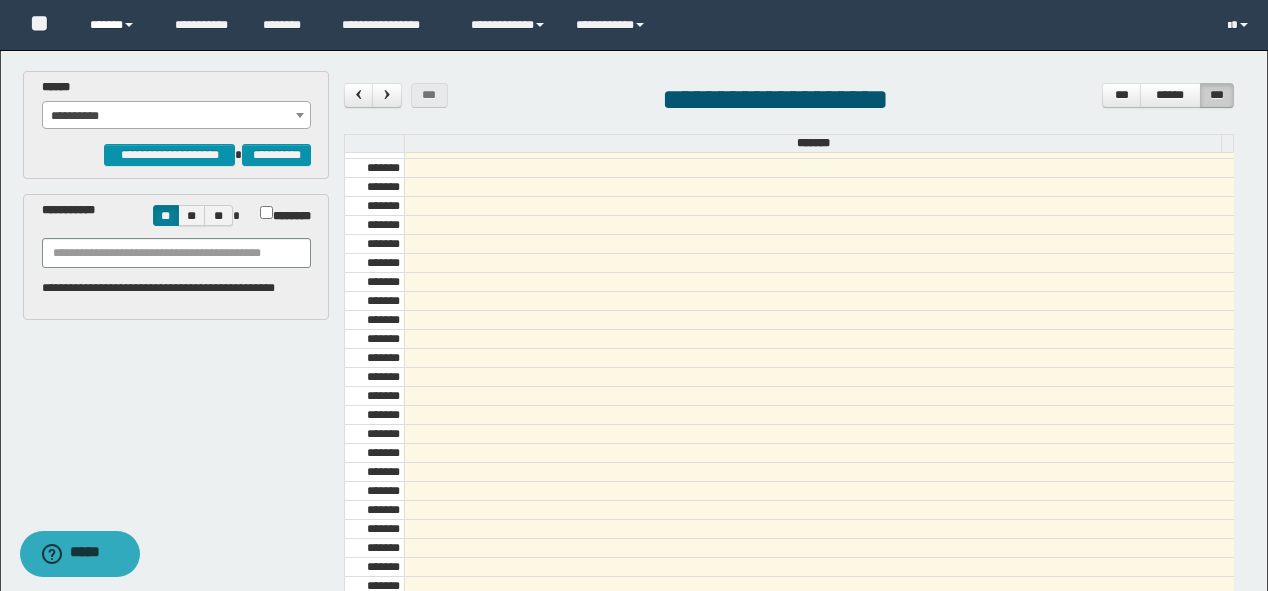 click on "******" at bounding box center [117, 25] 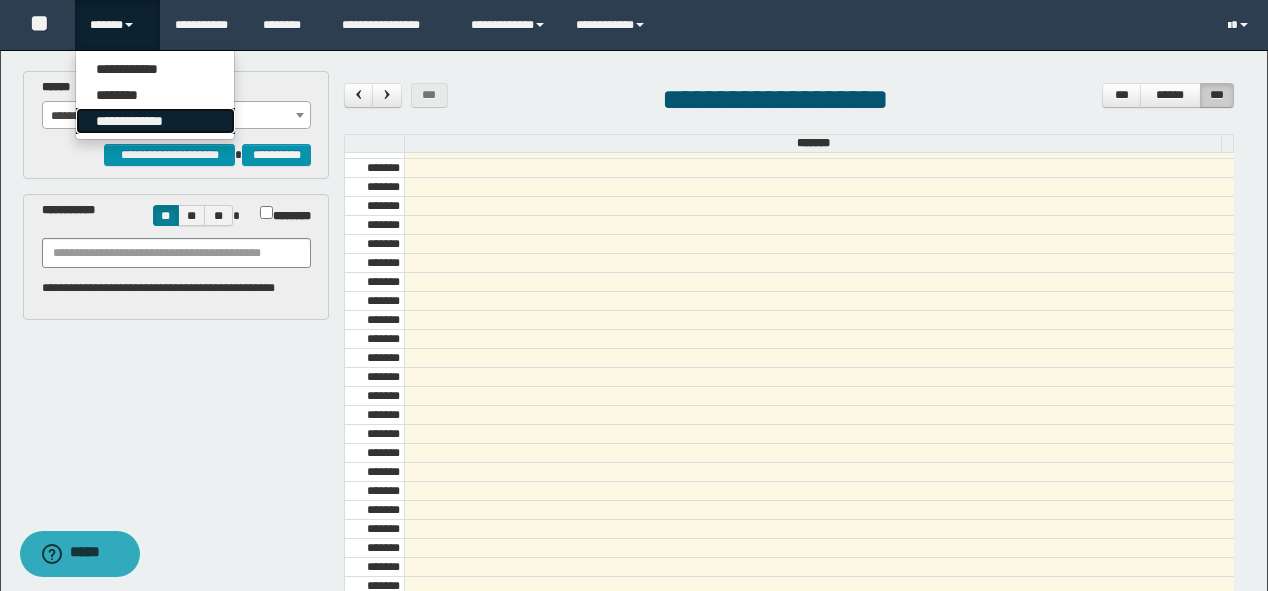 click on "**********" at bounding box center [155, 121] 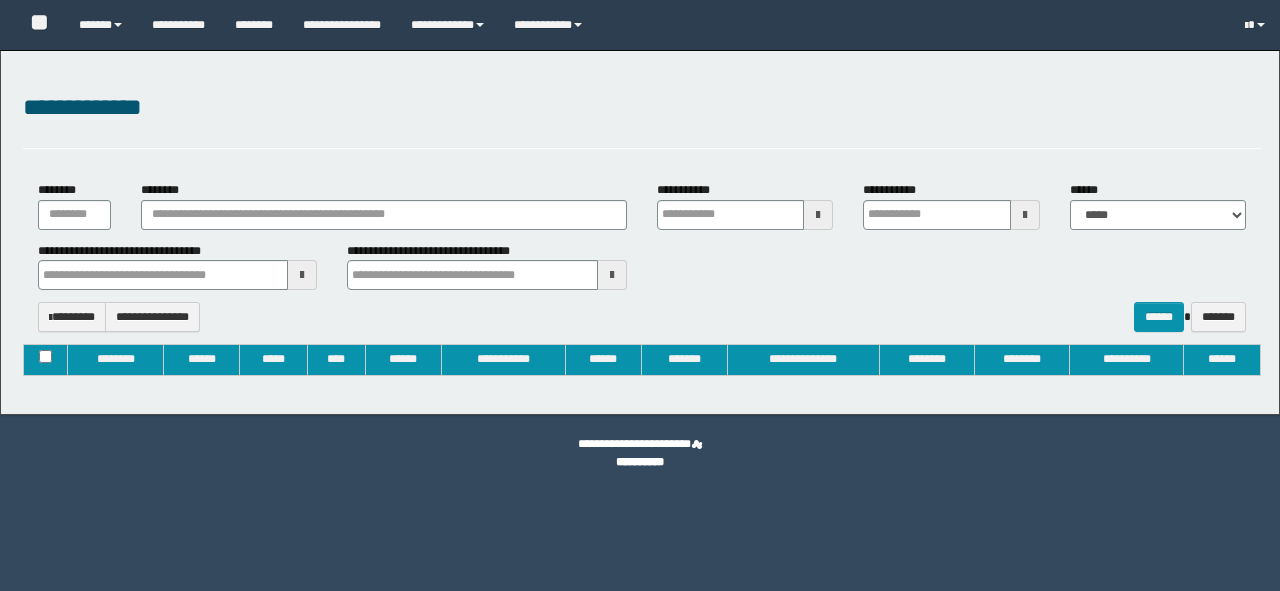type on "**********" 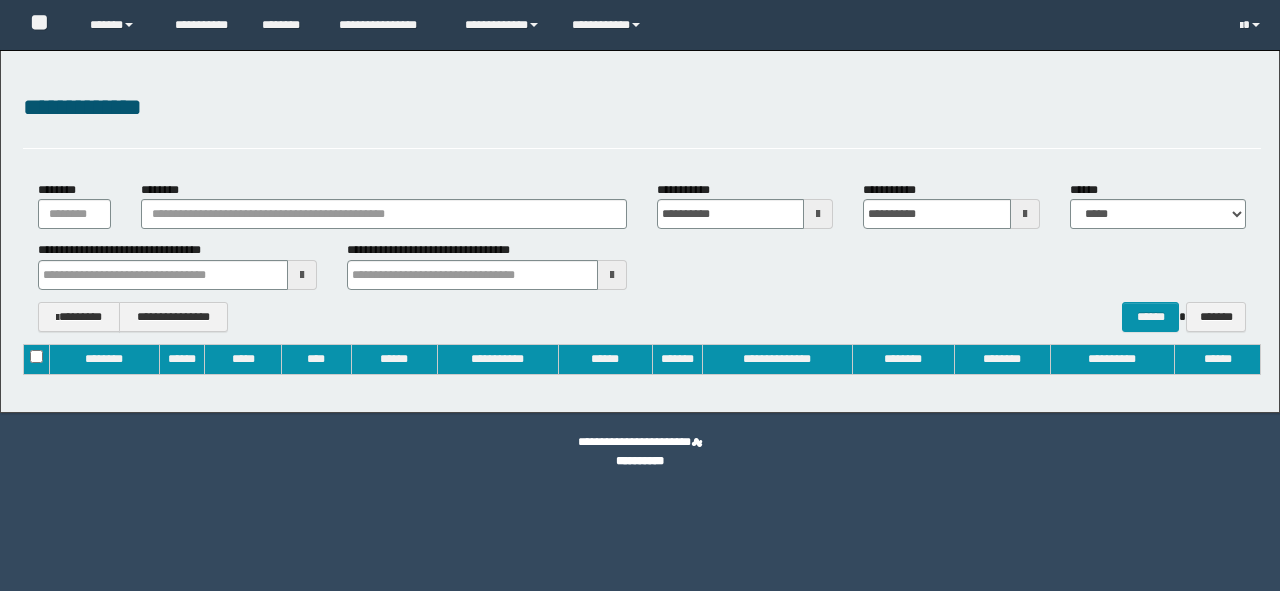 scroll, scrollTop: 0, scrollLeft: 0, axis: both 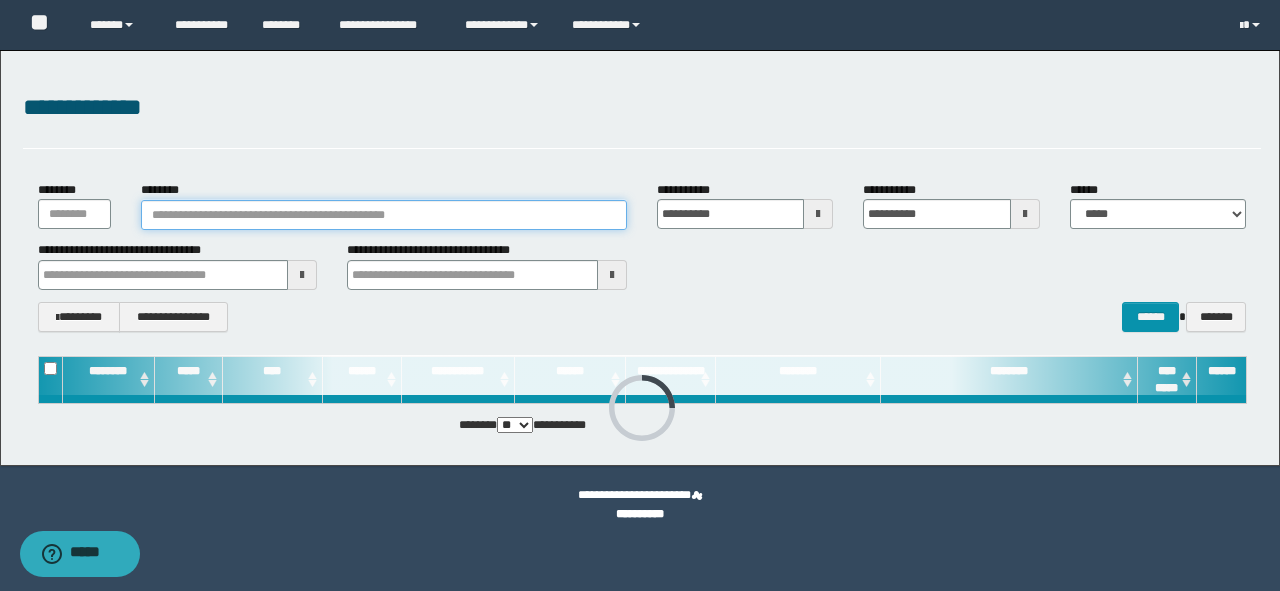 click on "********" at bounding box center [384, 215] 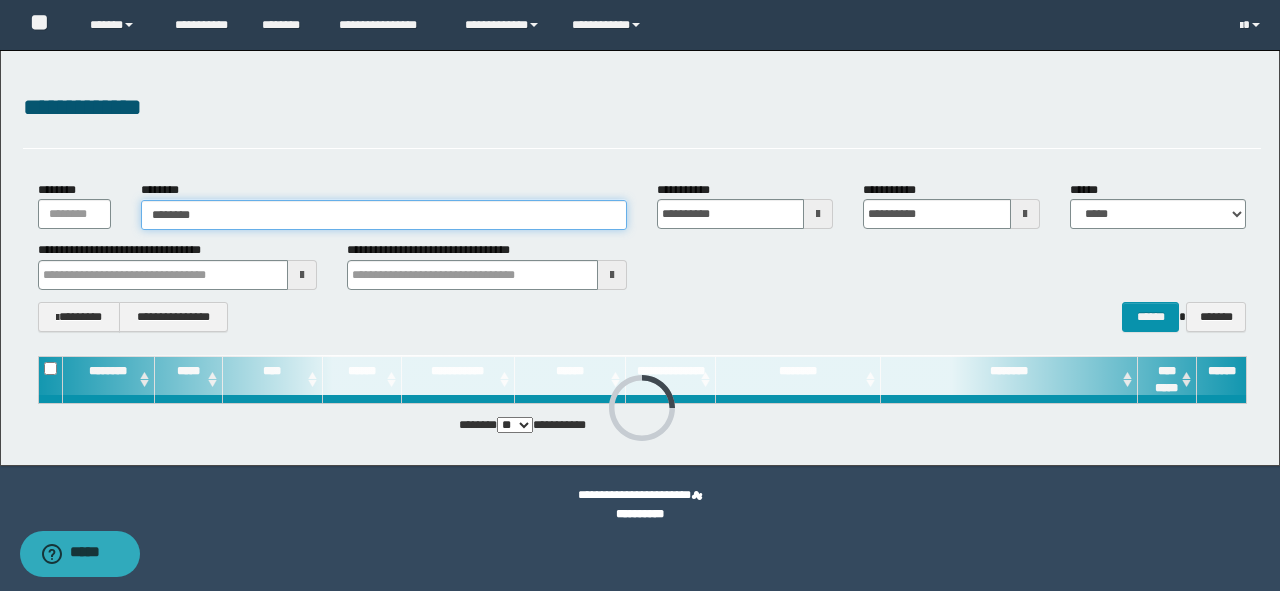 type on "********" 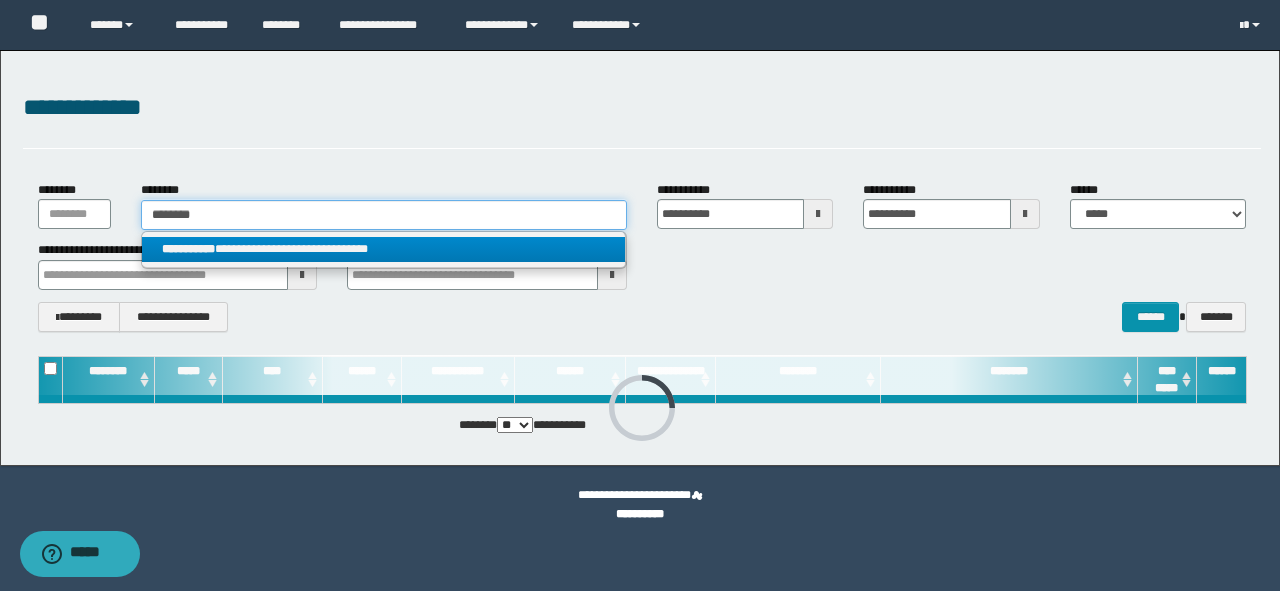 type on "********" 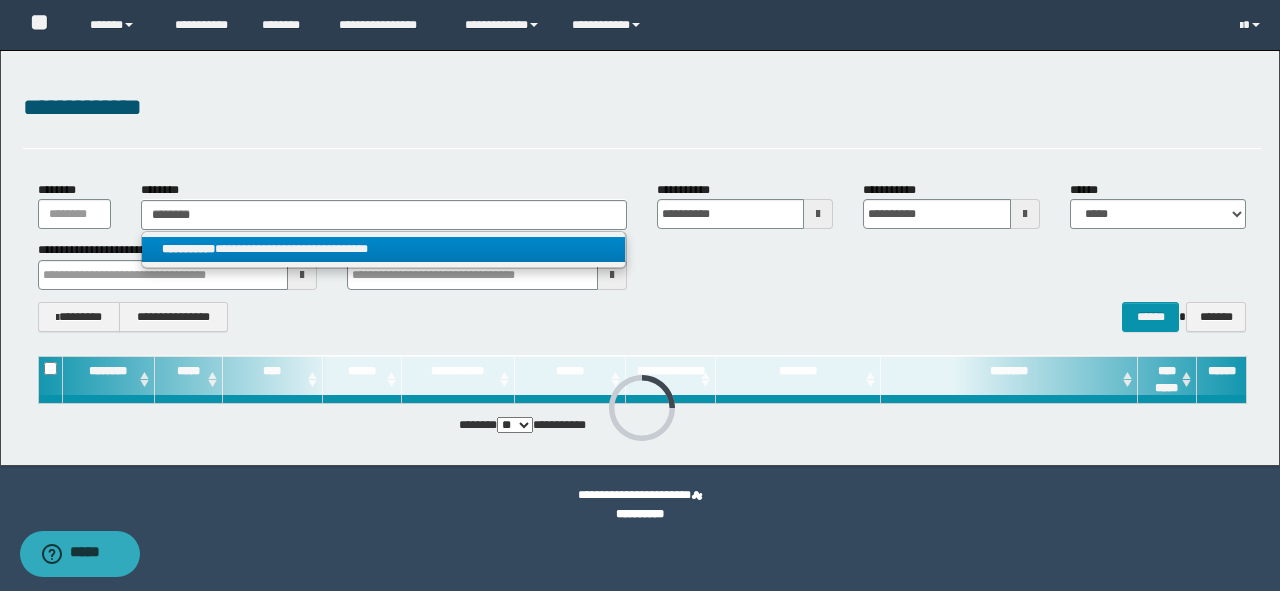 click on "**********" at bounding box center [384, 249] 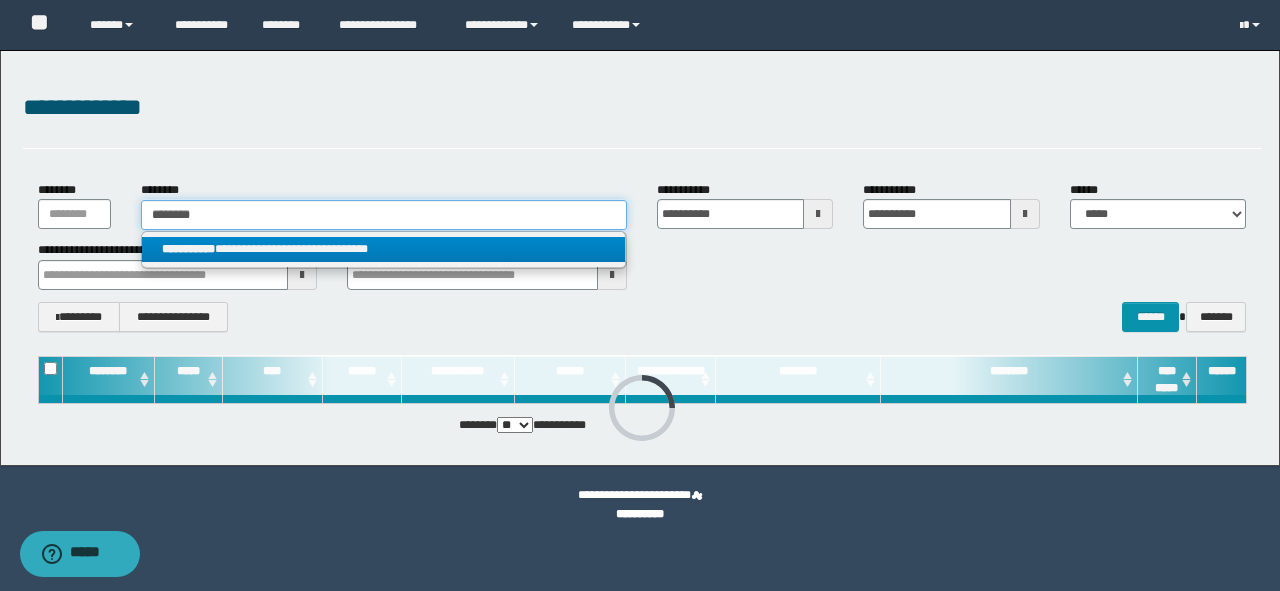 type 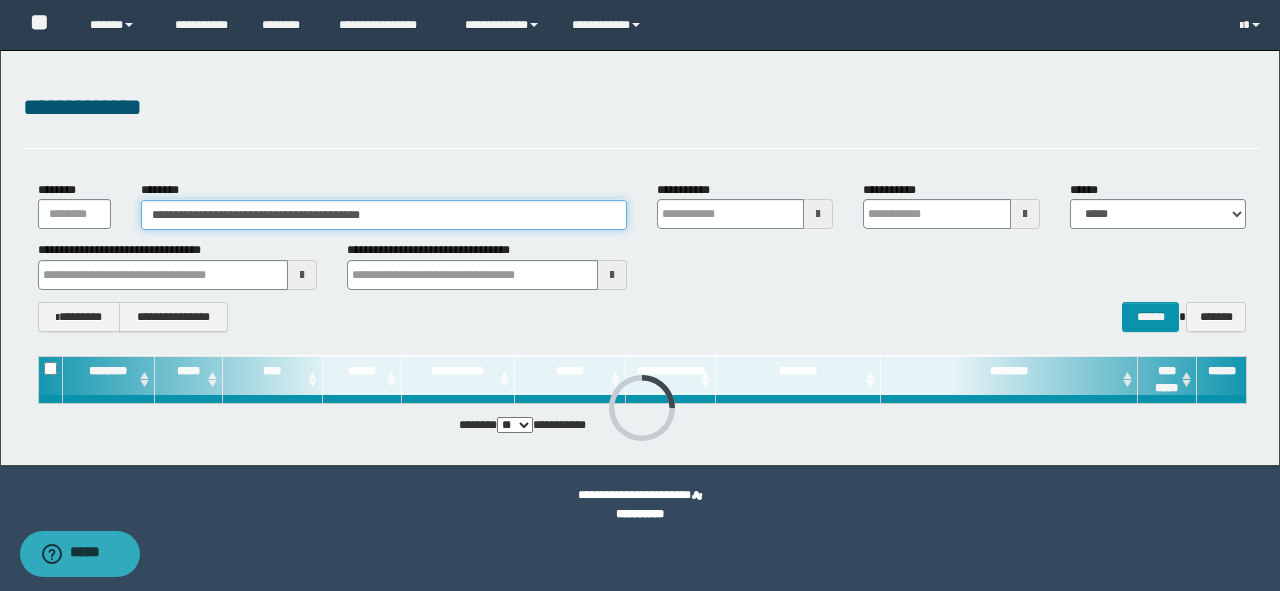 type 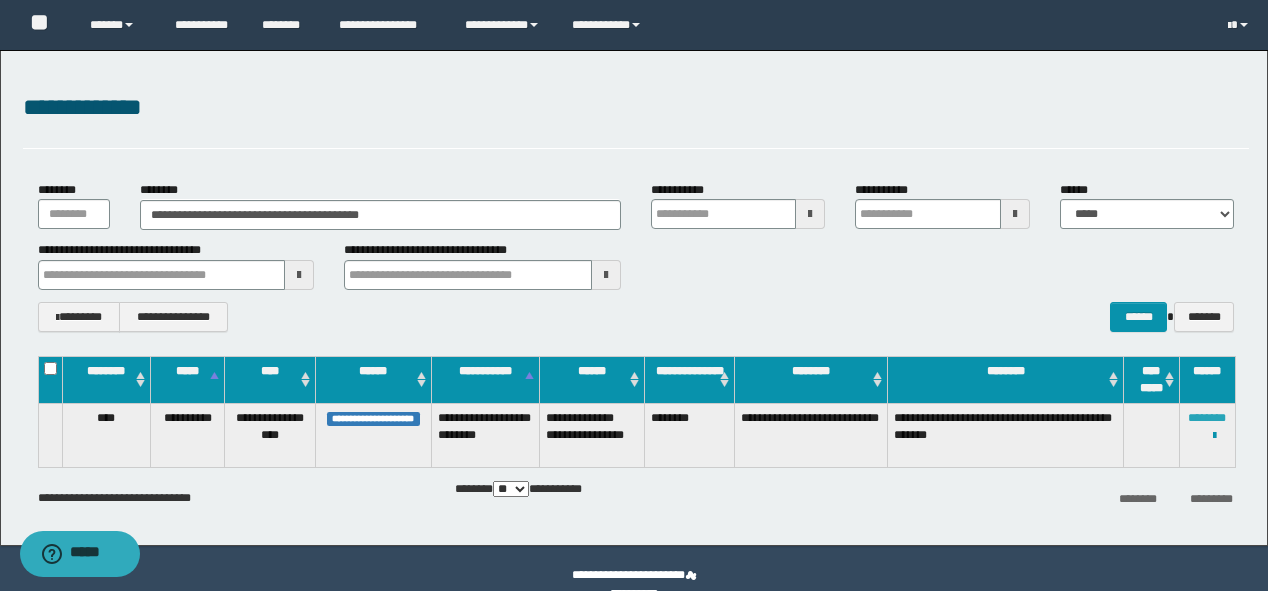 click on "********" at bounding box center (1207, 418) 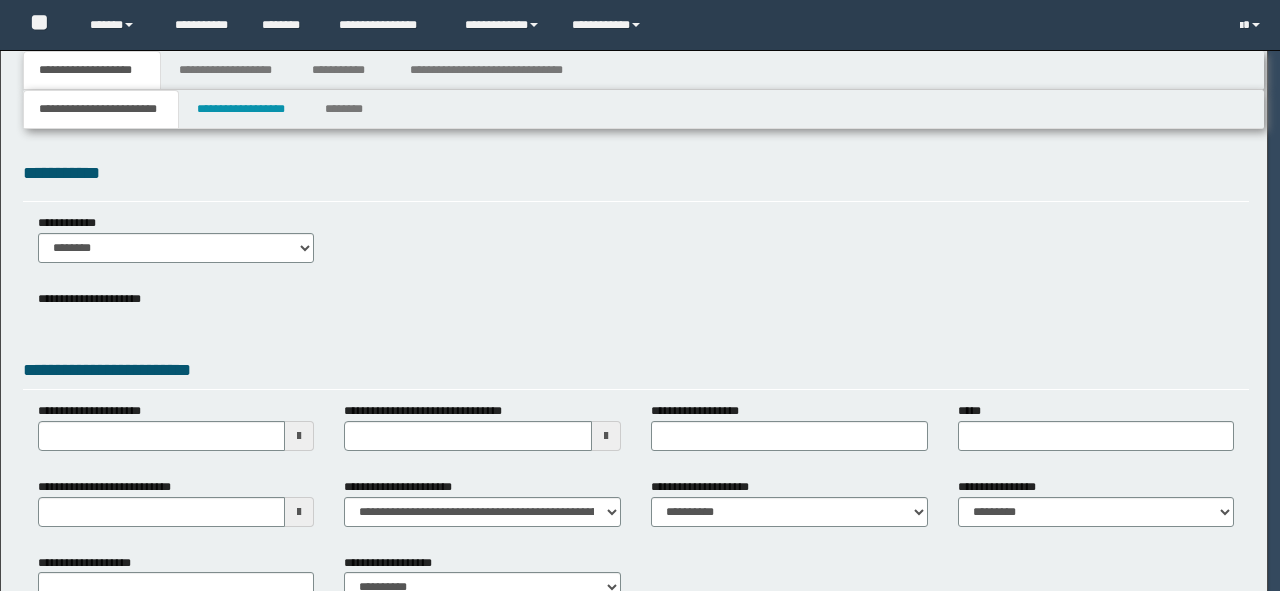 scroll, scrollTop: 0, scrollLeft: 0, axis: both 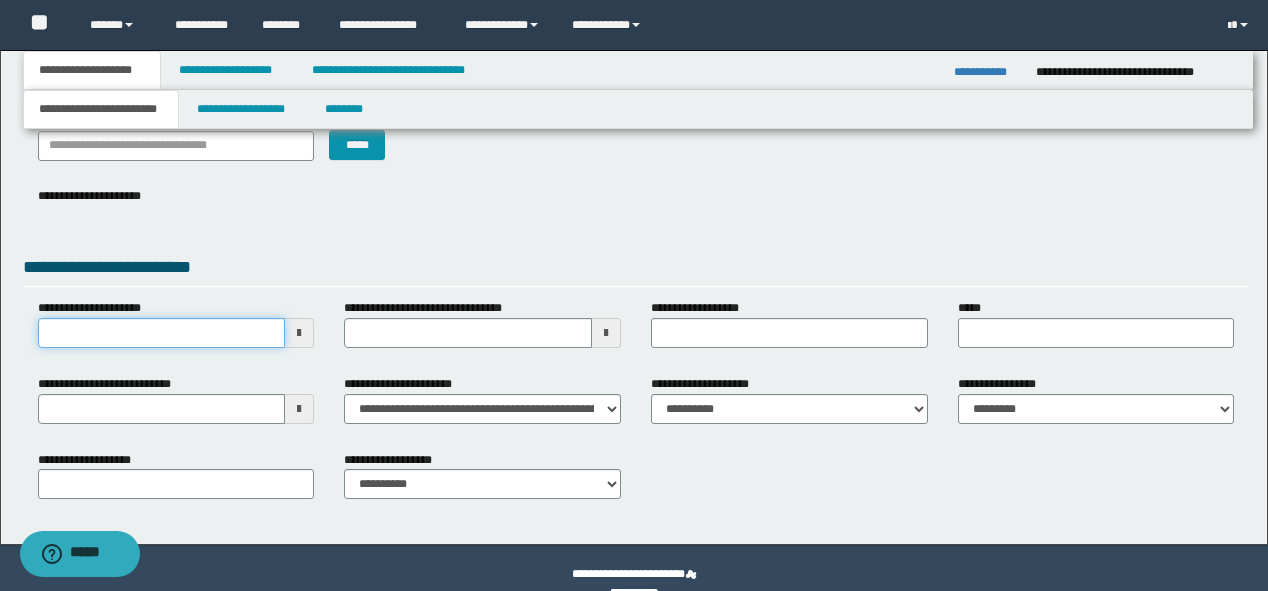 click on "**********" at bounding box center [162, 333] 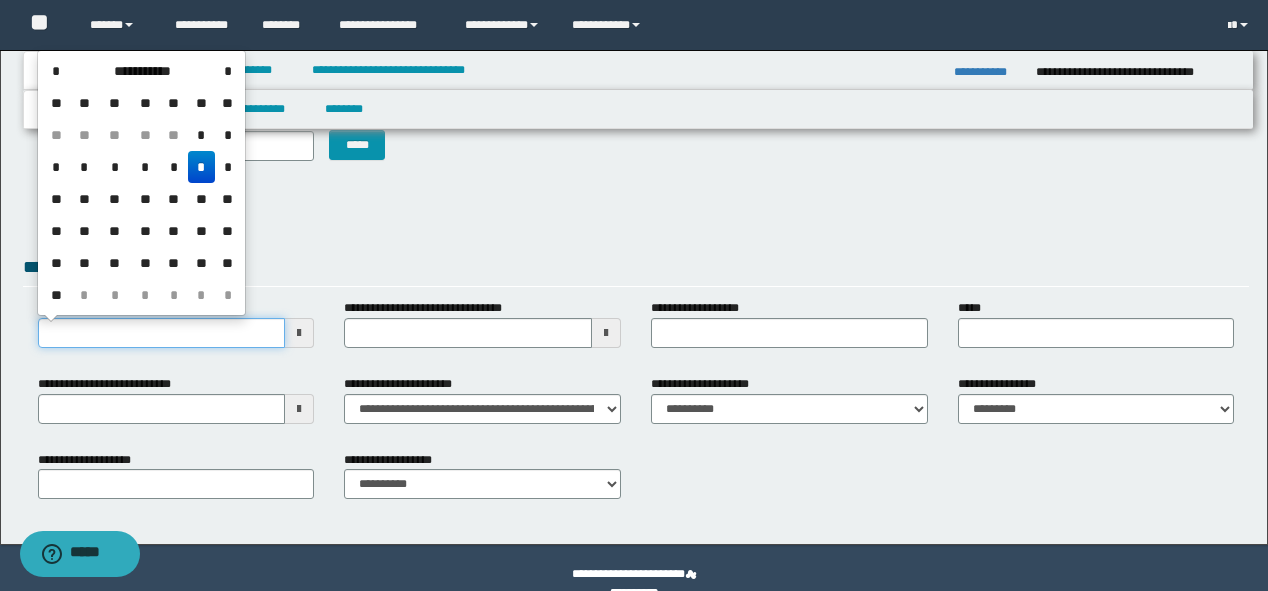 type on "**********" 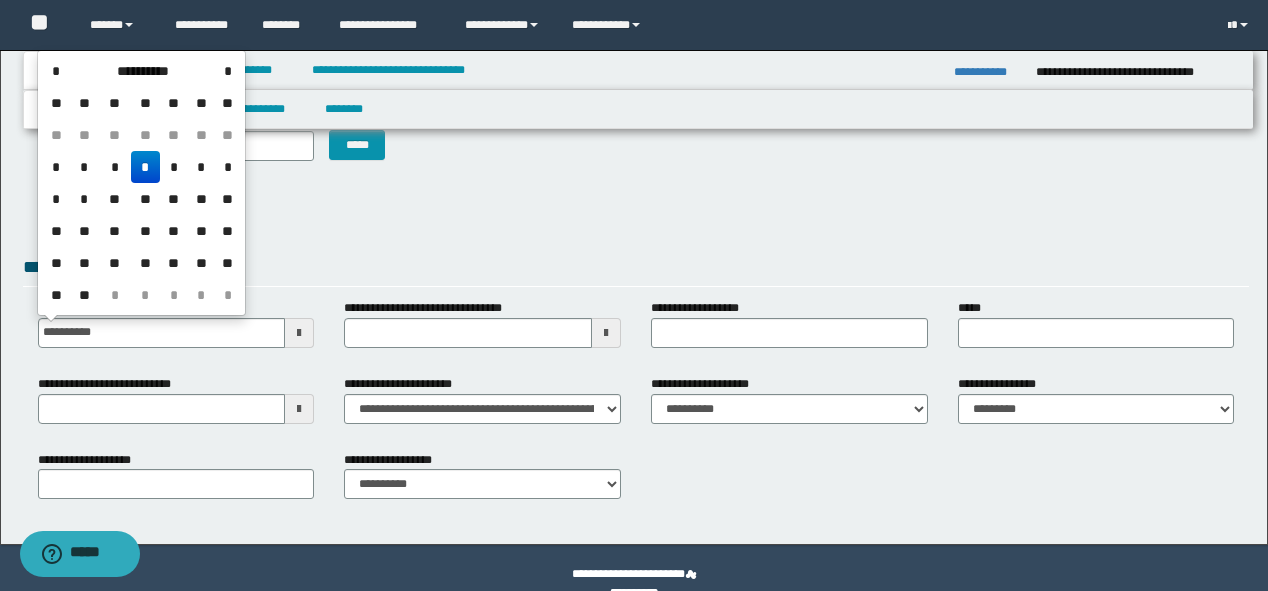 click on "**********" at bounding box center [438, 308] 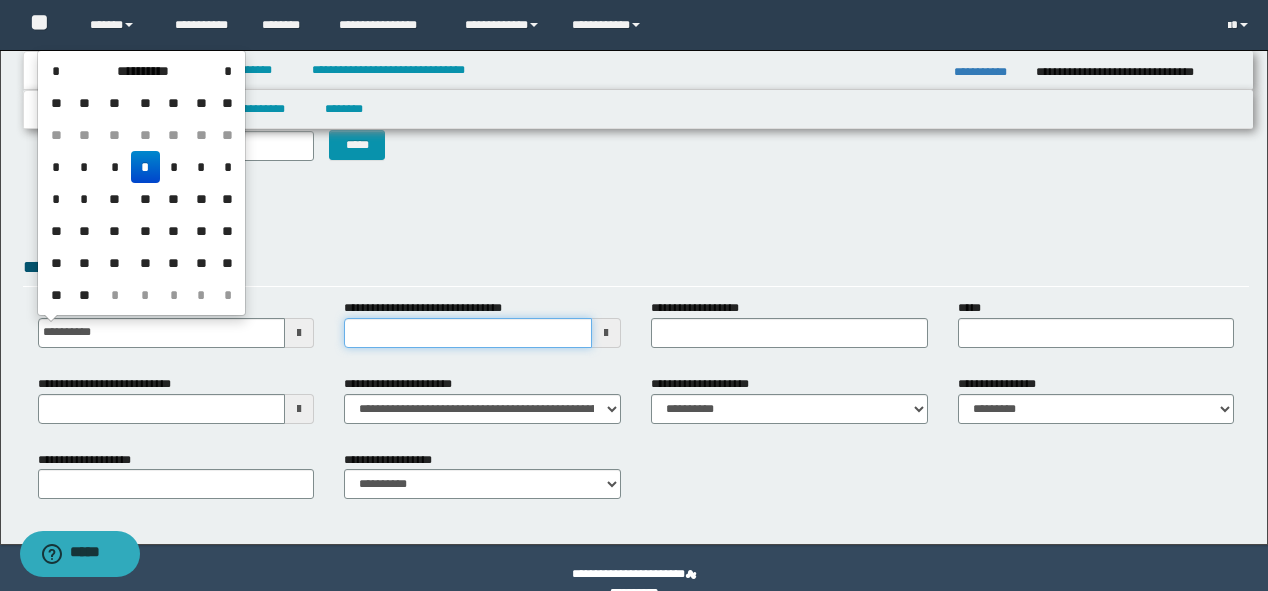 click on "**********" at bounding box center [468, 333] 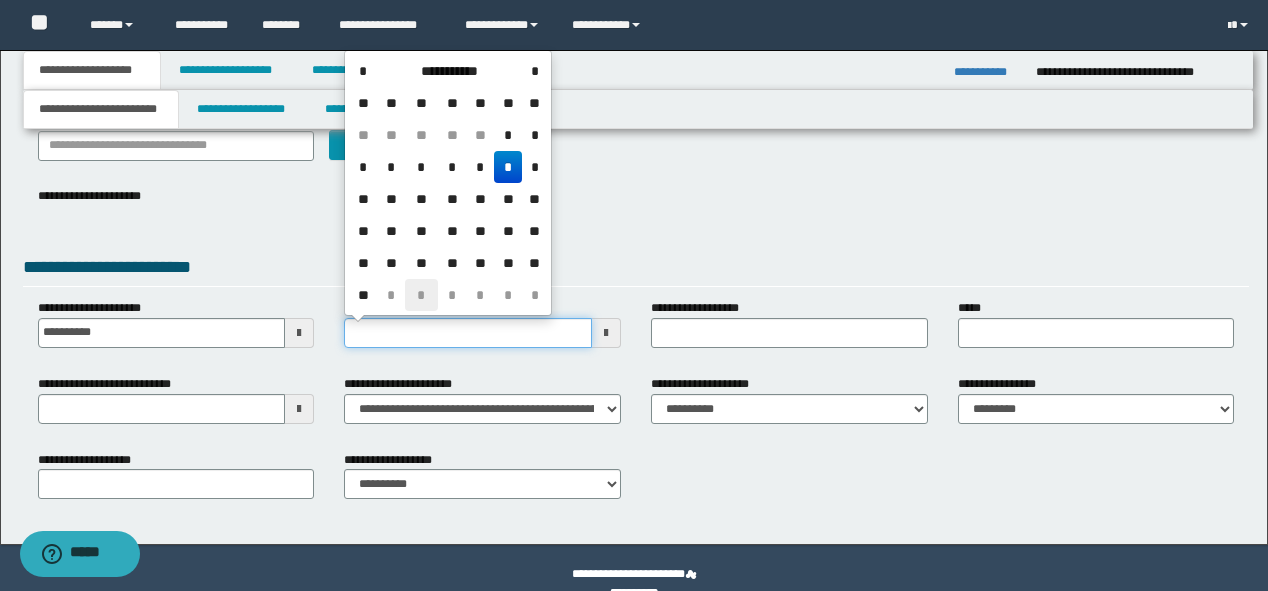 type on "**********" 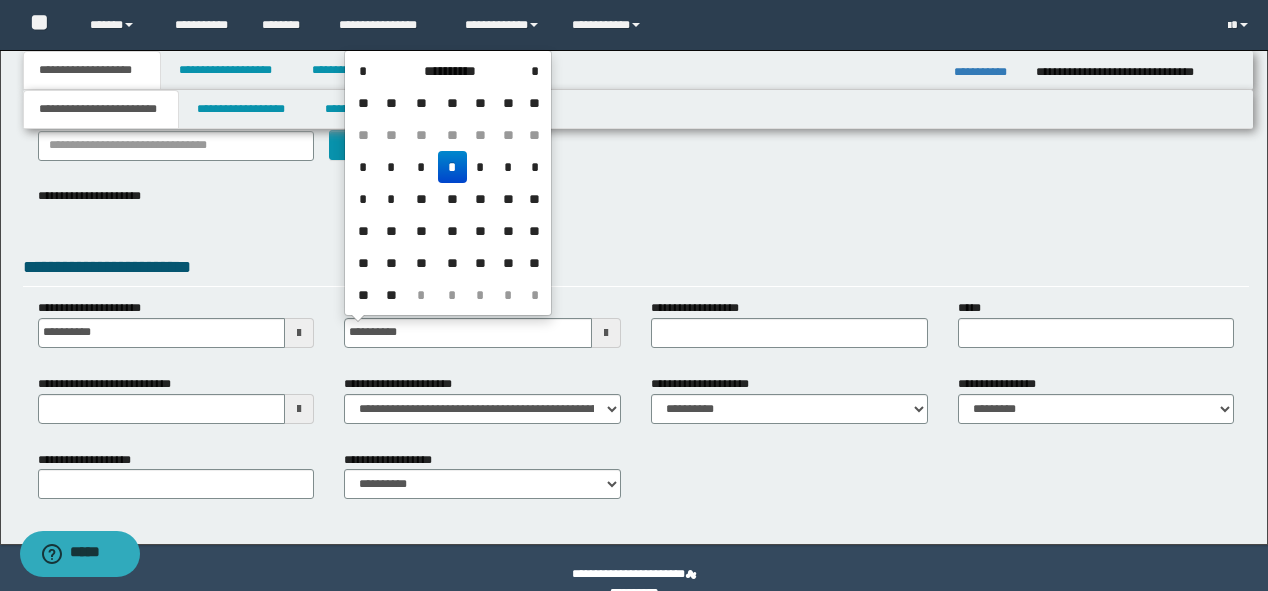 click on "**********" at bounding box center (636, 211) 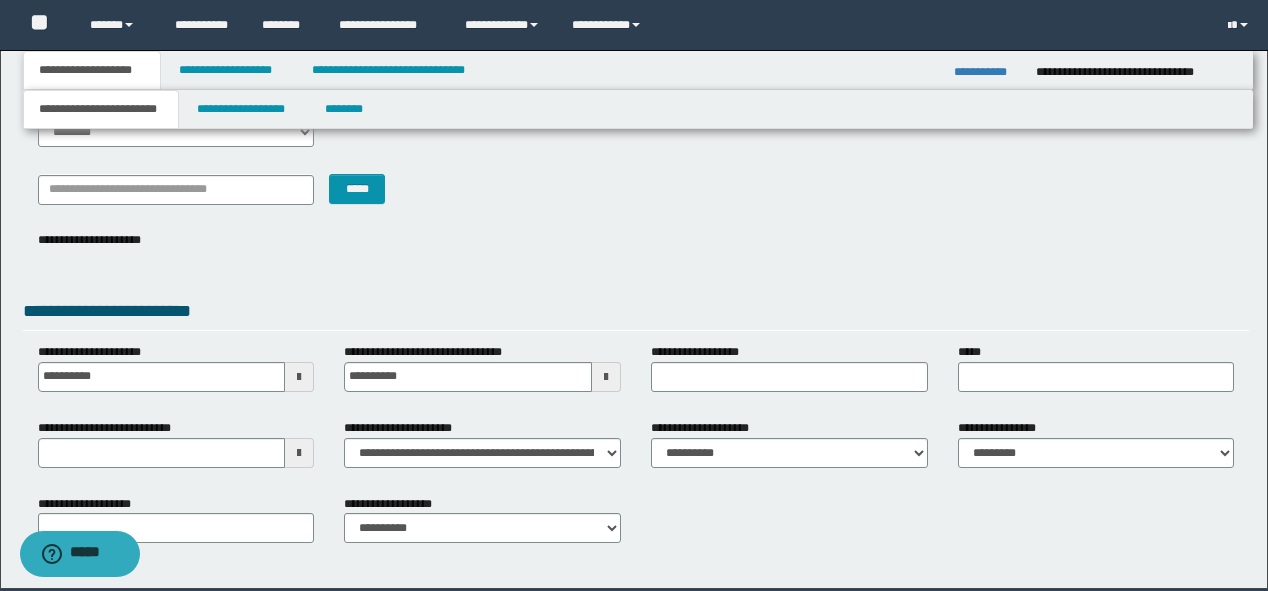 scroll, scrollTop: 80, scrollLeft: 0, axis: vertical 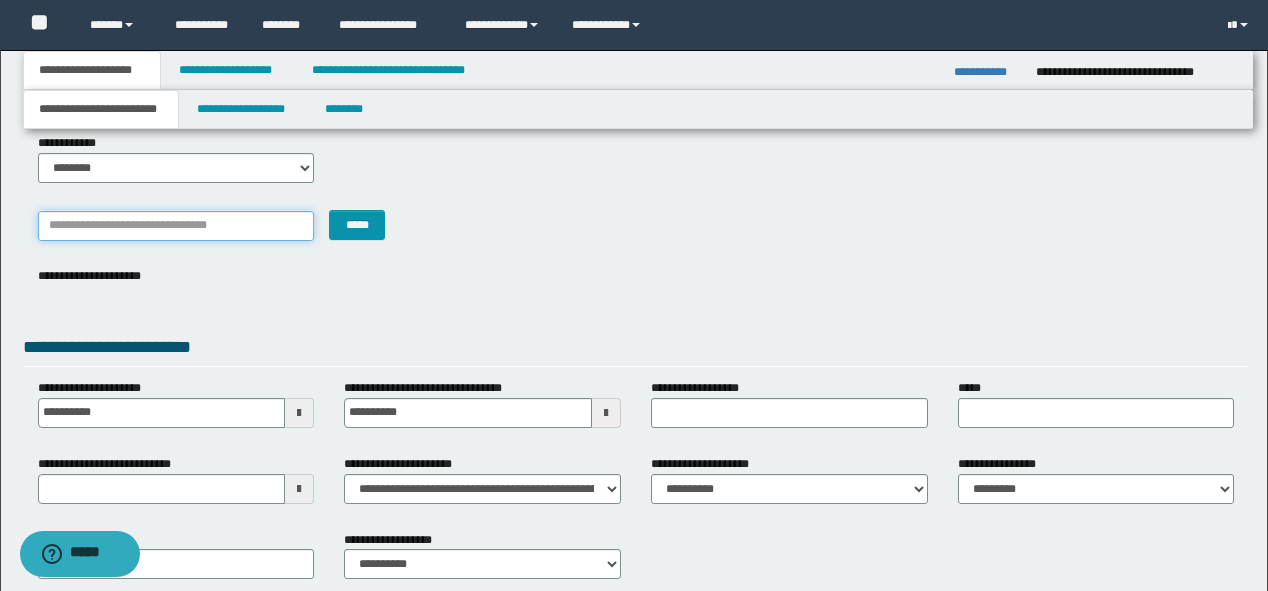 click on "*******" at bounding box center (176, 226) 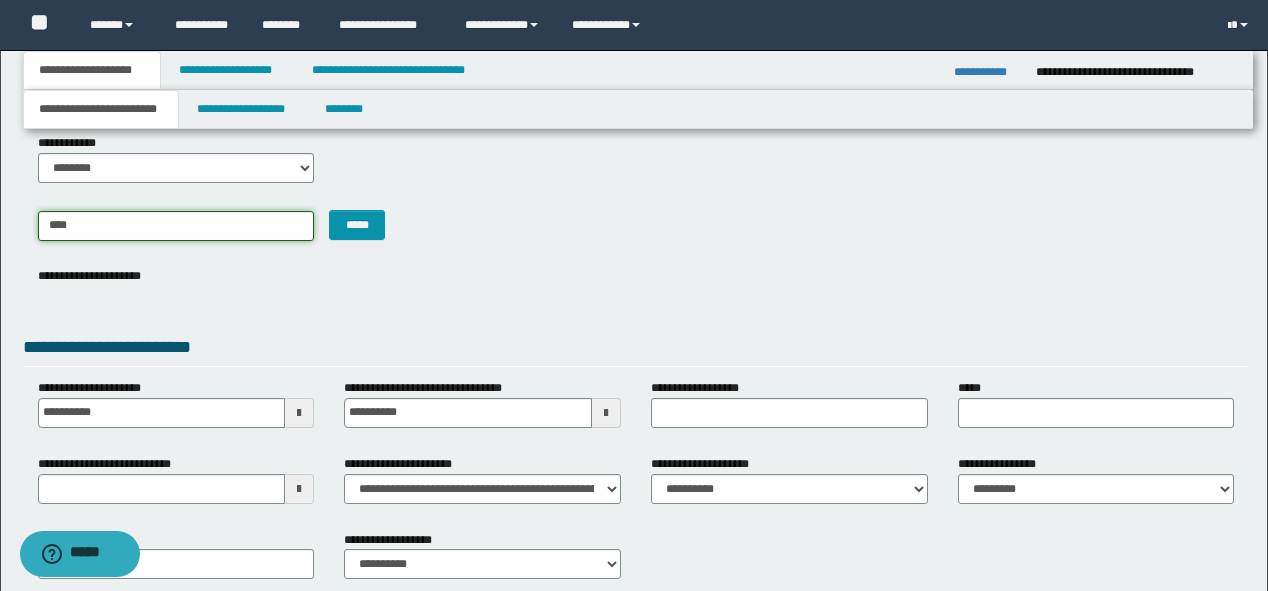 type on "*****" 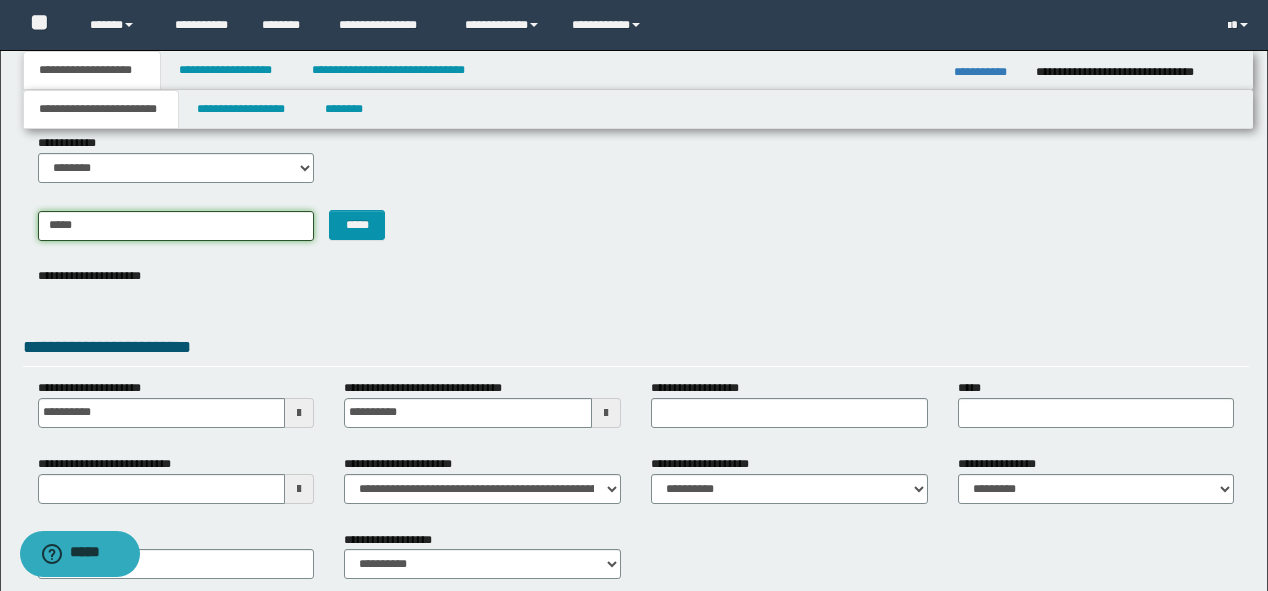 type on "*****" 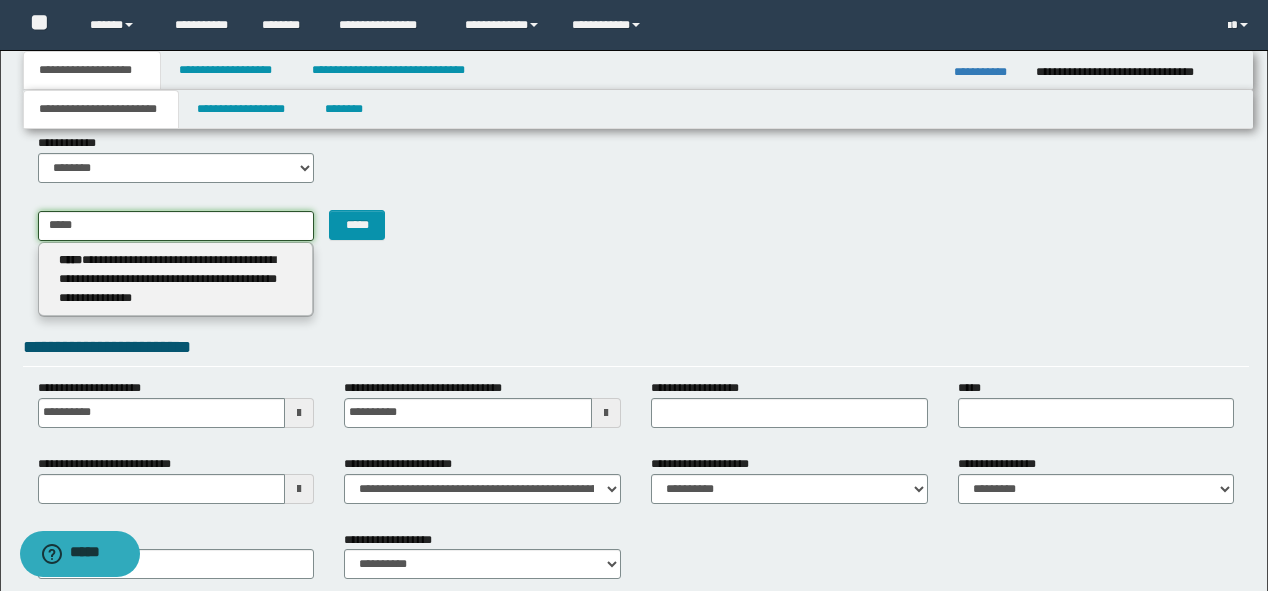 type 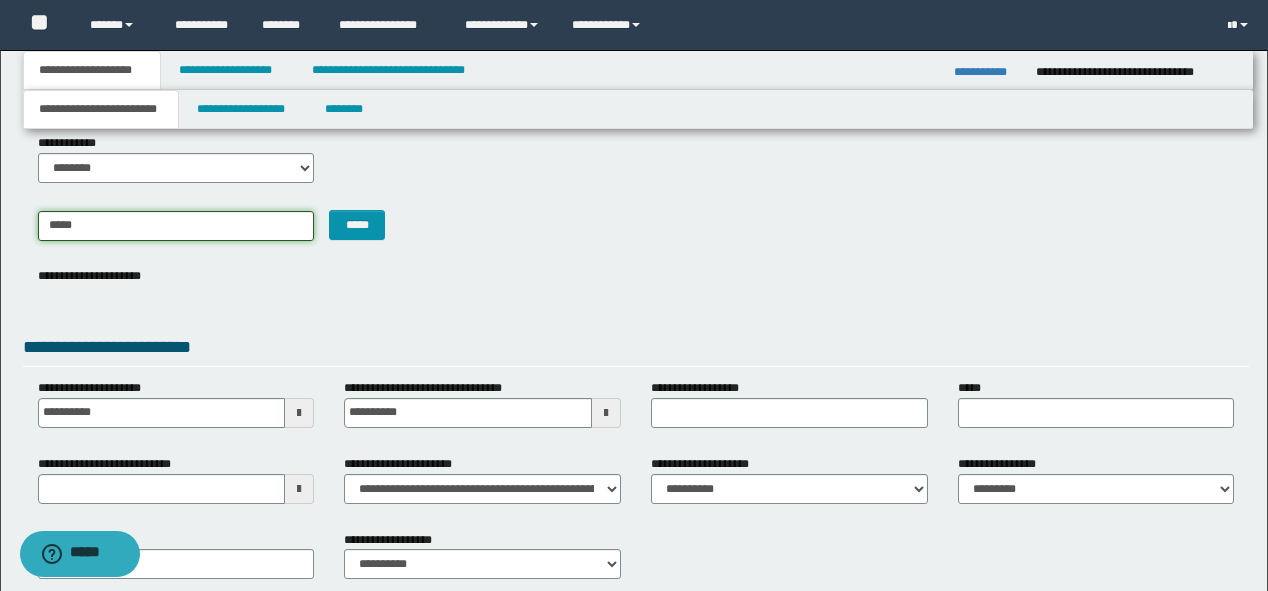 type on "*****" 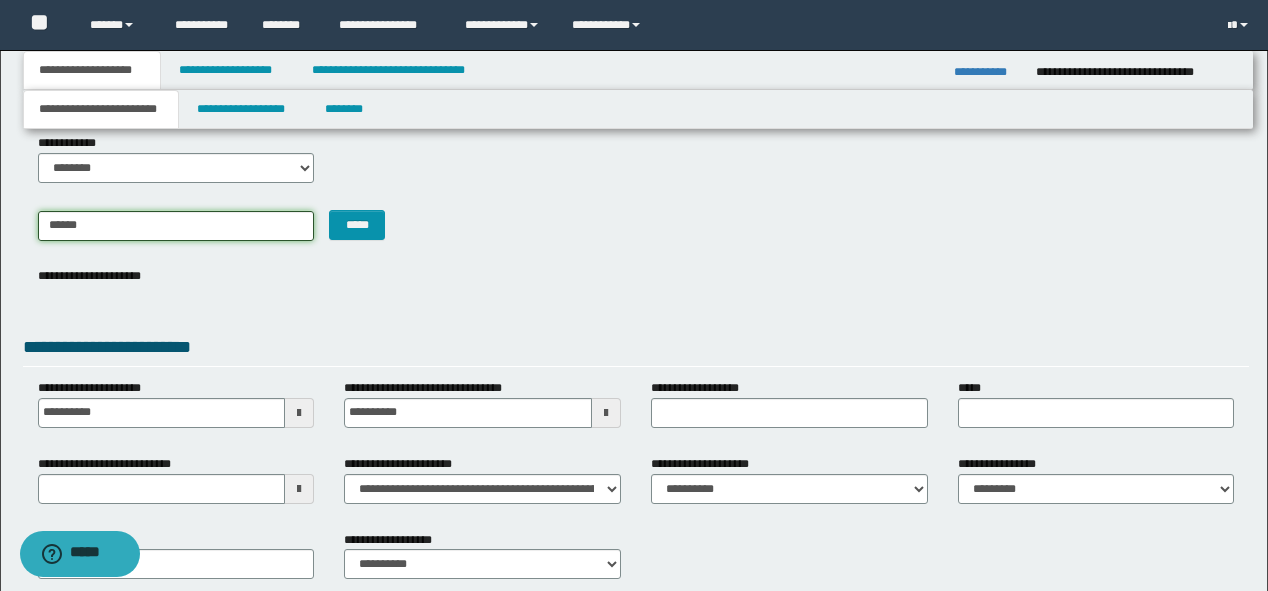 type on "*********" 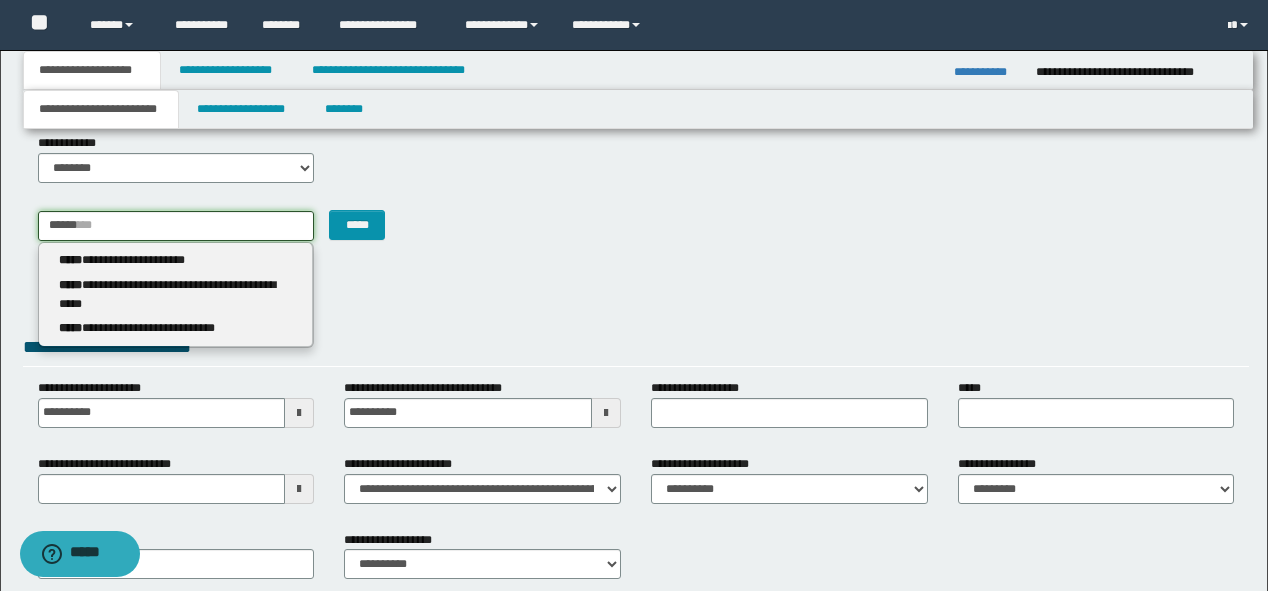 type on "*****" 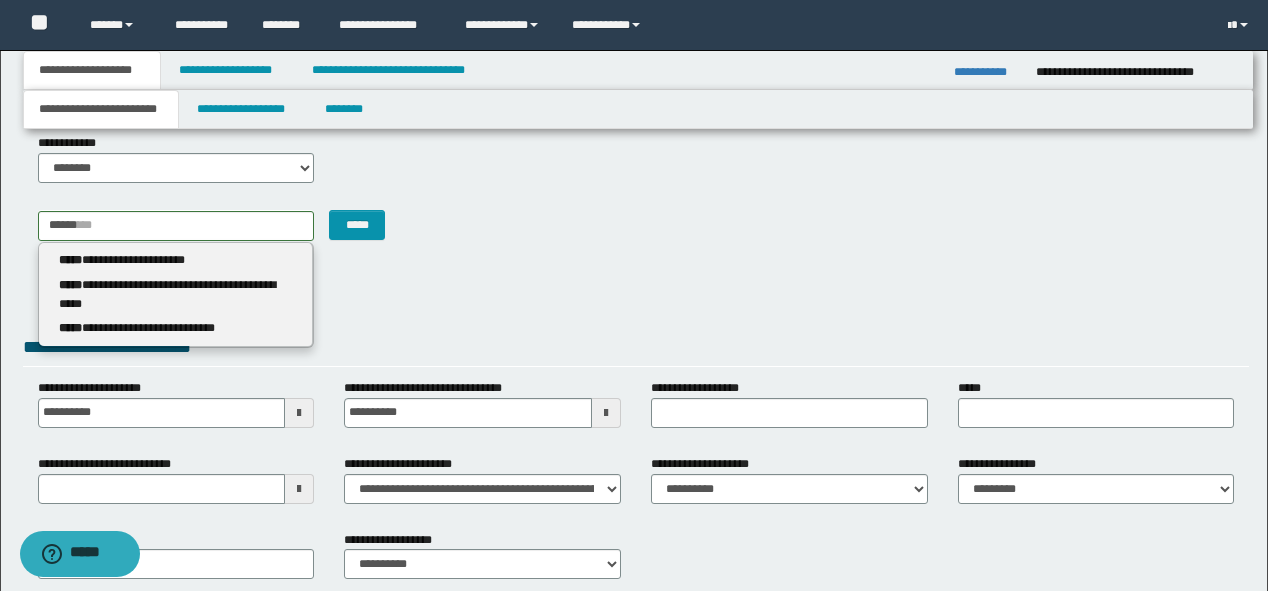 click on "**********" at bounding box center (176, 260) 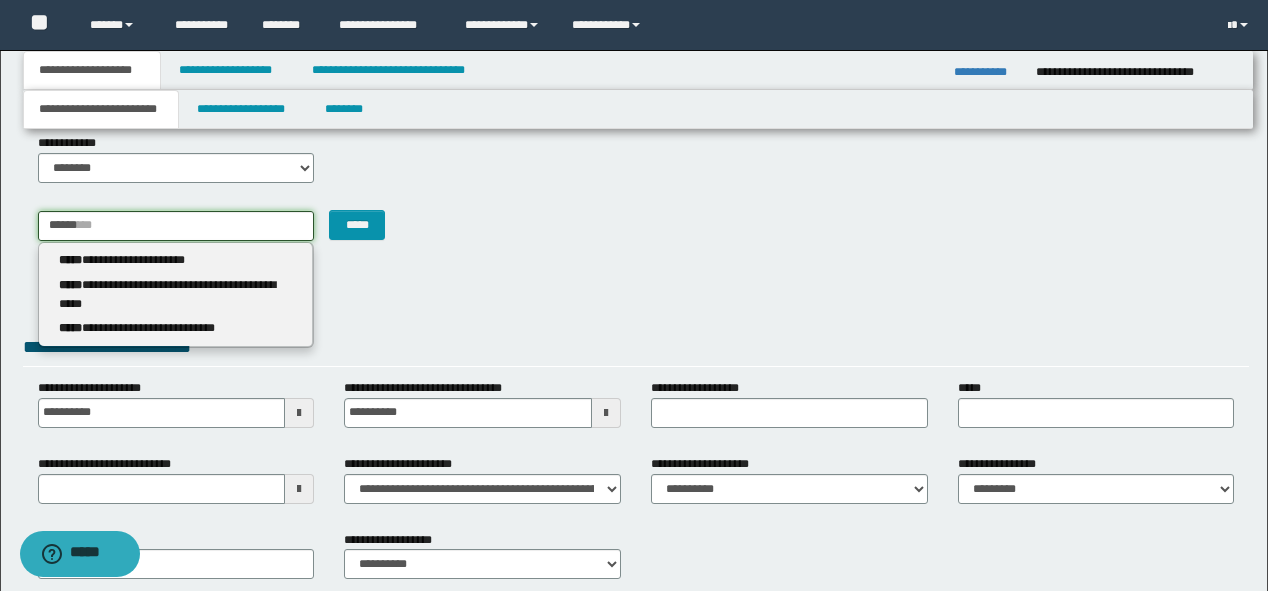 type 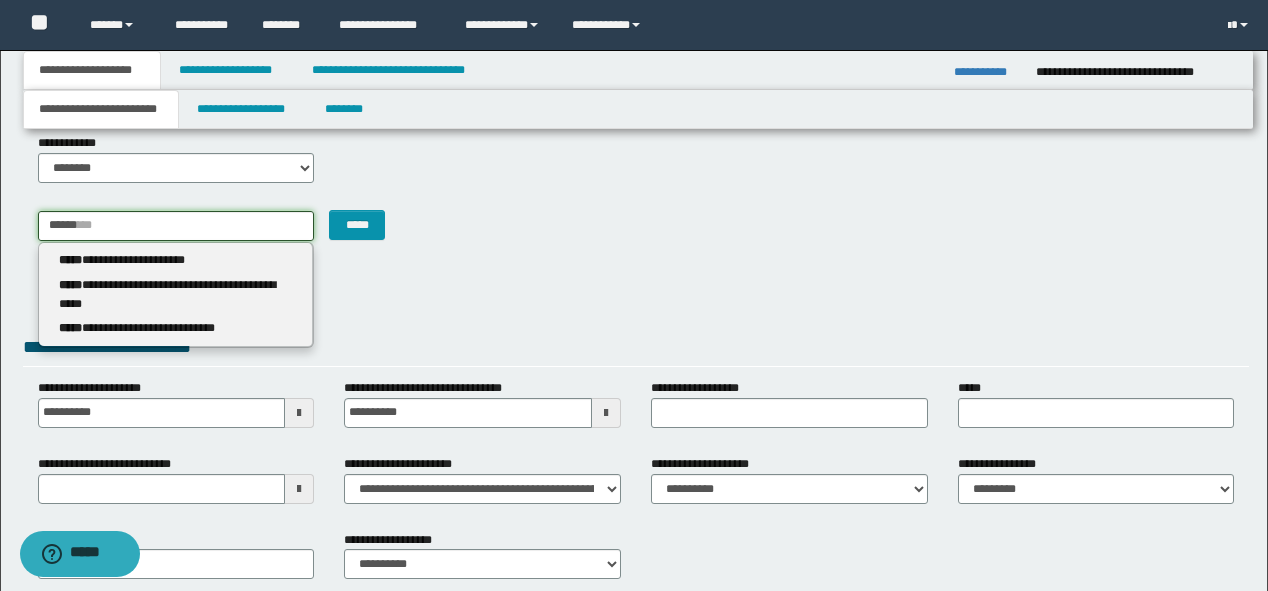 type on "*********" 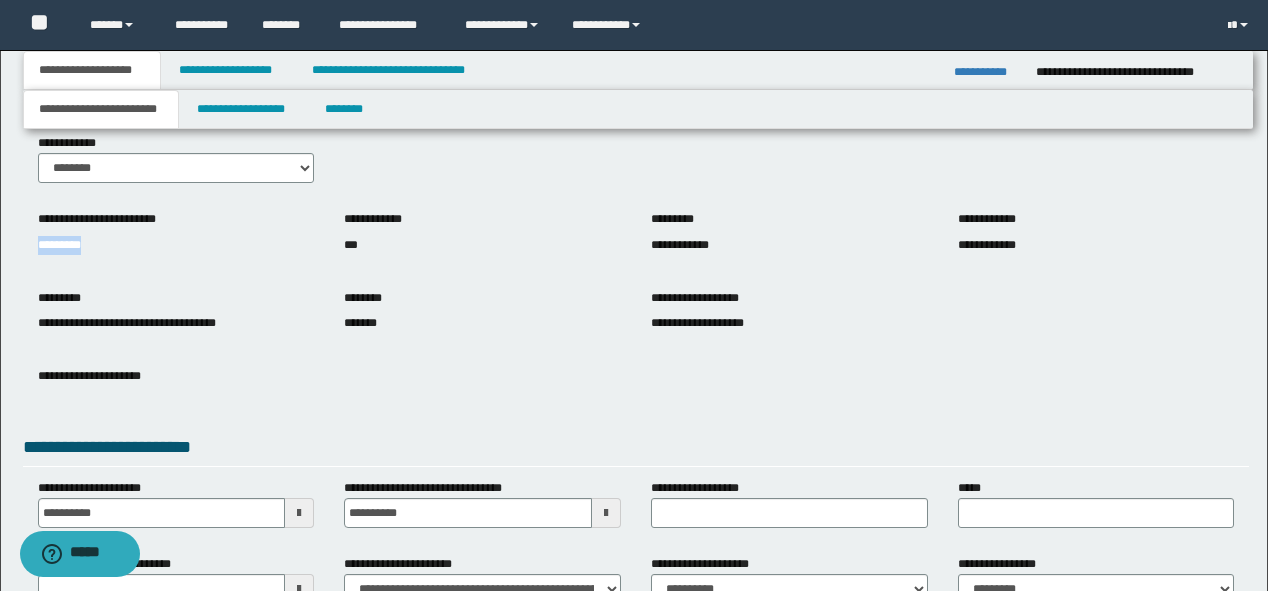 drag, startPoint x: 12, startPoint y: 233, endPoint x: 0, endPoint y: 231, distance: 12.165525 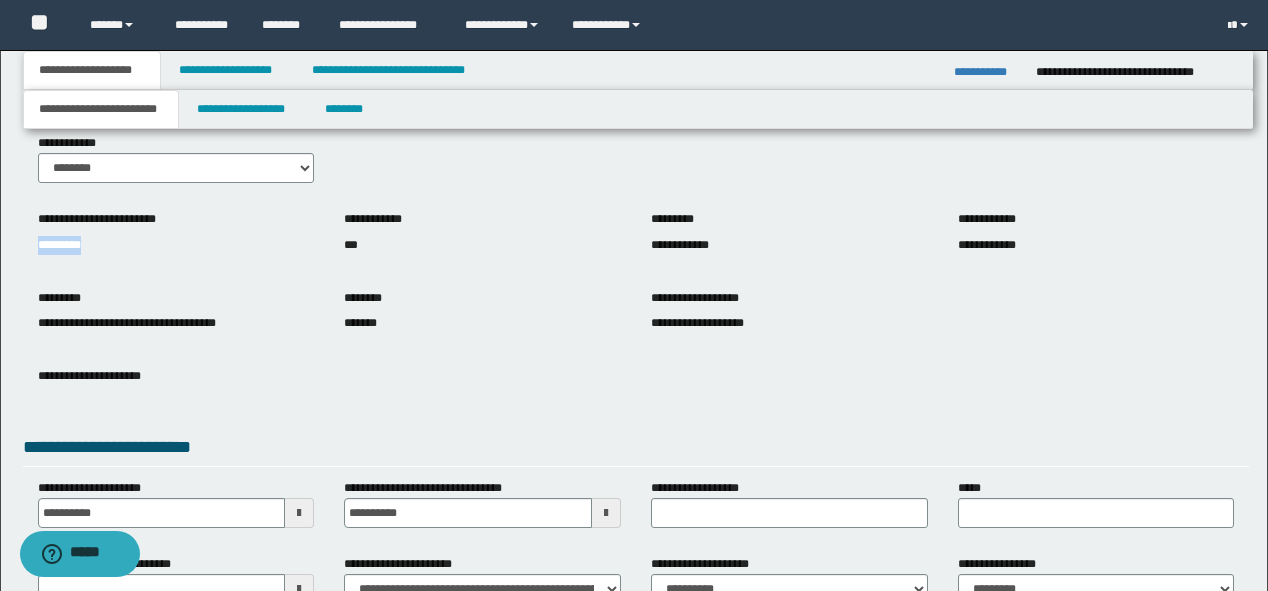 copy on "*********" 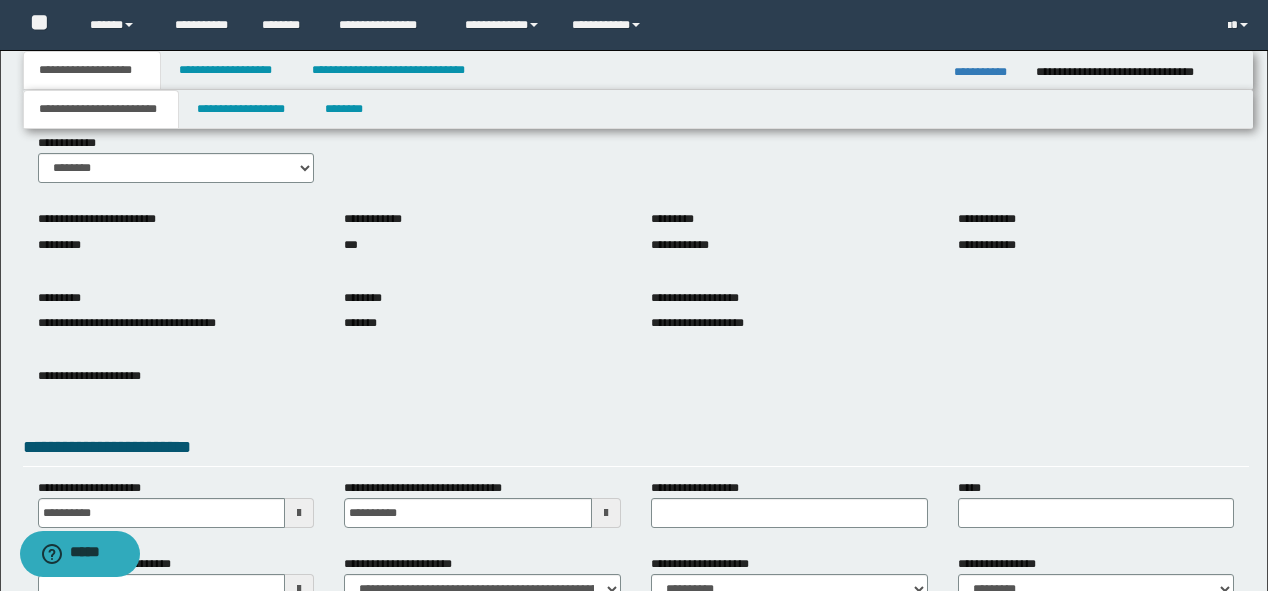 click on "**********" at bounding box center [789, 503] 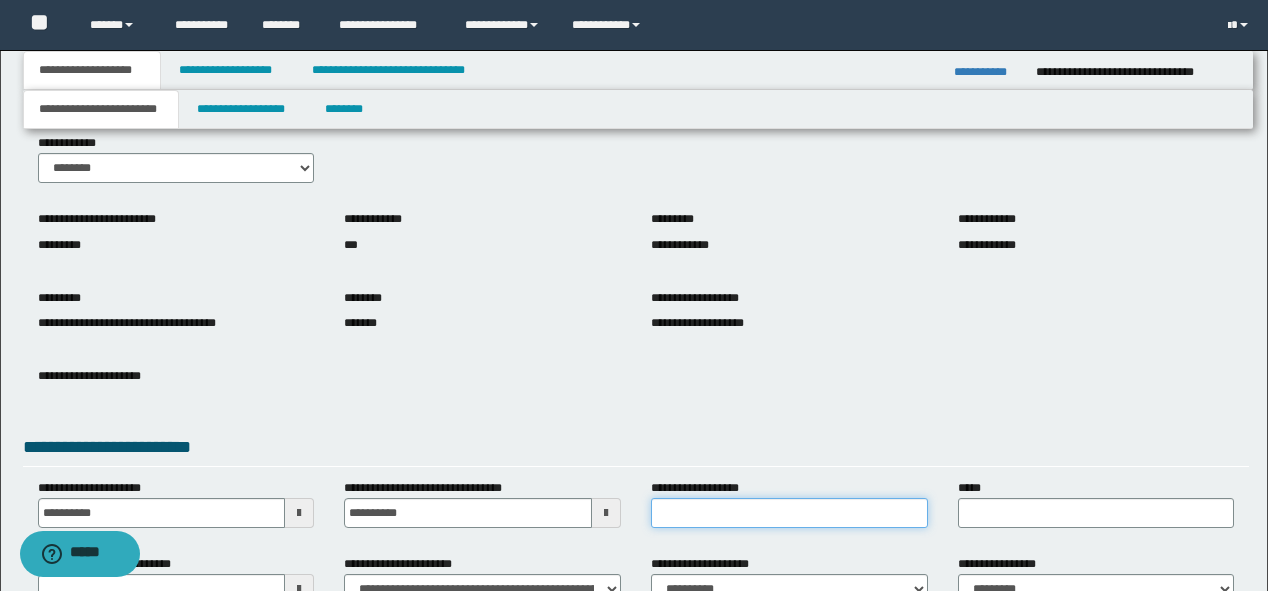 click on "**********" at bounding box center [789, 513] 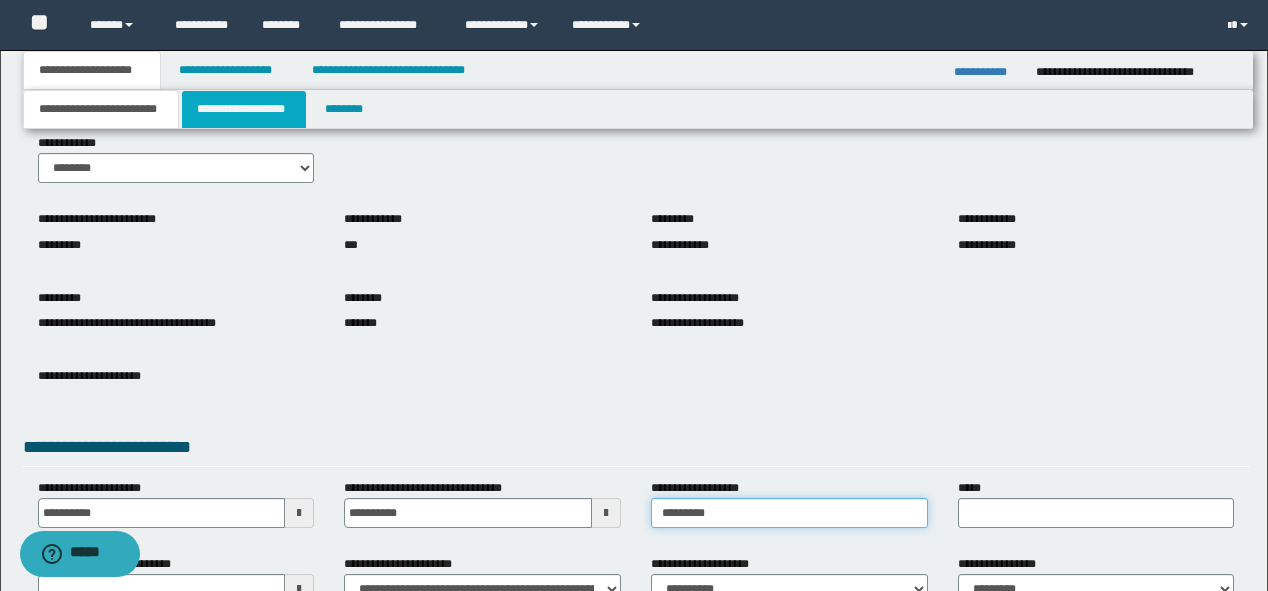 type on "*********" 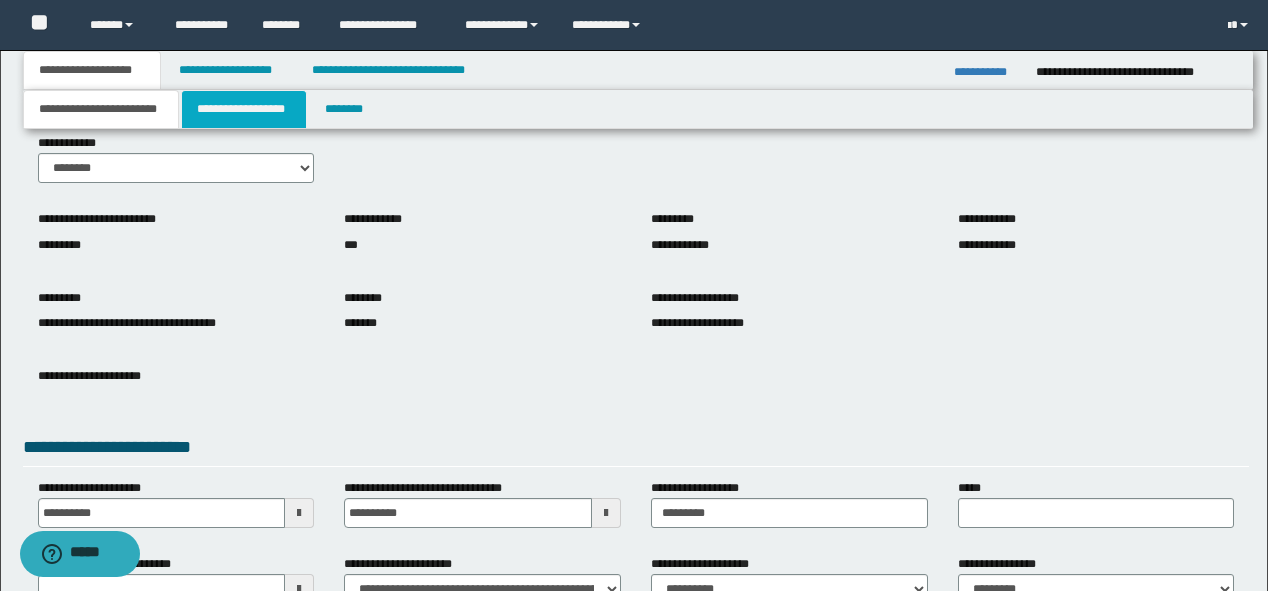 click on "**********" at bounding box center [244, 109] 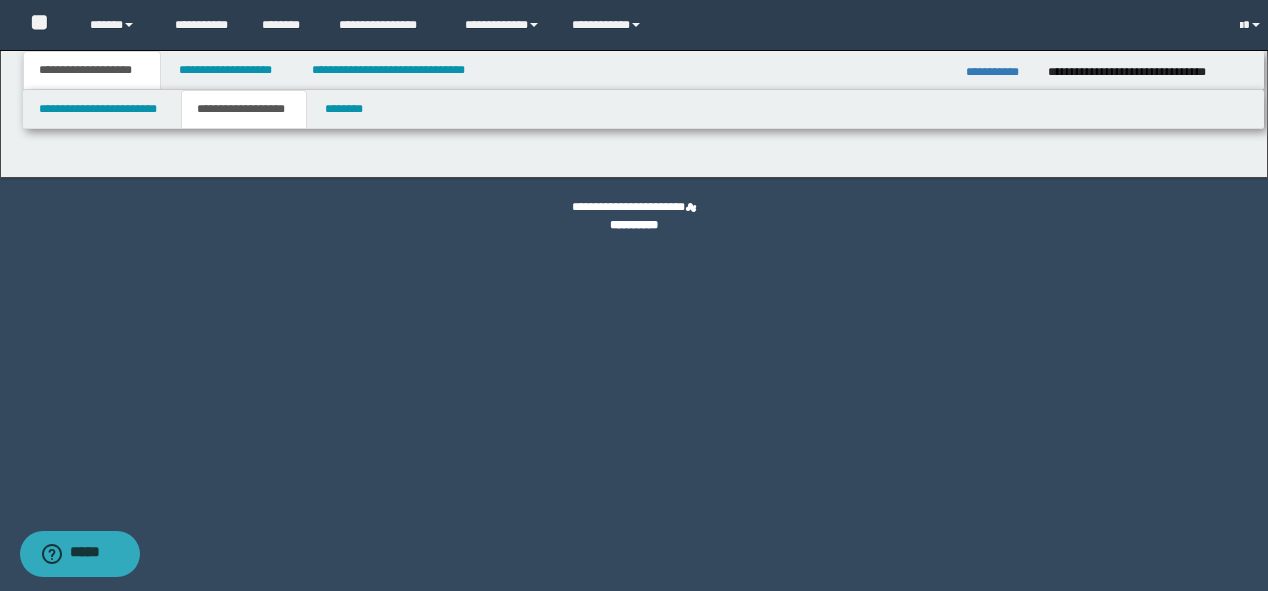 scroll, scrollTop: 0, scrollLeft: 0, axis: both 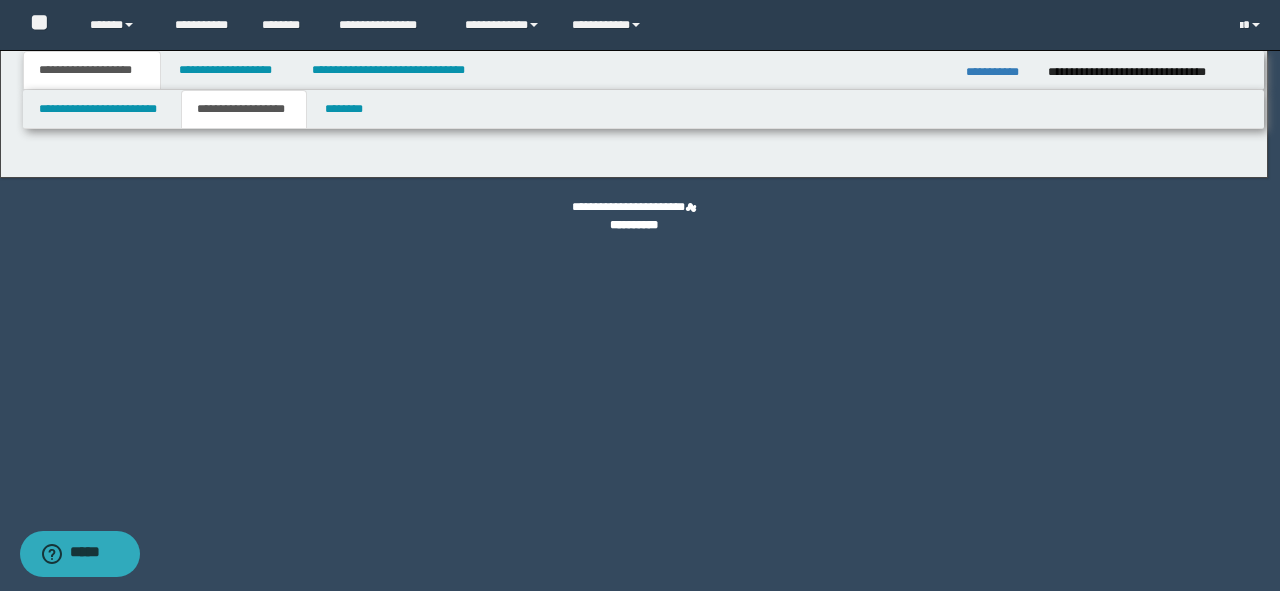 type on "********" 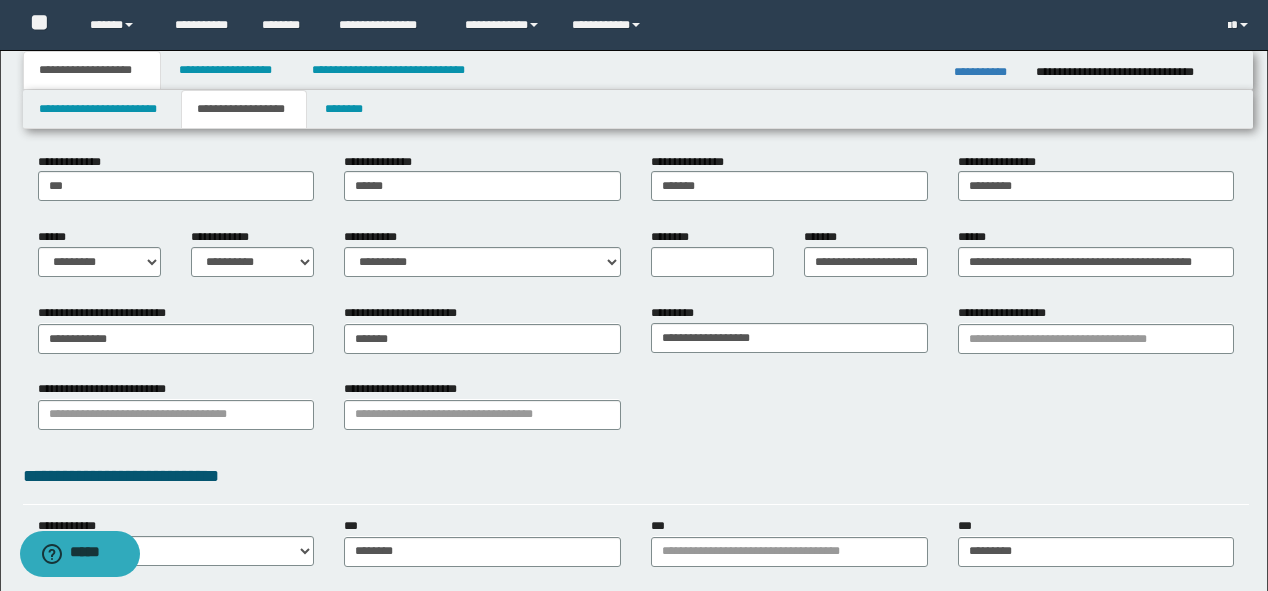 scroll, scrollTop: 240, scrollLeft: 0, axis: vertical 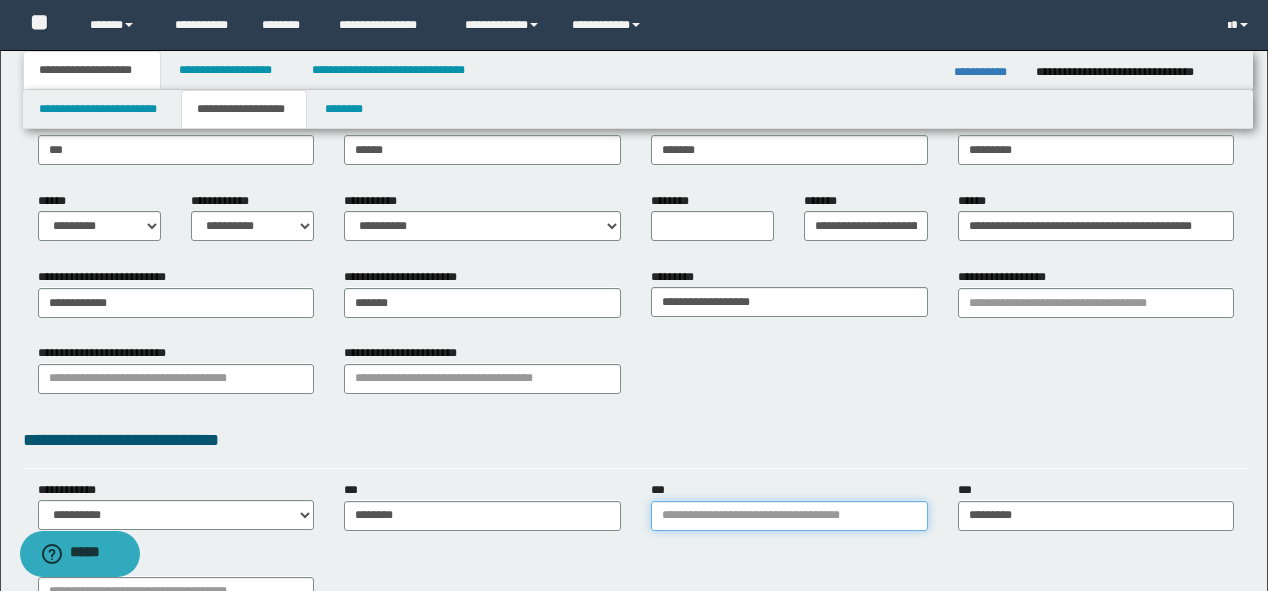 click on "***" at bounding box center [789, 516] 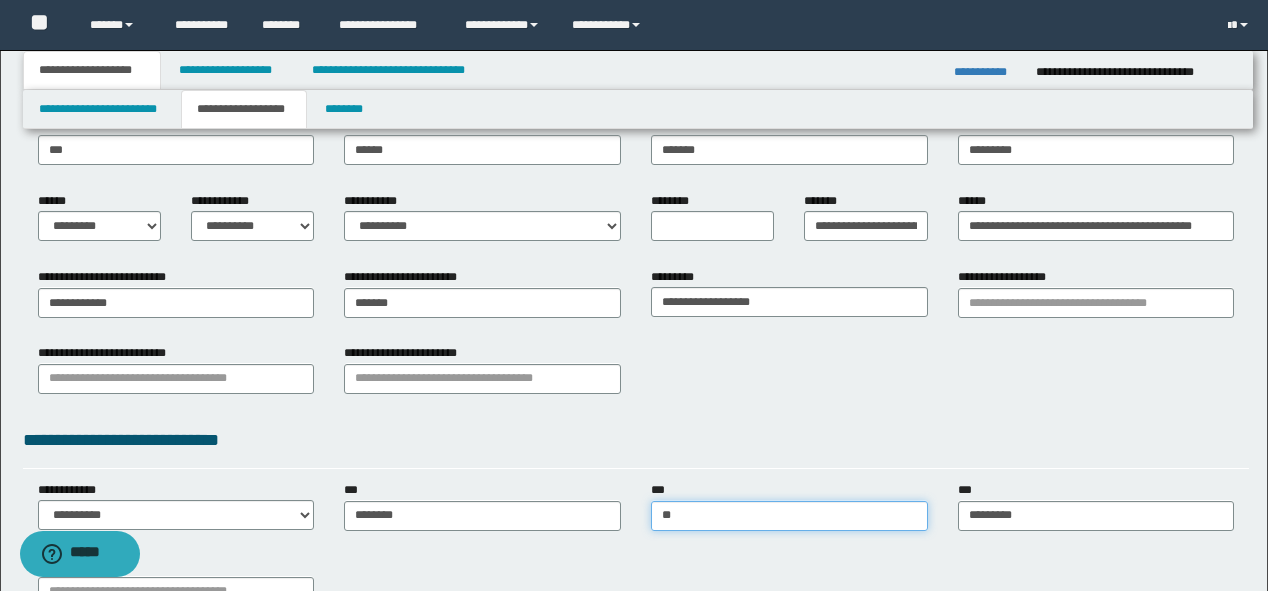 type on "***" 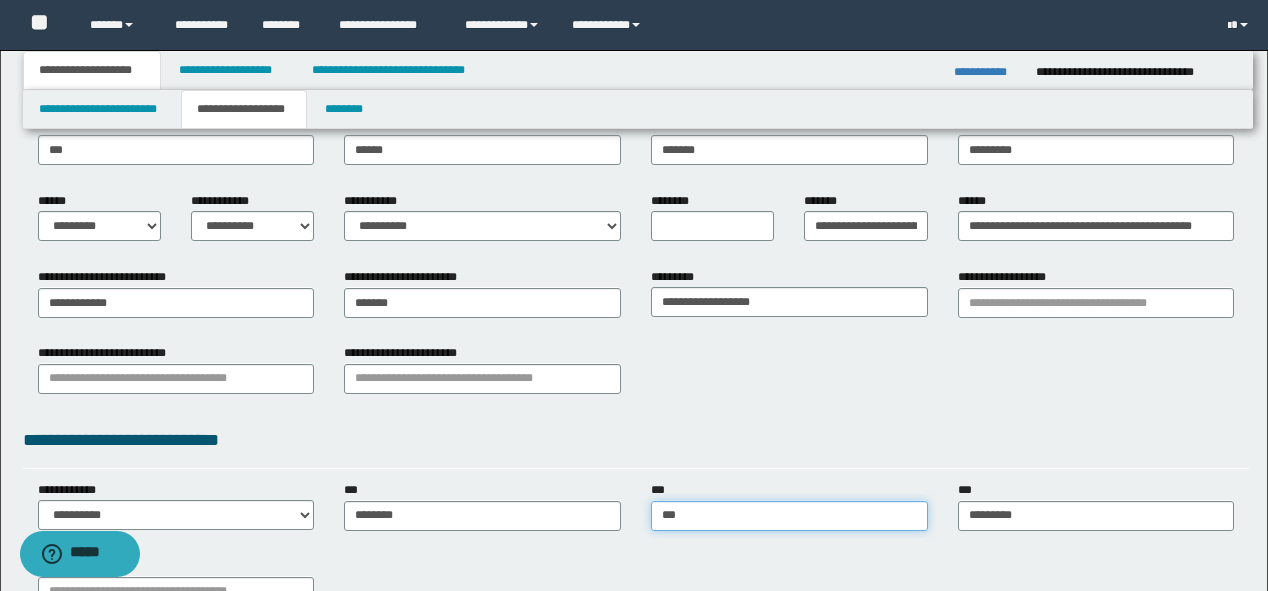 type on "**********" 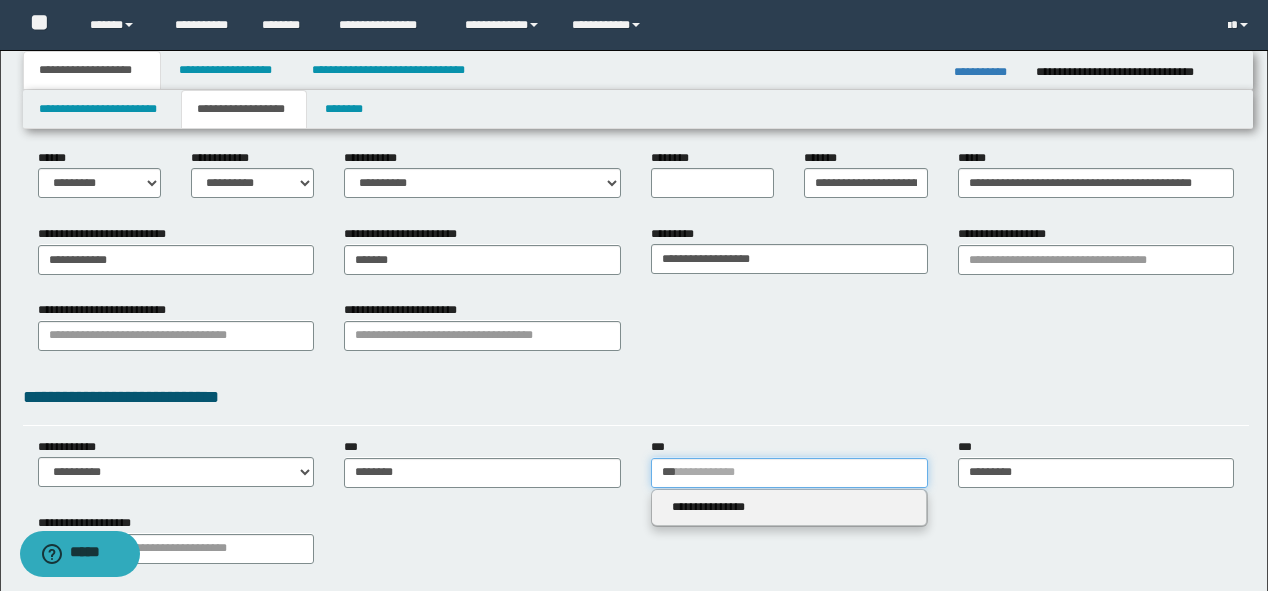 scroll, scrollTop: 320, scrollLeft: 0, axis: vertical 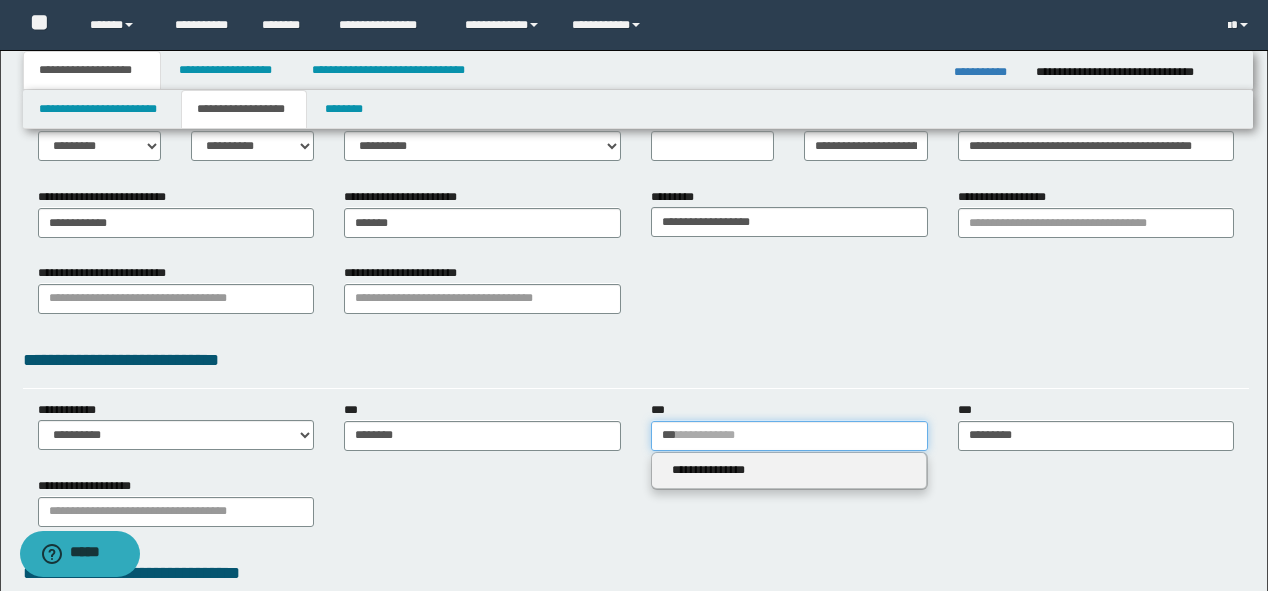 type on "***" 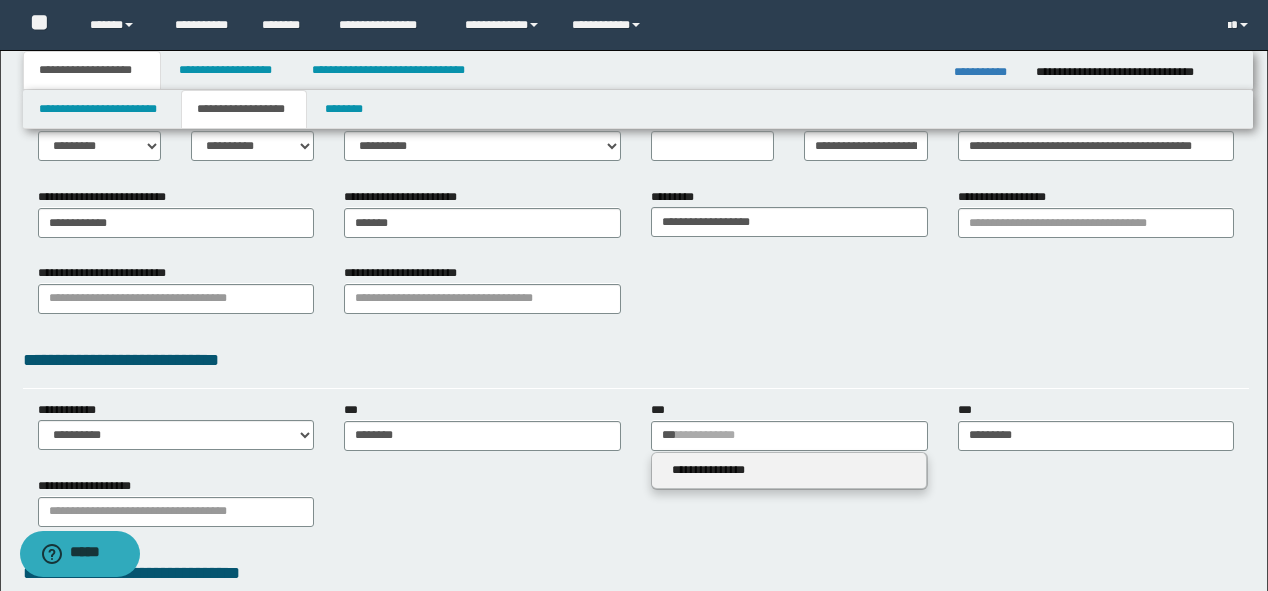 type 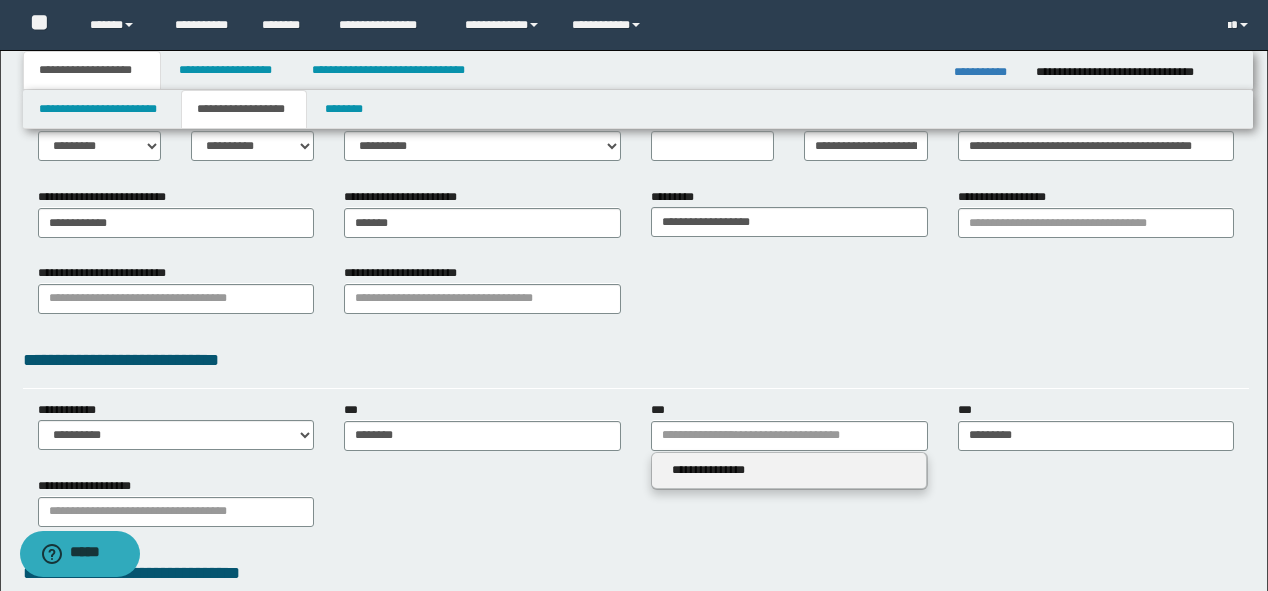 click on "**********" at bounding box center [789, 471] 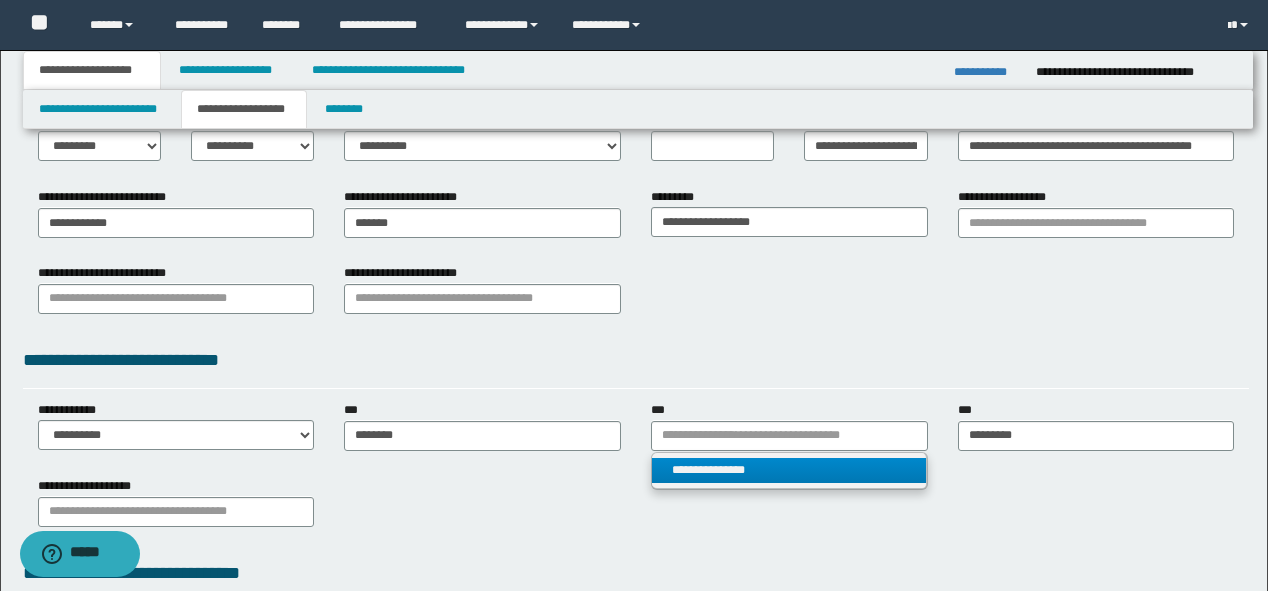 click on "**********" at bounding box center [789, 470] 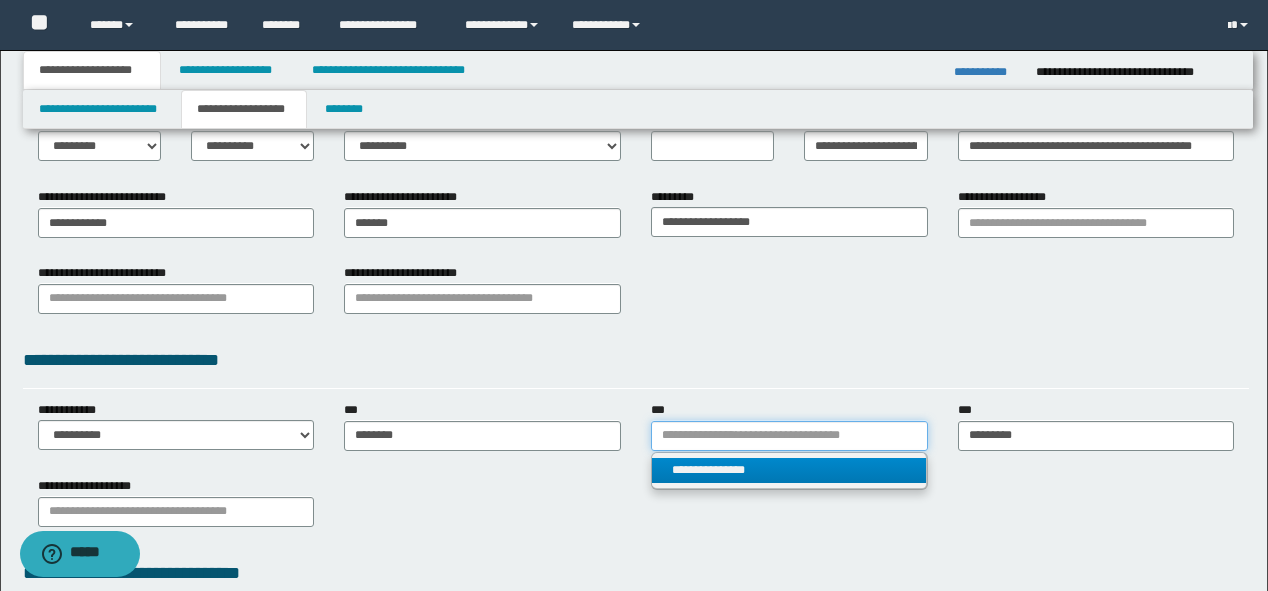 type 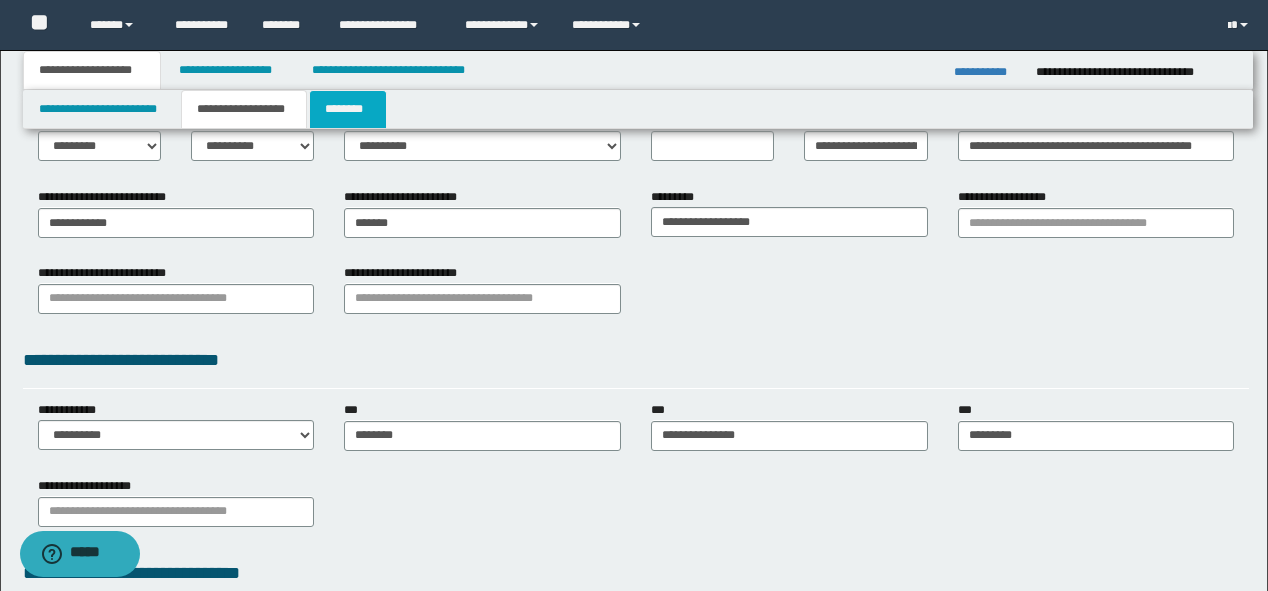 click on "********" at bounding box center [348, 109] 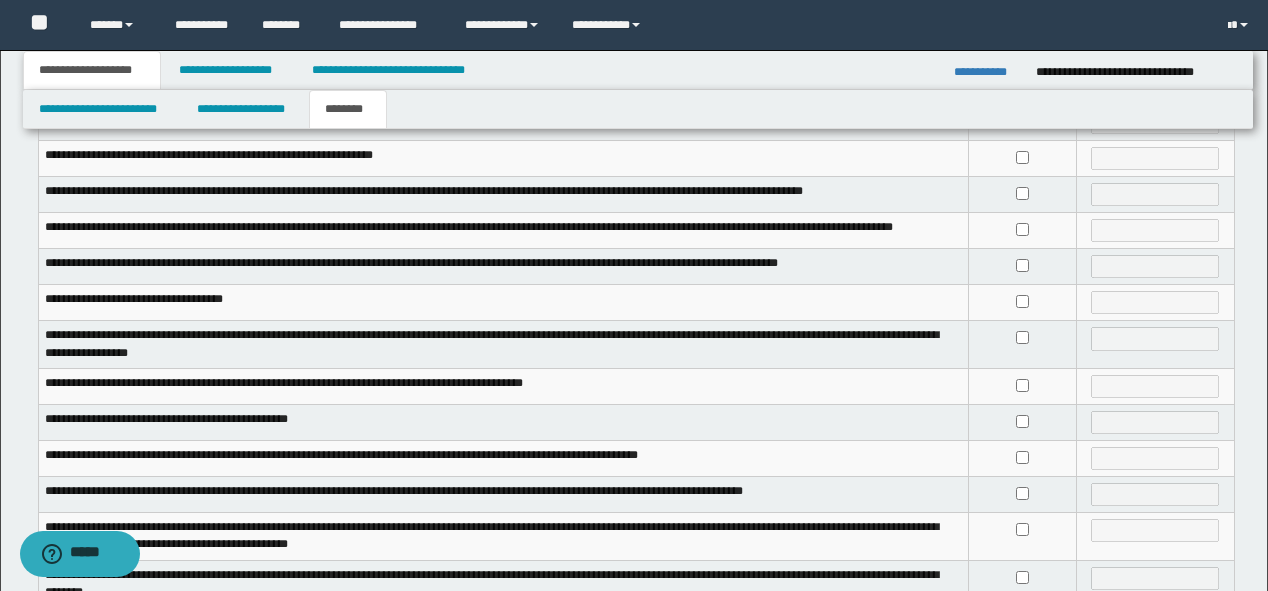 scroll, scrollTop: 240, scrollLeft: 0, axis: vertical 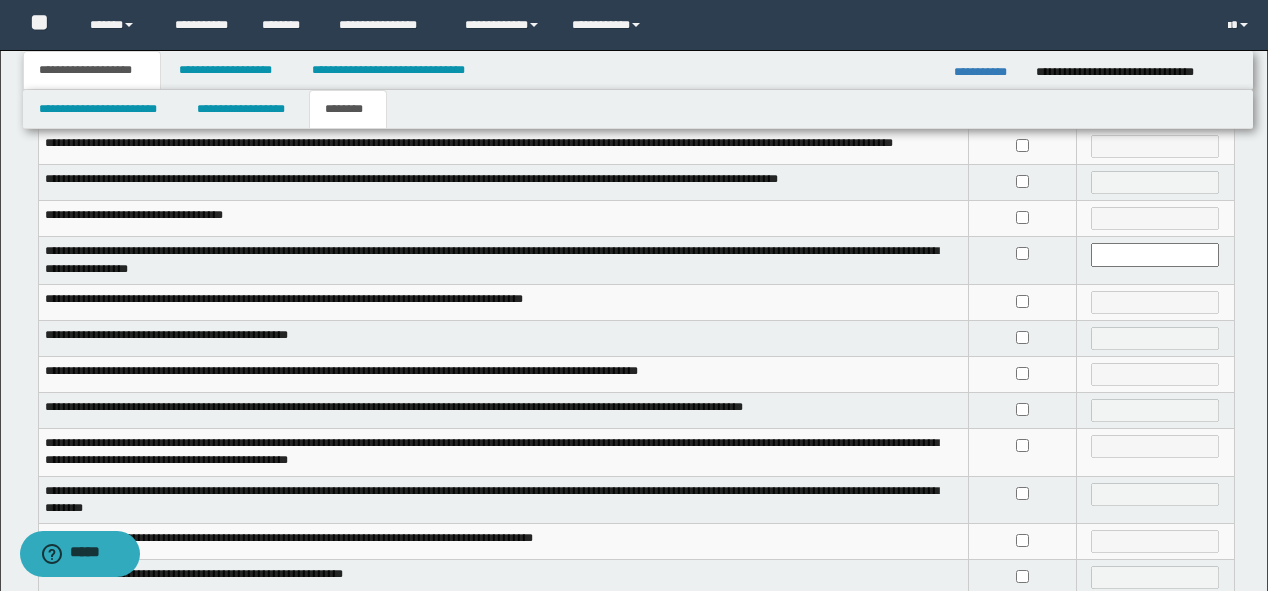click at bounding box center (1022, 374) 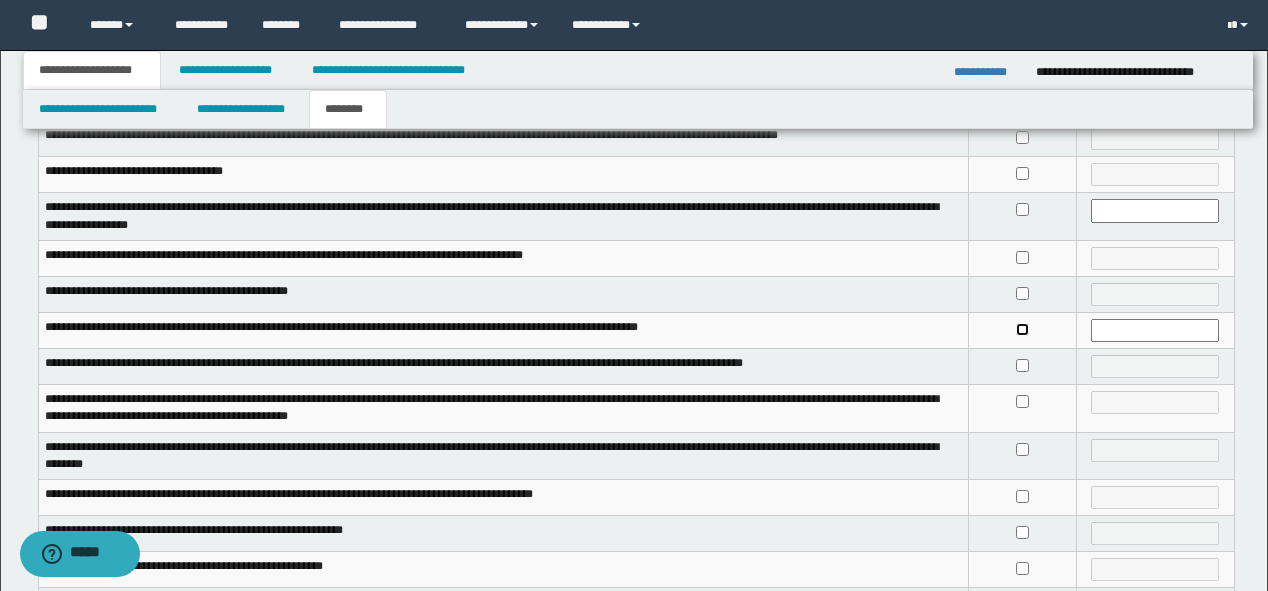 scroll, scrollTop: 400, scrollLeft: 0, axis: vertical 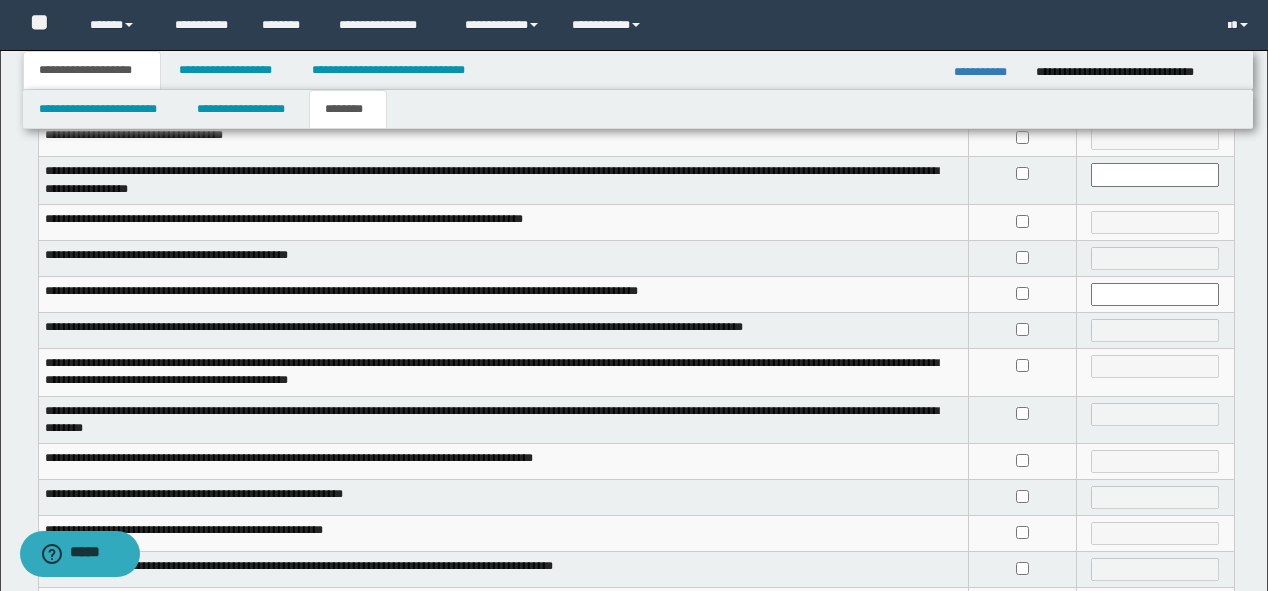 click at bounding box center (1022, 419) 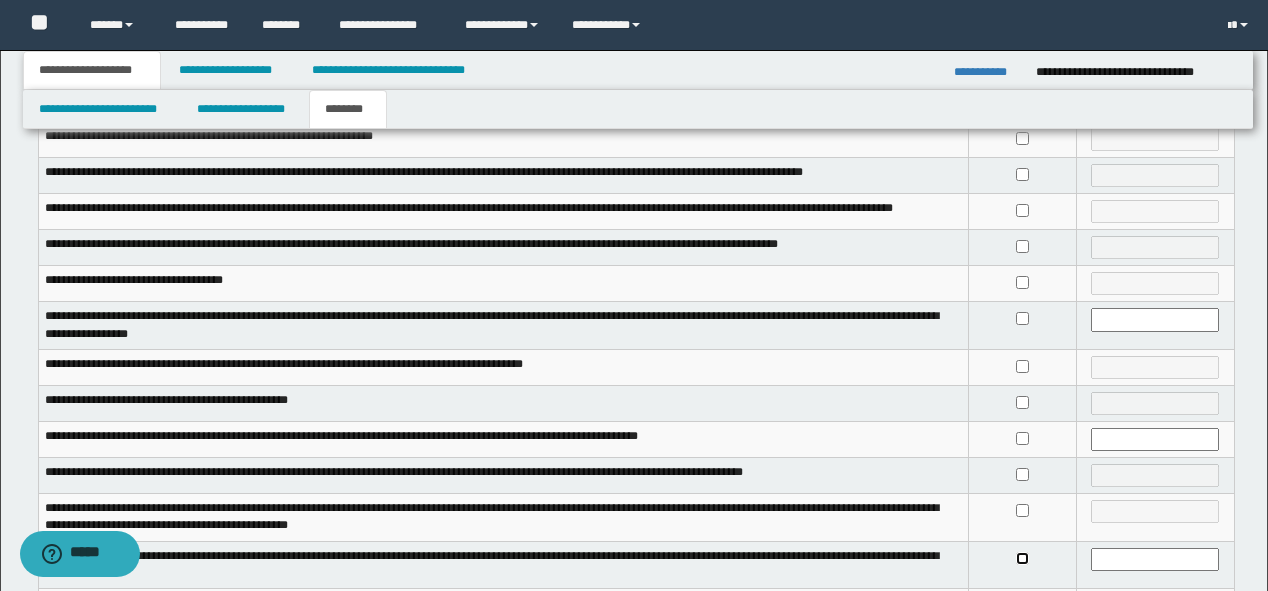 scroll, scrollTop: 240, scrollLeft: 0, axis: vertical 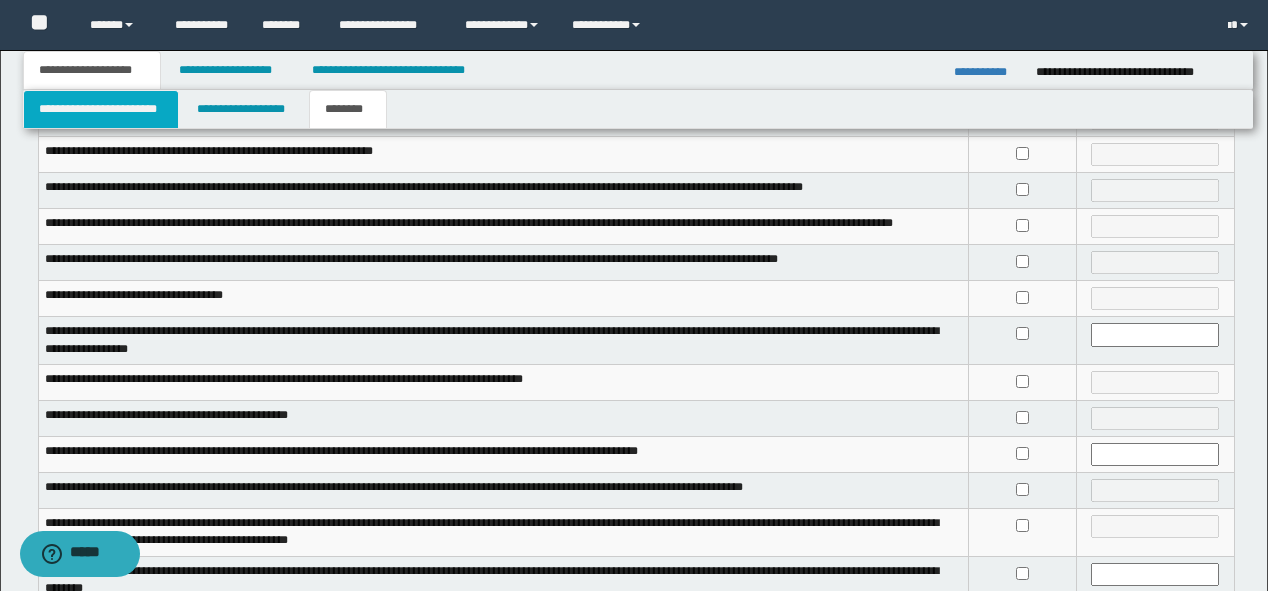 click on "**********" at bounding box center [101, 109] 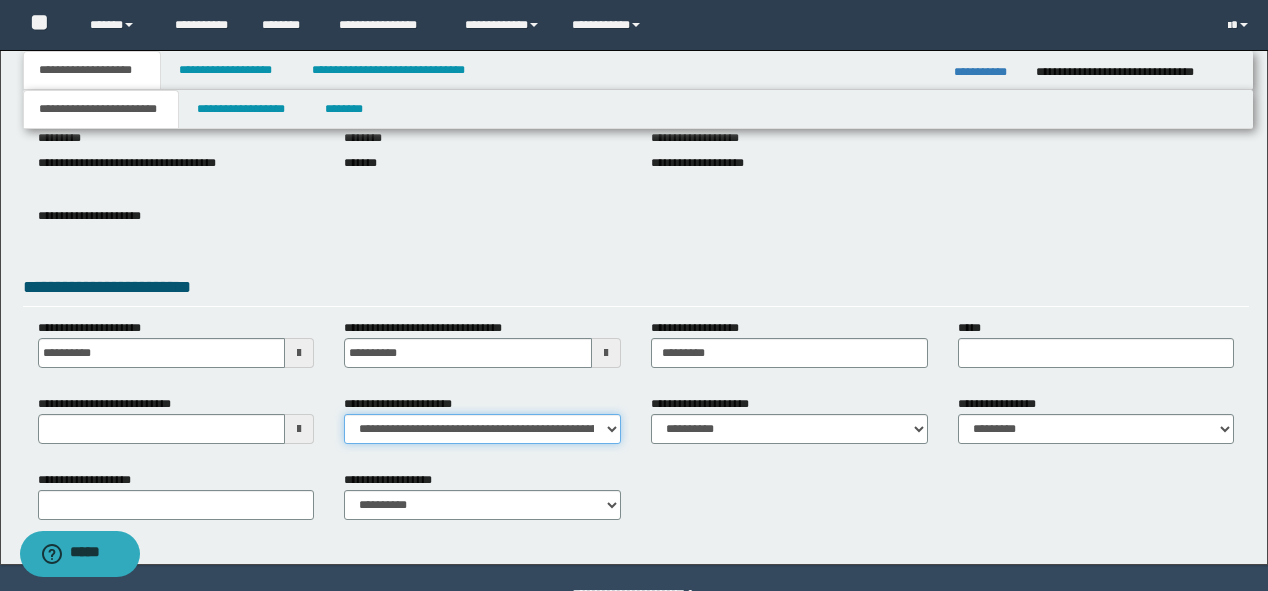 click on "**********" at bounding box center (482, 429) 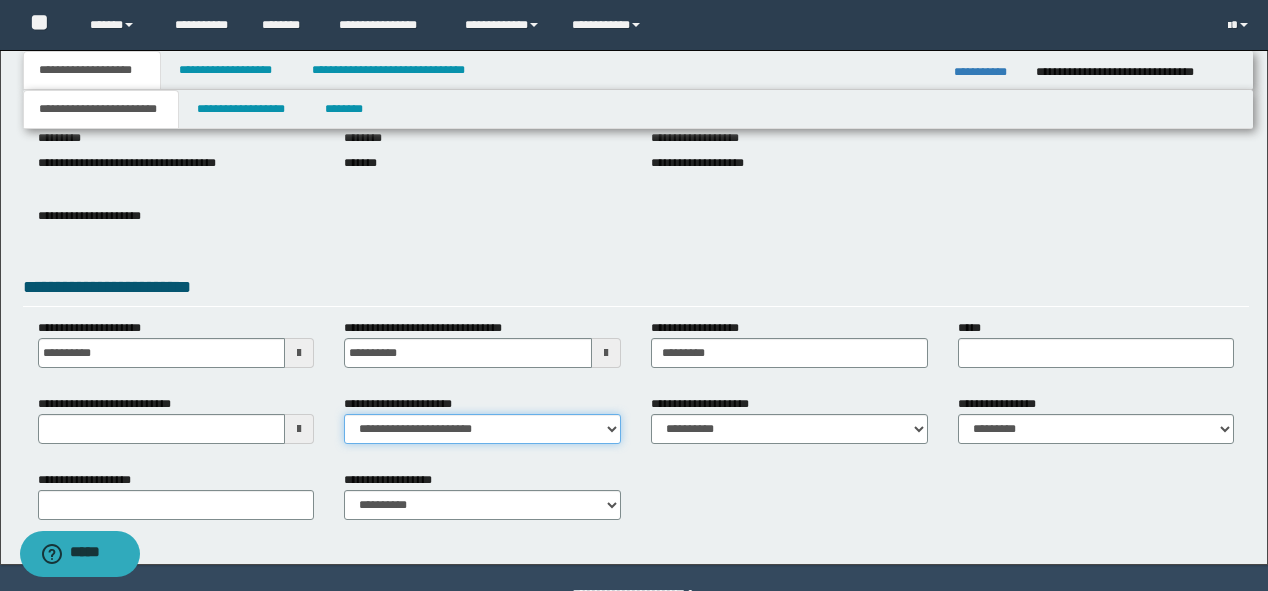 click on "**********" at bounding box center (482, 429) 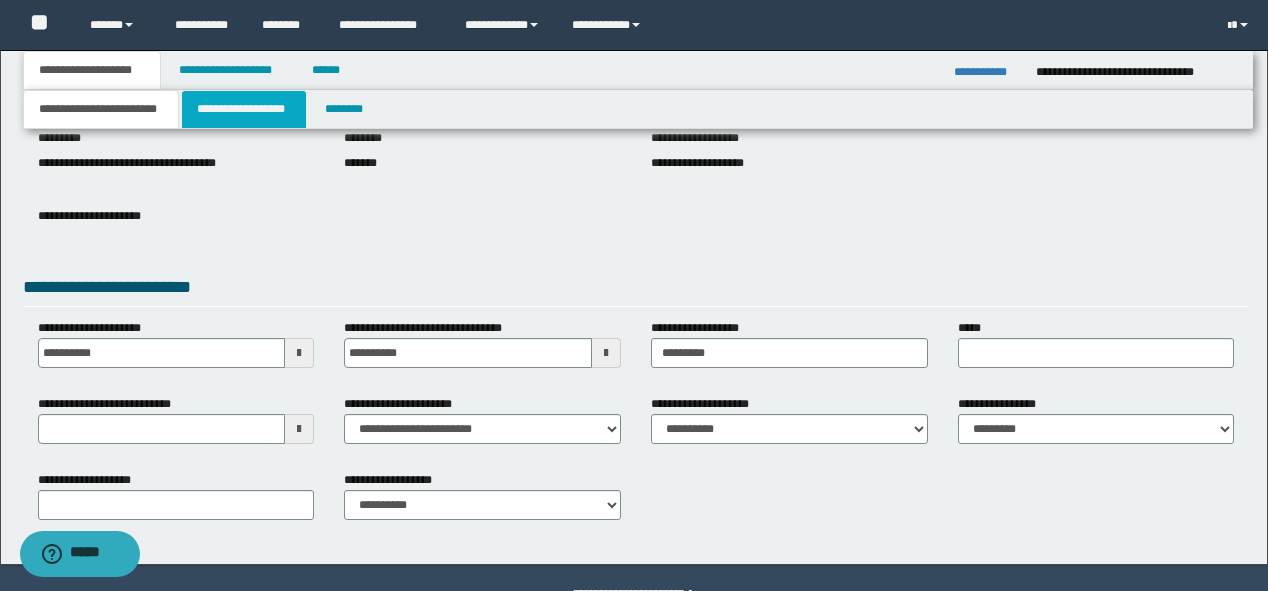 click on "**********" at bounding box center (244, 109) 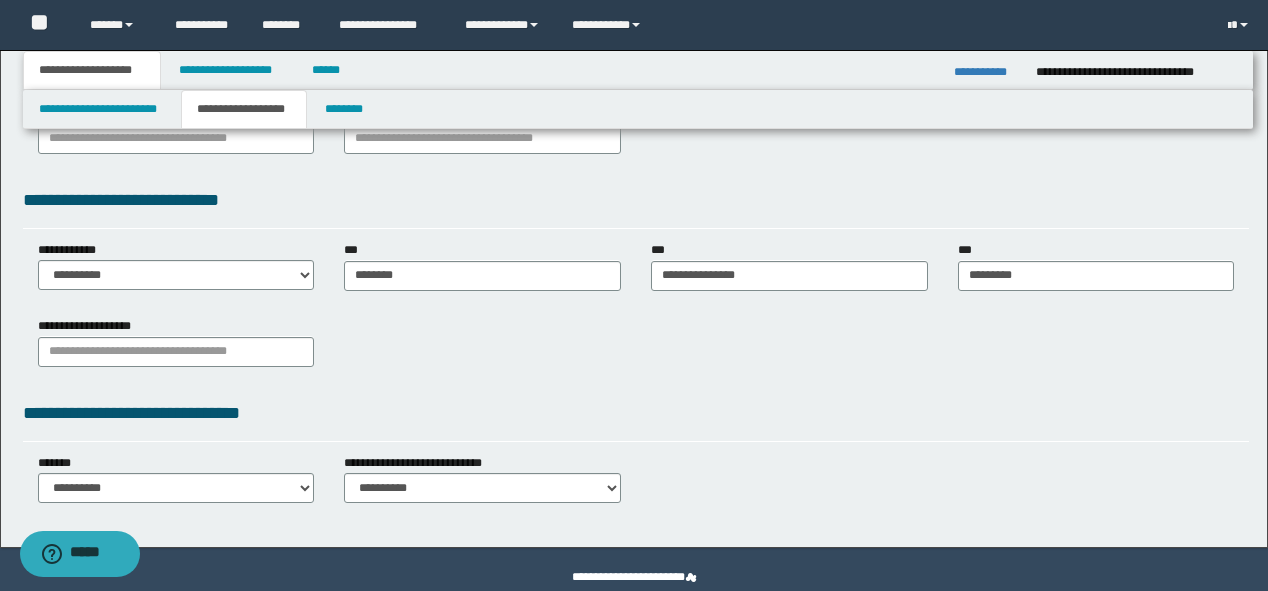 scroll, scrollTop: 400, scrollLeft: 0, axis: vertical 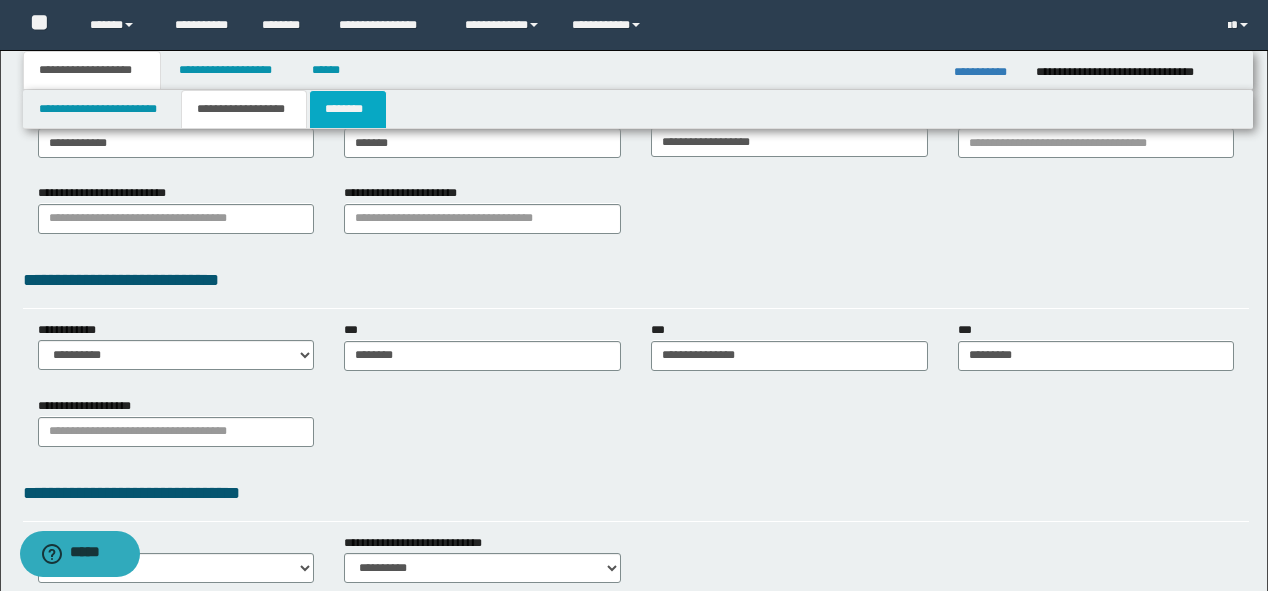 click on "********" at bounding box center (348, 109) 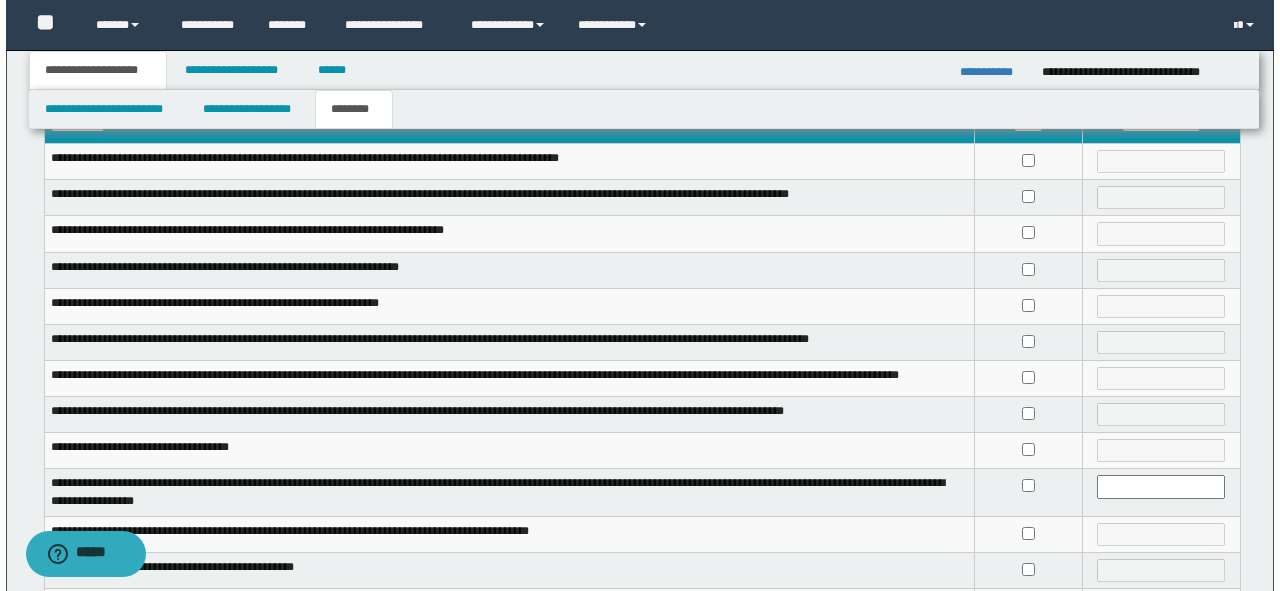 scroll, scrollTop: 0, scrollLeft: 0, axis: both 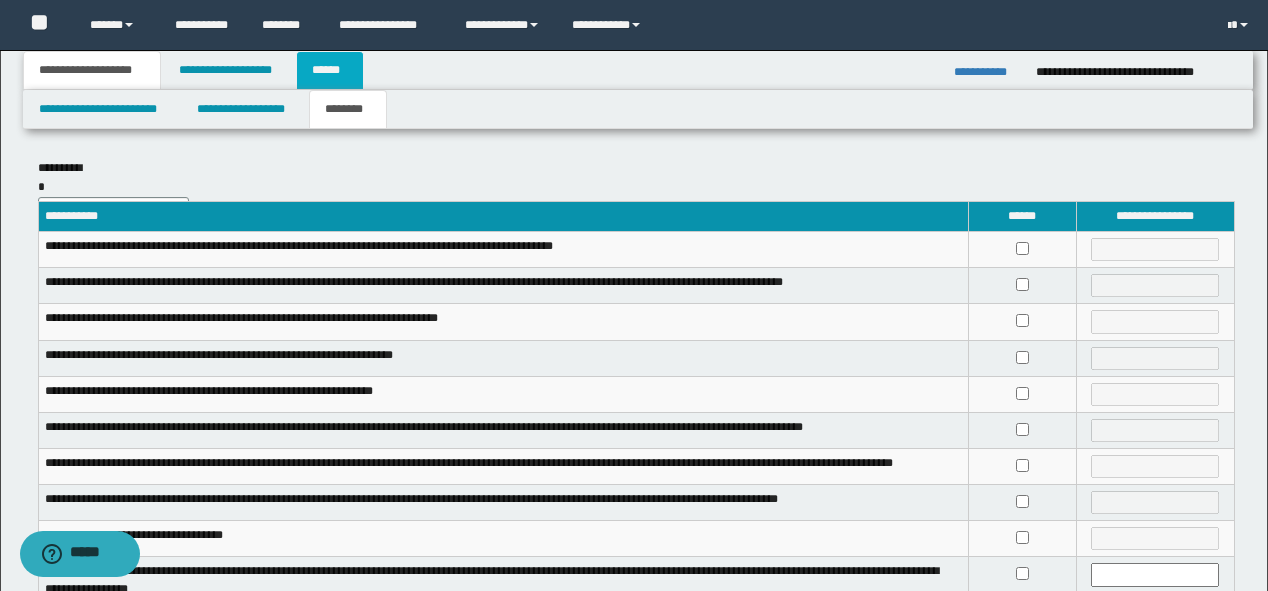 click on "******" at bounding box center [330, 70] 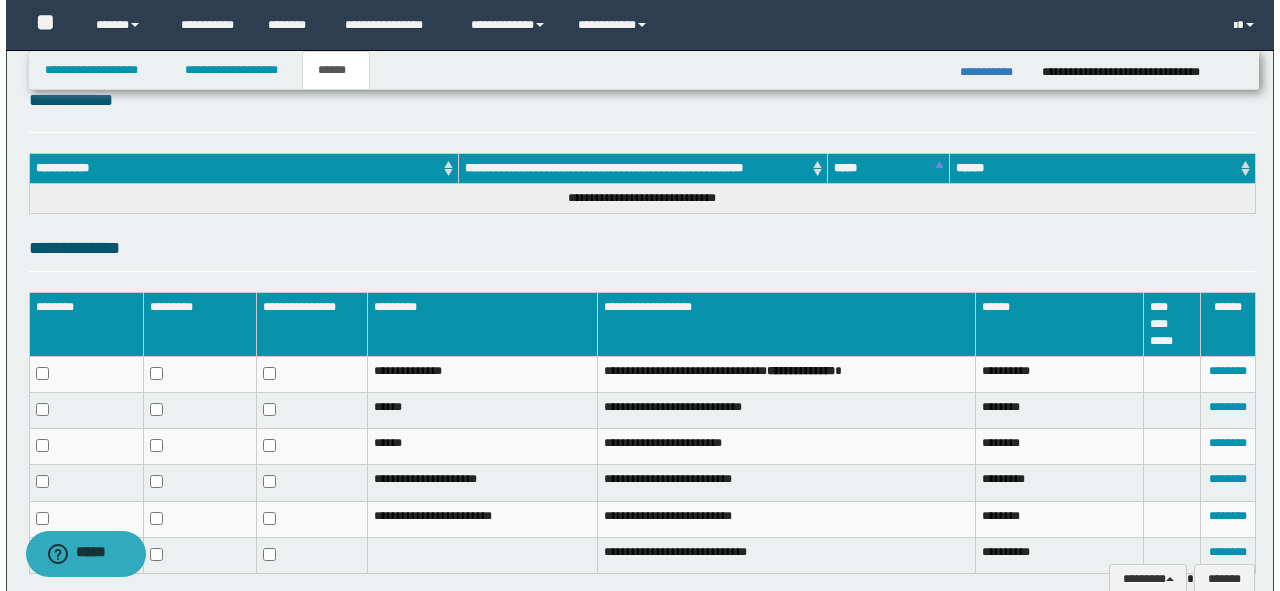 scroll, scrollTop: 356, scrollLeft: 0, axis: vertical 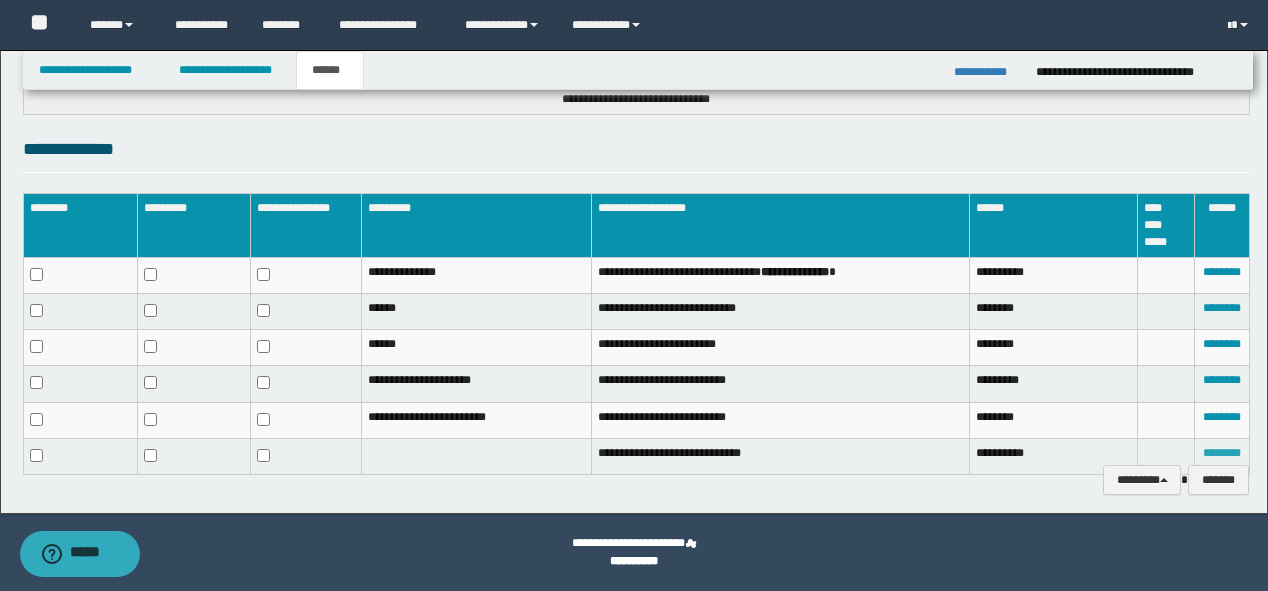 click on "********" at bounding box center (1222, 453) 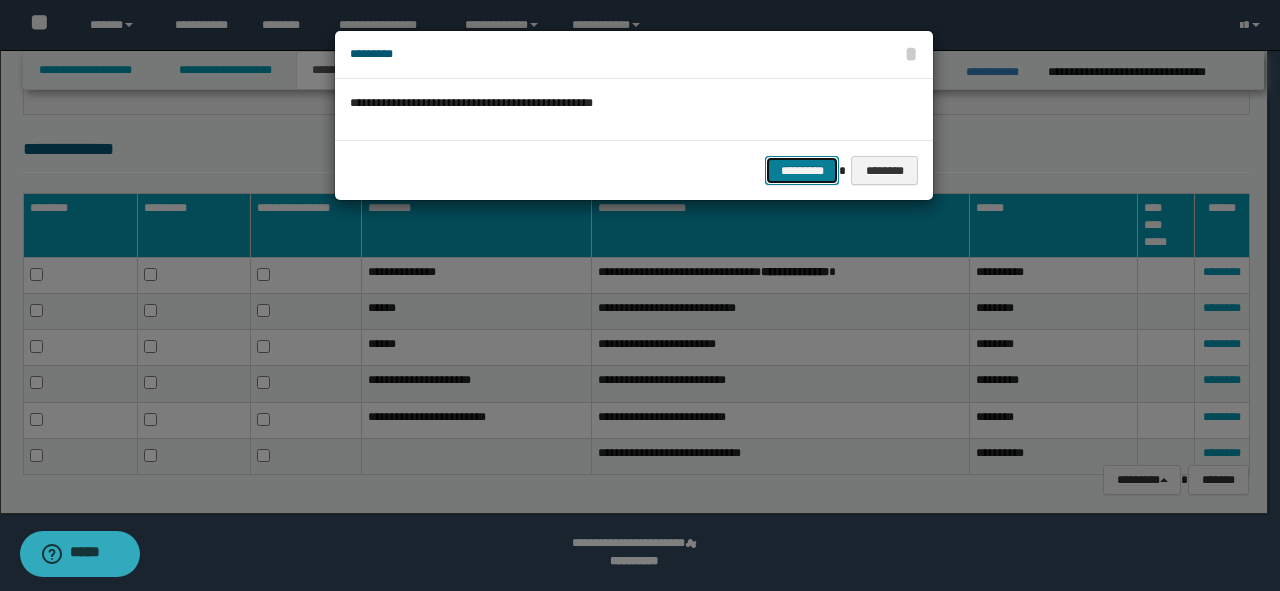 click on "*********" at bounding box center (802, 171) 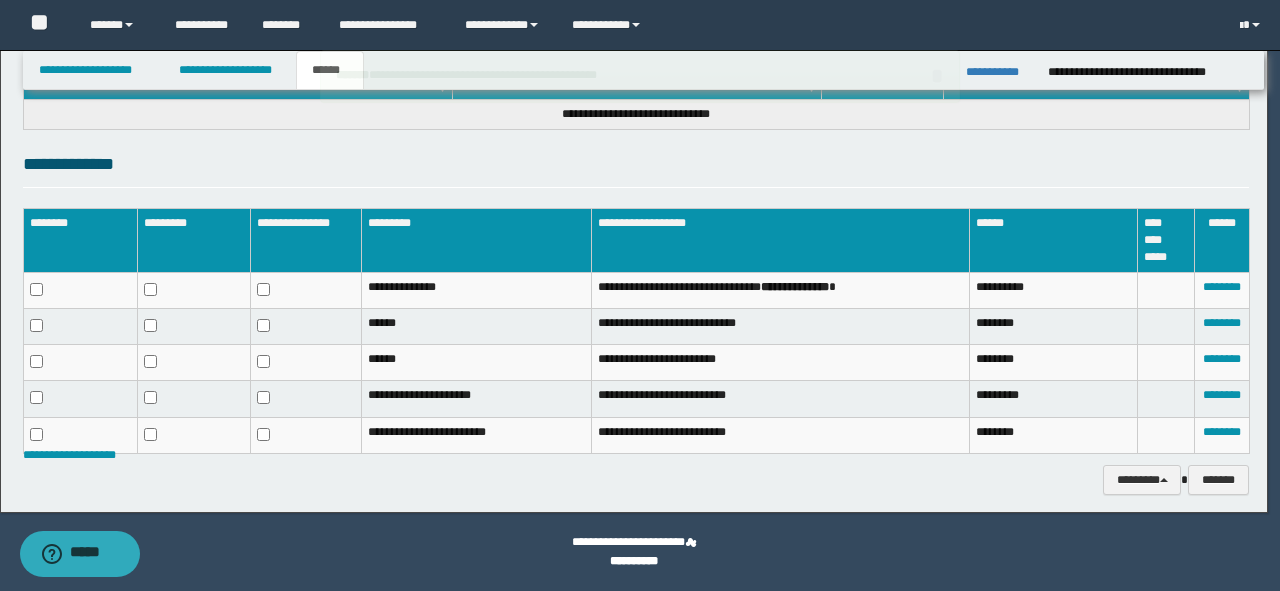 scroll, scrollTop: 340, scrollLeft: 0, axis: vertical 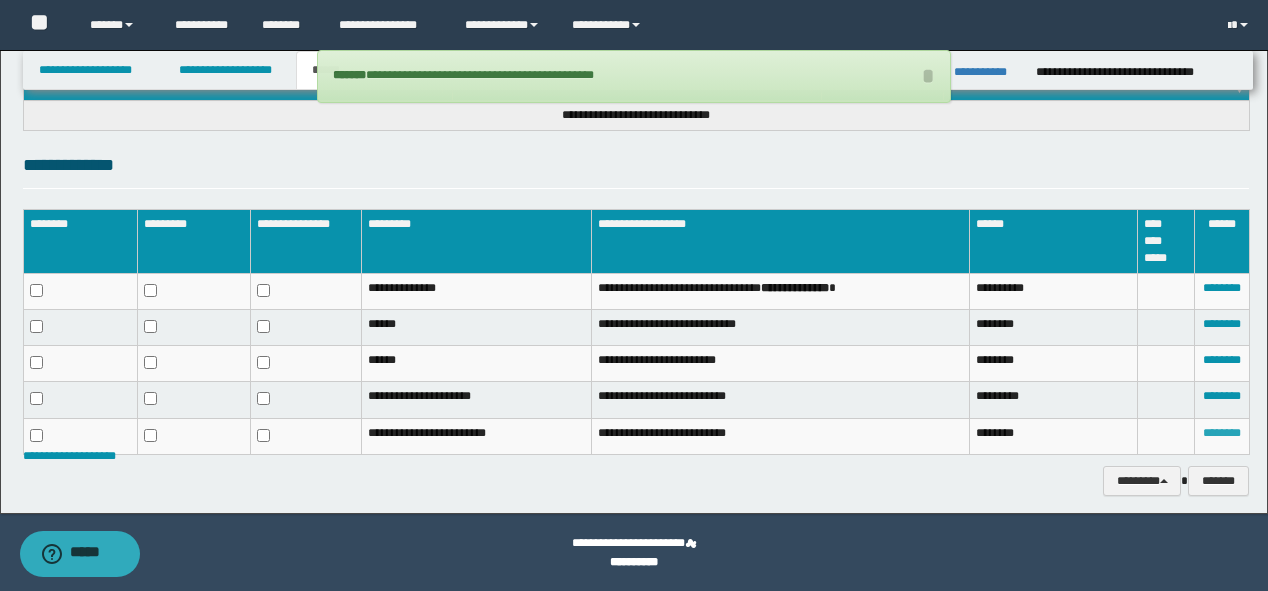 click on "********" at bounding box center (1222, 433) 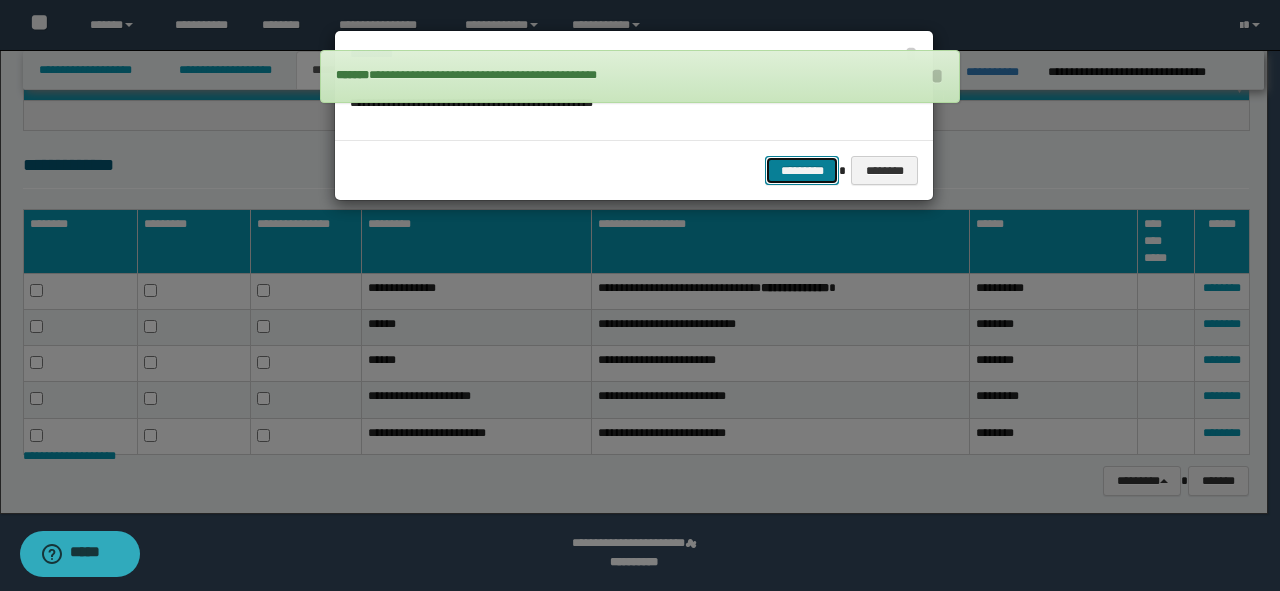 click on "*********" at bounding box center (802, 171) 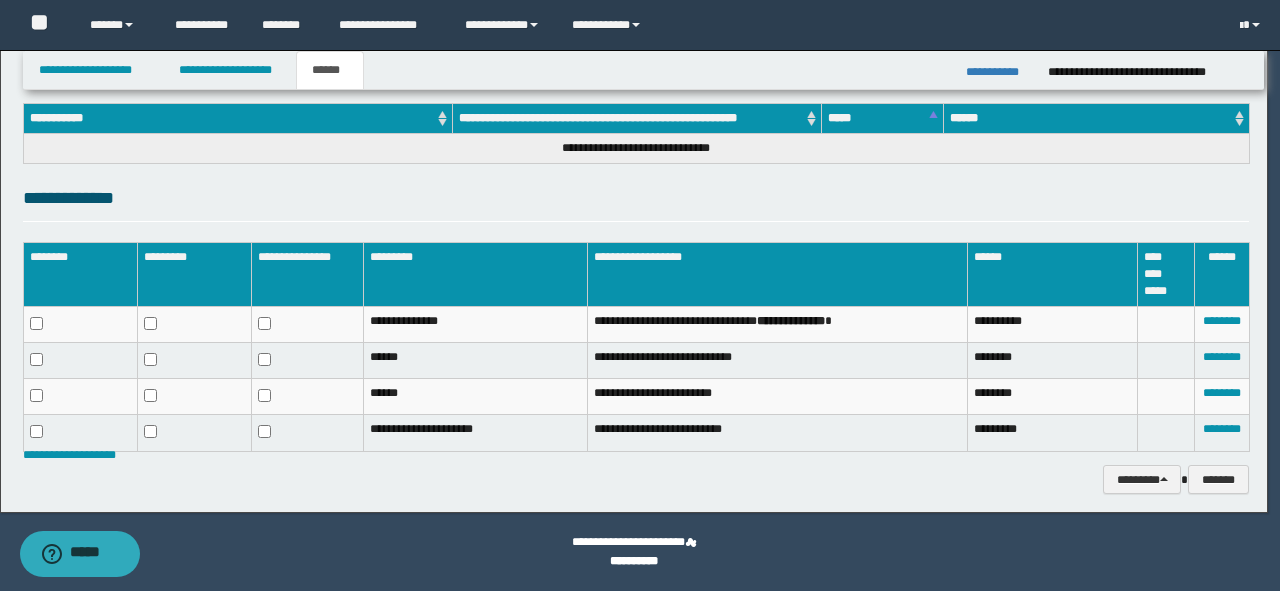 scroll, scrollTop: 306, scrollLeft: 0, axis: vertical 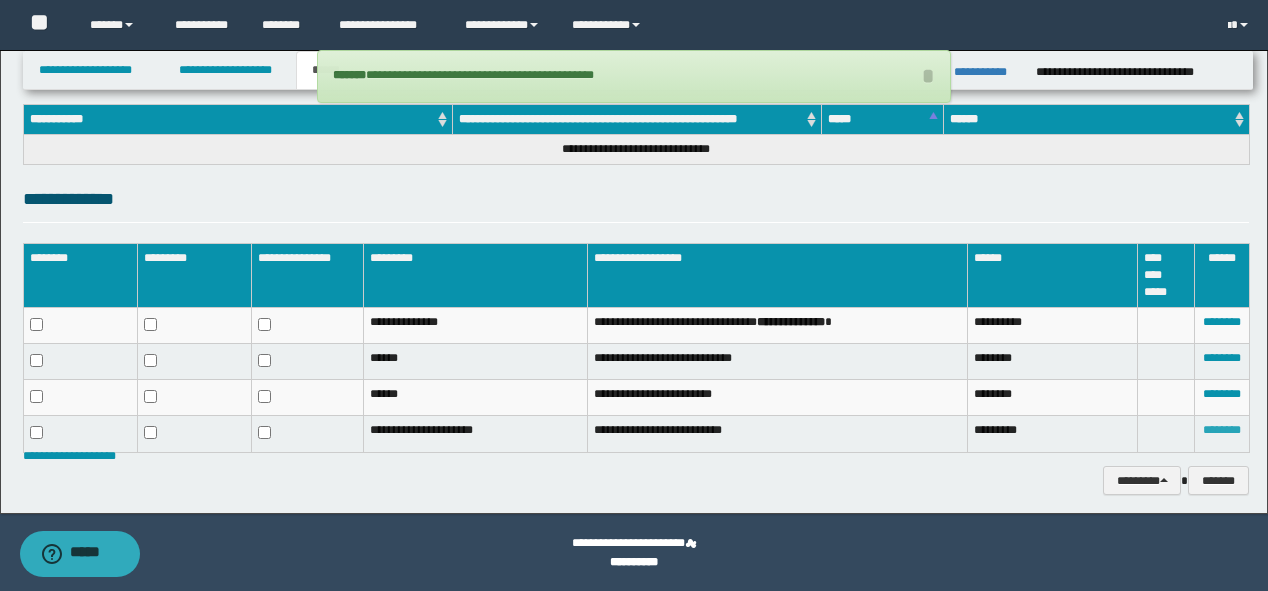 click on "********" at bounding box center [1222, 430] 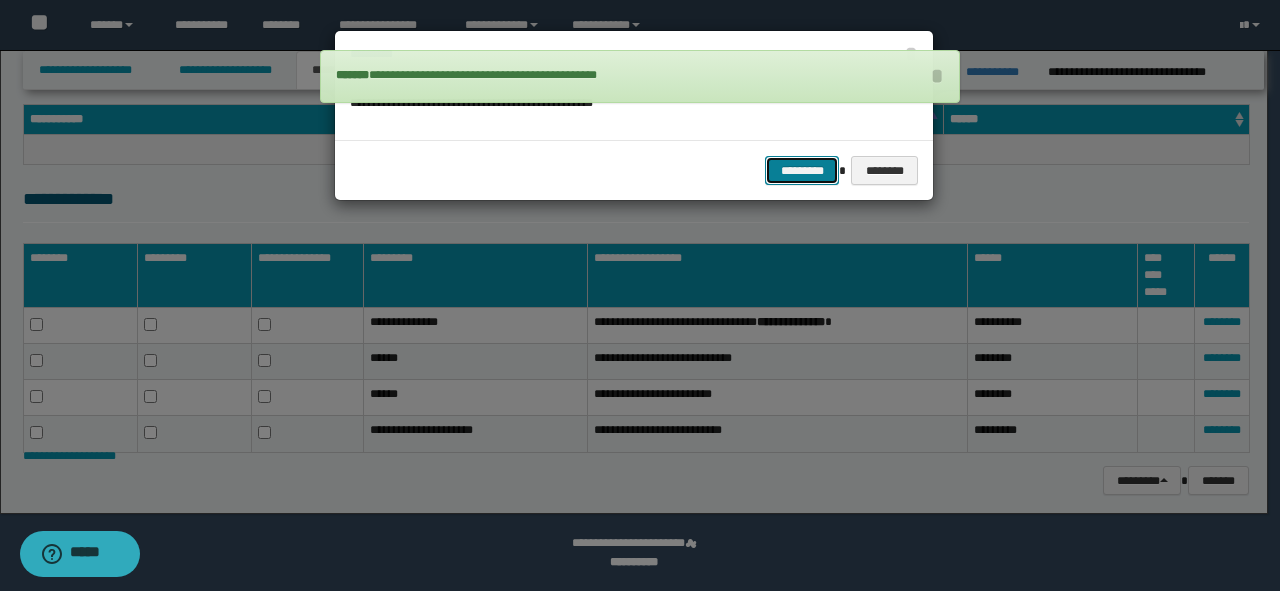 click on "*********" at bounding box center [802, 171] 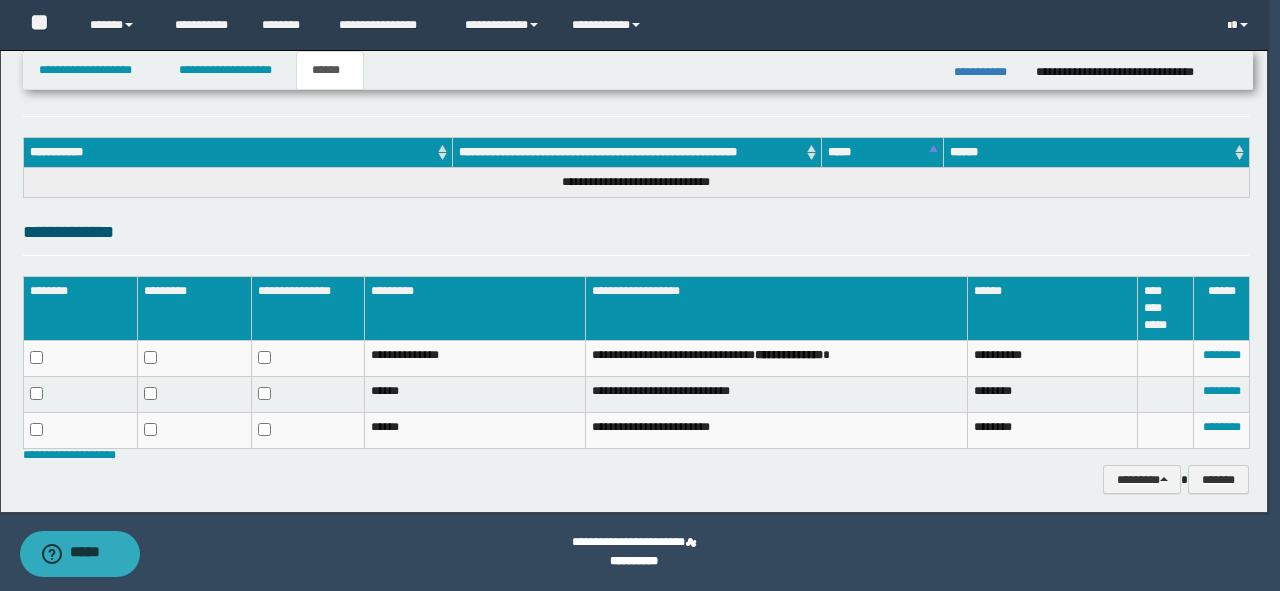 scroll, scrollTop: 272, scrollLeft: 0, axis: vertical 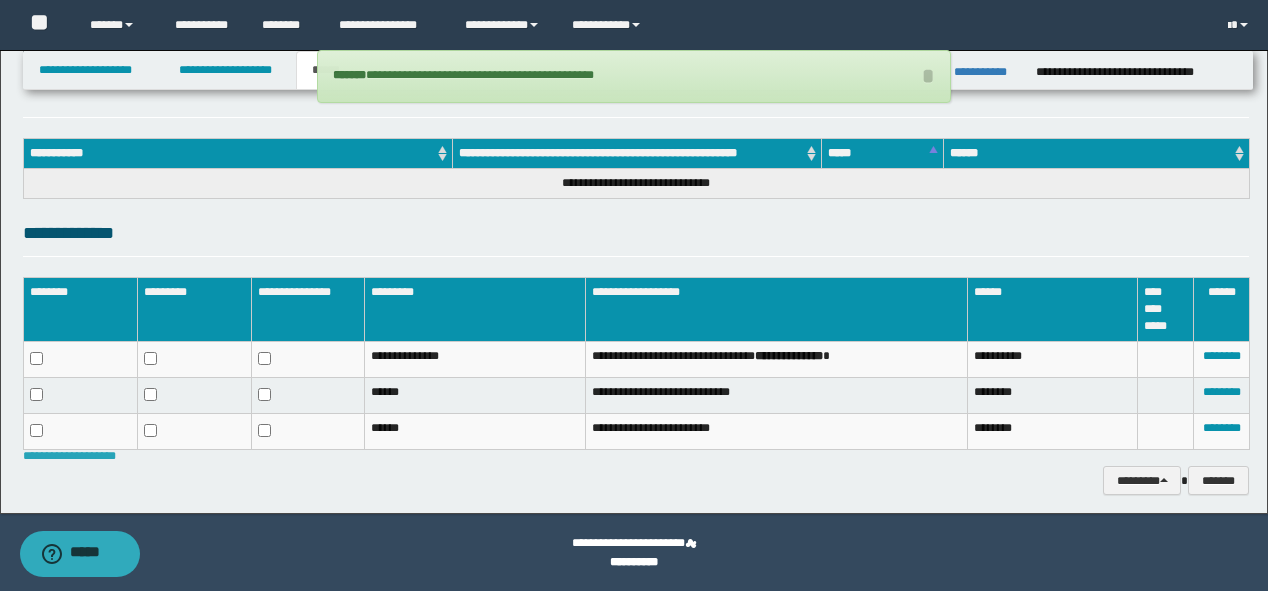 click on "**********" at bounding box center [69, 456] 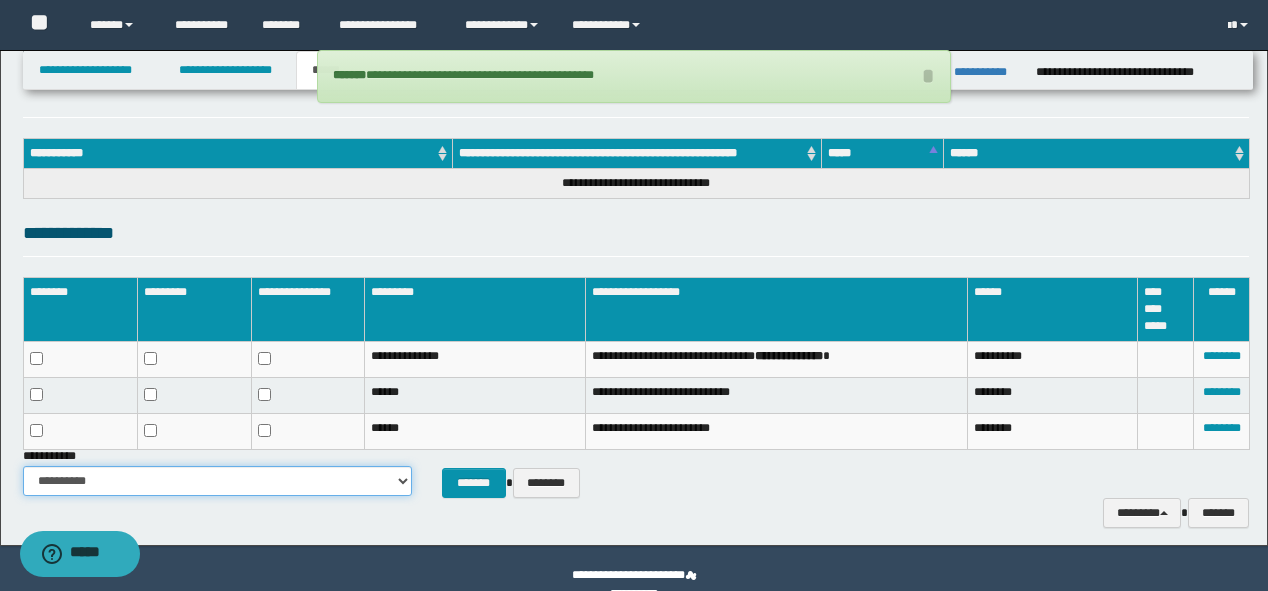 click on "**********" at bounding box center [217, 481] 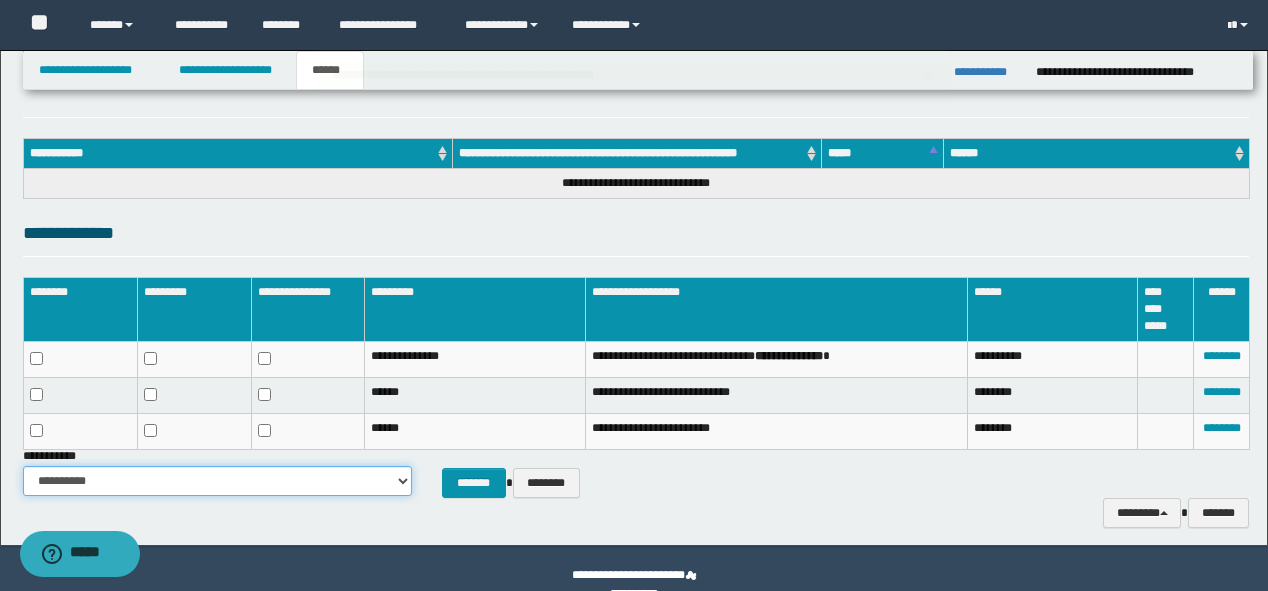 select on "****" 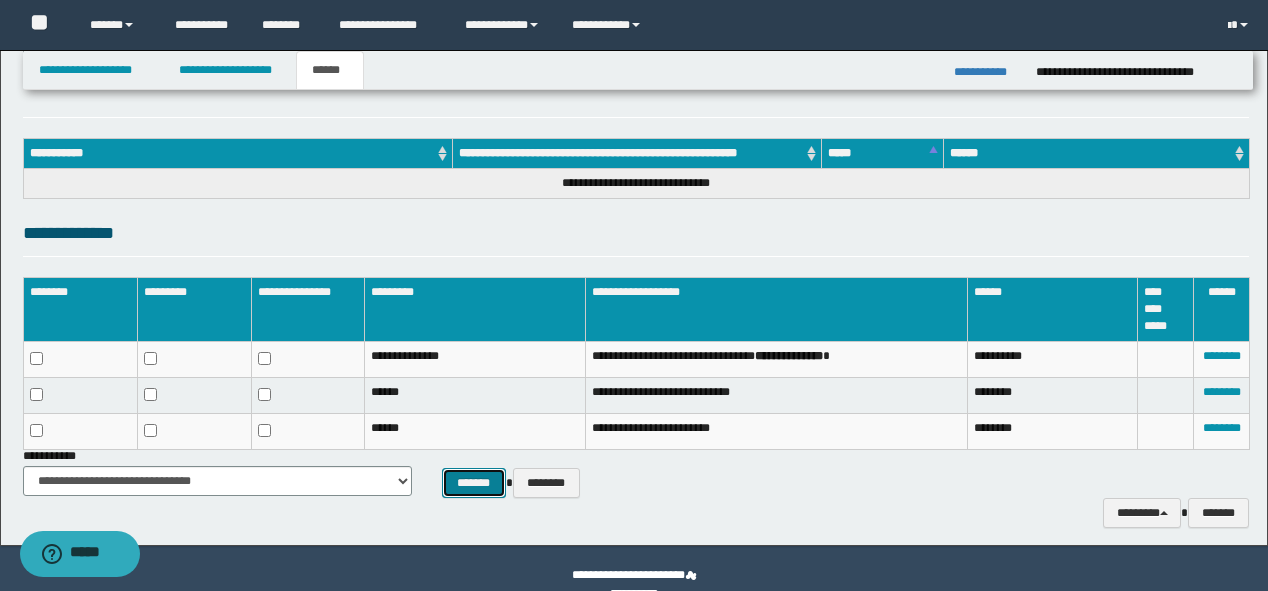 click on "*******" at bounding box center (474, 483) 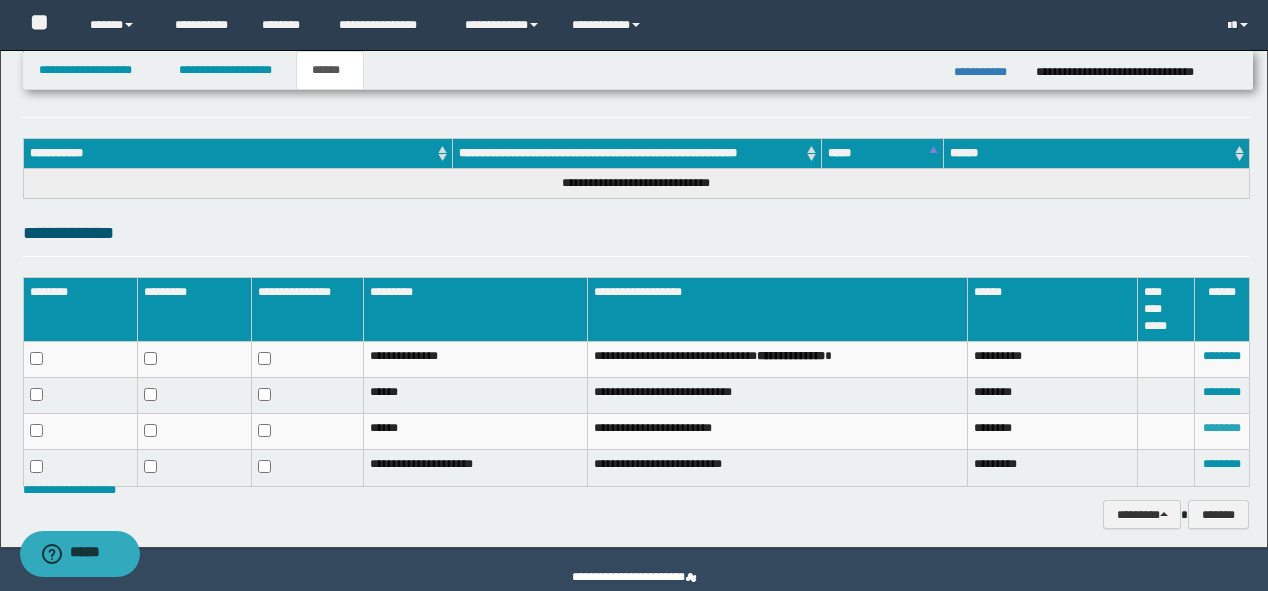 click on "********" at bounding box center (1222, 428) 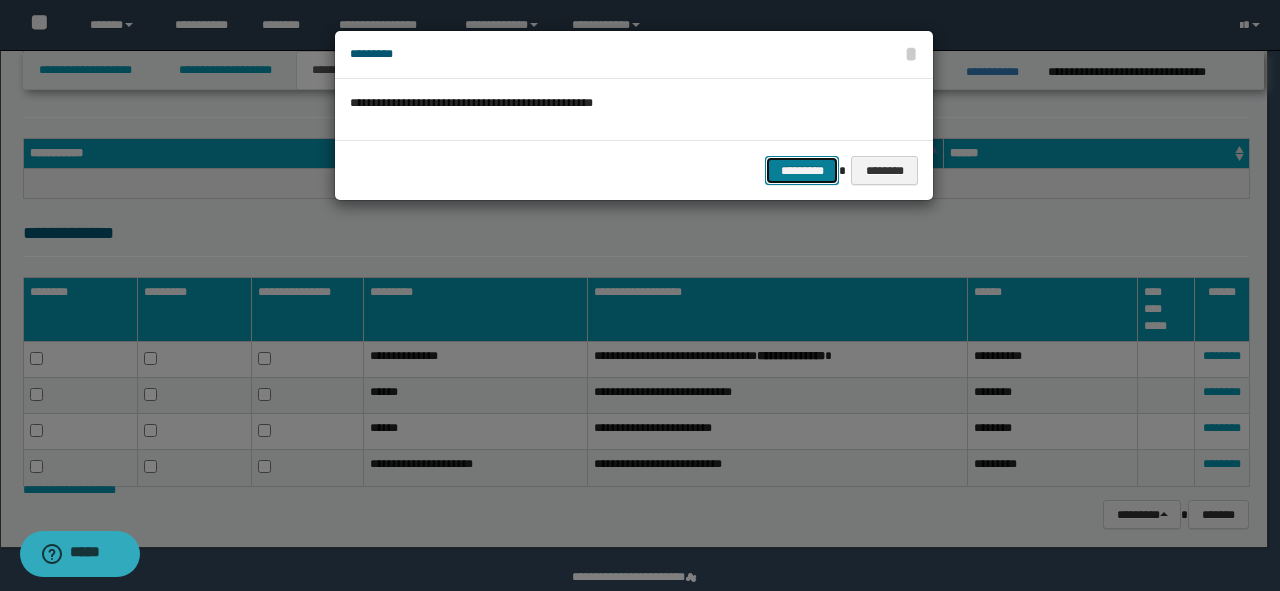 click on "*********" at bounding box center (802, 171) 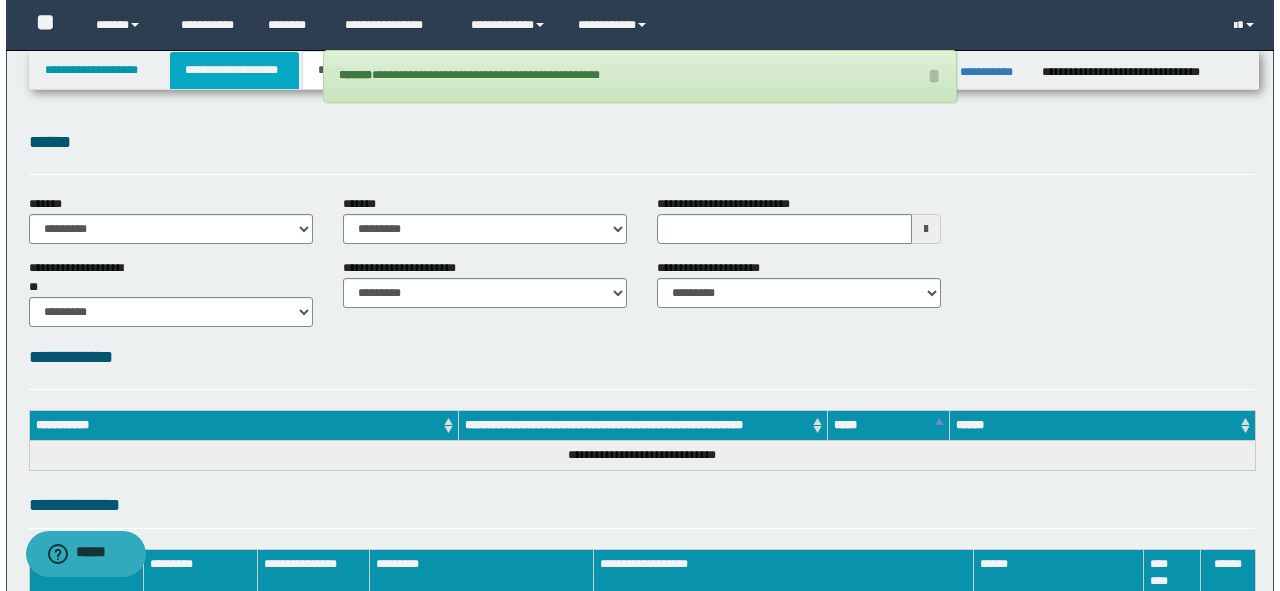 scroll, scrollTop: 0, scrollLeft: 0, axis: both 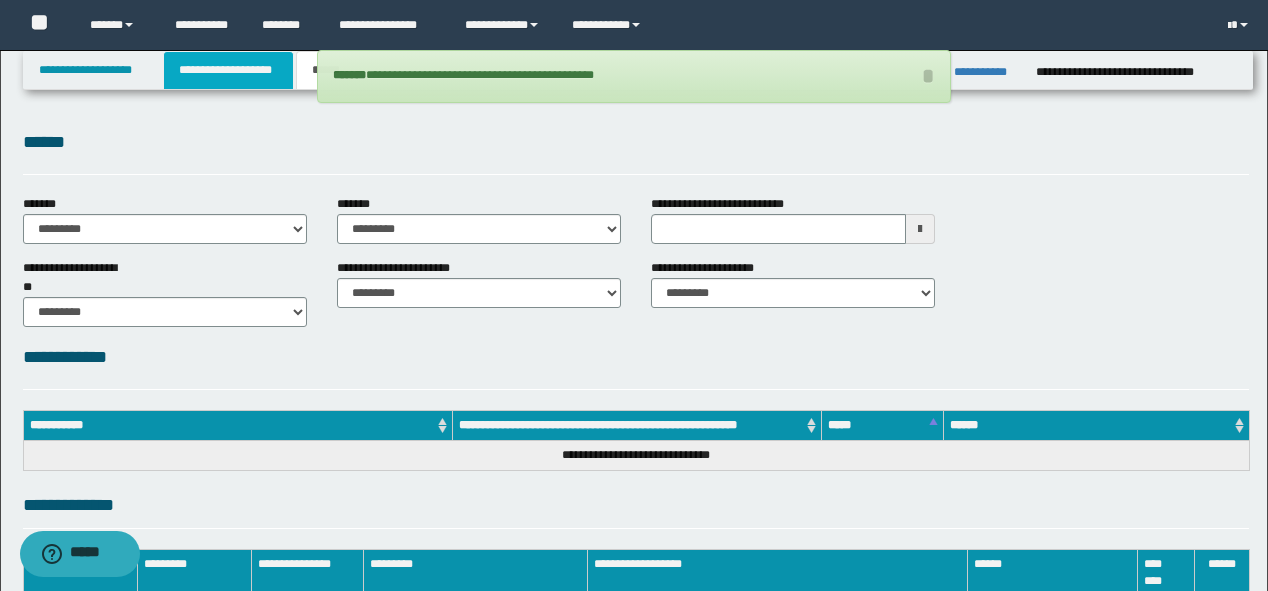 click on "**********" at bounding box center (228, 70) 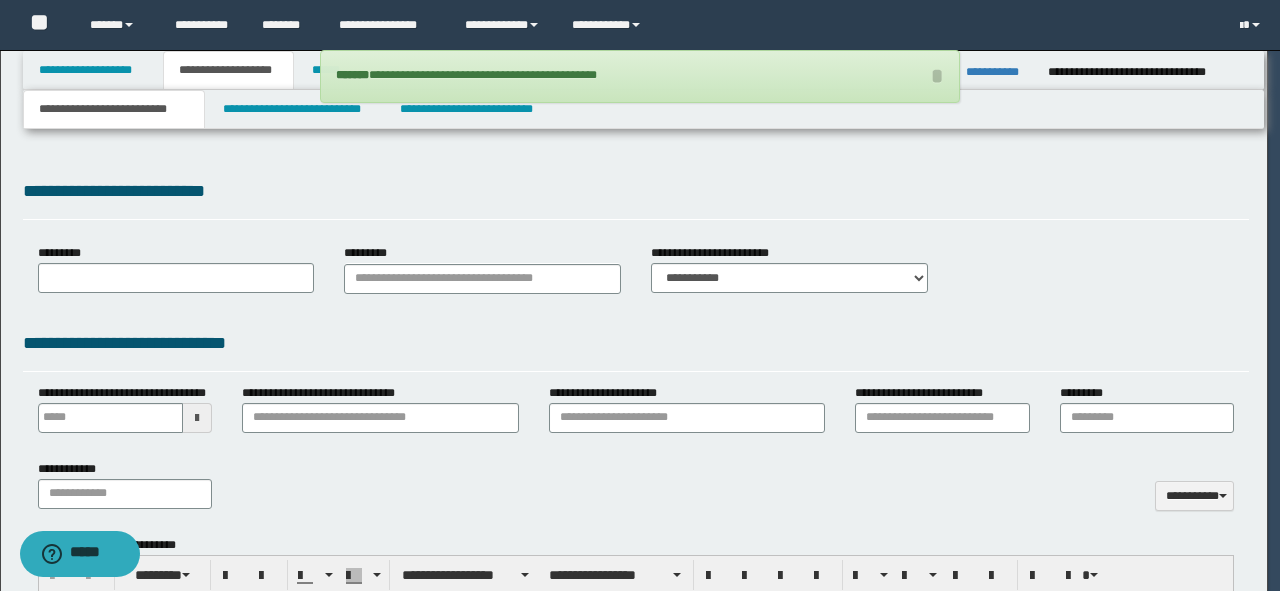 scroll, scrollTop: 0, scrollLeft: 0, axis: both 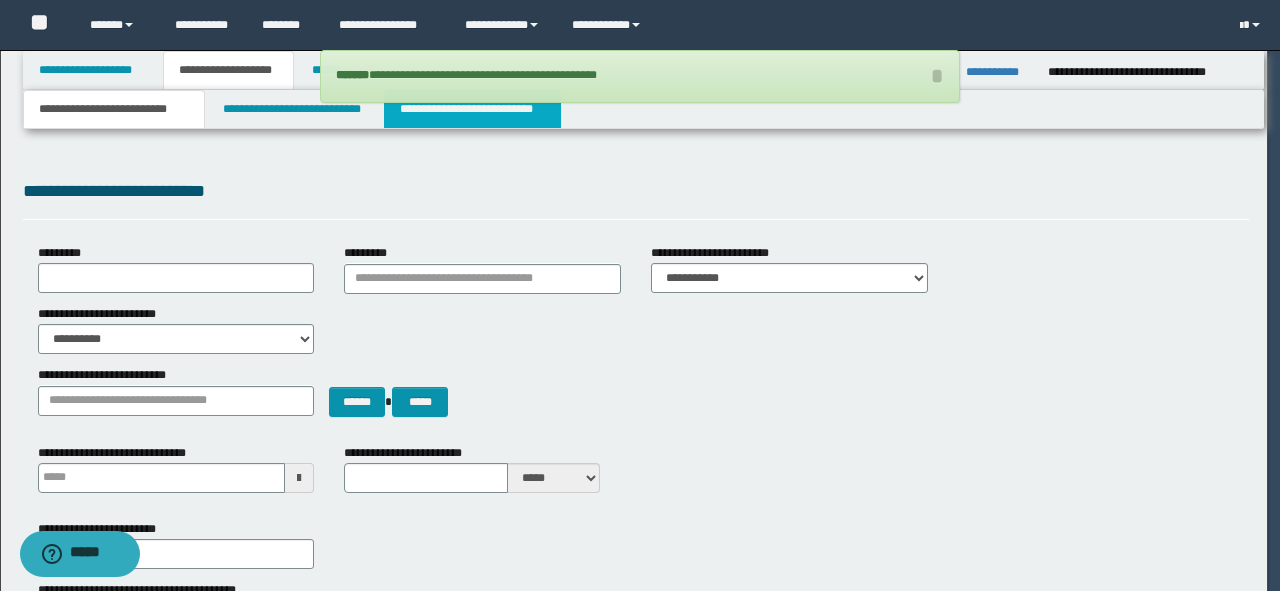 type 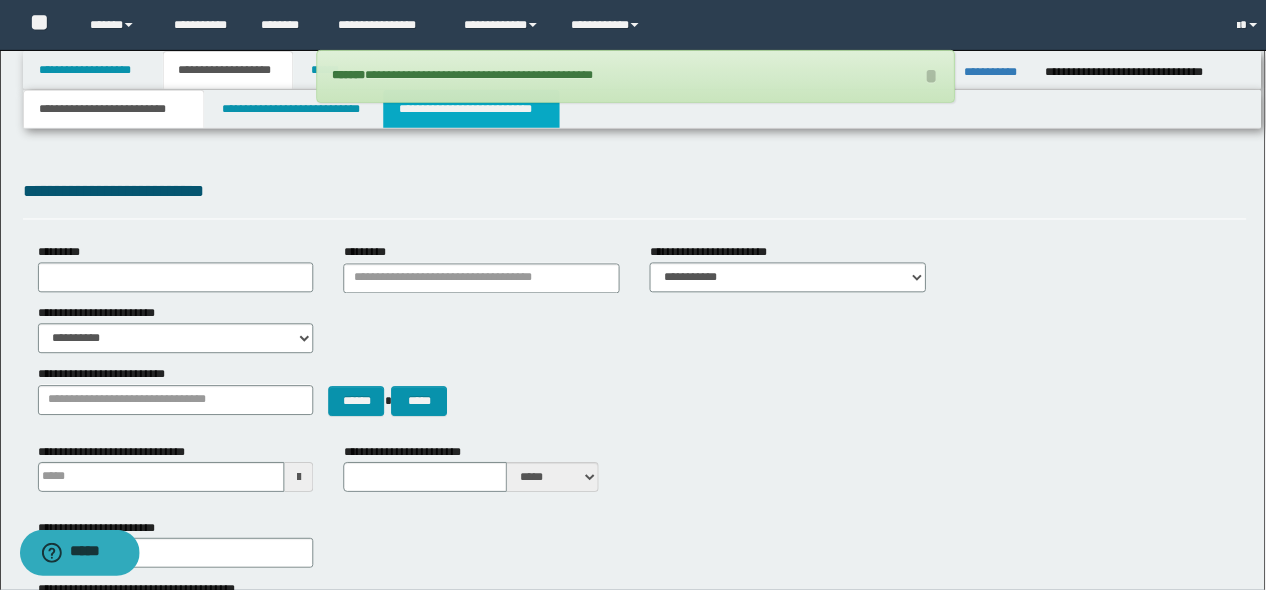 click on "**********" at bounding box center [472, 109] 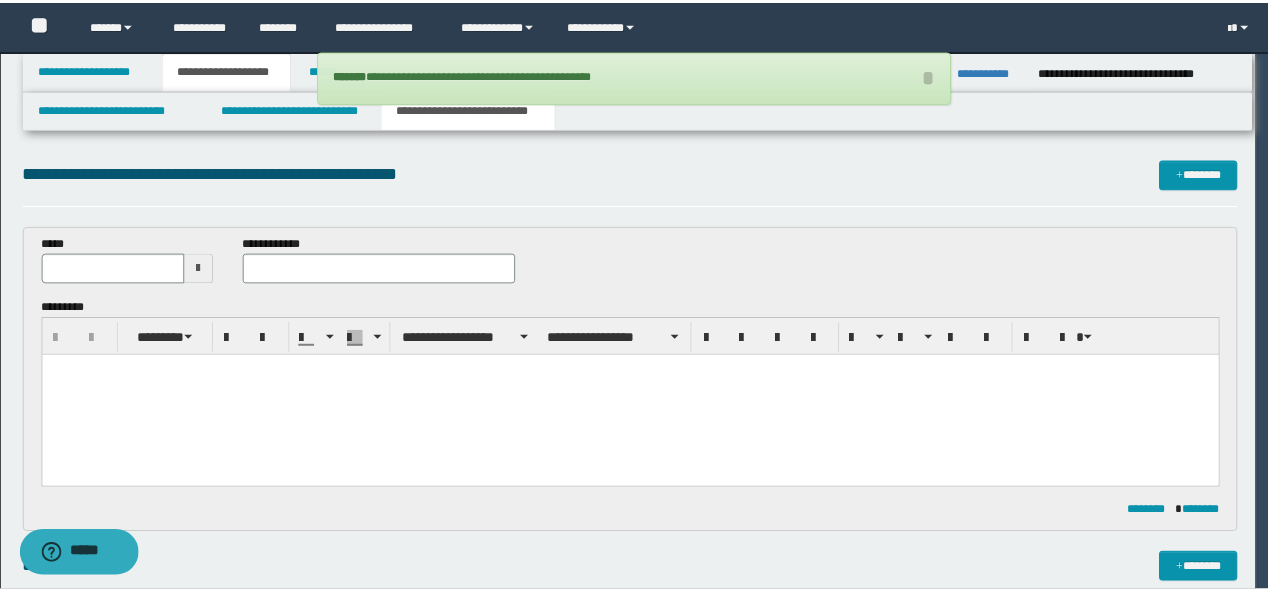 scroll, scrollTop: 0, scrollLeft: 0, axis: both 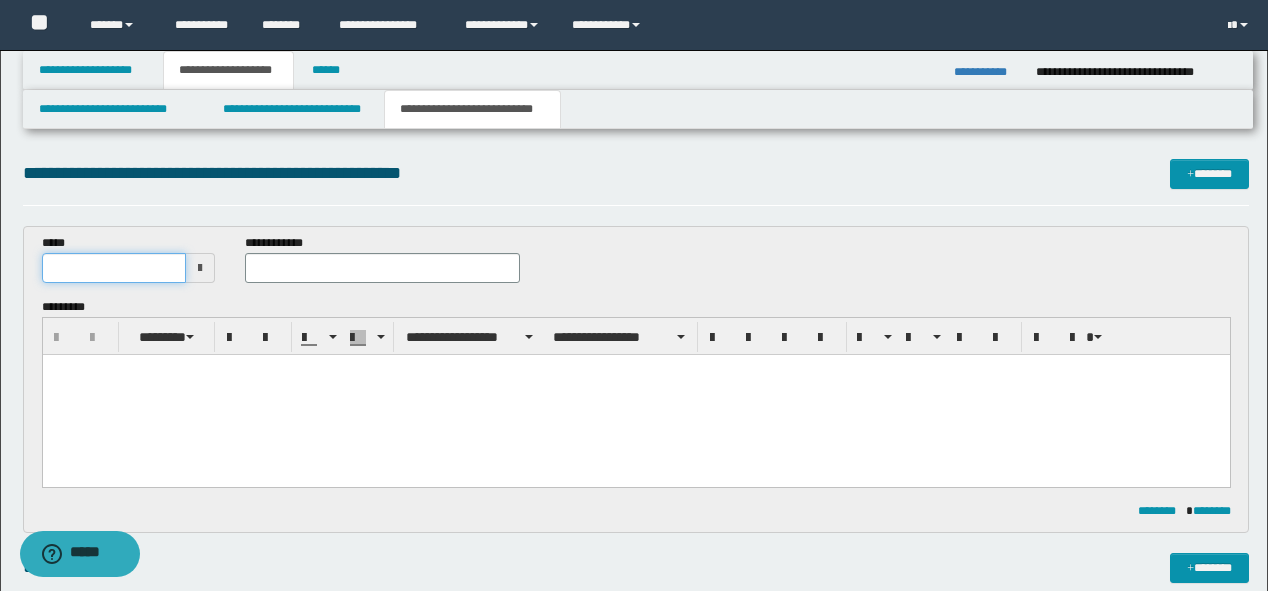click at bounding box center (114, 268) 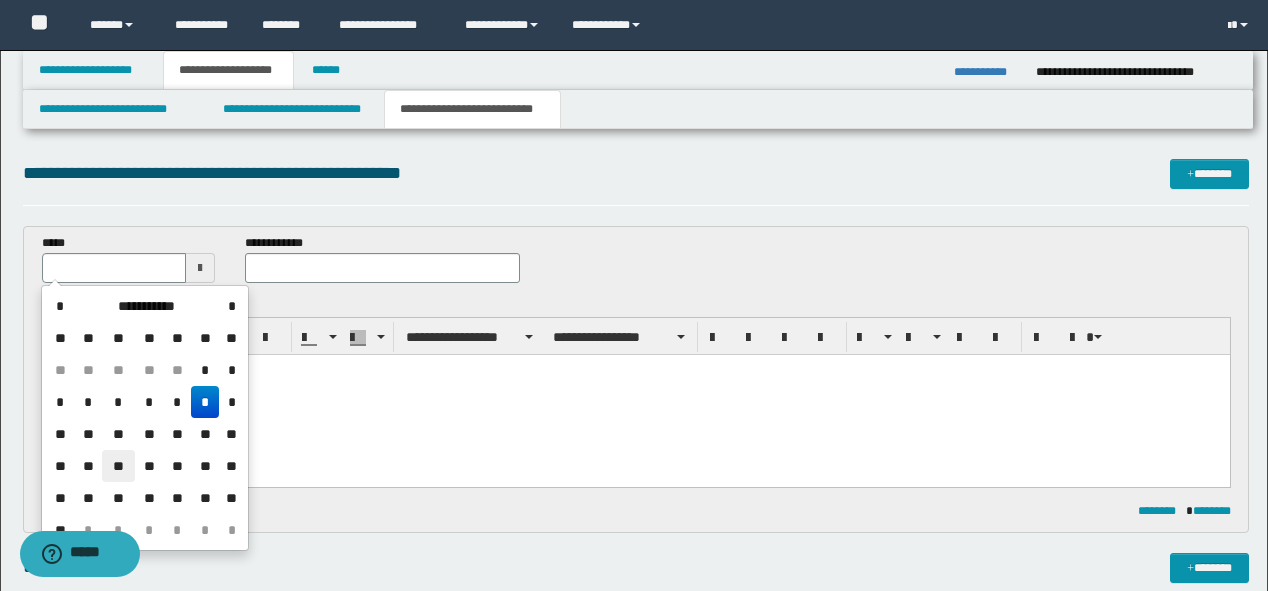 click on "**" at bounding box center (118, 466) 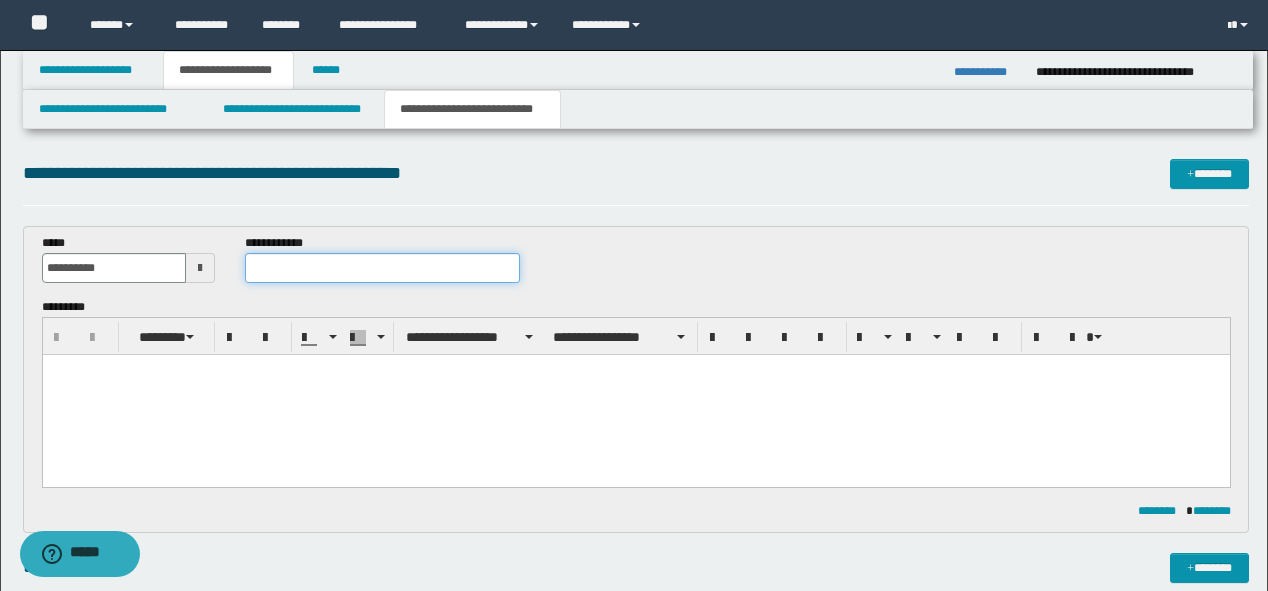 click at bounding box center [382, 268] 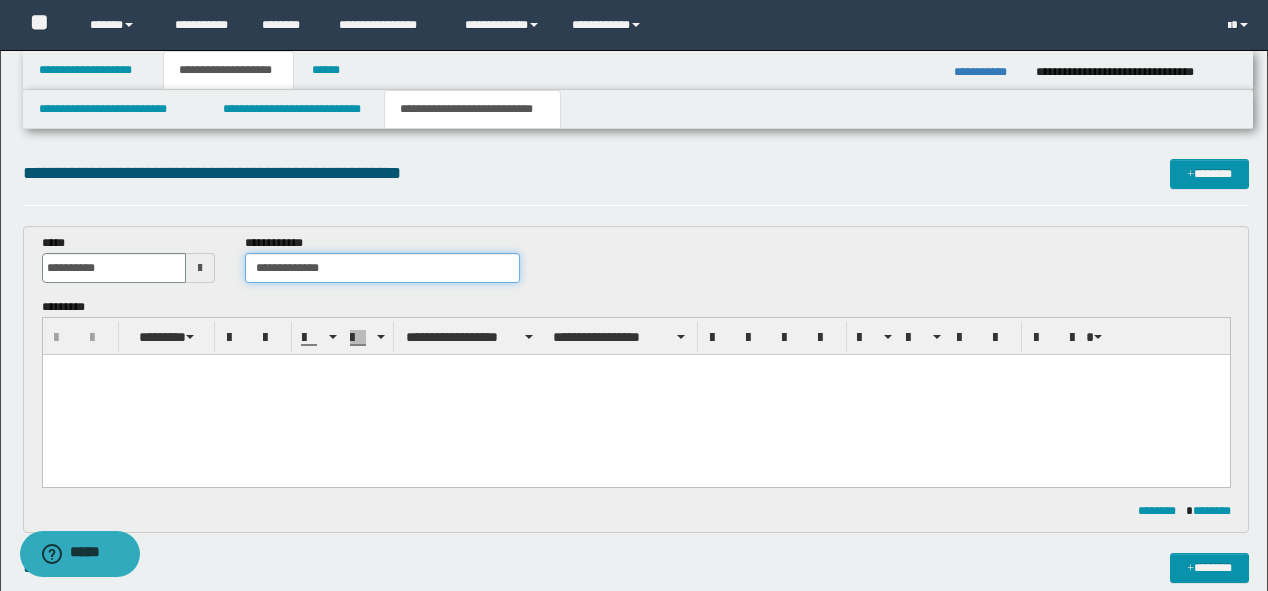 type on "**********" 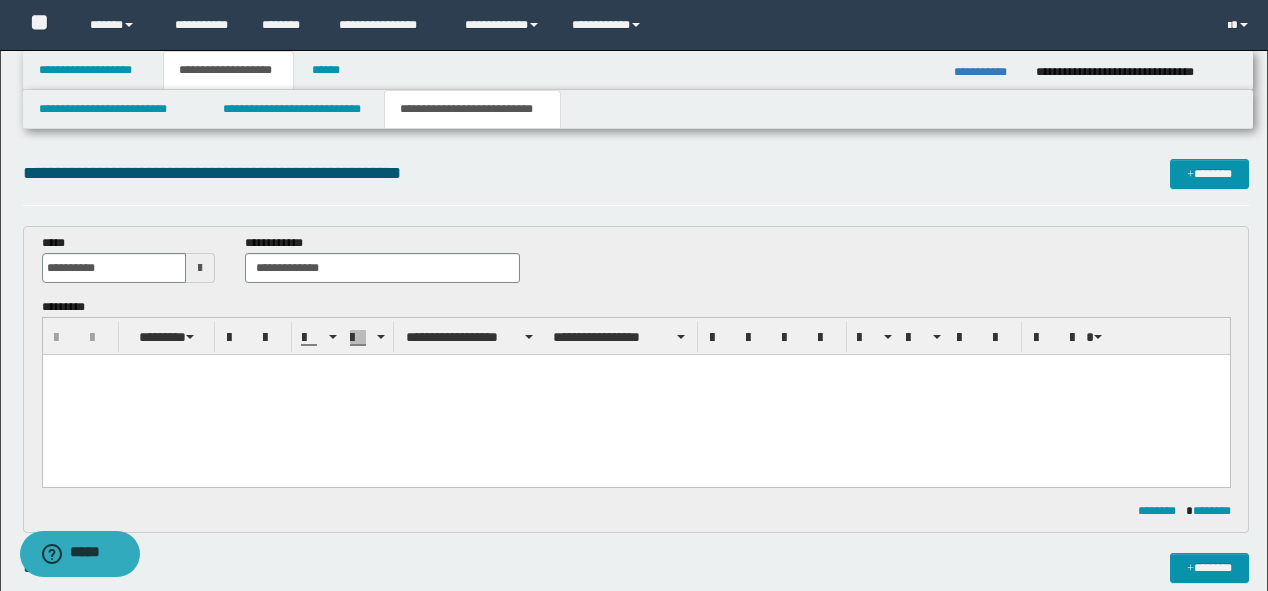 click at bounding box center [635, 394] 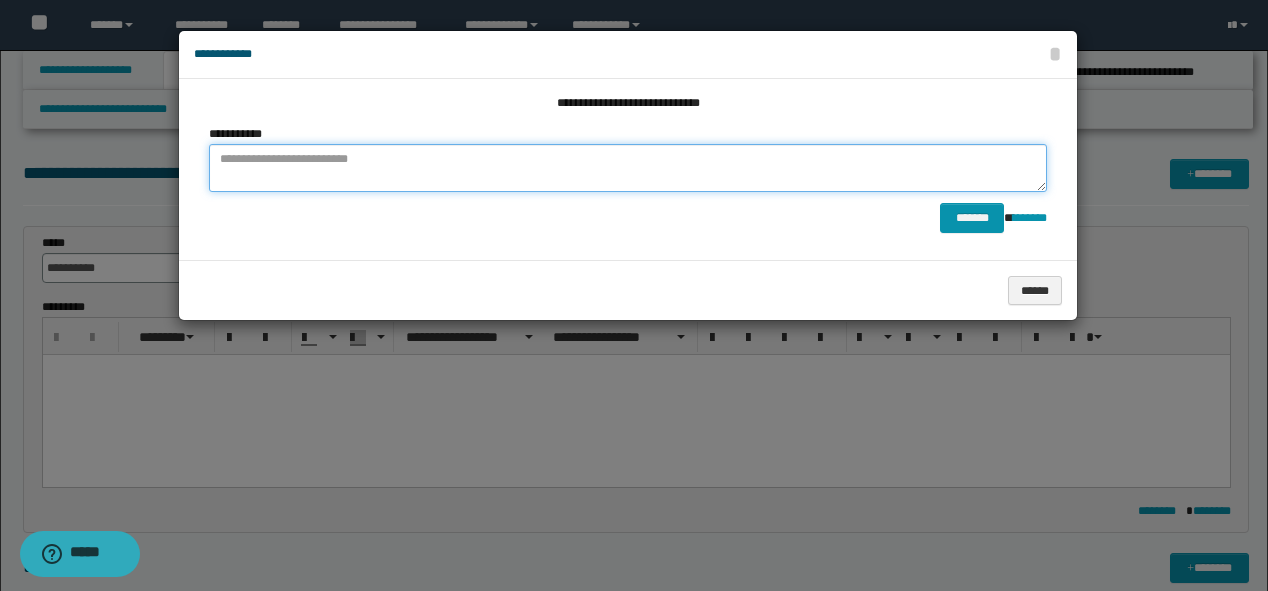 click at bounding box center [628, 168] 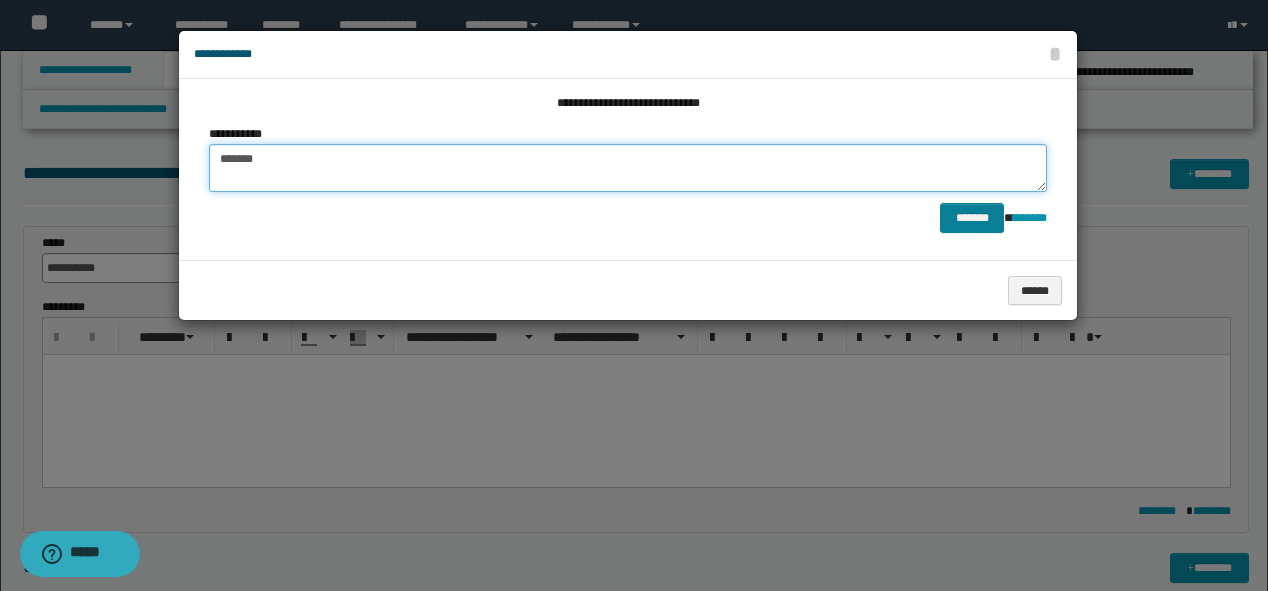 type on "*******" 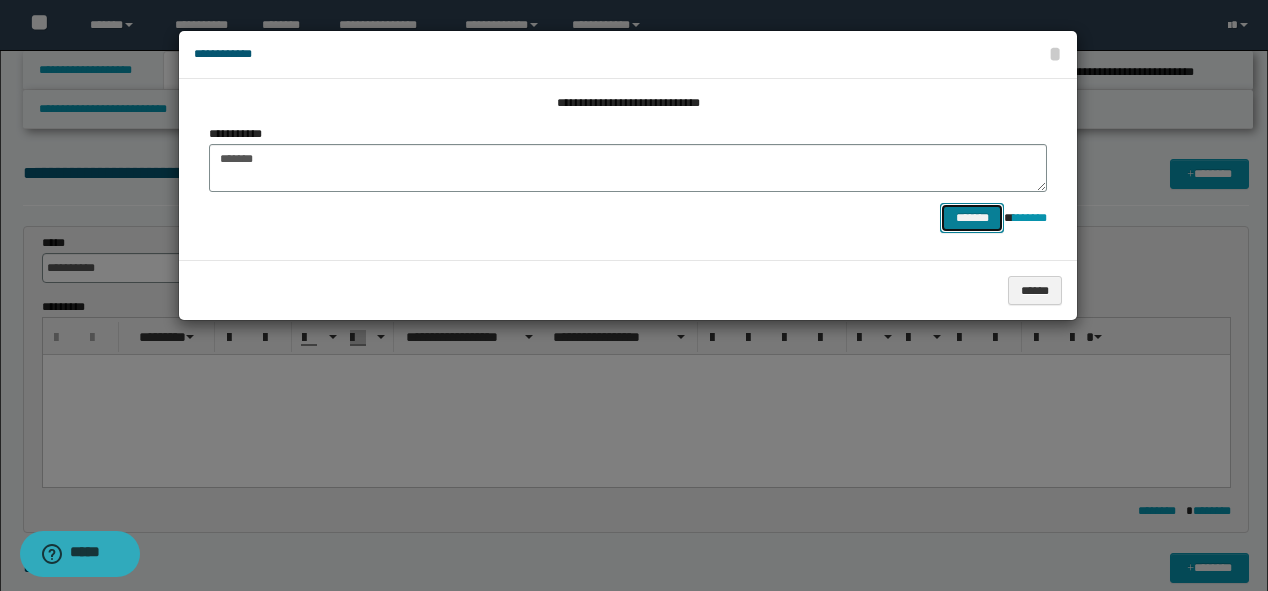 click on "*******" at bounding box center (972, 218) 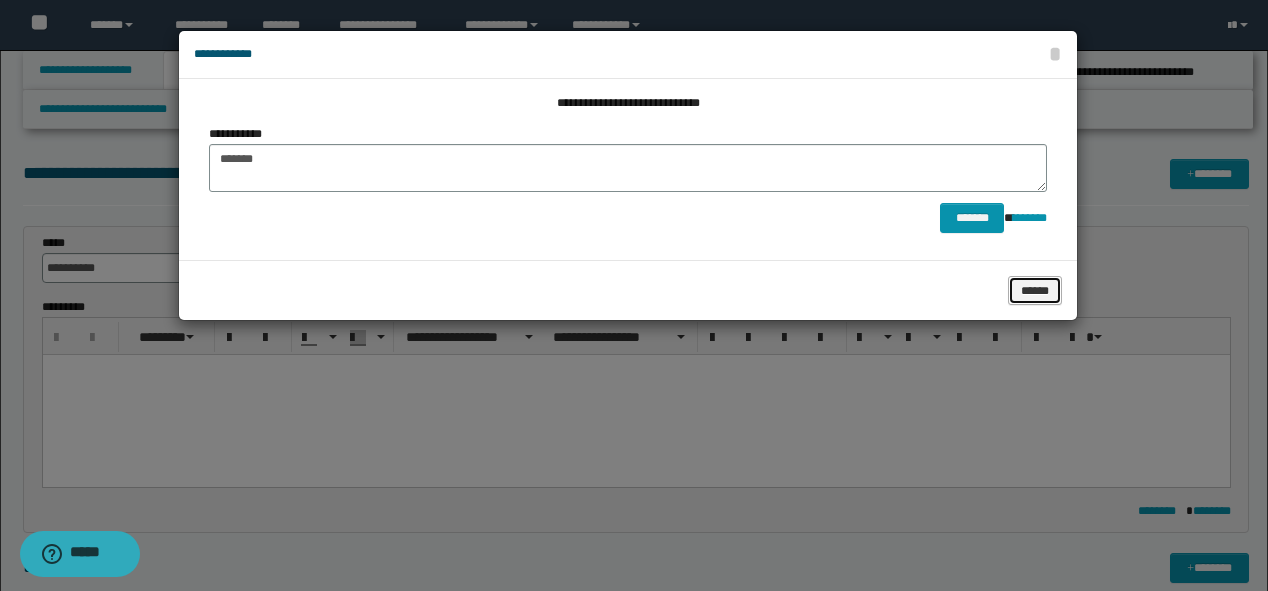 click on "******" at bounding box center (1035, 291) 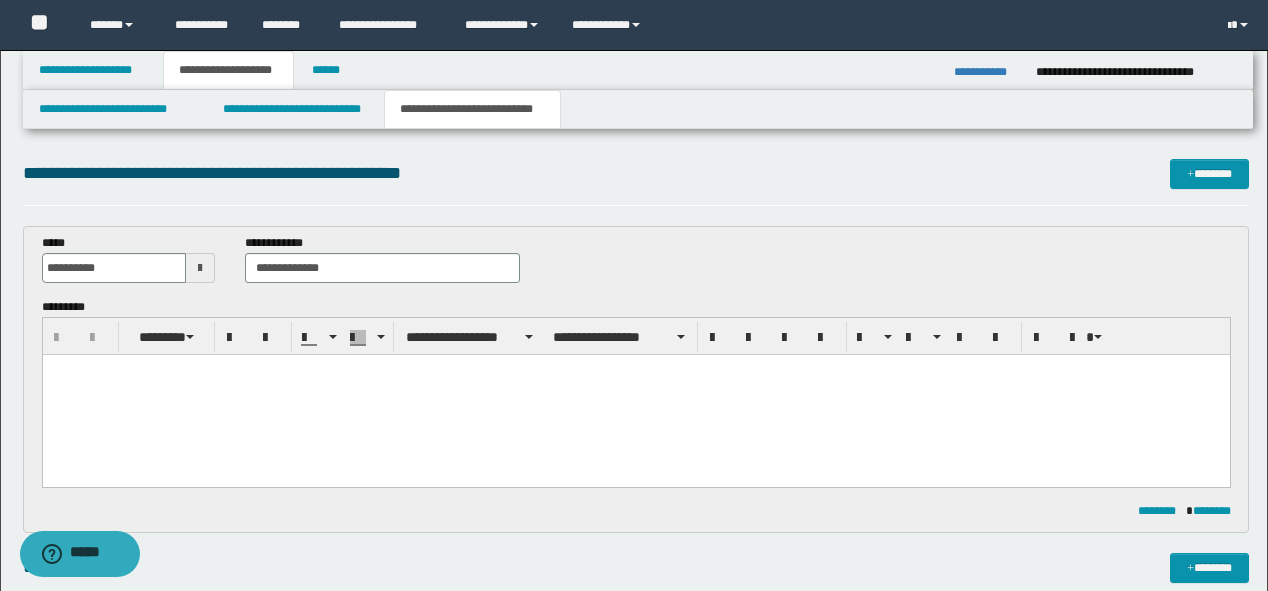 click at bounding box center [635, 394] 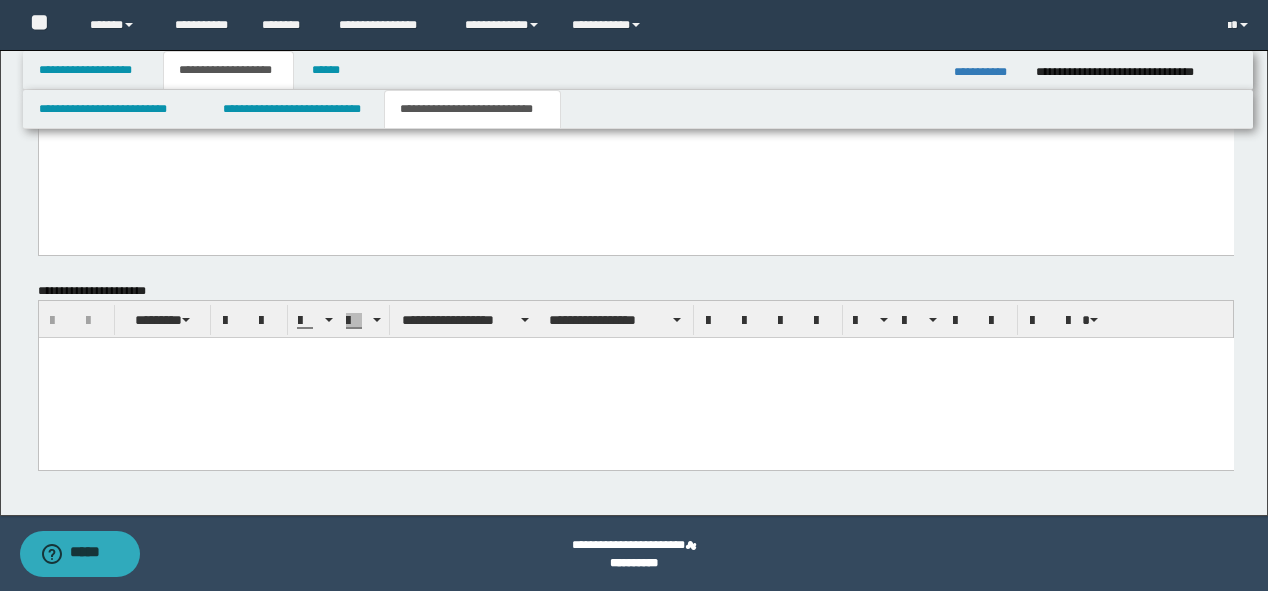 scroll, scrollTop: 920, scrollLeft: 0, axis: vertical 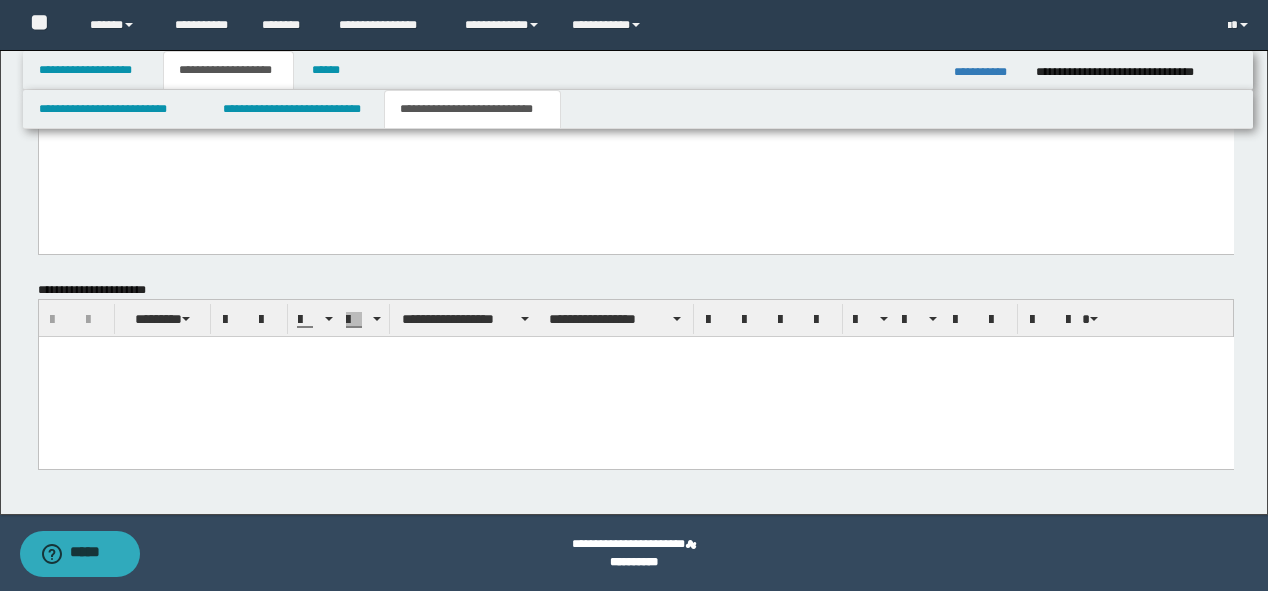 click at bounding box center (635, 377) 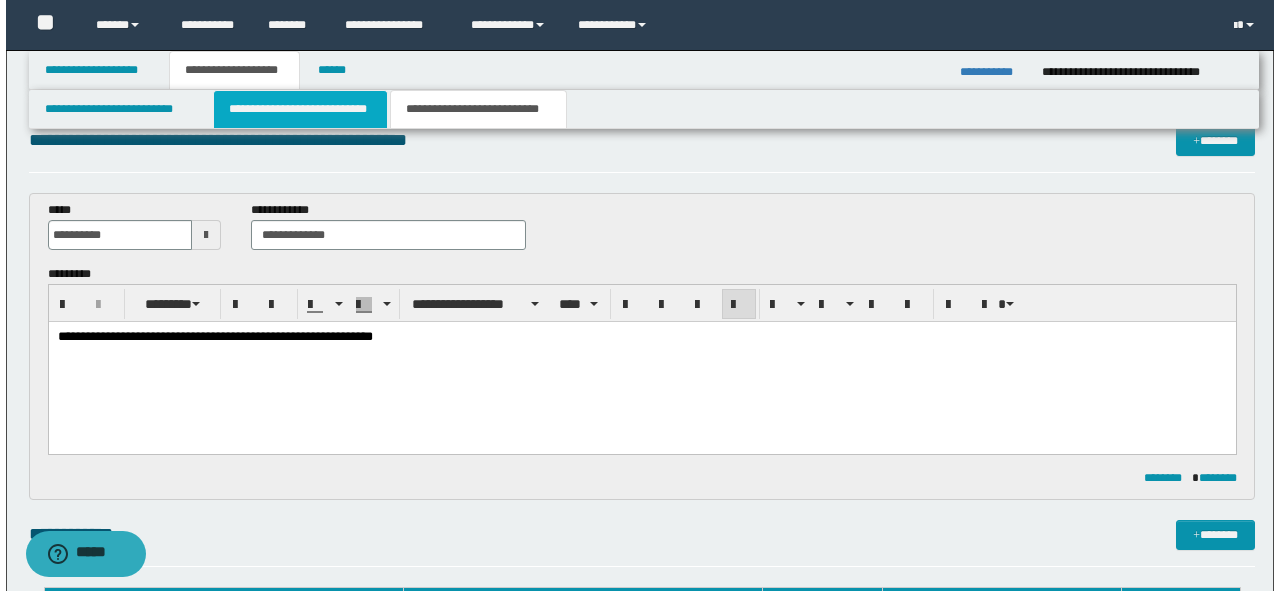 scroll, scrollTop: 0, scrollLeft: 0, axis: both 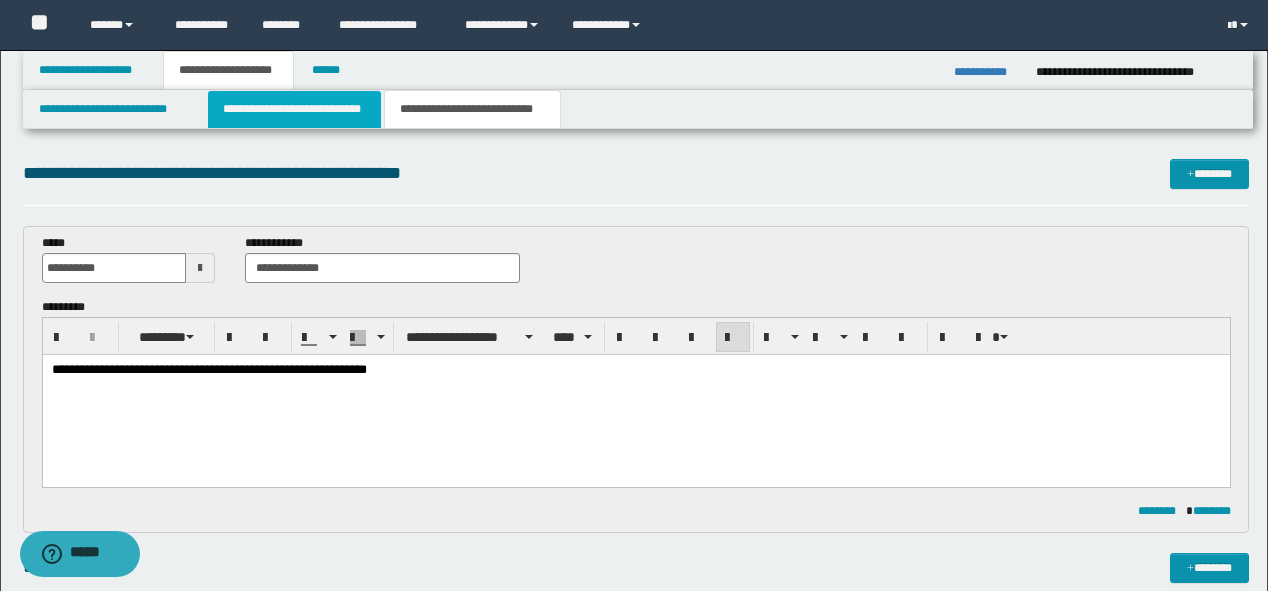 click on "**********" at bounding box center [294, 109] 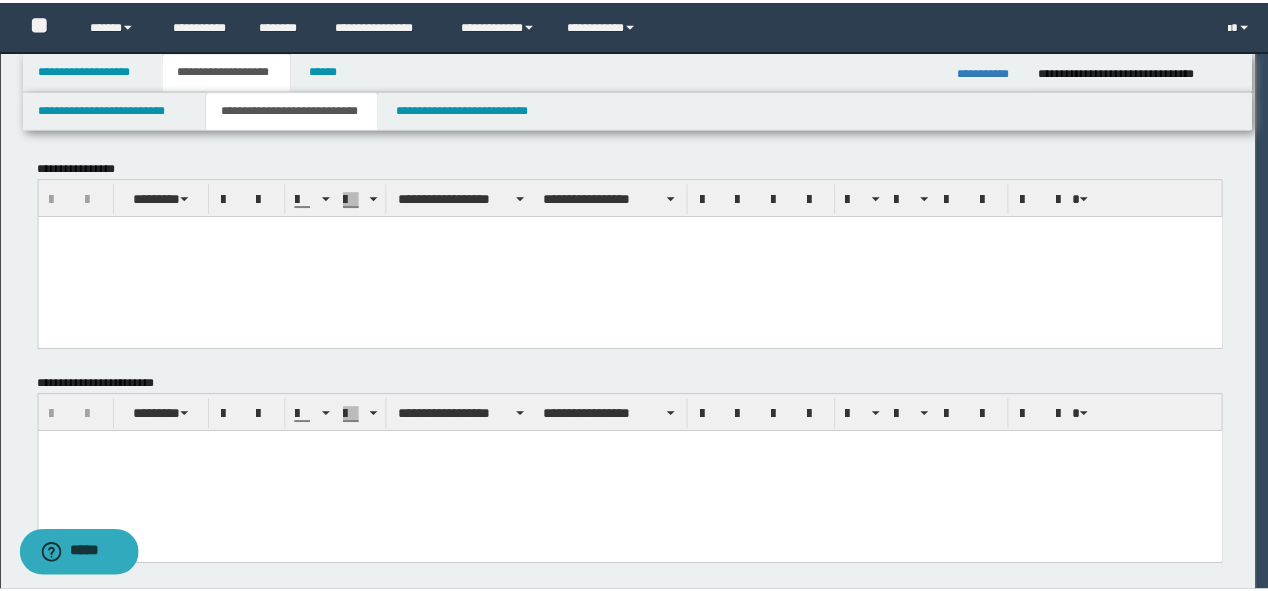 scroll, scrollTop: 0, scrollLeft: 0, axis: both 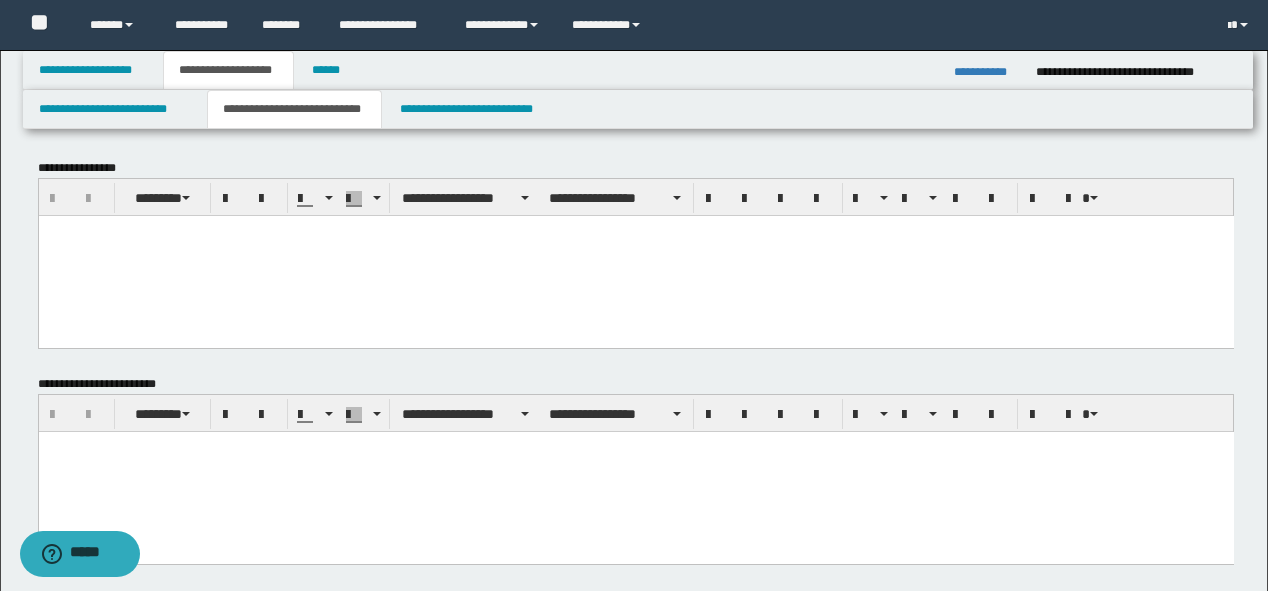 click at bounding box center (635, 230) 